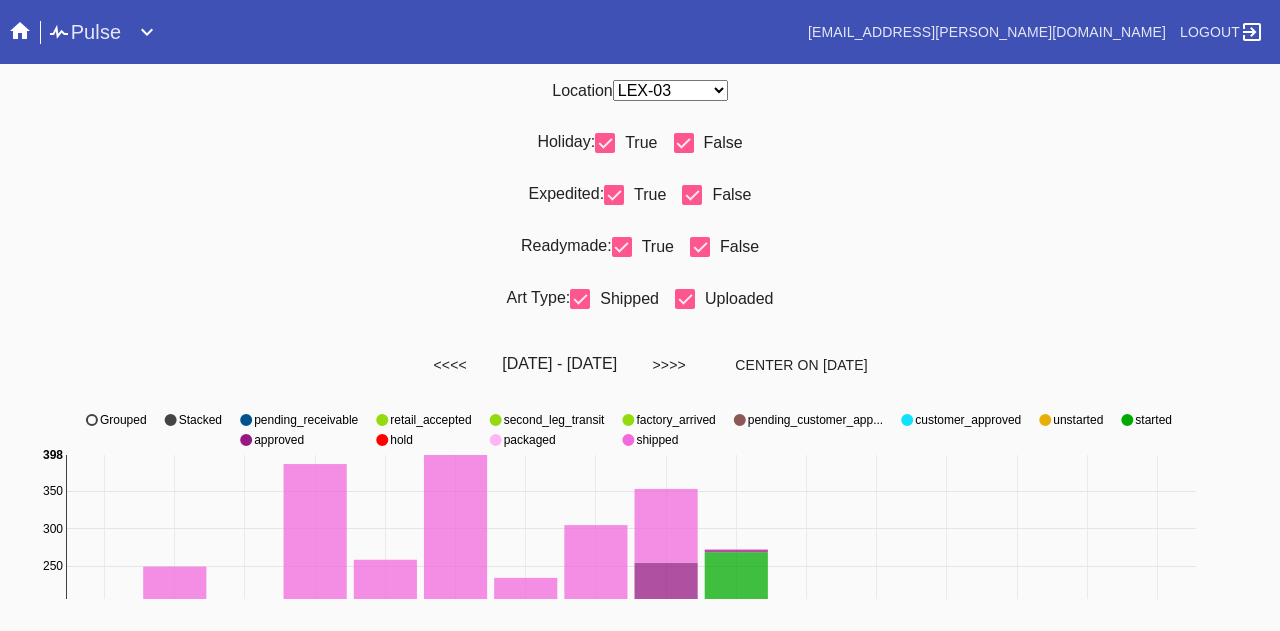 select on "number:31" 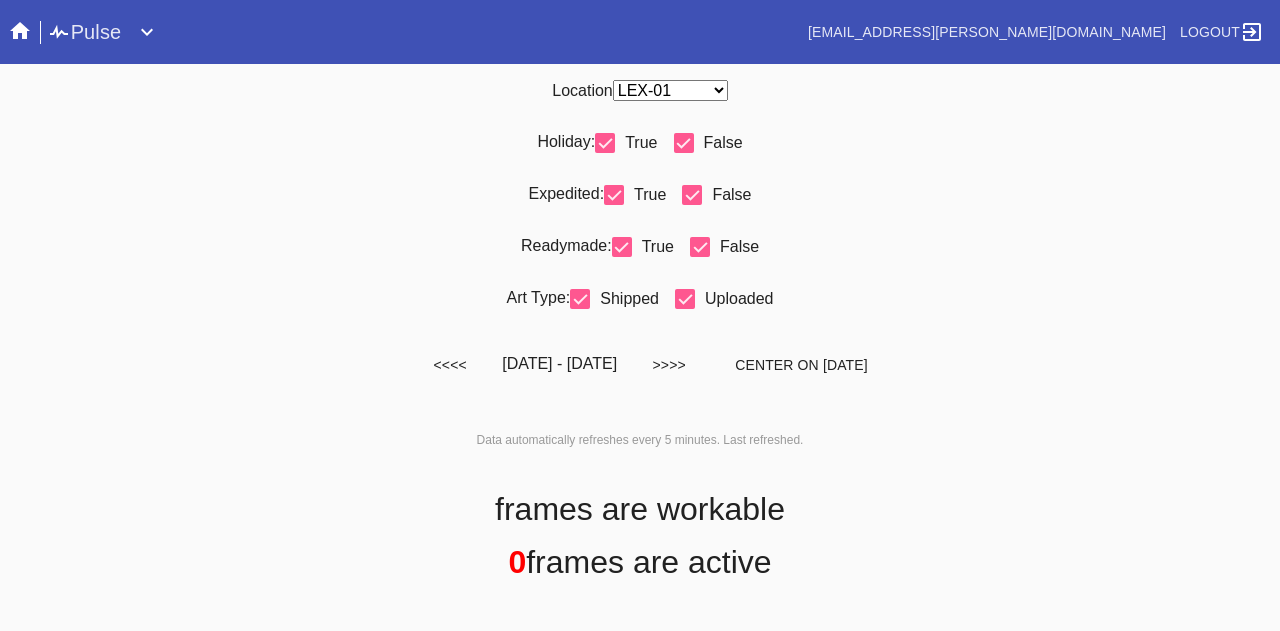 scroll, scrollTop: 0, scrollLeft: 0, axis: both 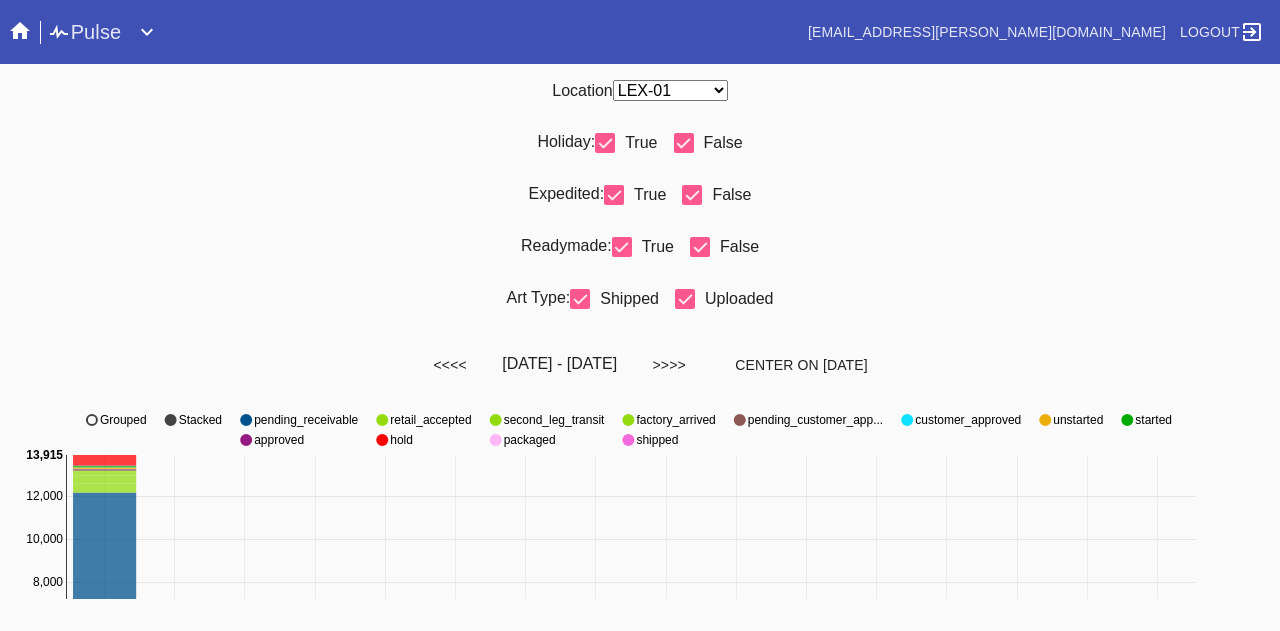 click on "Any Location DCA-05 ELP-01 LAS-01 LEX-01 LEX-03" at bounding box center (670, 90) 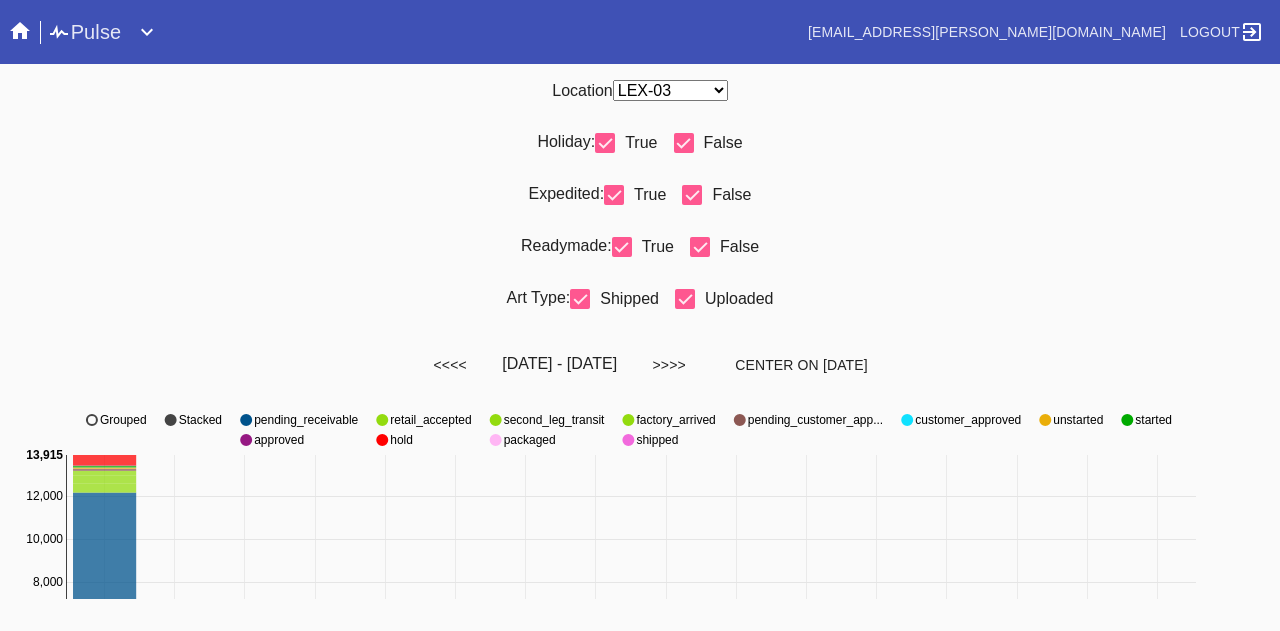 click on "Any Location DCA-05 ELP-01 LAS-01 LEX-01 LEX-03" at bounding box center (670, 90) 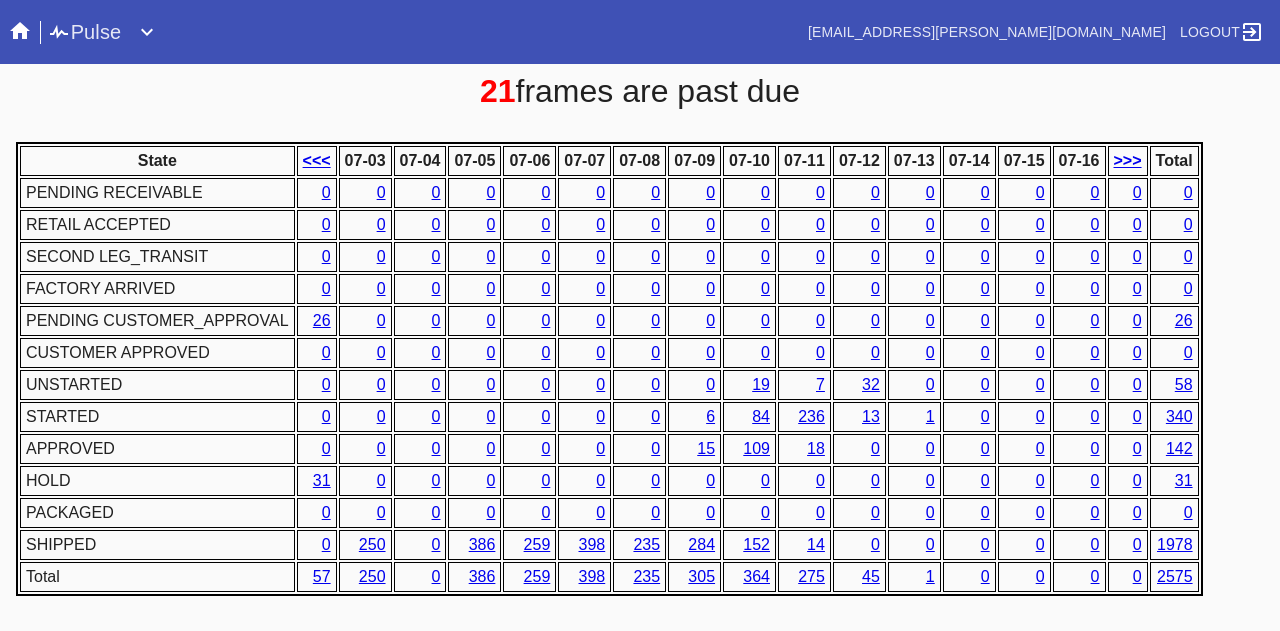 scroll, scrollTop: 1018, scrollLeft: 0, axis: vertical 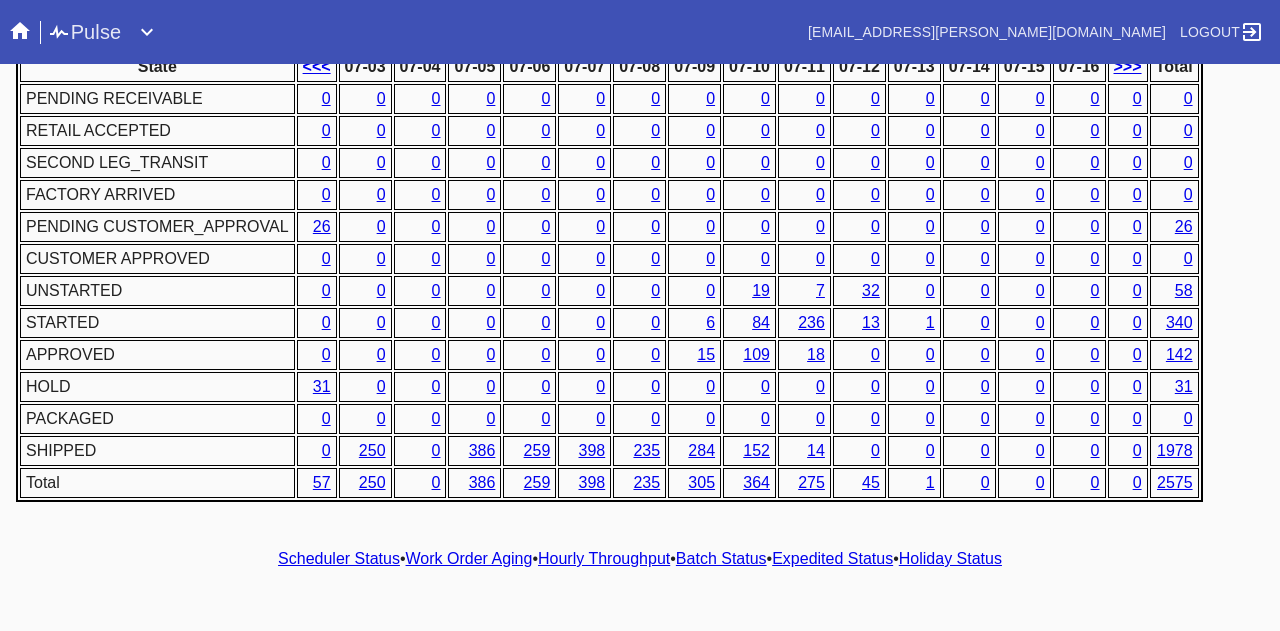 click on "Hourly Throughput" at bounding box center [604, 558] 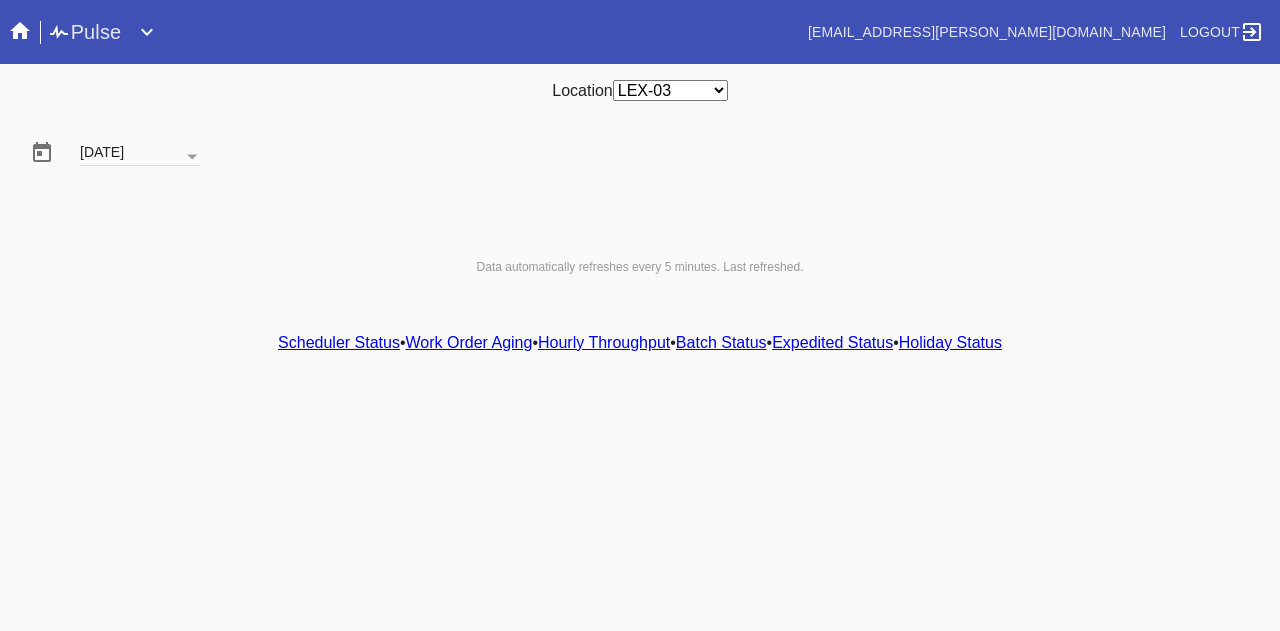 scroll, scrollTop: 0, scrollLeft: 0, axis: both 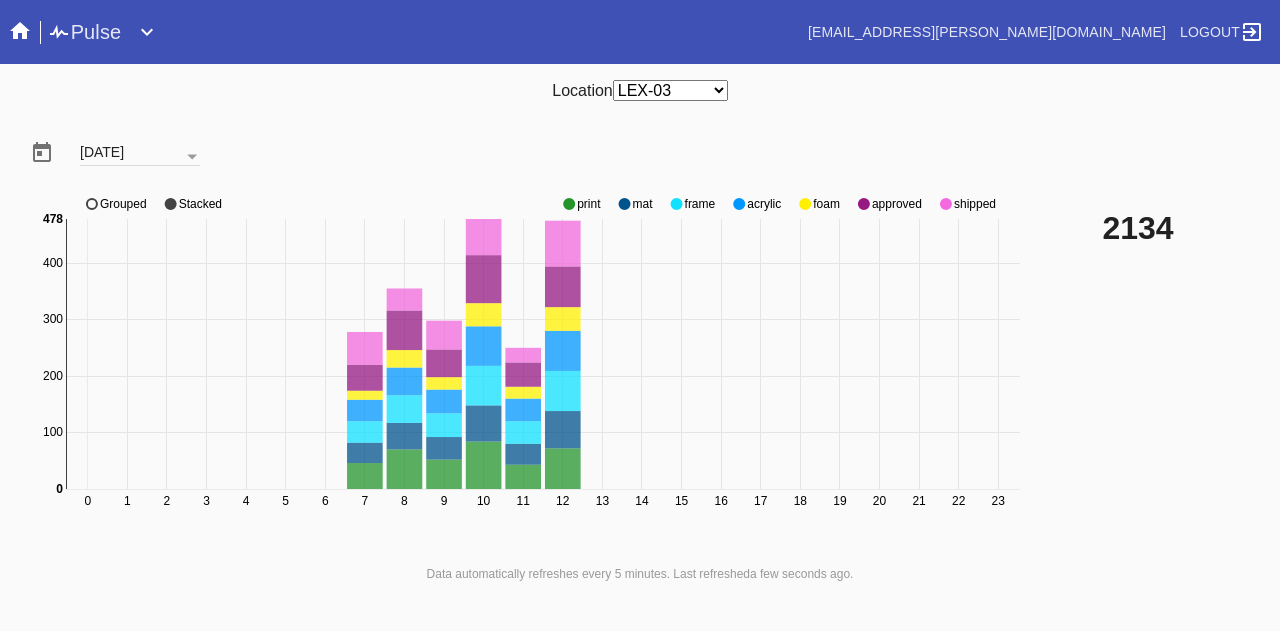 click on "shipped" 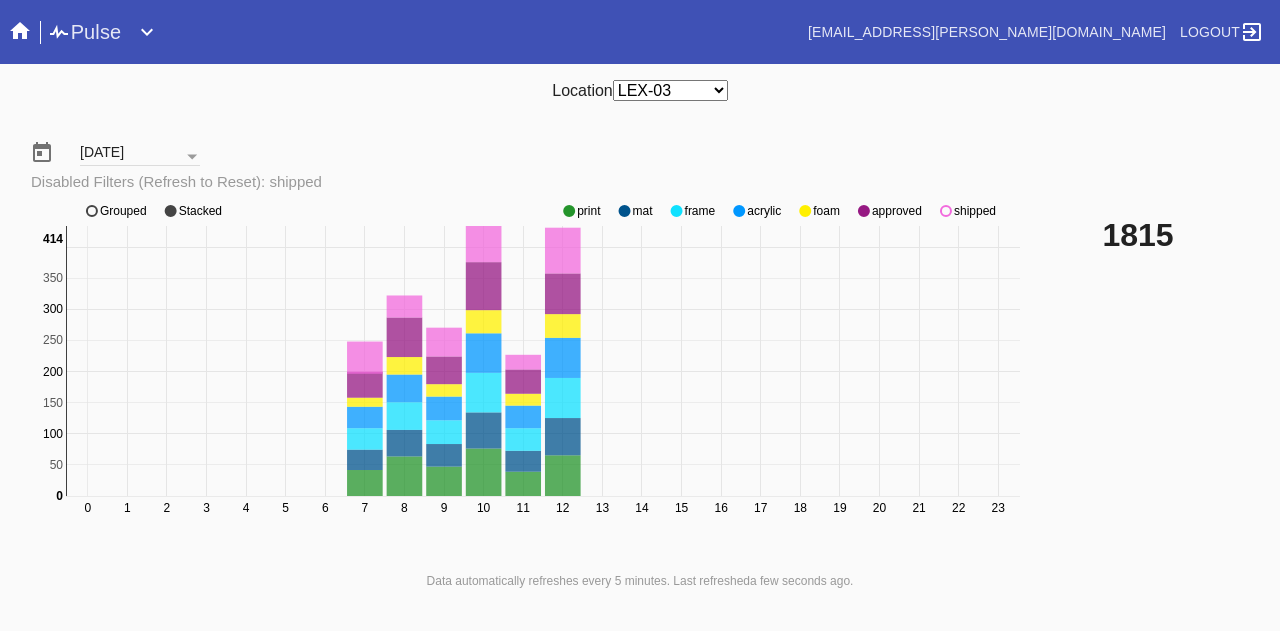 click on "shipped" 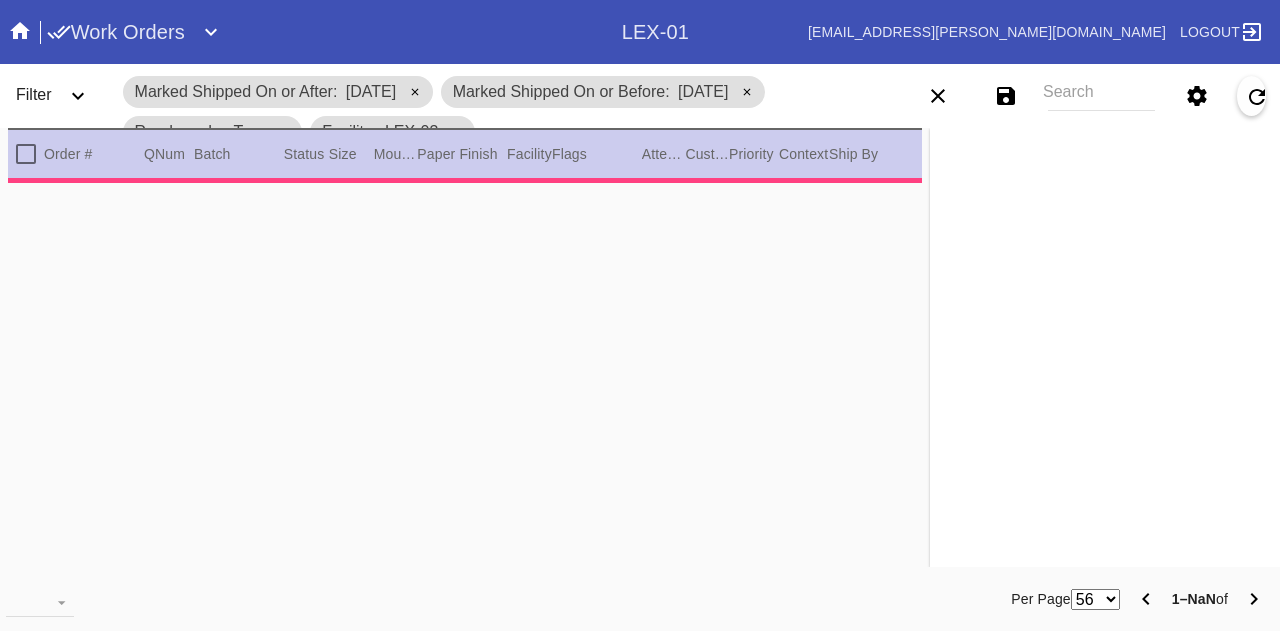 scroll, scrollTop: 0, scrollLeft: 0, axis: both 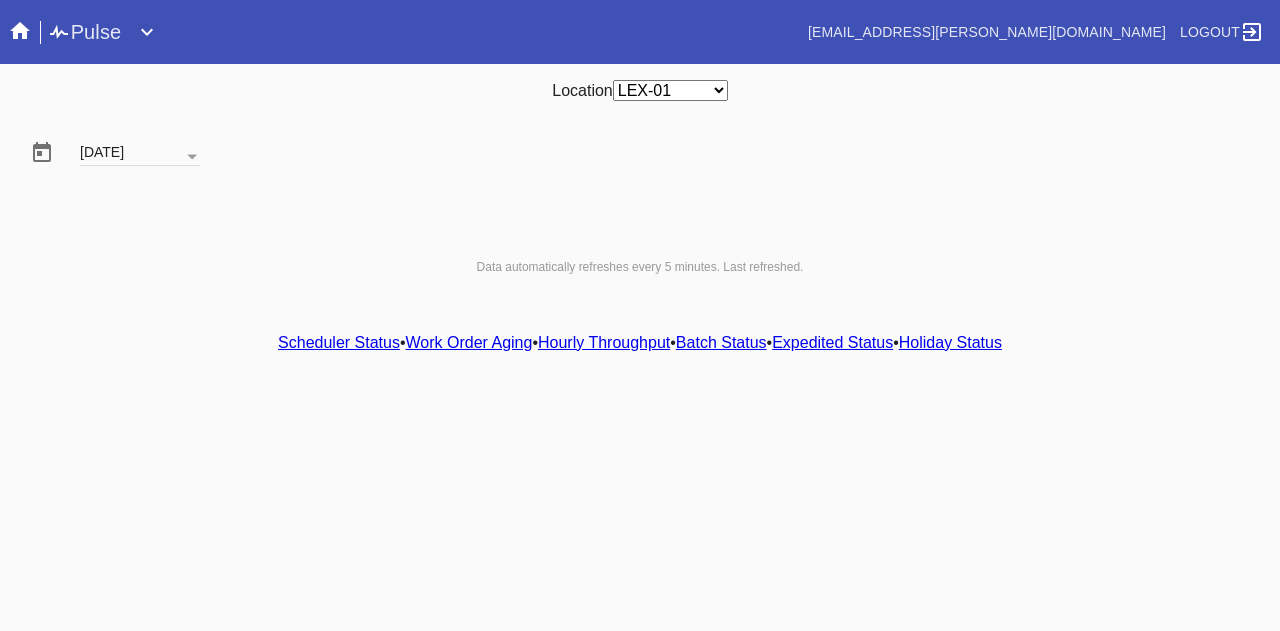 click on "Any Location DCA-05 ELP-01 LAS-01 LEX-01 LEX-03" at bounding box center (670, 90) 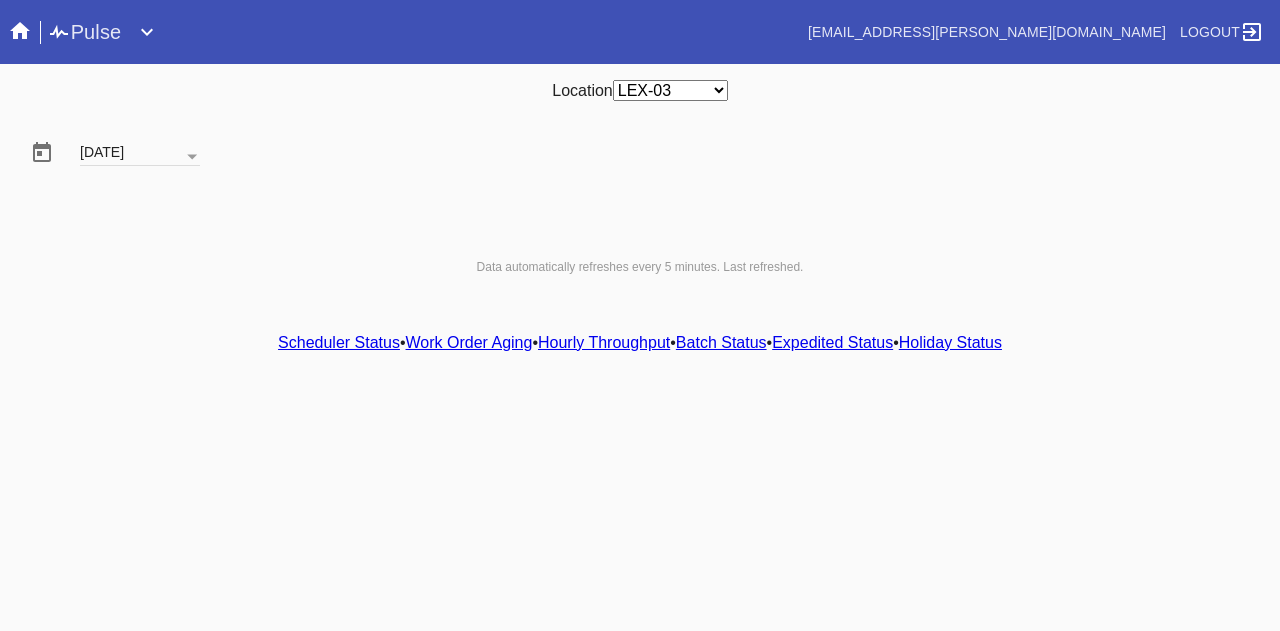 click on "Any Location DCA-05 ELP-01 LAS-01 LEX-01 LEX-03" at bounding box center (670, 90) 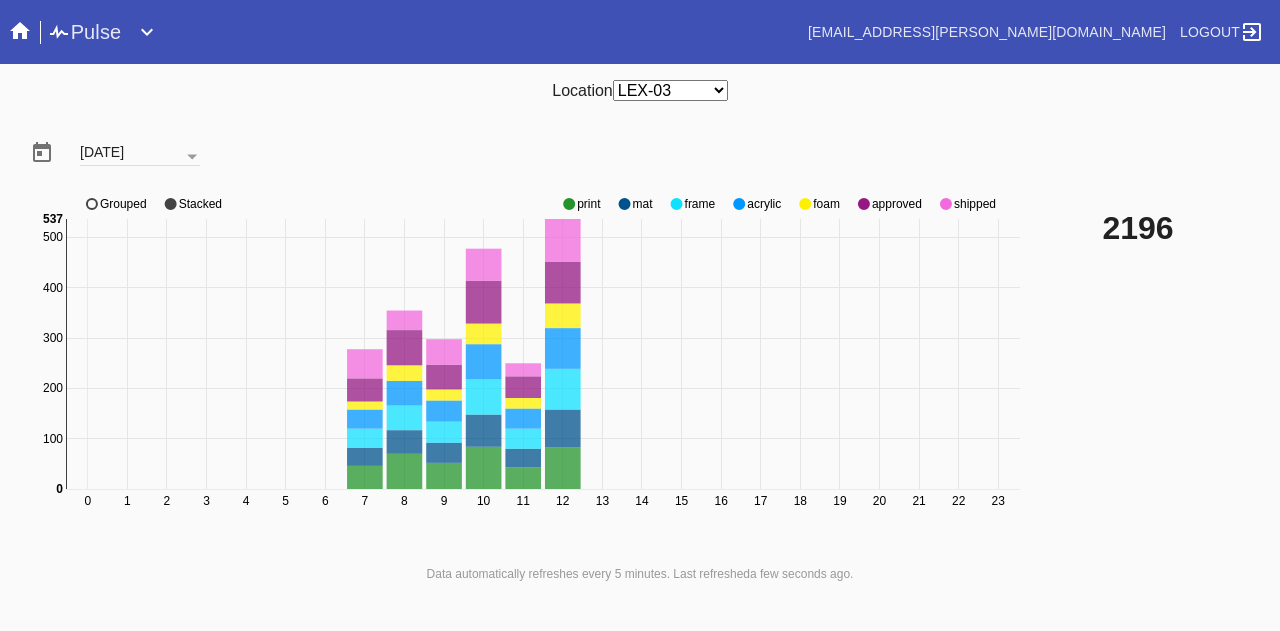 click on "approved" 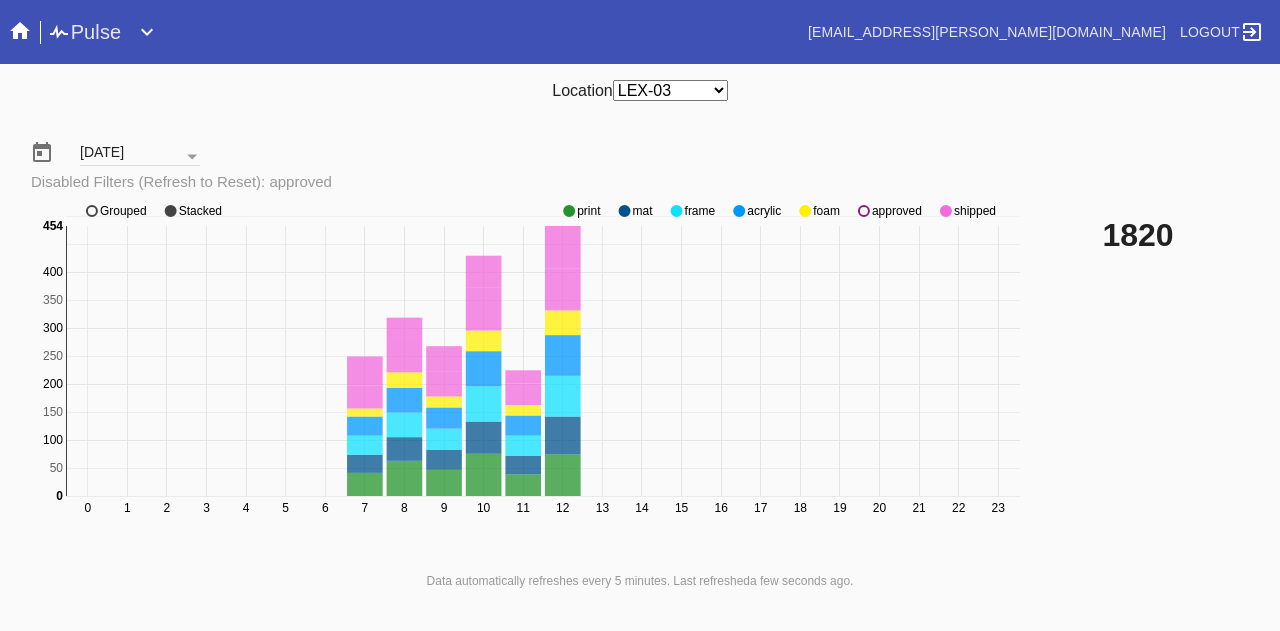 click on "approved" 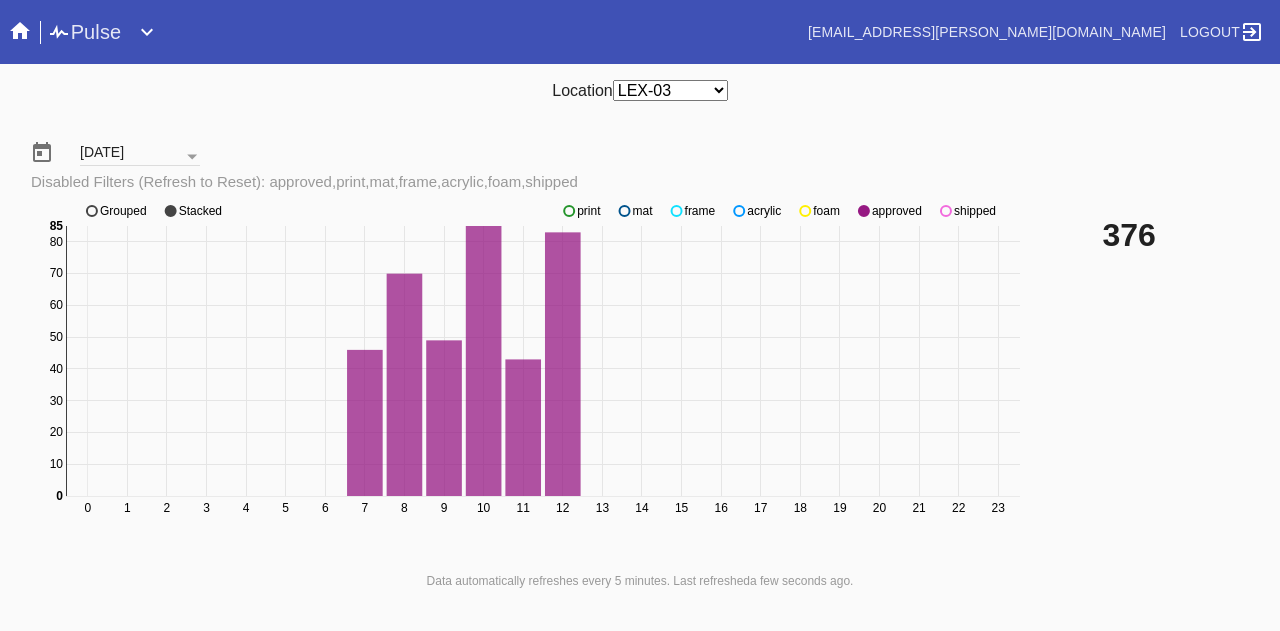 click on "shipped" 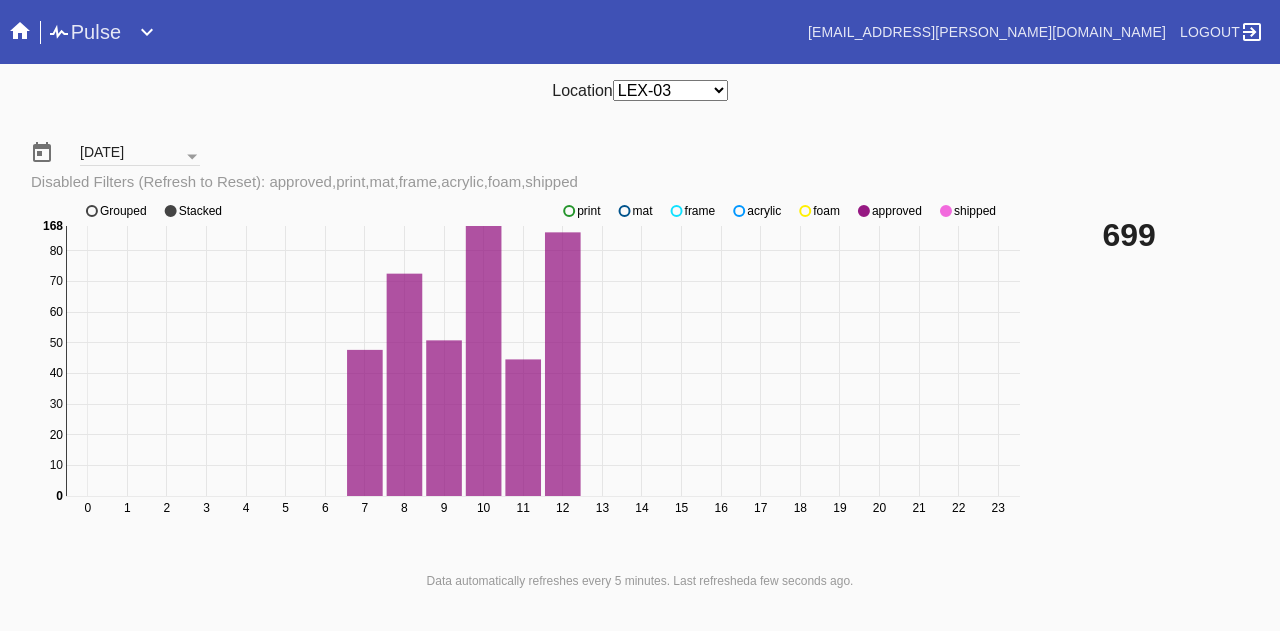 click on "shipped" 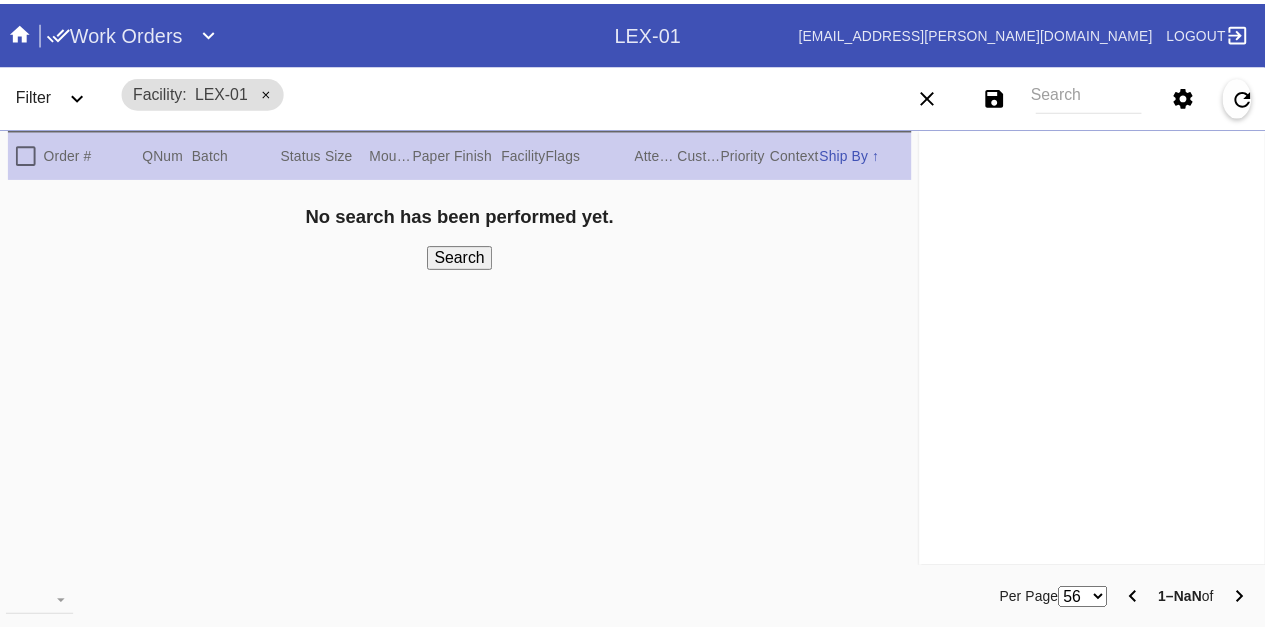 scroll, scrollTop: 0, scrollLeft: 0, axis: both 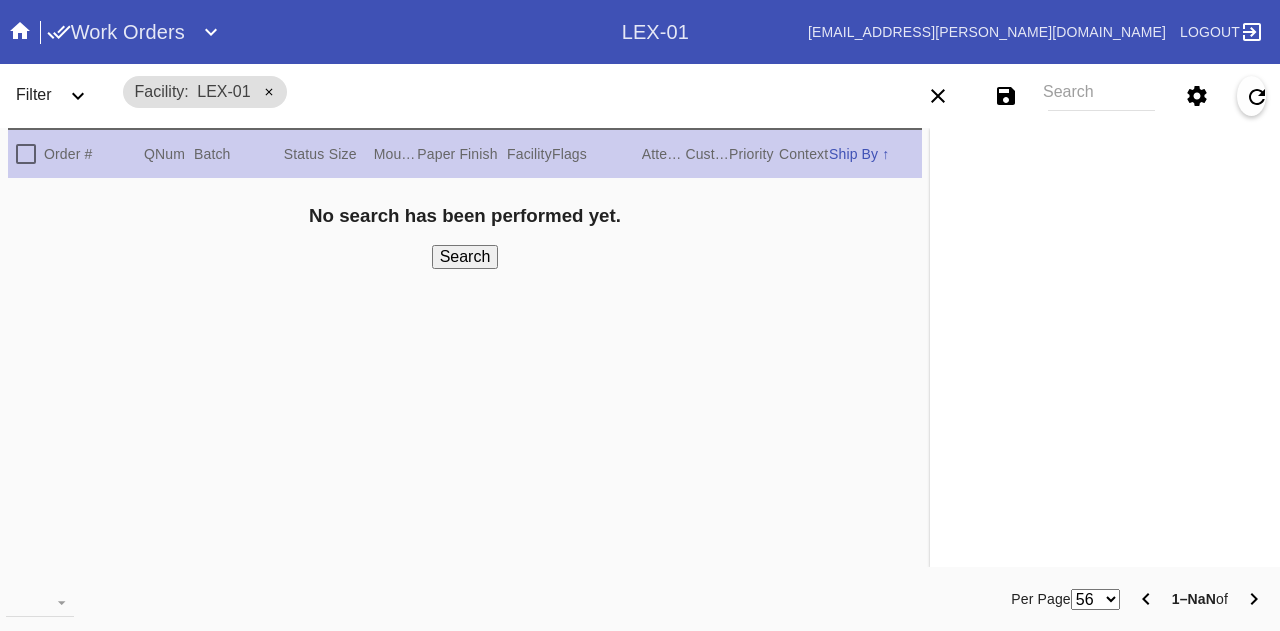 click on "Work Orders" at bounding box center [116, 32] 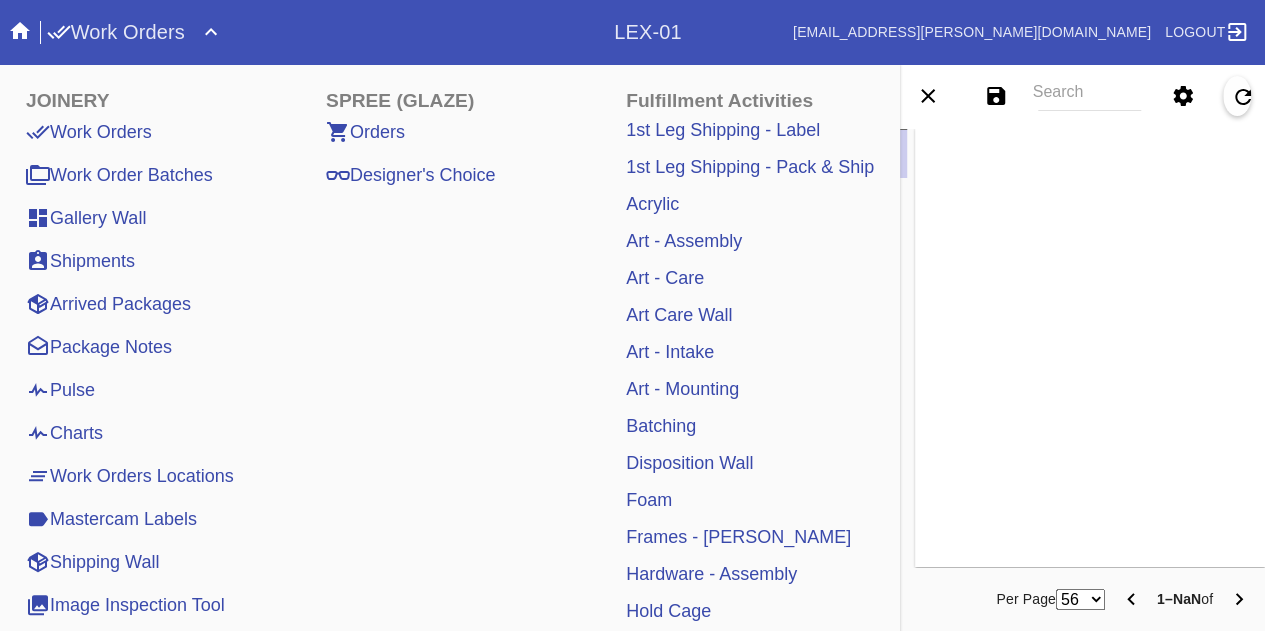 click on "Pulse" at bounding box center [60, 390] 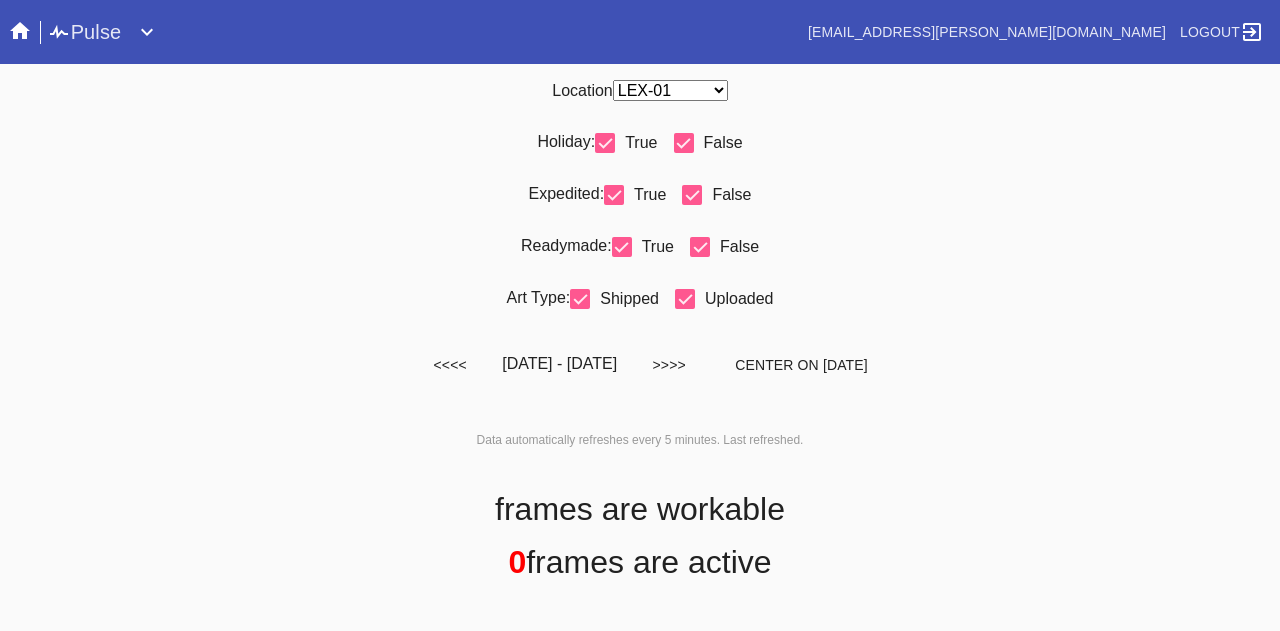 scroll, scrollTop: 0, scrollLeft: 0, axis: both 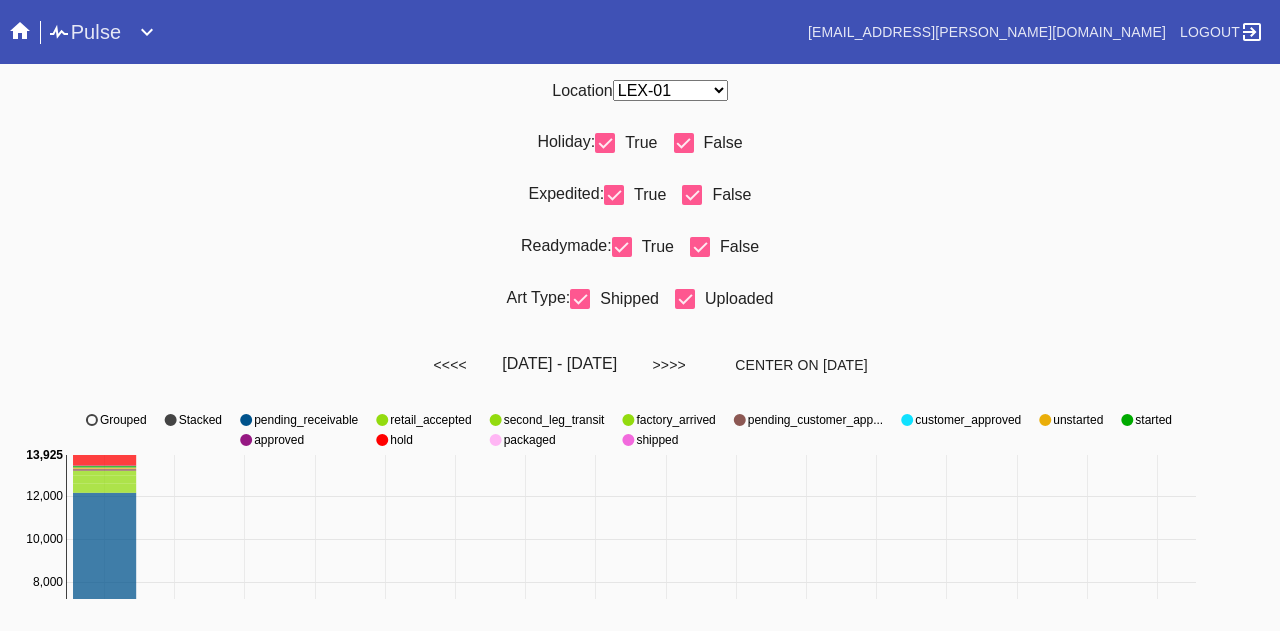 click on "Any Location DCA-05 ELP-01 LAS-01 LEX-01 LEX-03" at bounding box center [670, 90] 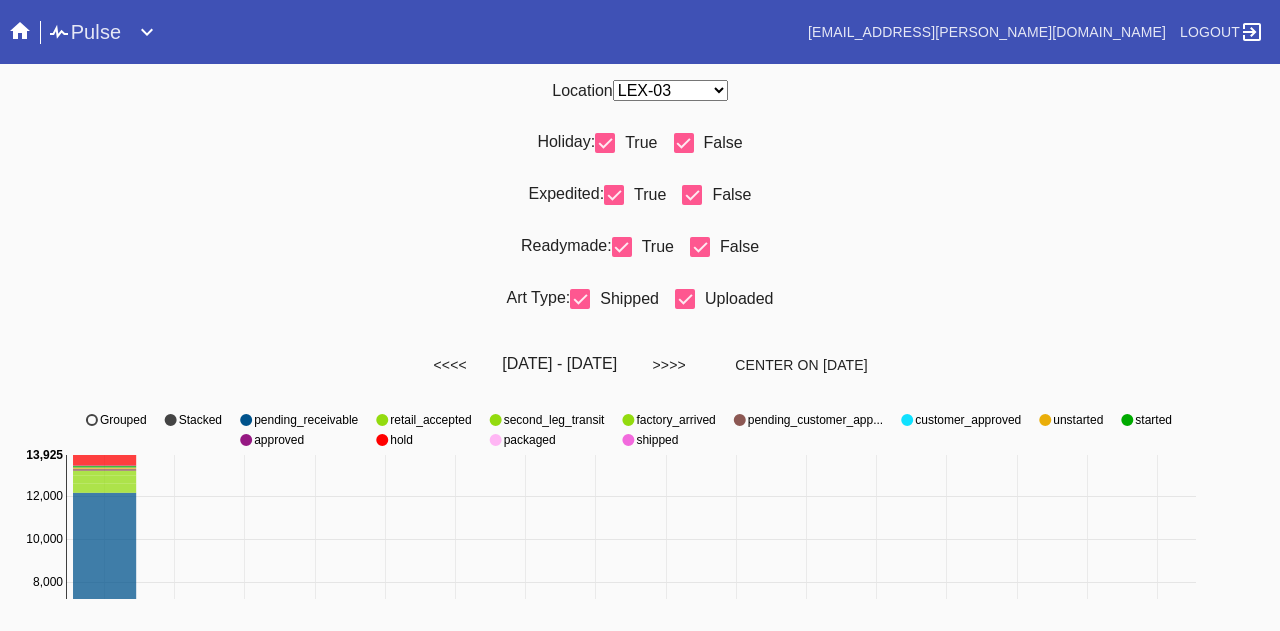 click on "Any Location DCA-05 ELP-01 LAS-01 LEX-01 LEX-03" at bounding box center (670, 90) 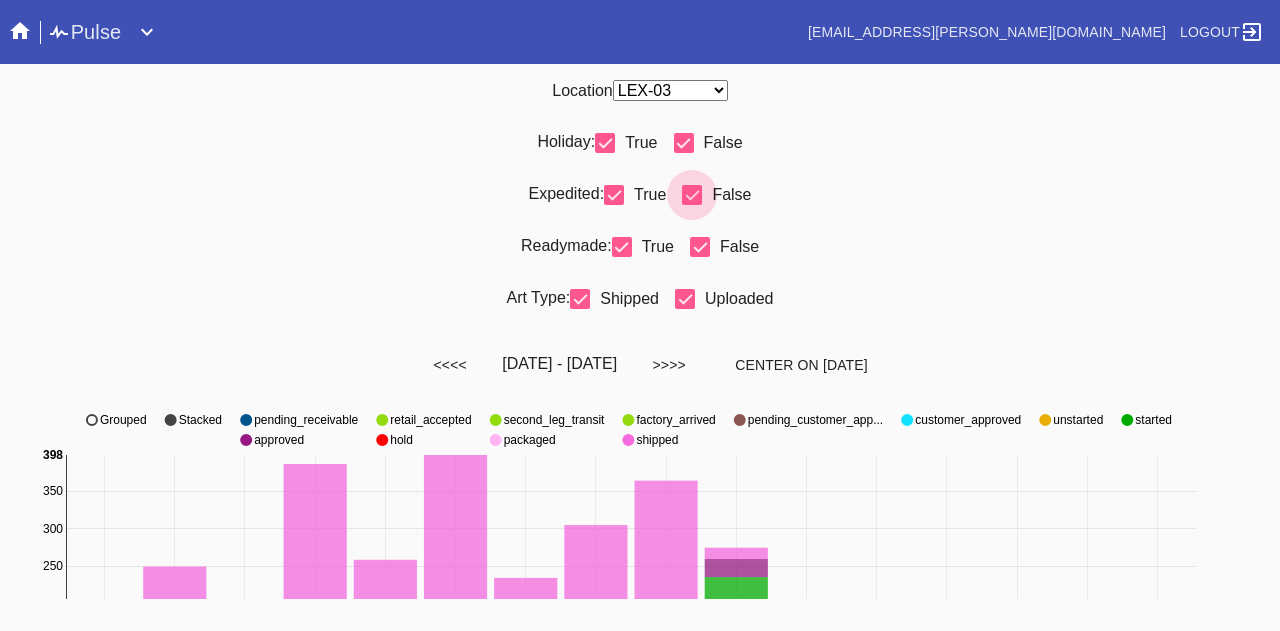 click at bounding box center (692, 195) 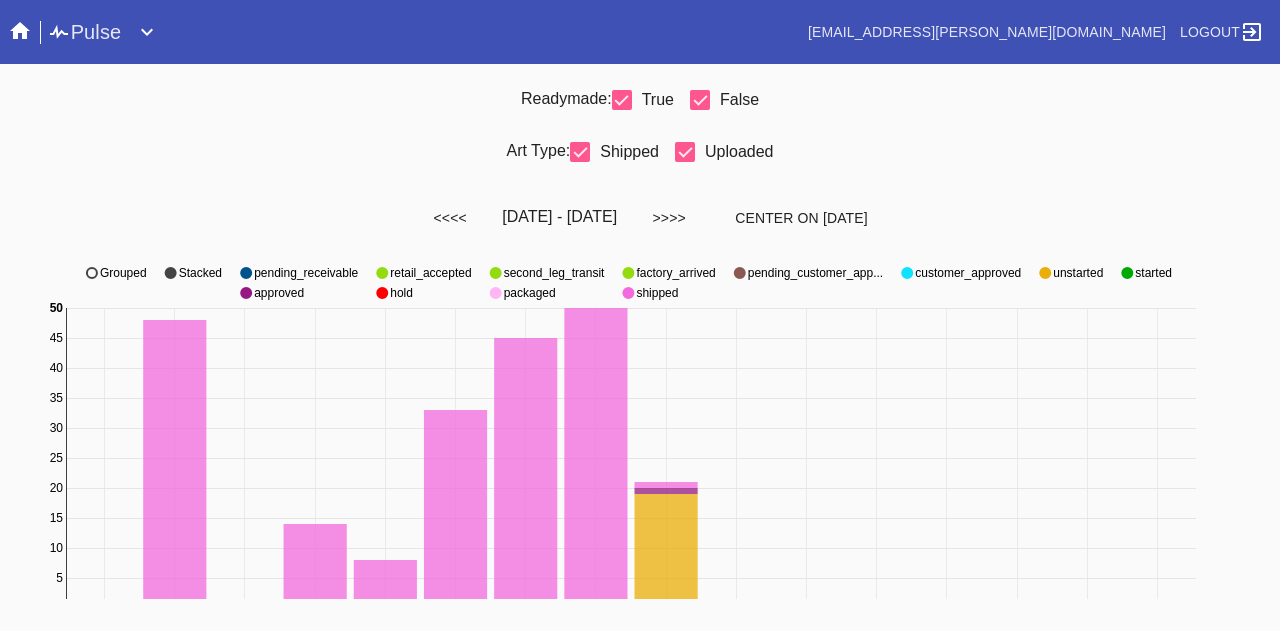 scroll, scrollTop: 0, scrollLeft: 0, axis: both 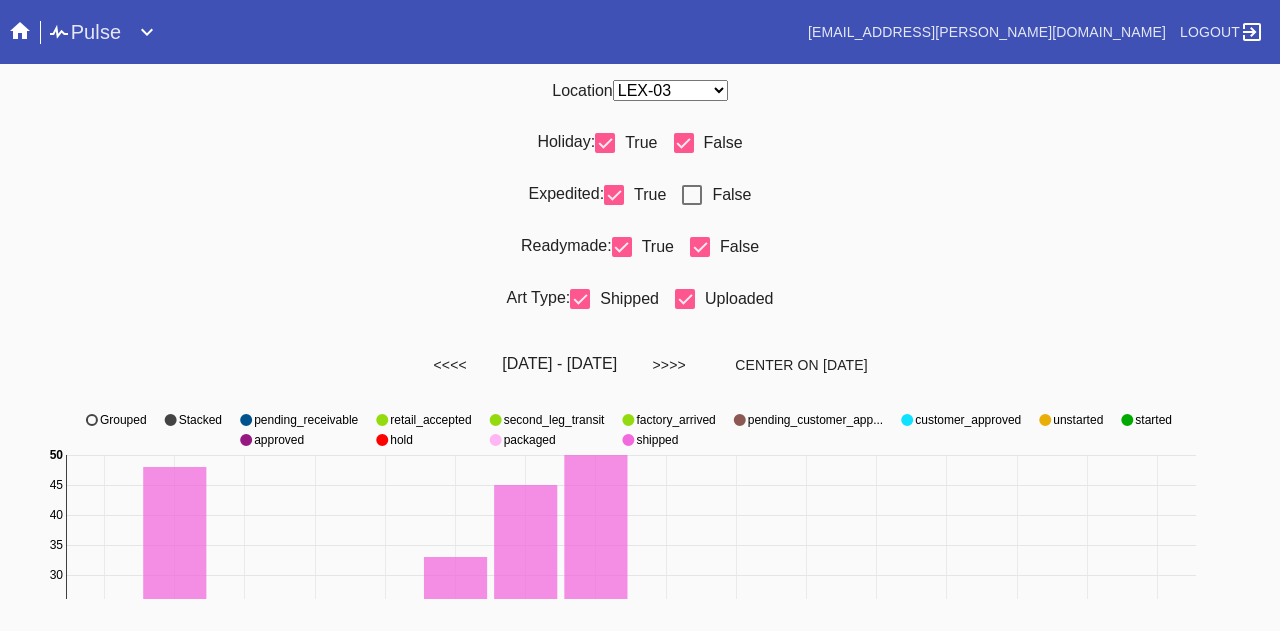 click at bounding box center (692, 195) 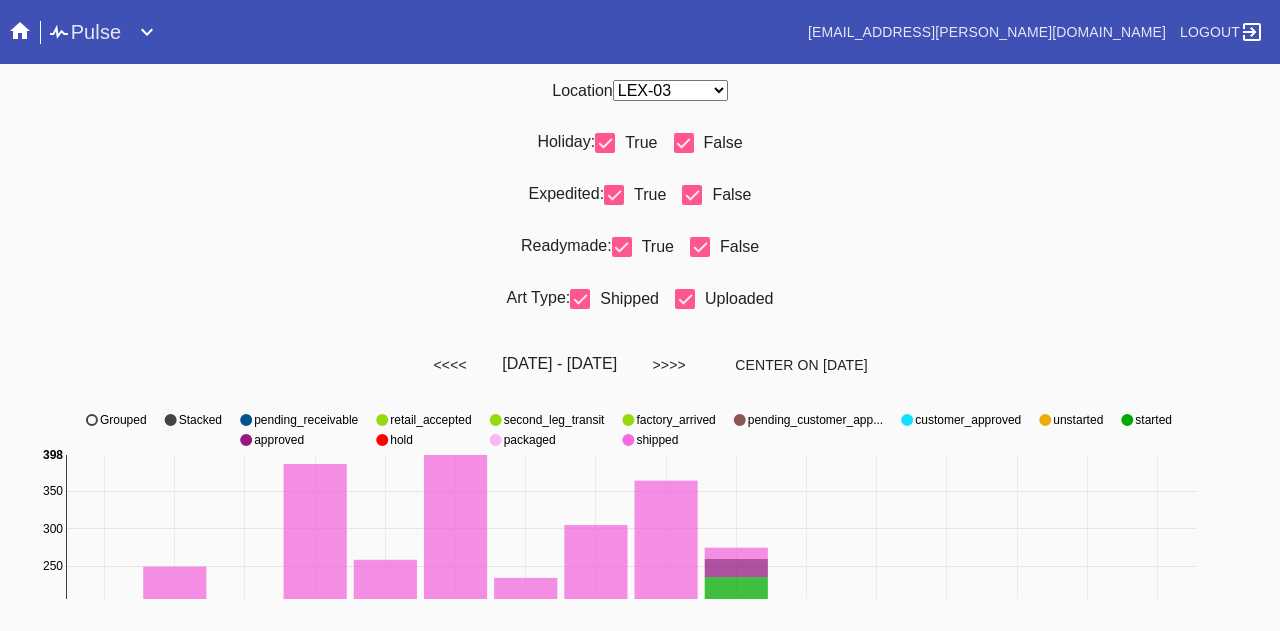 click at bounding box center (605, 143) 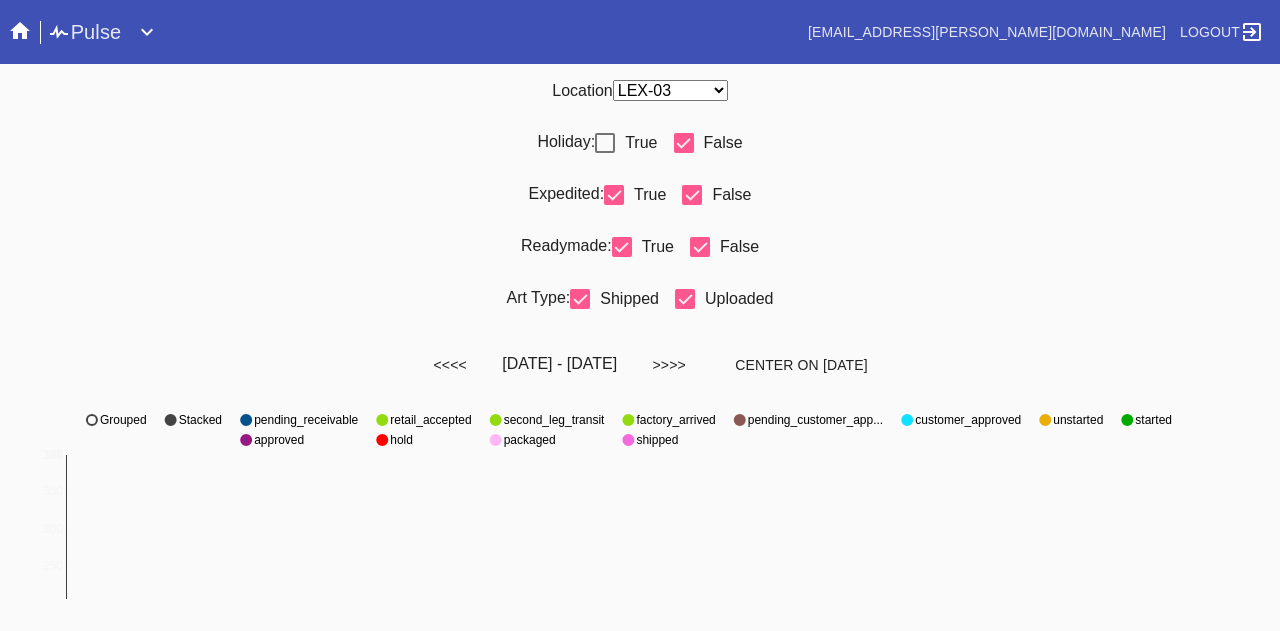 click at bounding box center [614, 195] 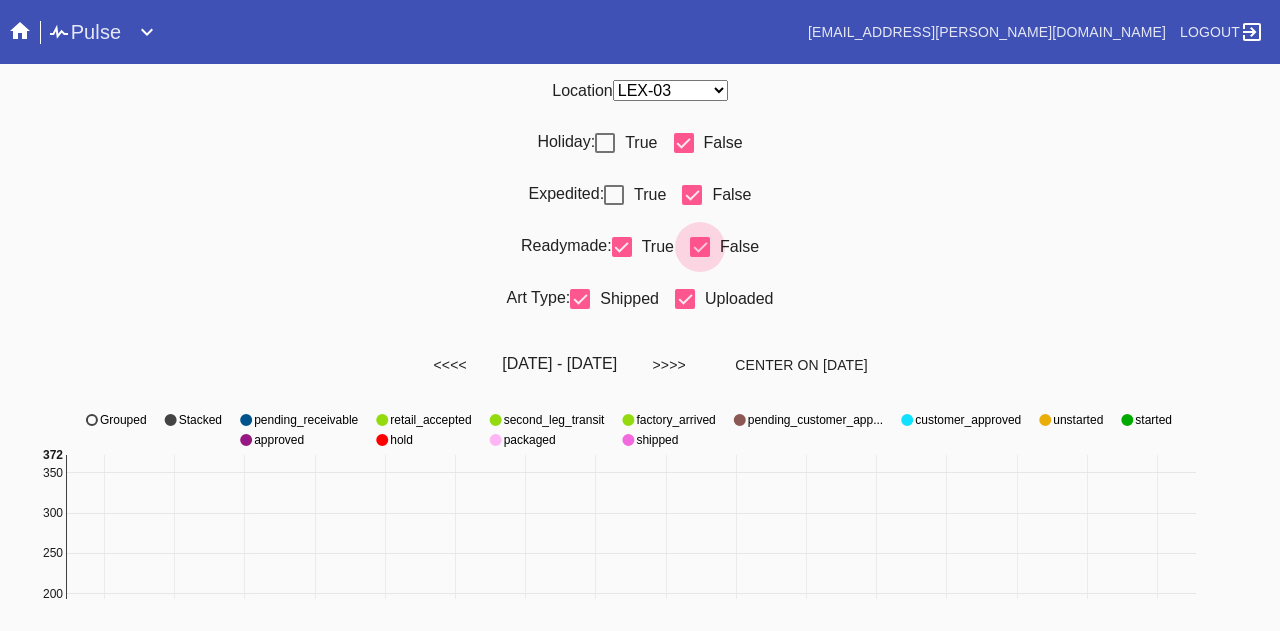 click at bounding box center (700, 247) 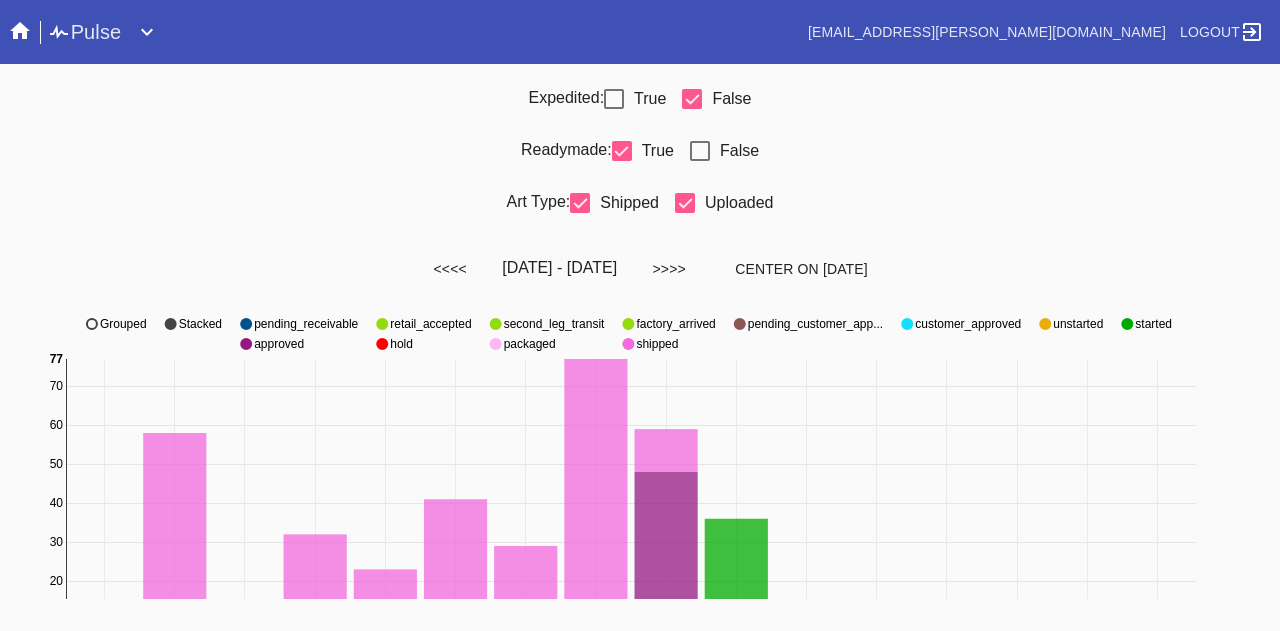 scroll, scrollTop: 0, scrollLeft: 0, axis: both 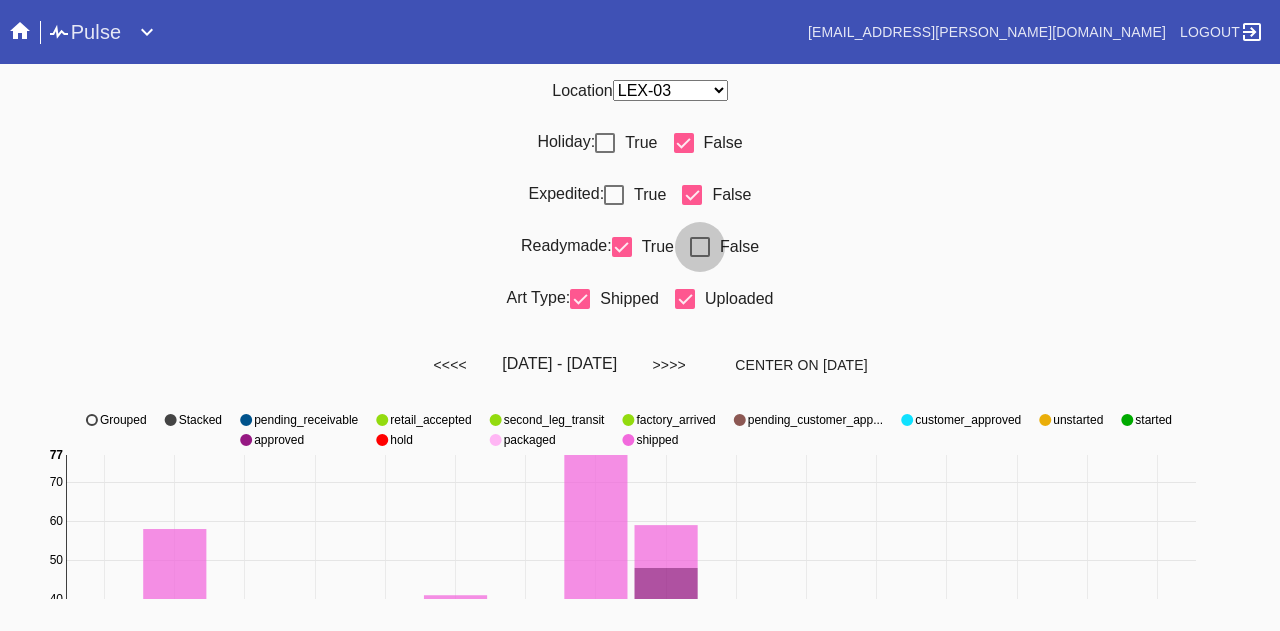 click at bounding box center [700, 247] 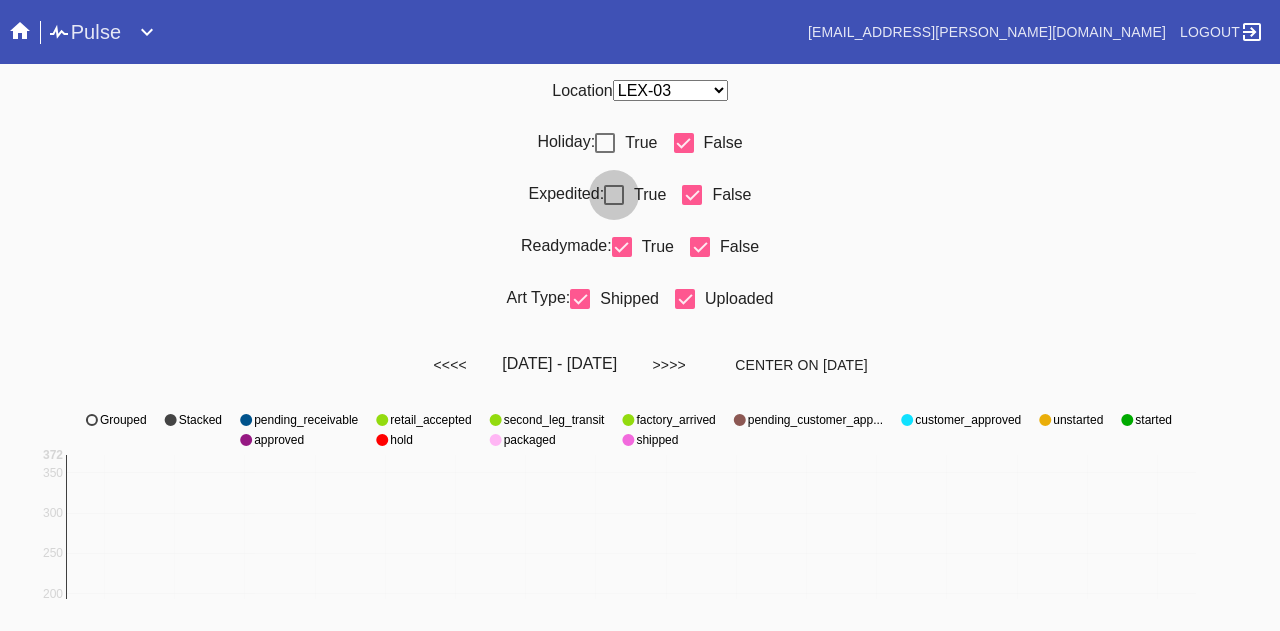 click at bounding box center [614, 195] 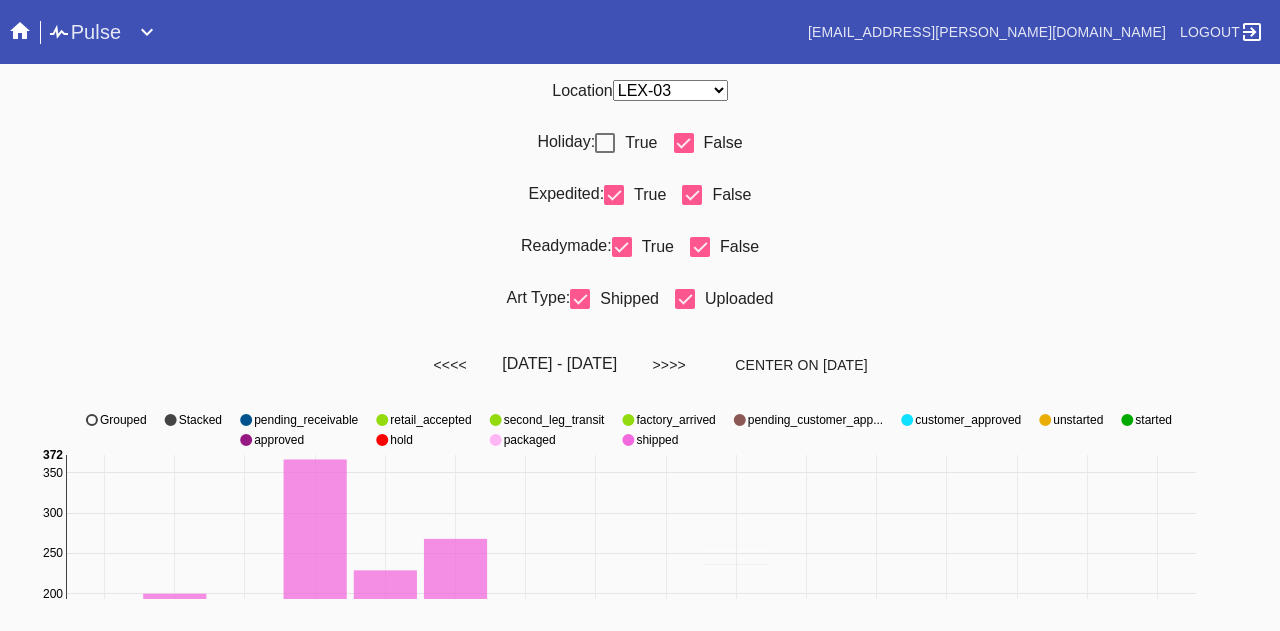 click at bounding box center [605, 143] 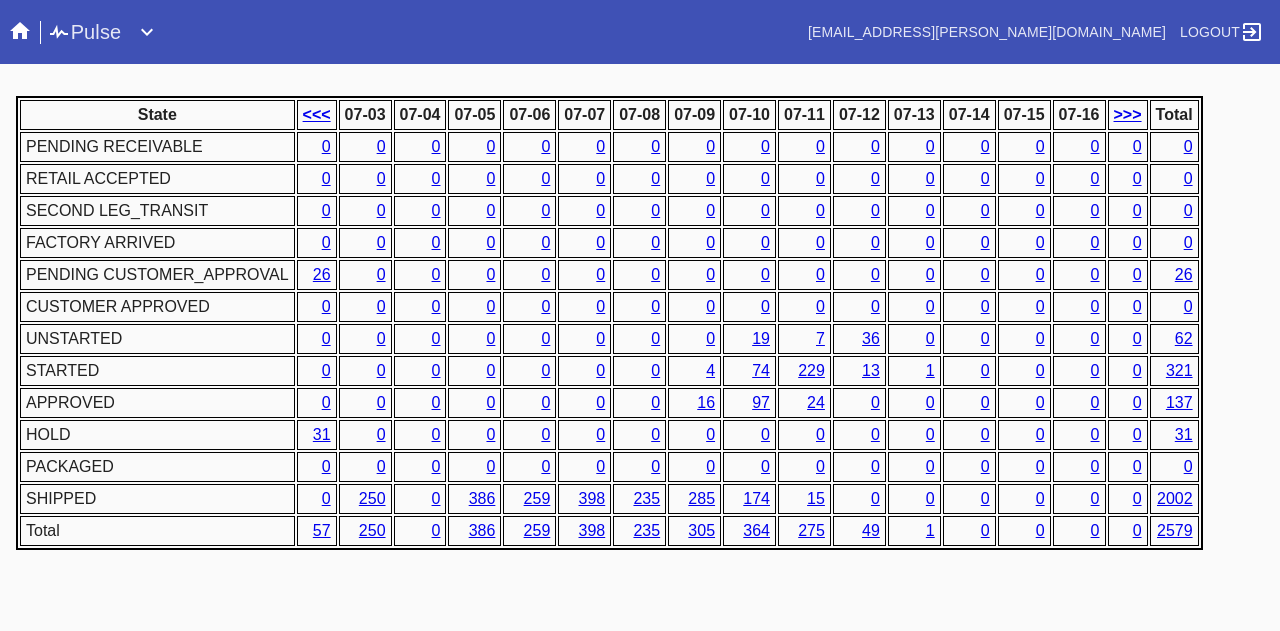 scroll, scrollTop: 1000, scrollLeft: 0, axis: vertical 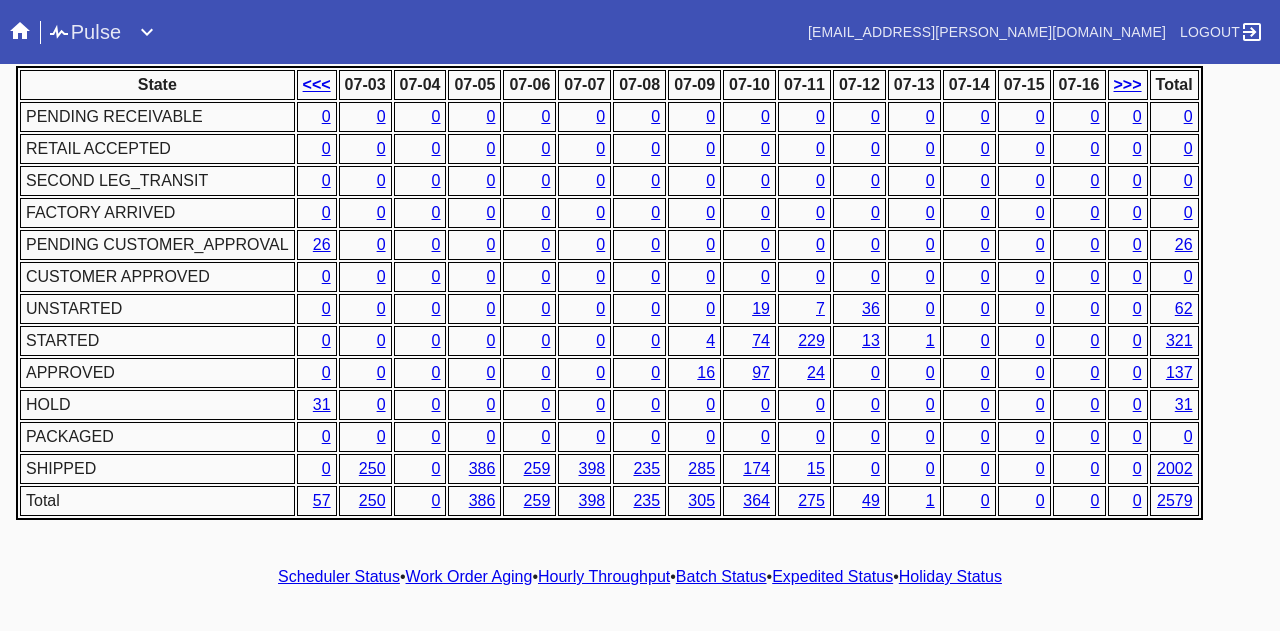 click on "Hourly Throughput" at bounding box center (604, 576) 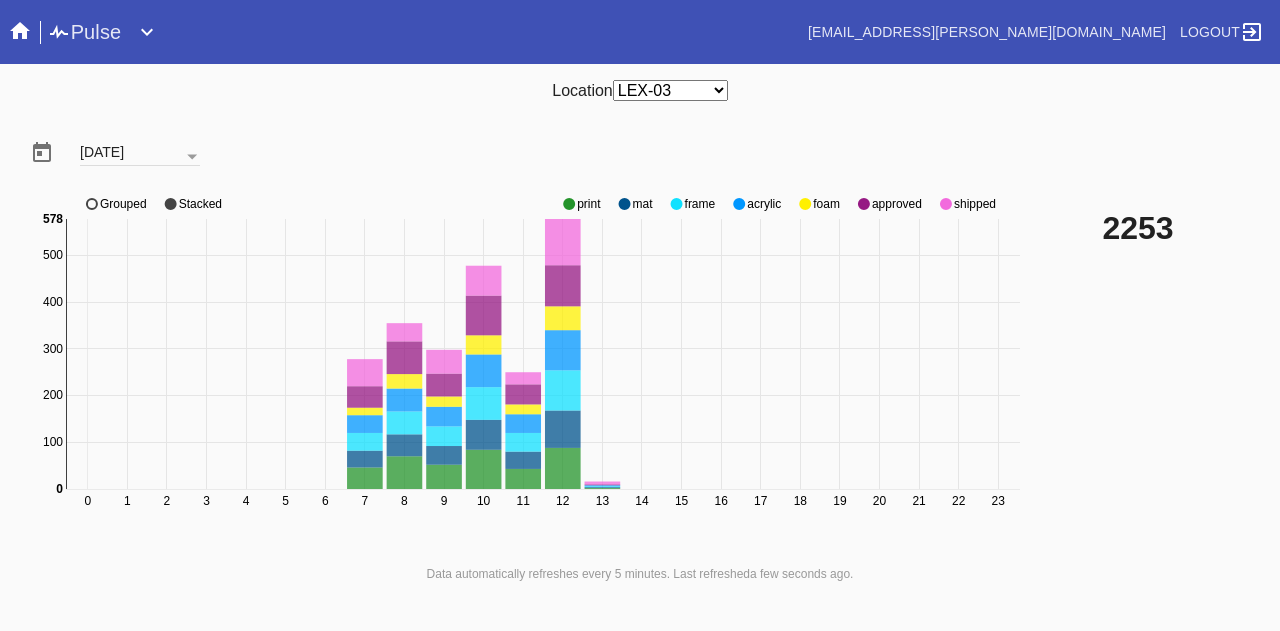 click on "shipped" 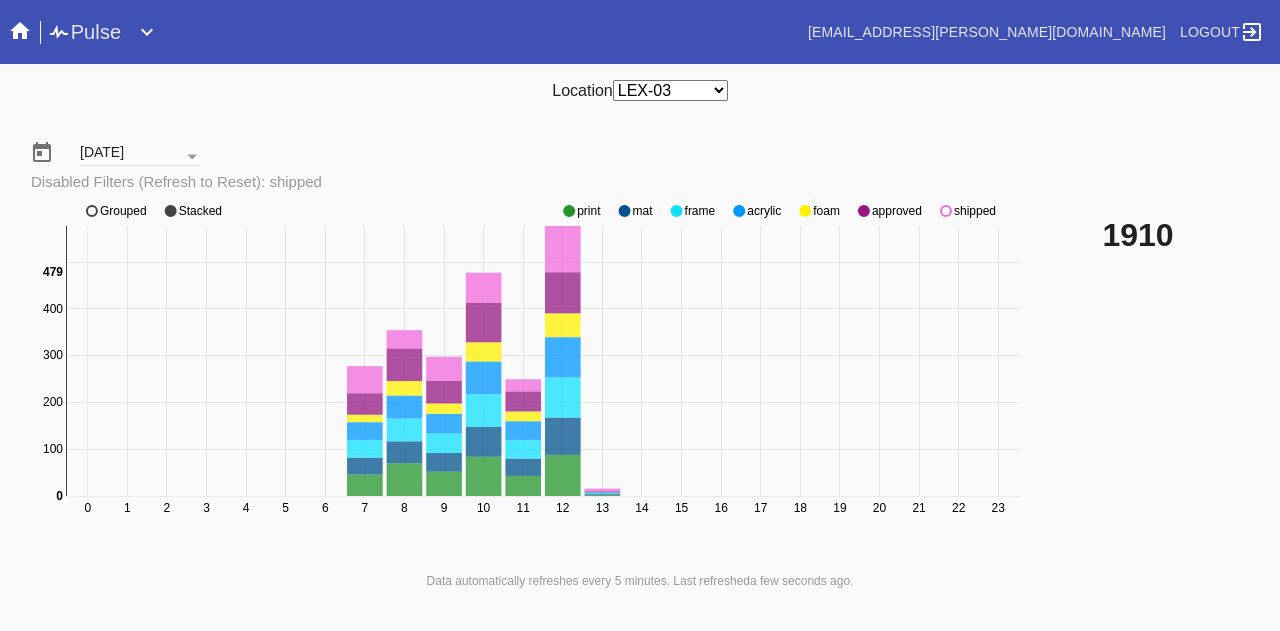 click on "shipped" 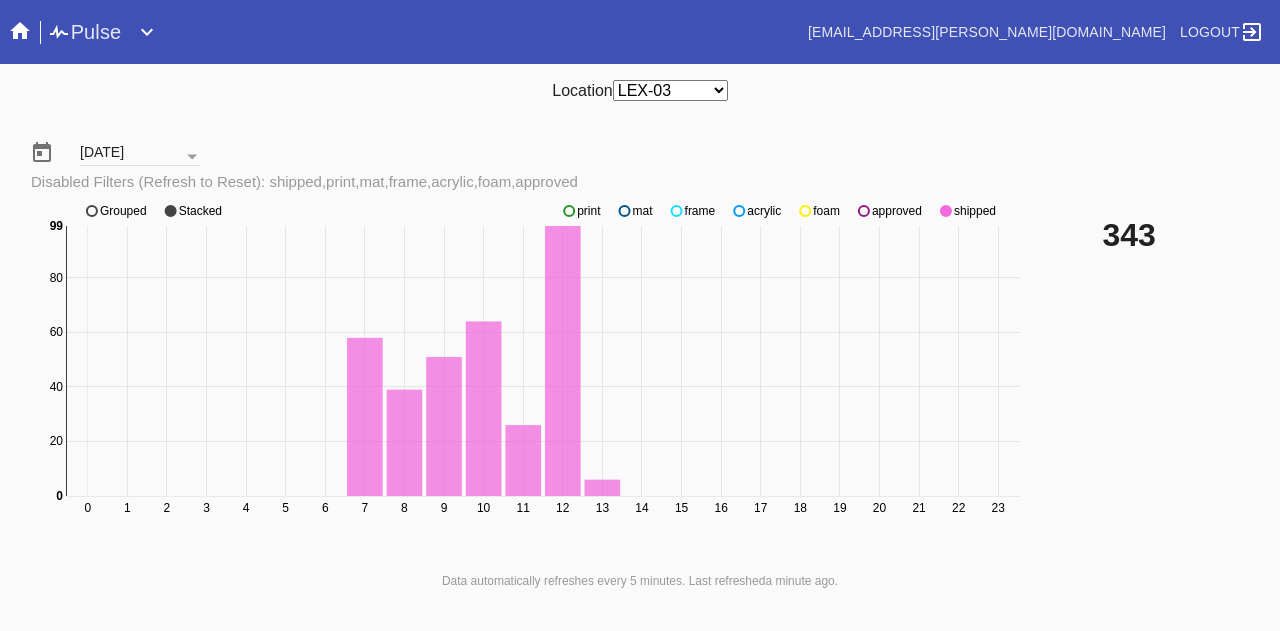 click on "approved" 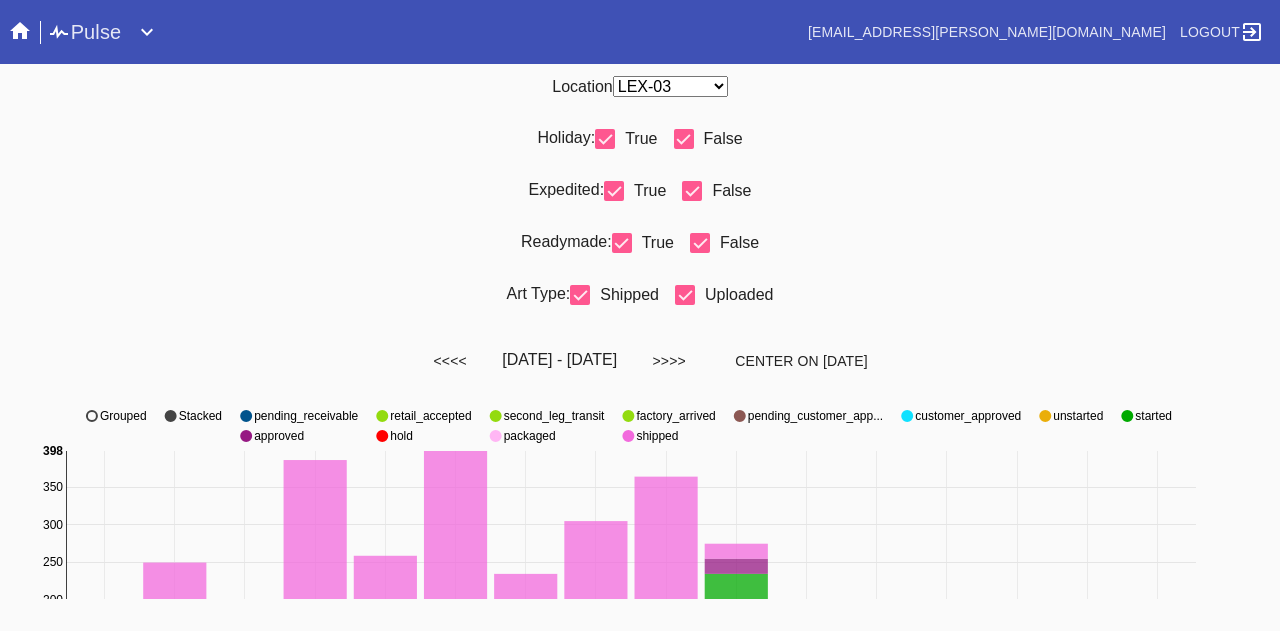 scroll, scrollTop: 0, scrollLeft: 0, axis: both 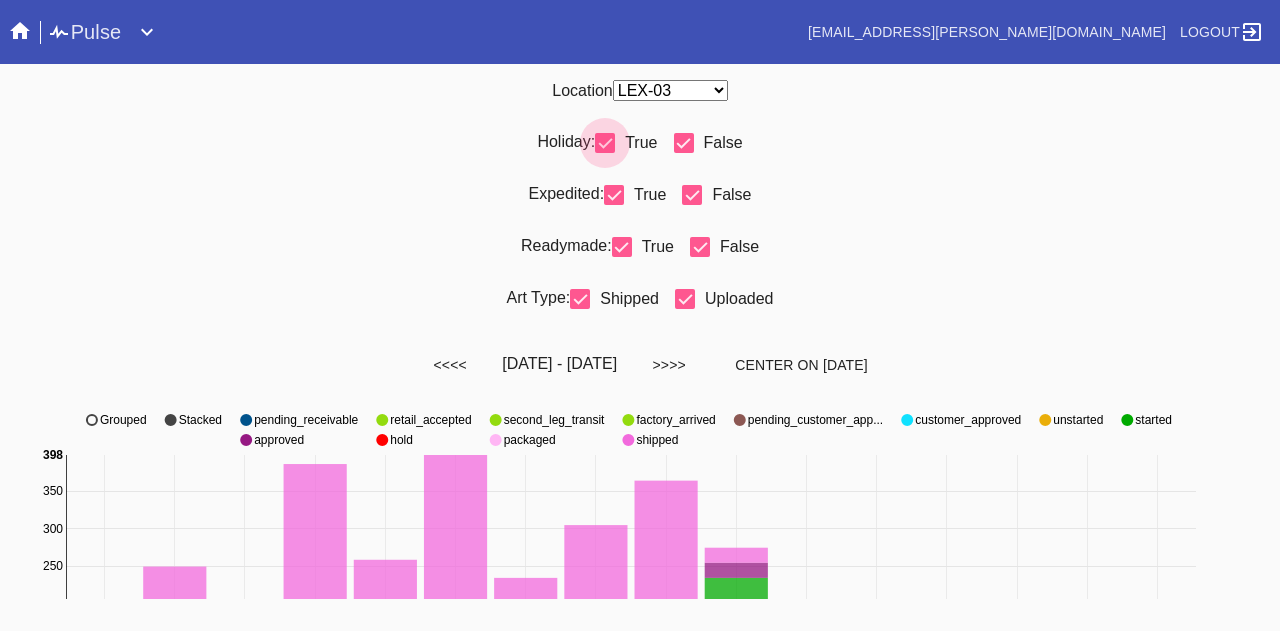 click at bounding box center (605, 143) 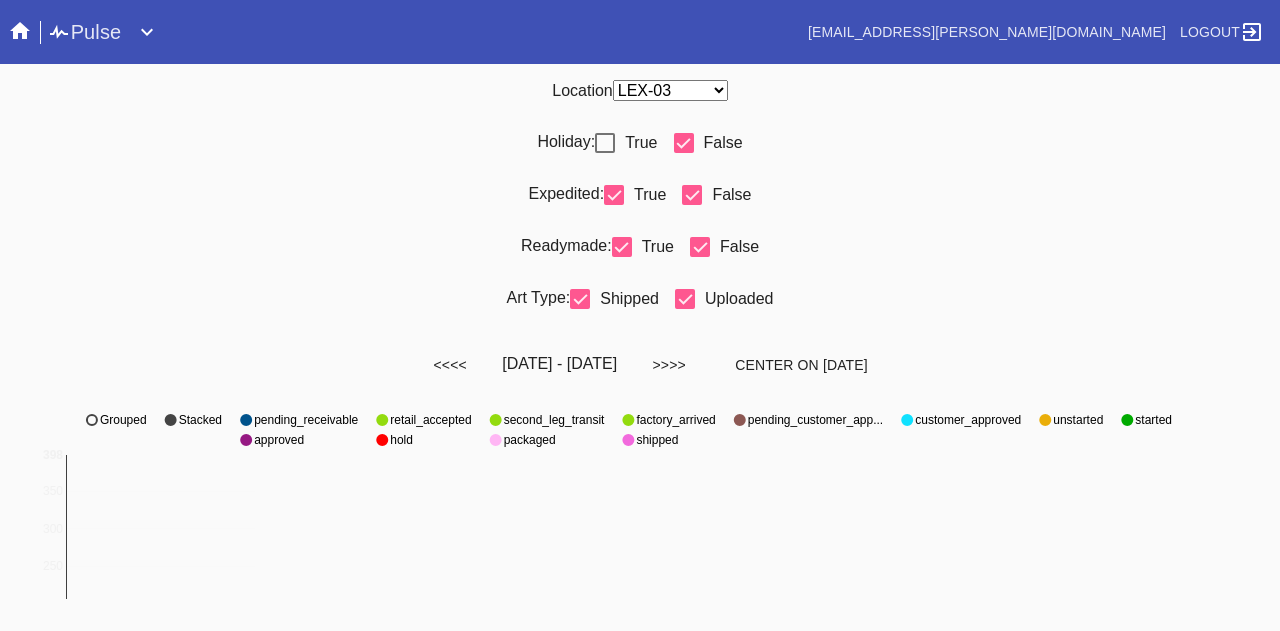 drag, startPoint x: 622, startPoint y: 195, endPoint x: 646, endPoint y: 201, distance: 24.738634 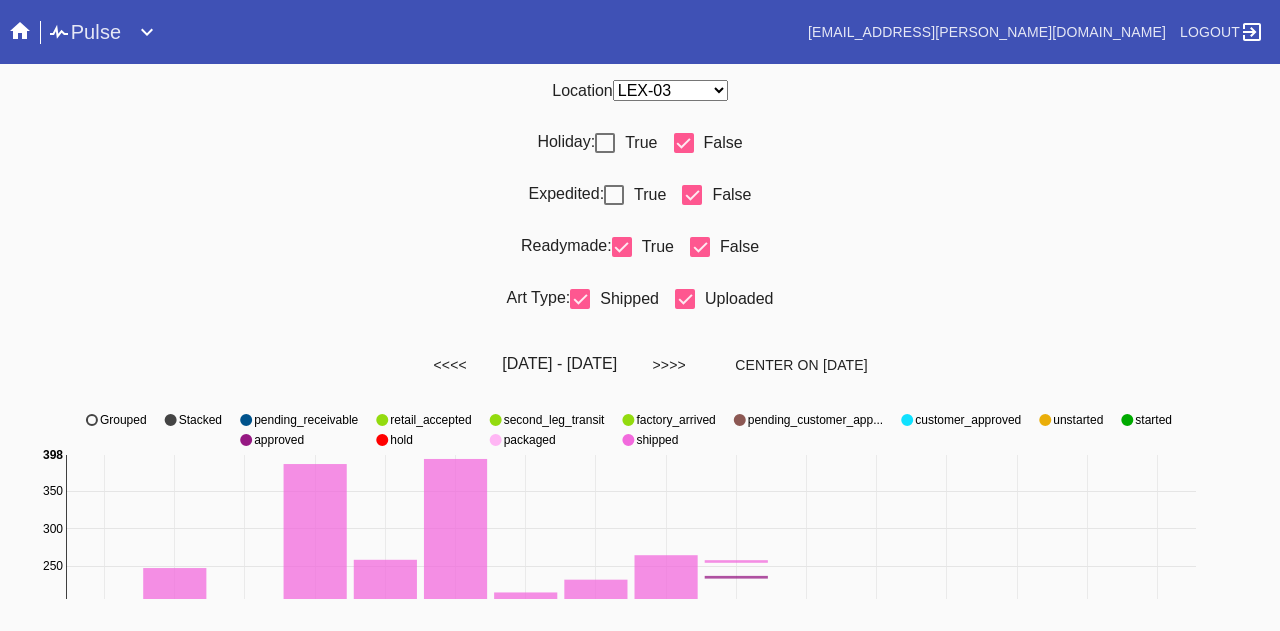 click at bounding box center (700, 247) 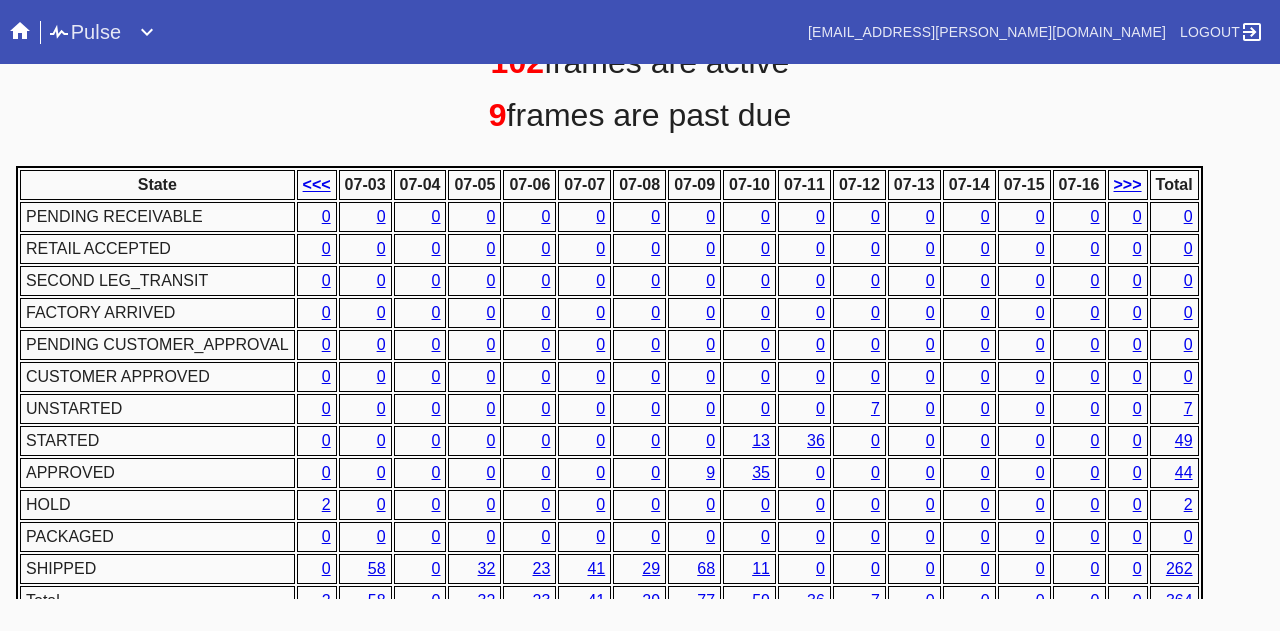 scroll, scrollTop: 1018, scrollLeft: 0, axis: vertical 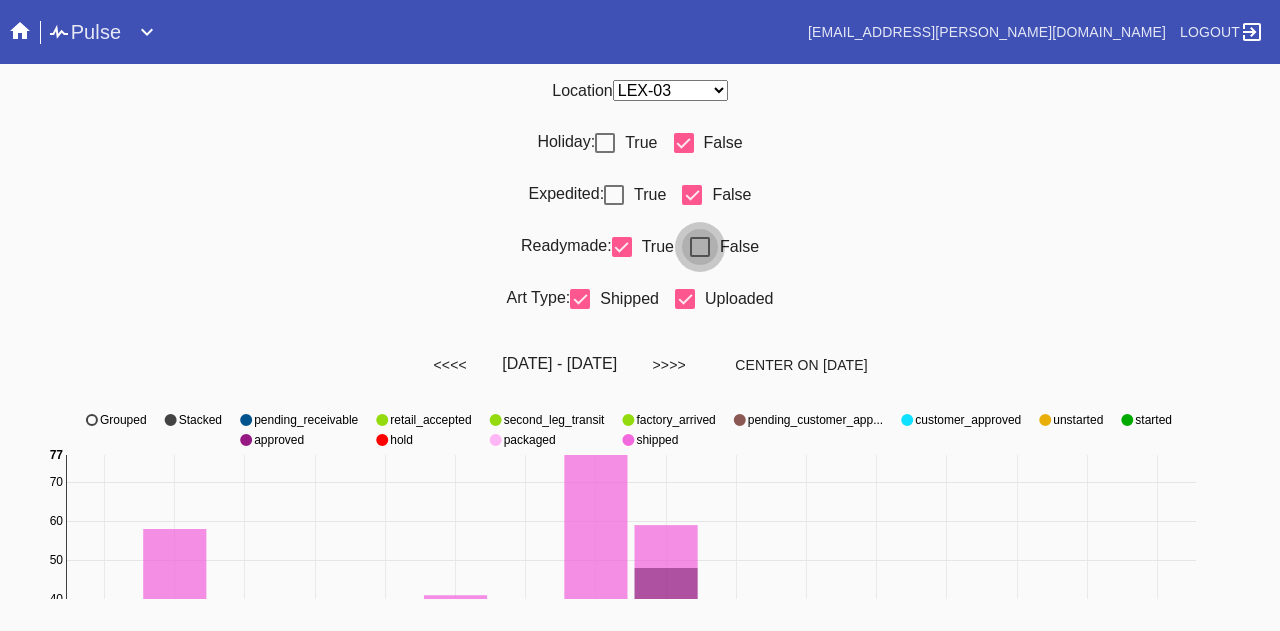 click at bounding box center [700, 247] 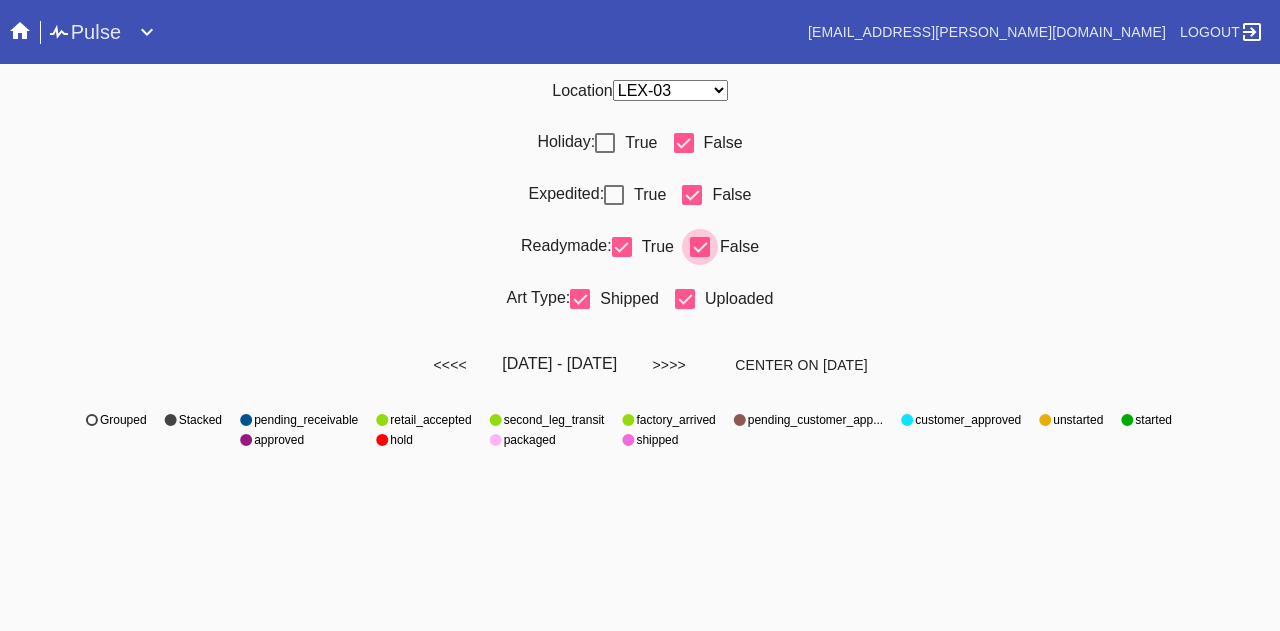 drag, startPoint x: 610, startPoint y: 190, endPoint x: 613, endPoint y: 179, distance: 11.401754 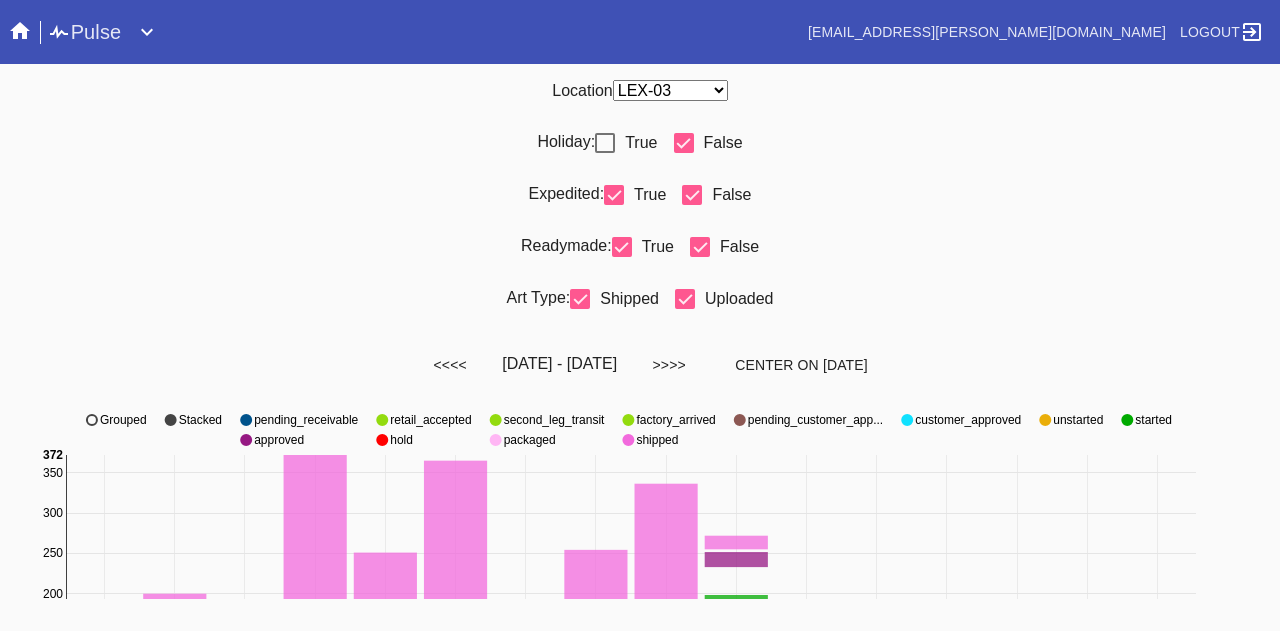 drag, startPoint x: 595, startPoint y: 133, endPoint x: 626, endPoint y: 169, distance: 47.507893 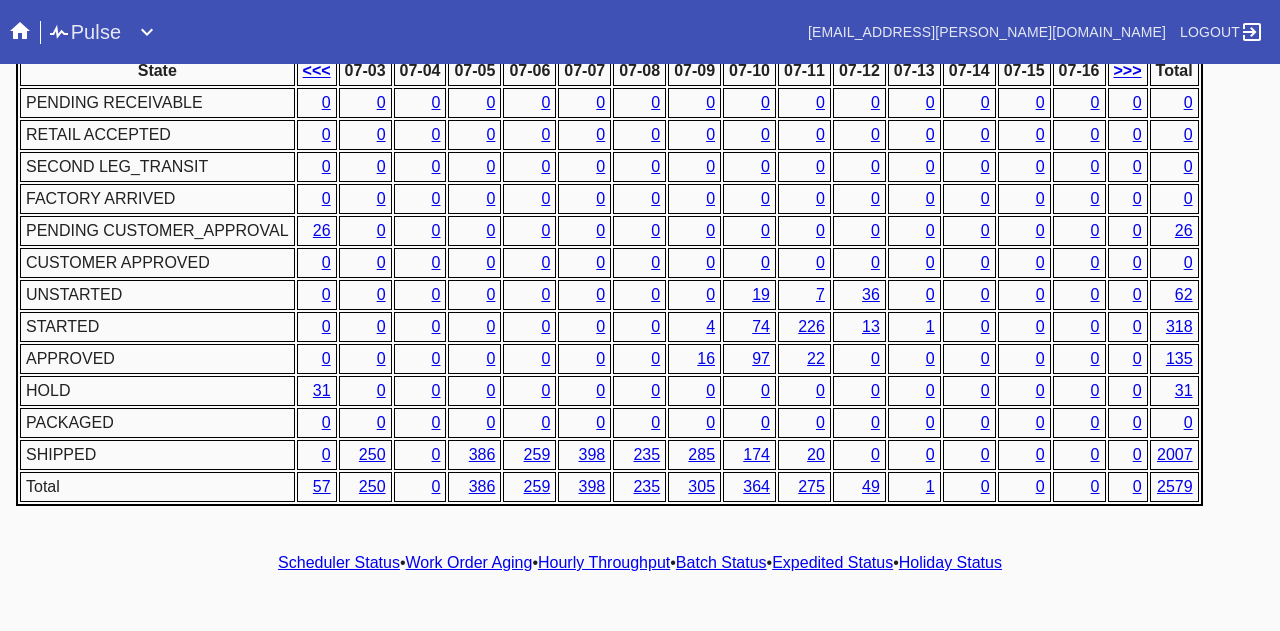scroll, scrollTop: 1018, scrollLeft: 0, axis: vertical 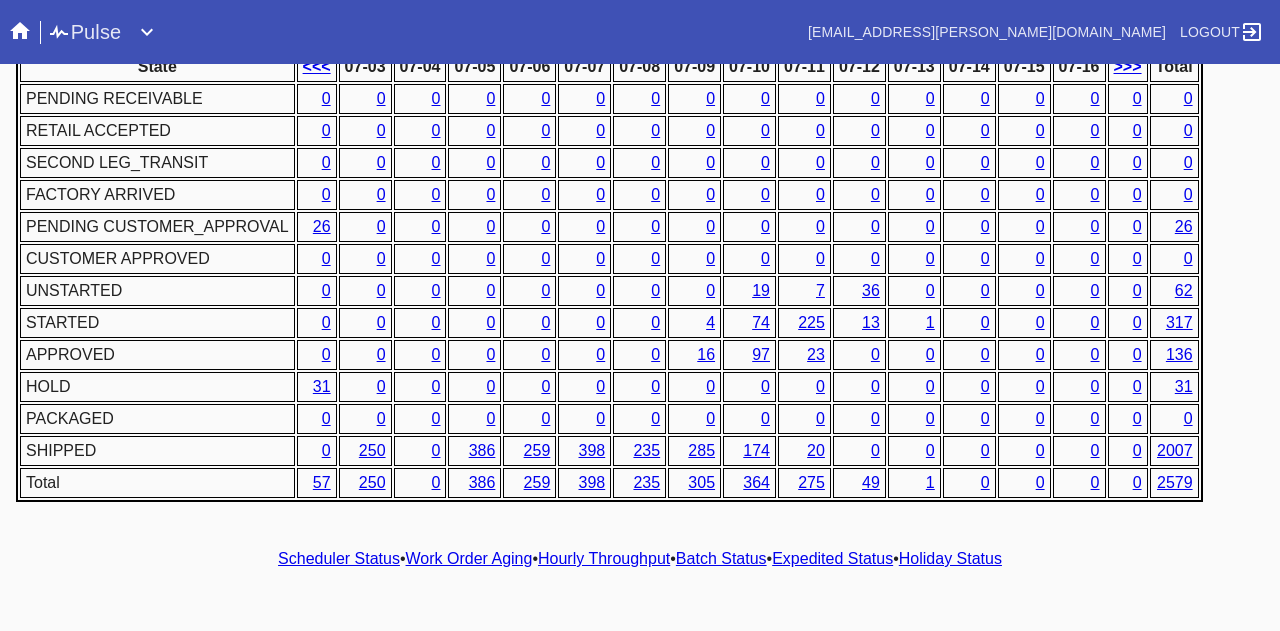 click on "62" at bounding box center (1184, 290) 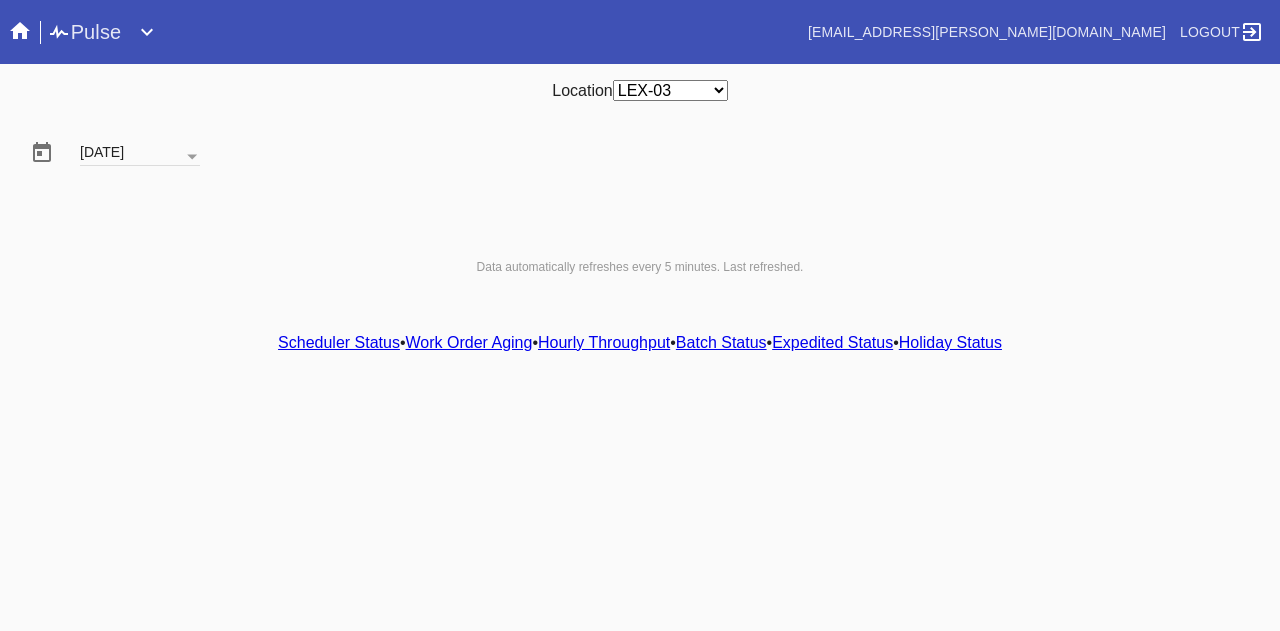 scroll, scrollTop: 0, scrollLeft: 0, axis: both 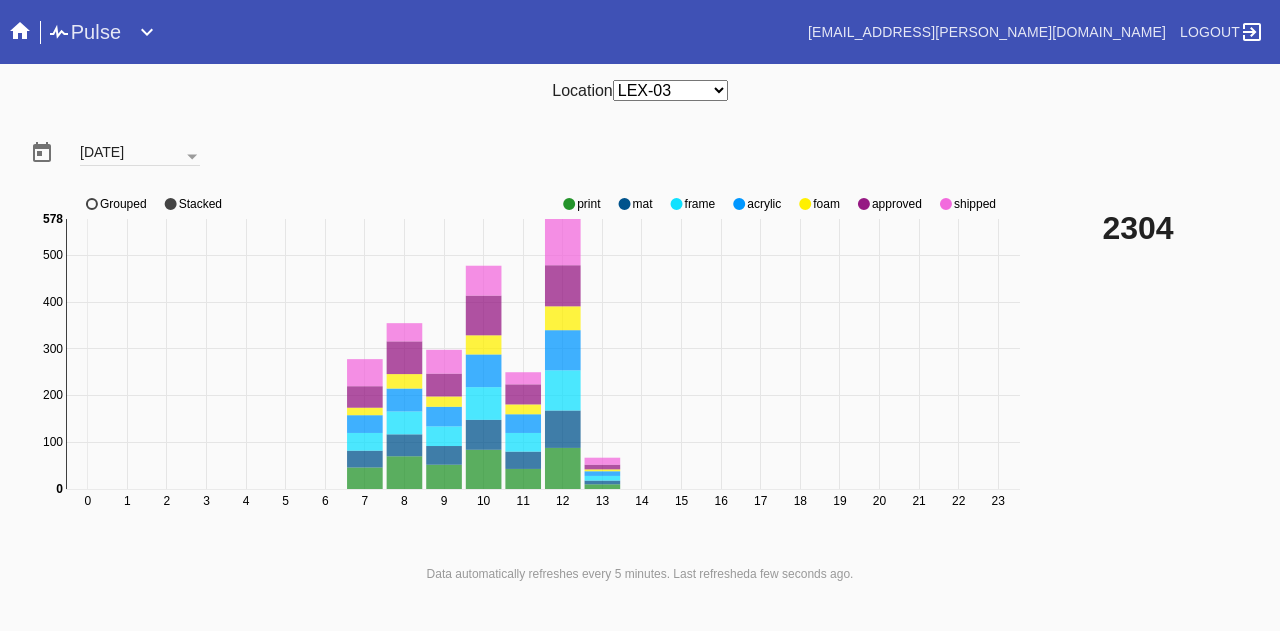 click on "approved" 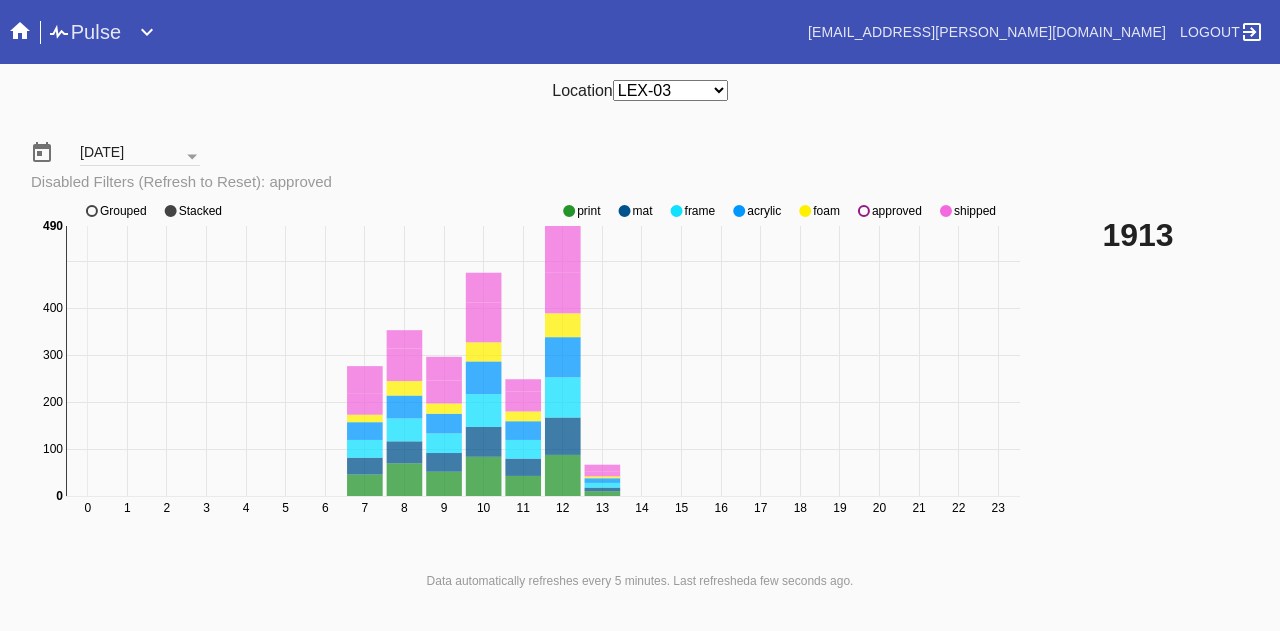 click on "0 1 2 3 4 5 6 7 8 9 10 11 12 13 14 15 16 17 18 19 20 21 22 23 0 100 200 300 400 500 0 490 print mat frame acrylic foam approved shipped Grouped Stacked" 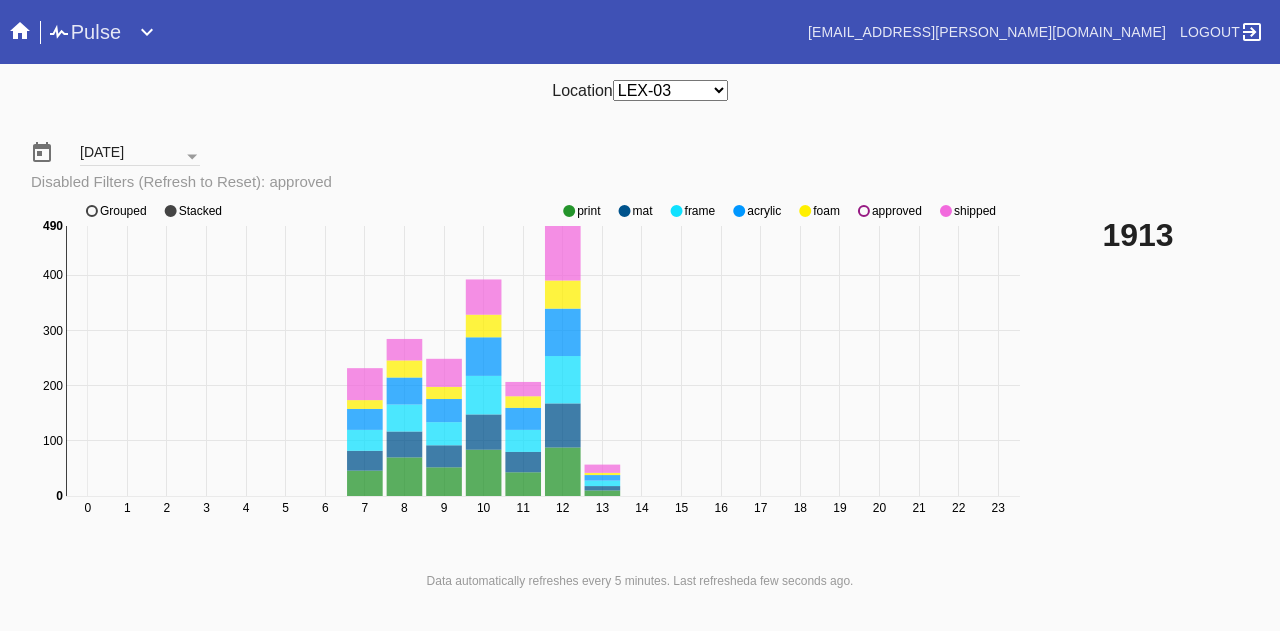 click on "approved" 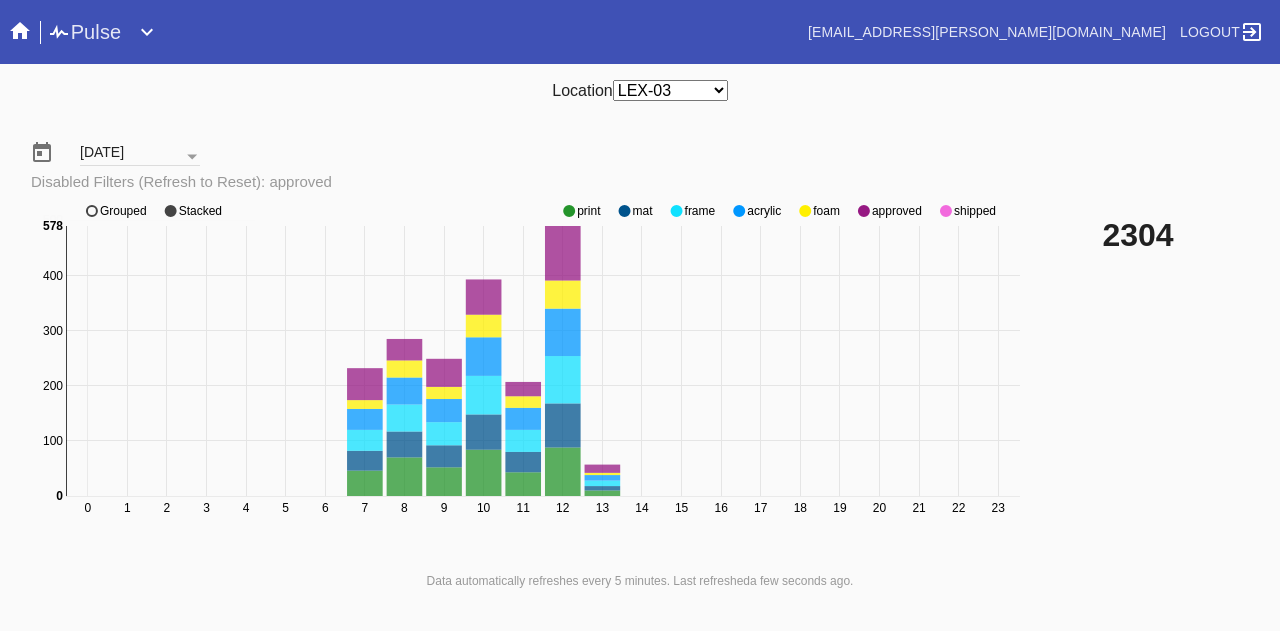 click on "approved" 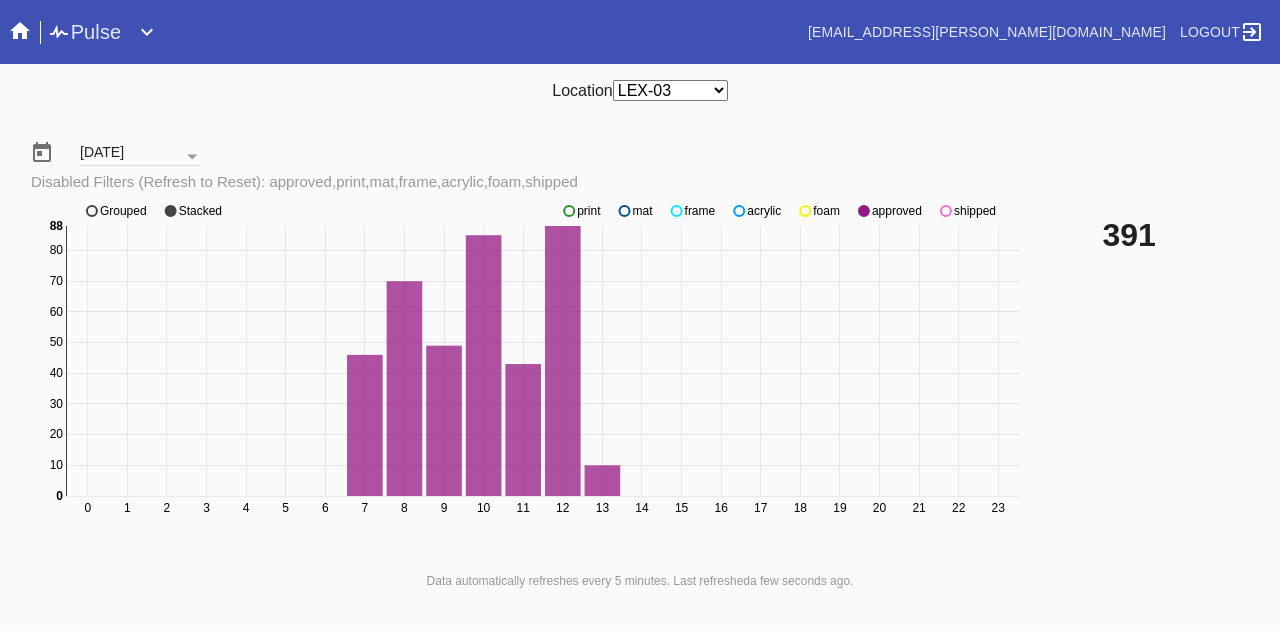 click on "0 1 2 3 4 5 6 7 8 9 10 11 12 13 14 15 16 17 18 19 20 21 22 23 0 10 20 30 40 50 60 70 80 0 88 print mat frame acrylic foam approved shipped Grouped Stacked" 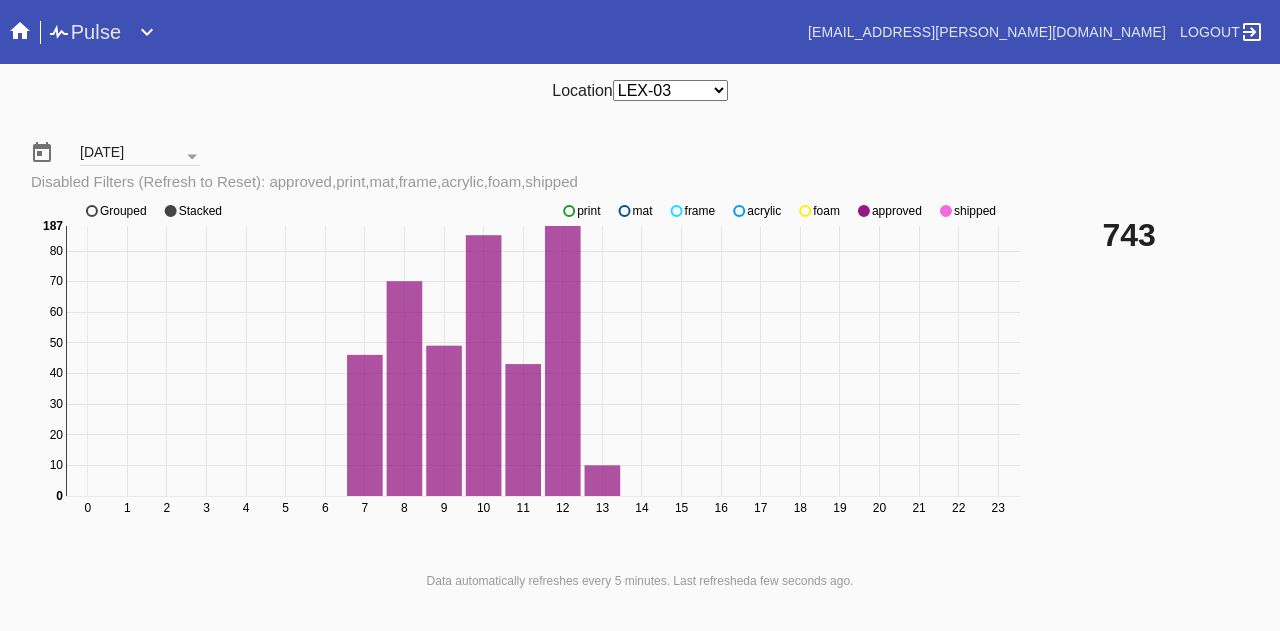click on "shipped" 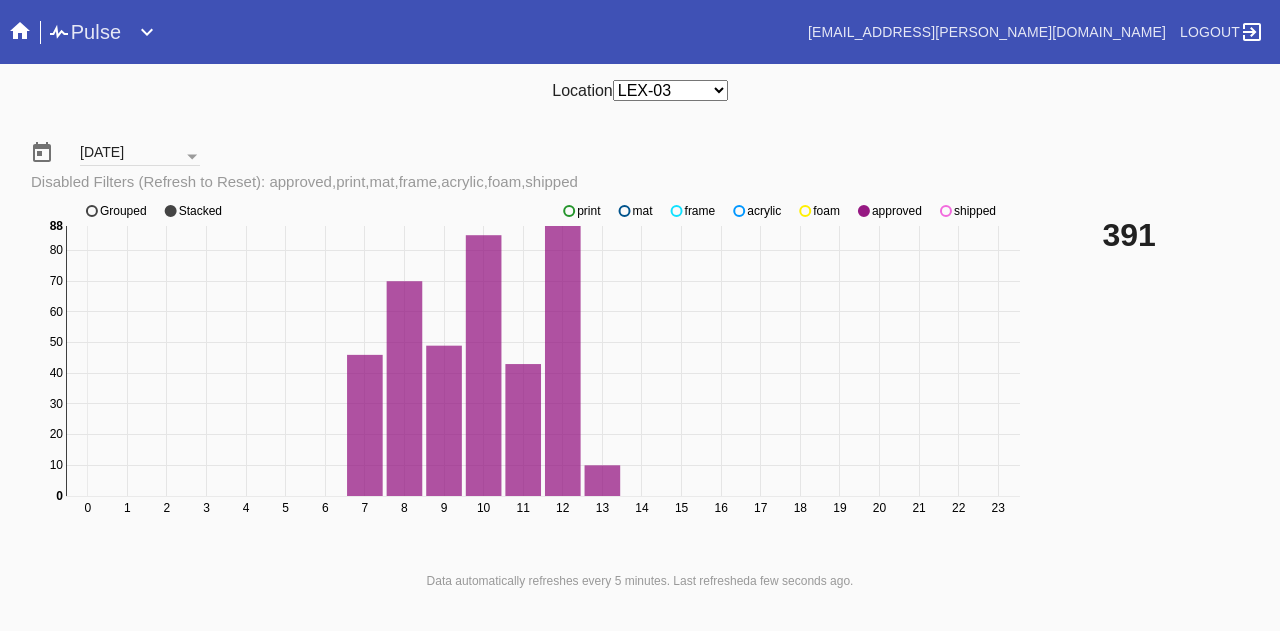 click on "shipped" 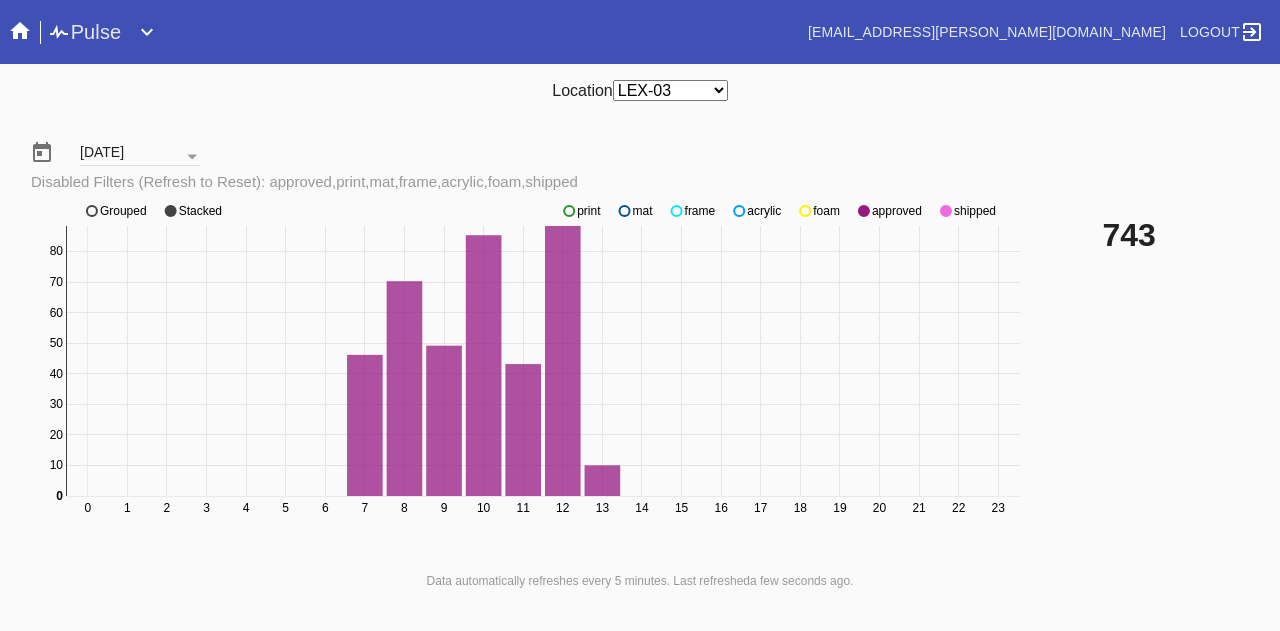 click on "shipped" 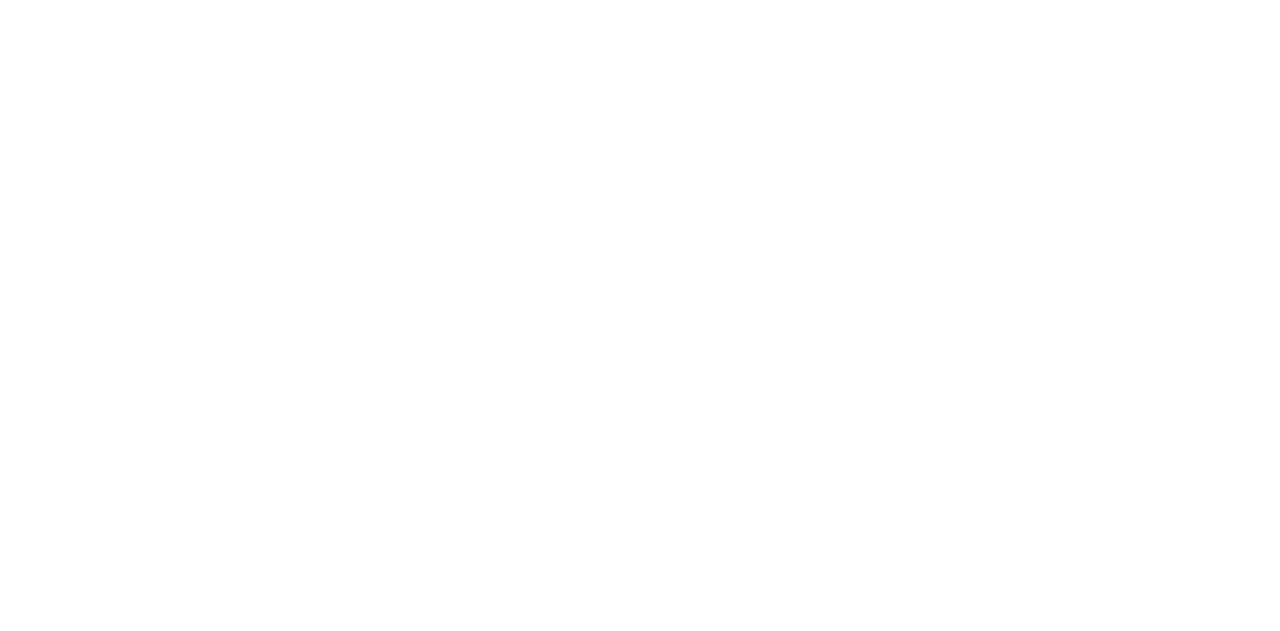 scroll, scrollTop: 0, scrollLeft: 0, axis: both 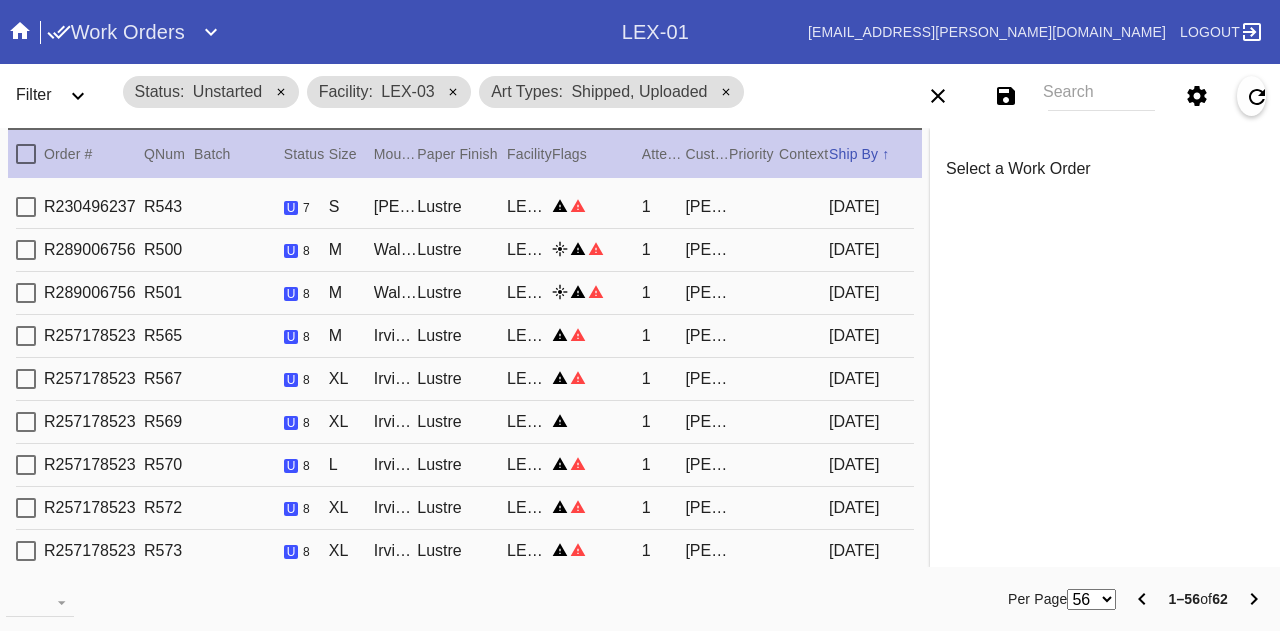 click on "Lustre" at bounding box center (462, 207) 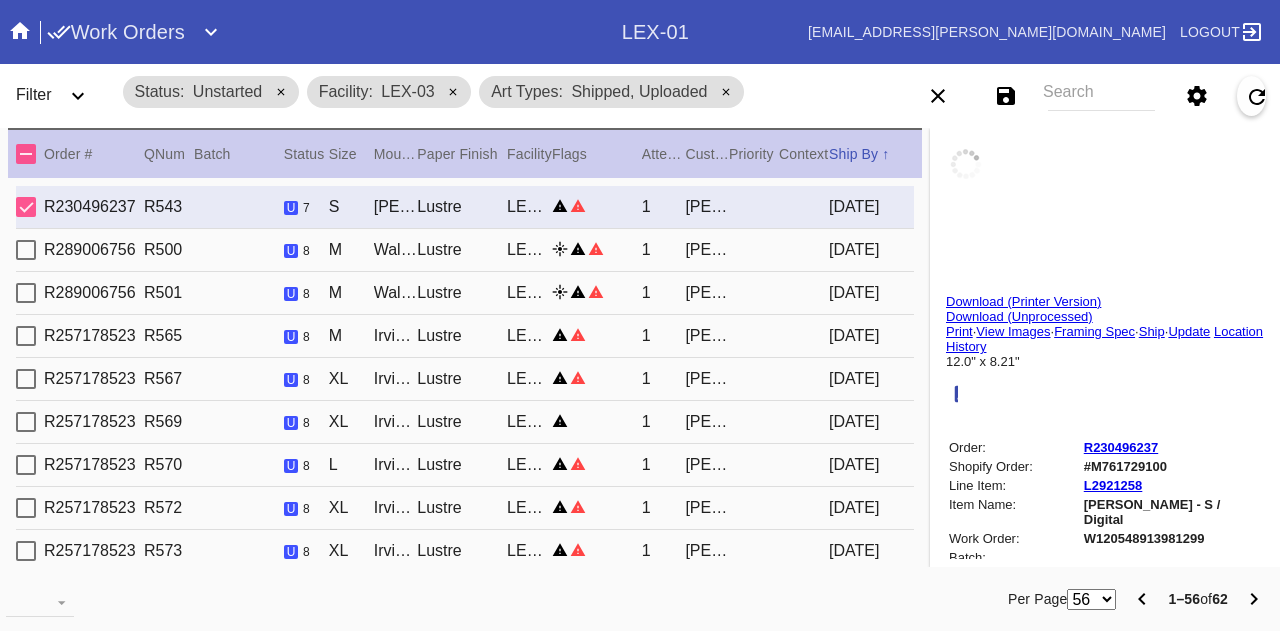 type on "Congratulations on your retirement!" 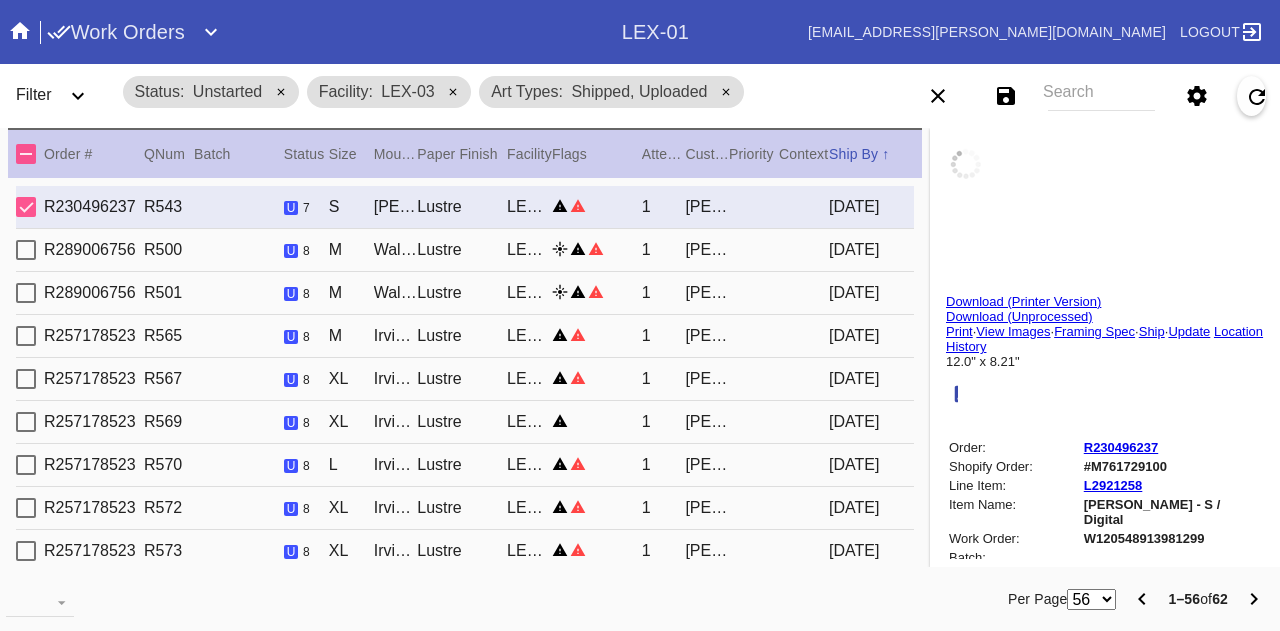 type on "~ The Portland Team" 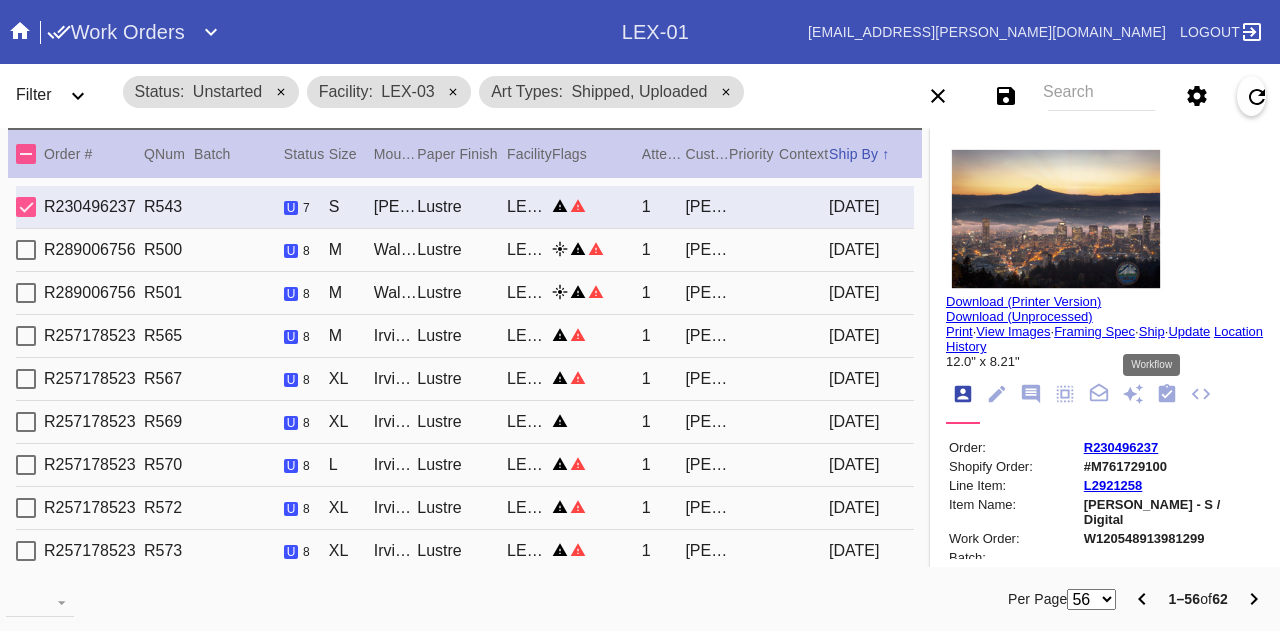 click 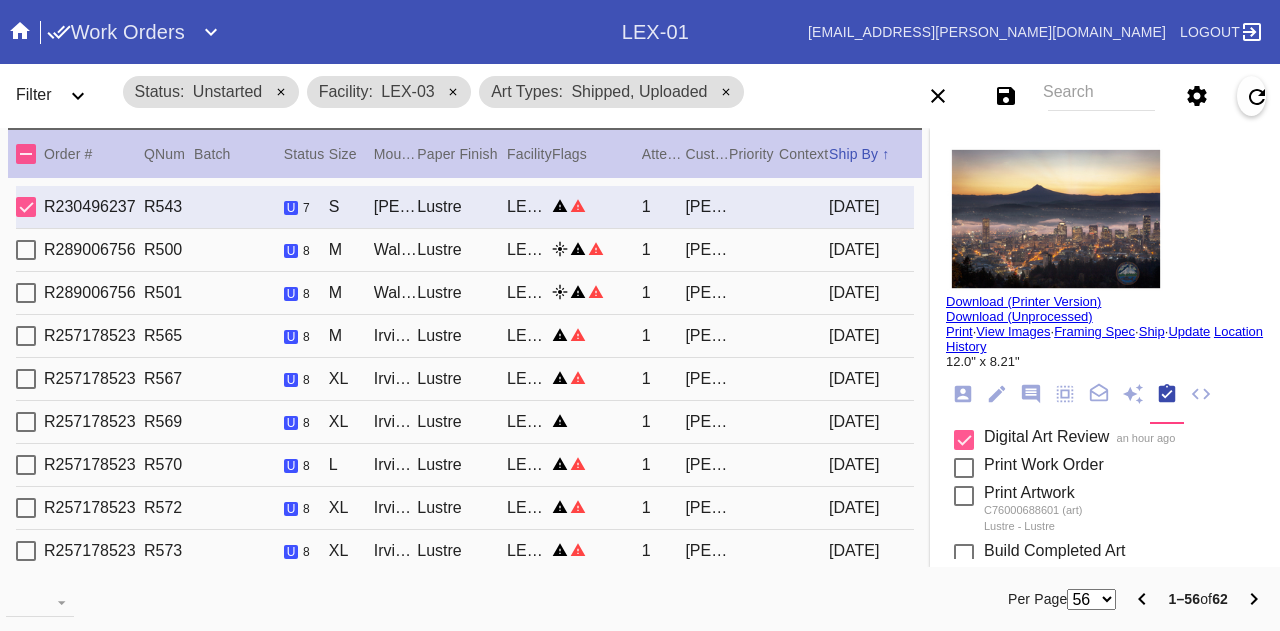 click on "LEX-03" at bounding box center (529, 250) 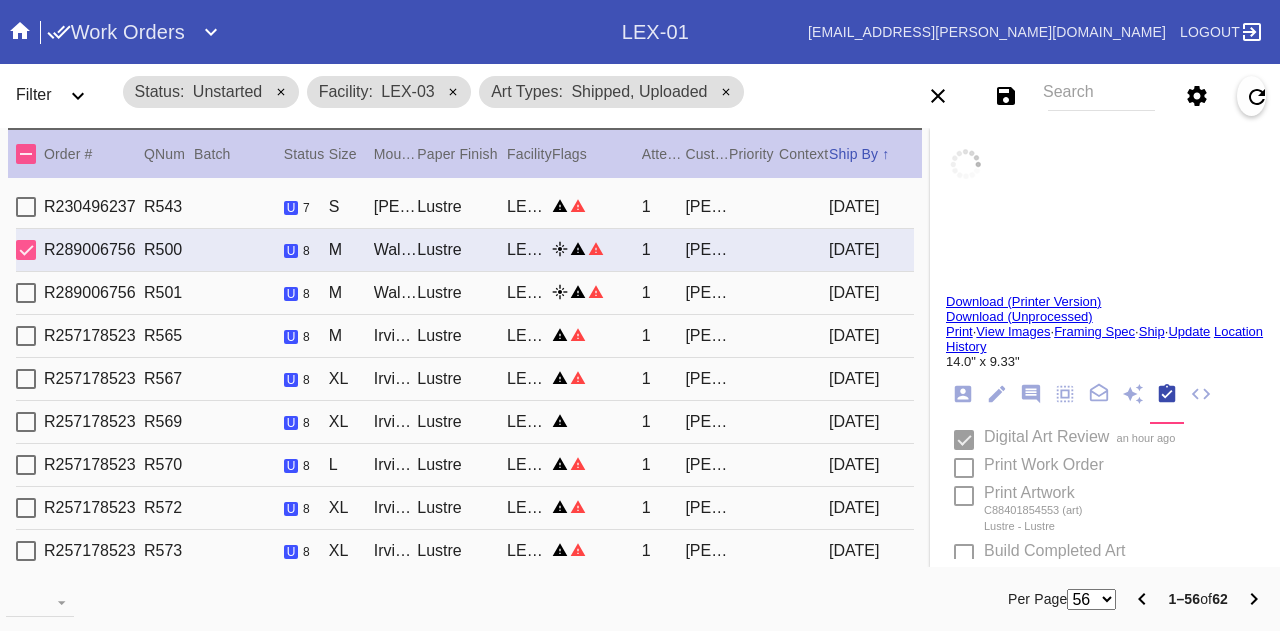 type on "13.75" 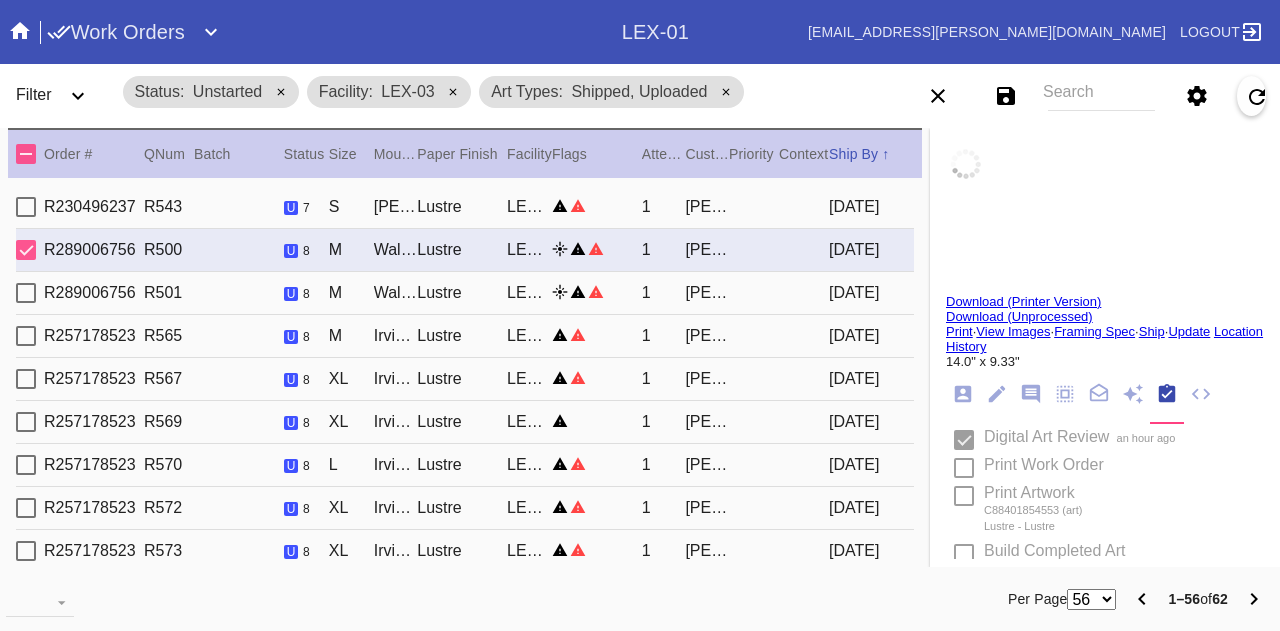 type on "9.0" 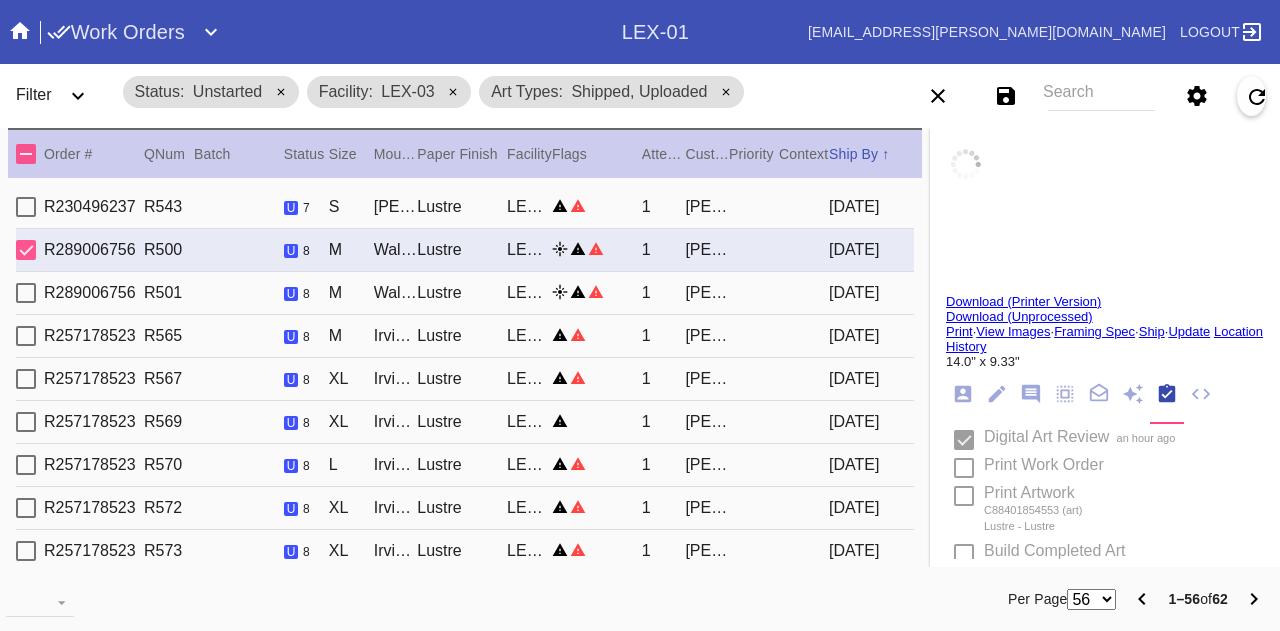 type 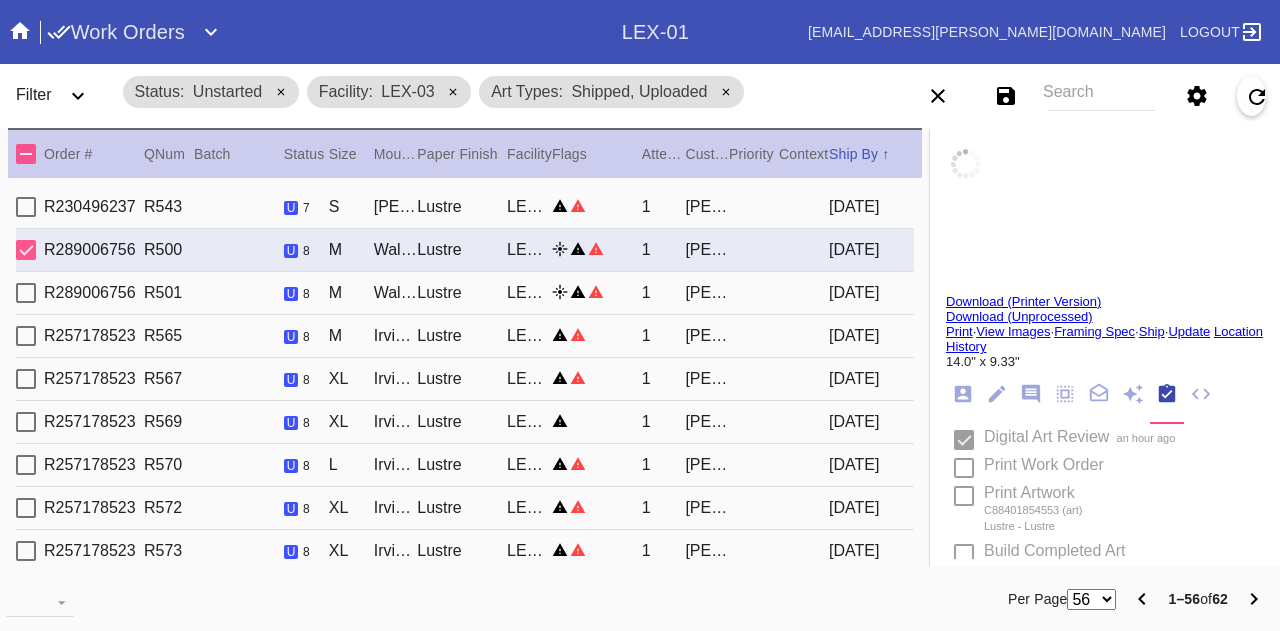 type 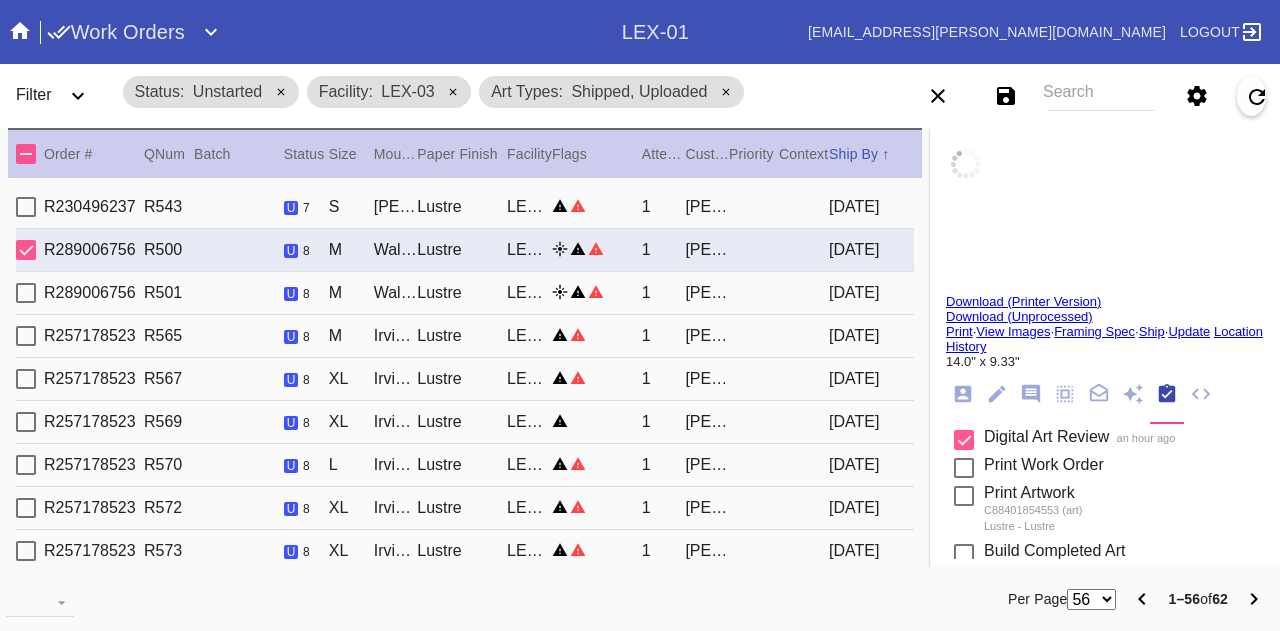 type on "Thanks for the great" 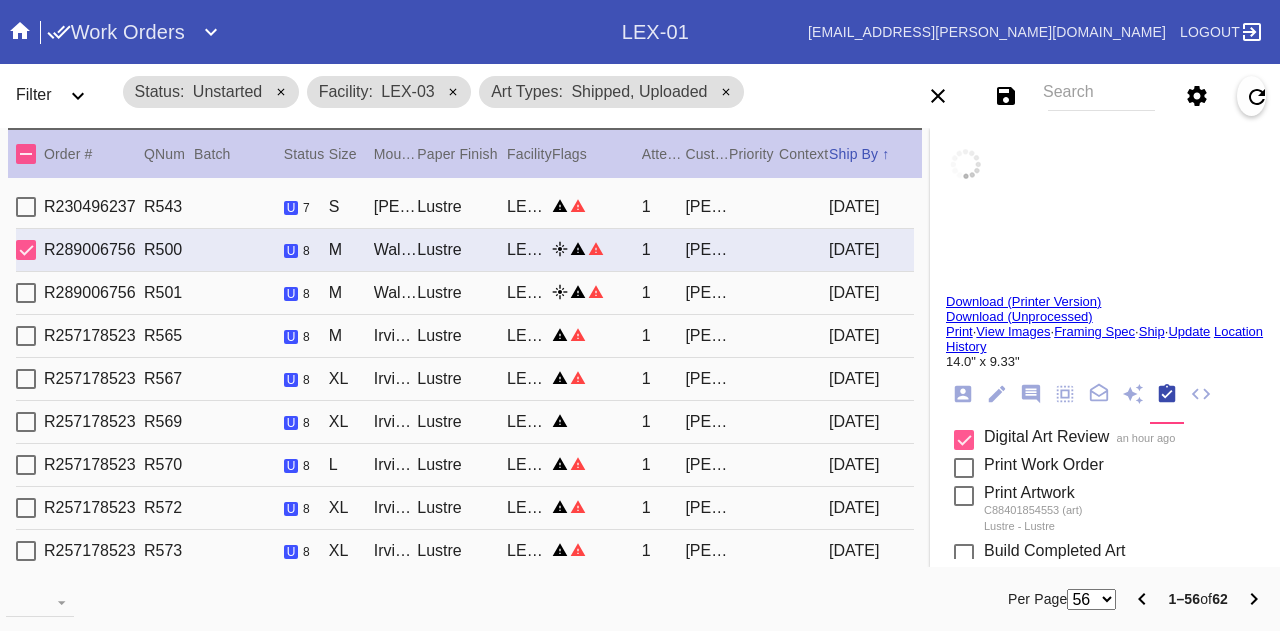 type on "handling - UA Flight Test" 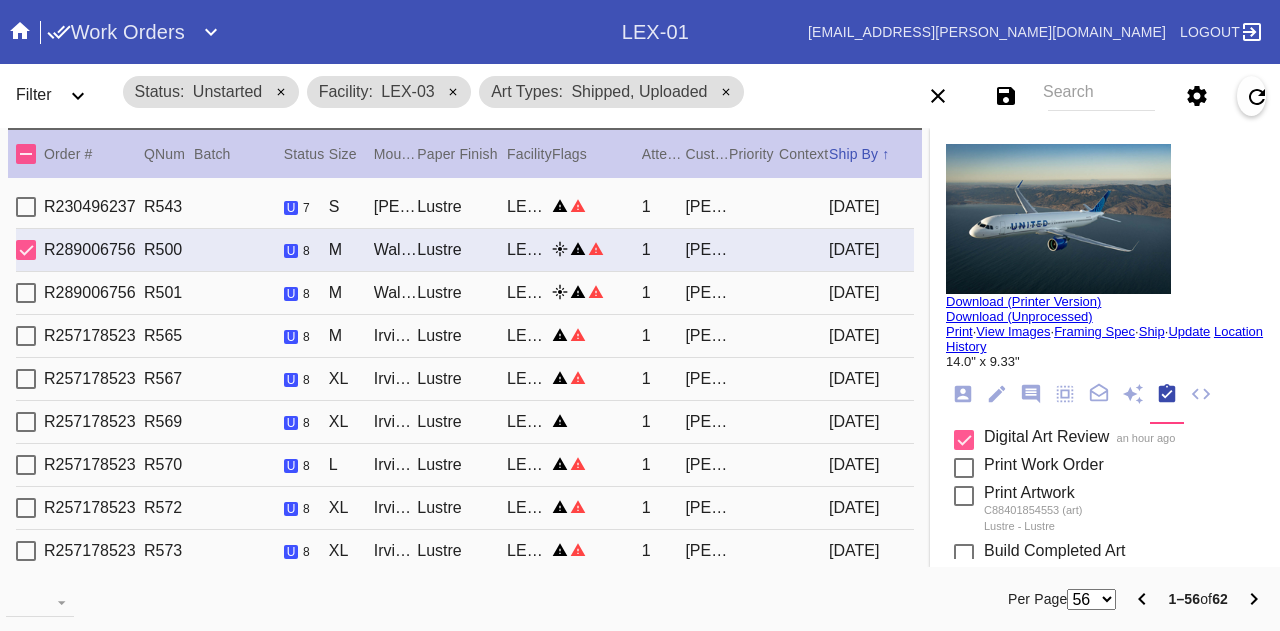 click on "LEX-03" at bounding box center [529, 293] 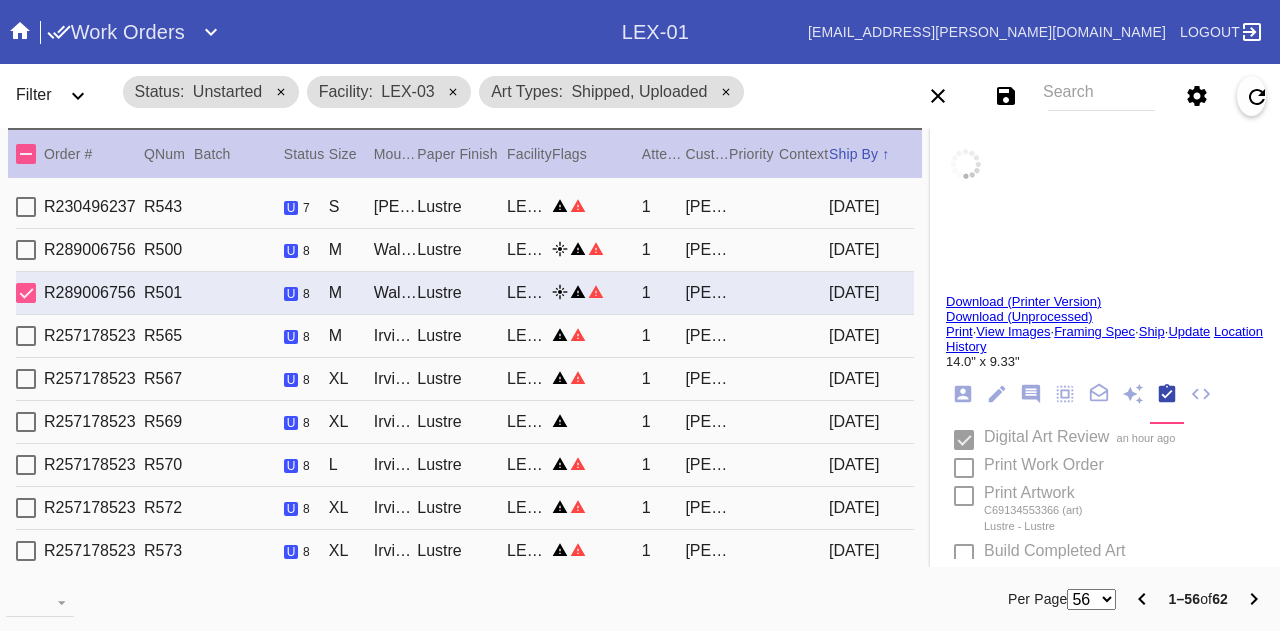 type on "Thanks for your support" 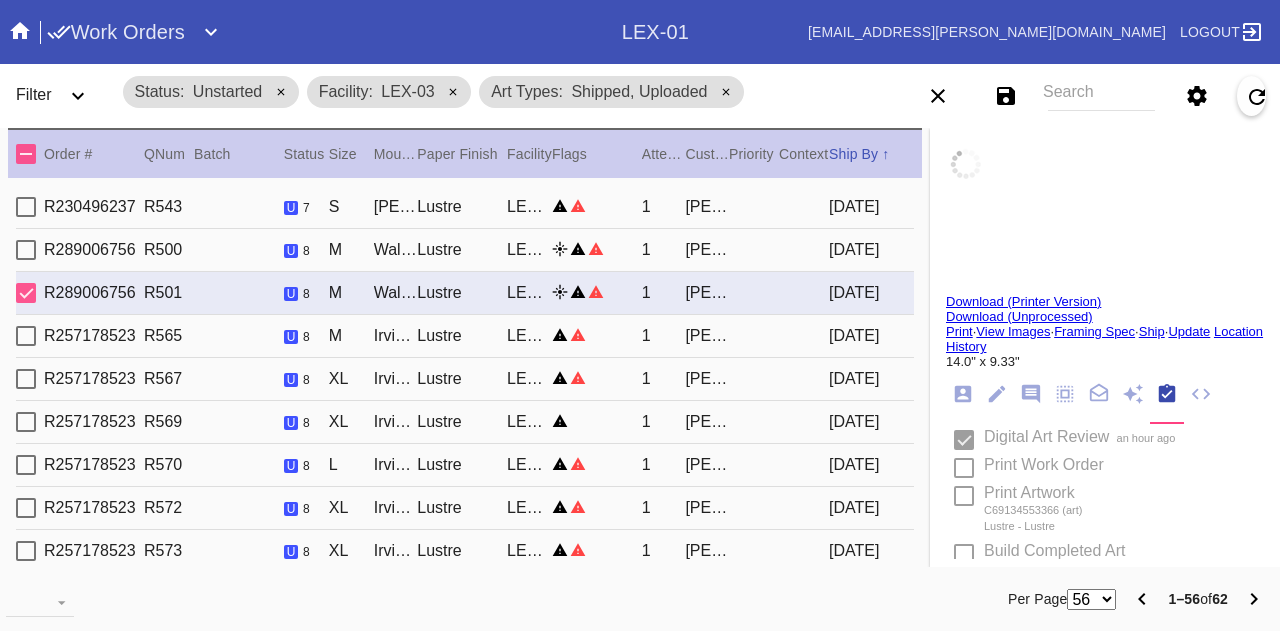 type on "UA Flight Test" 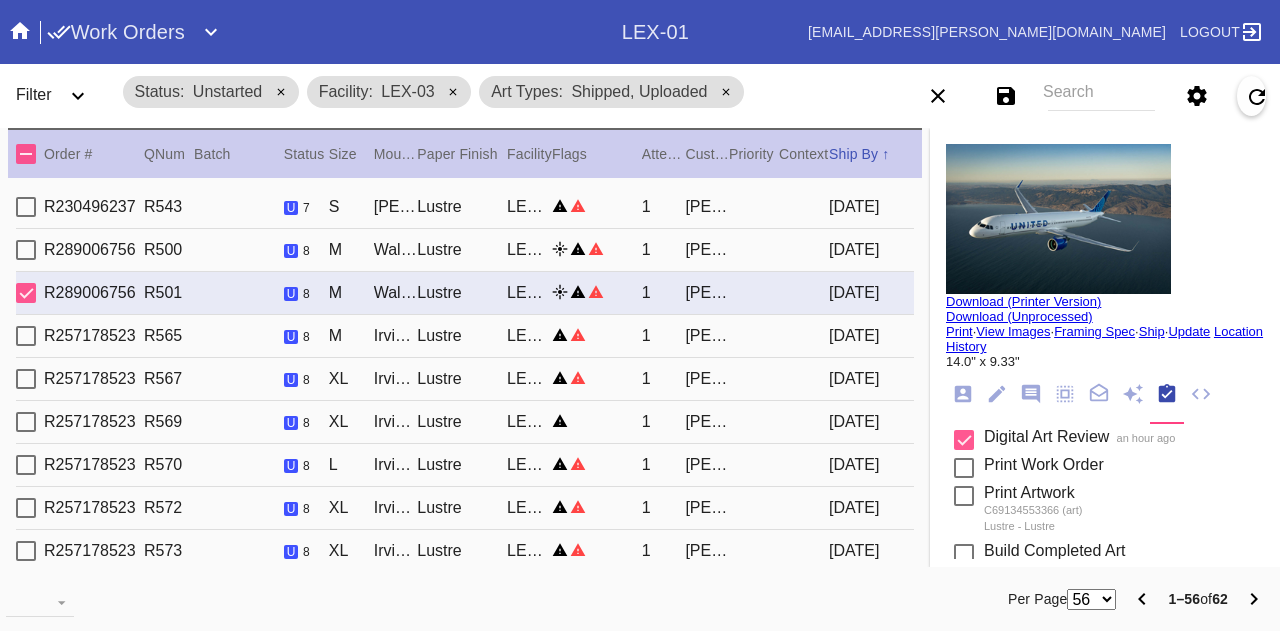 click on "Lustre" at bounding box center [462, 336] 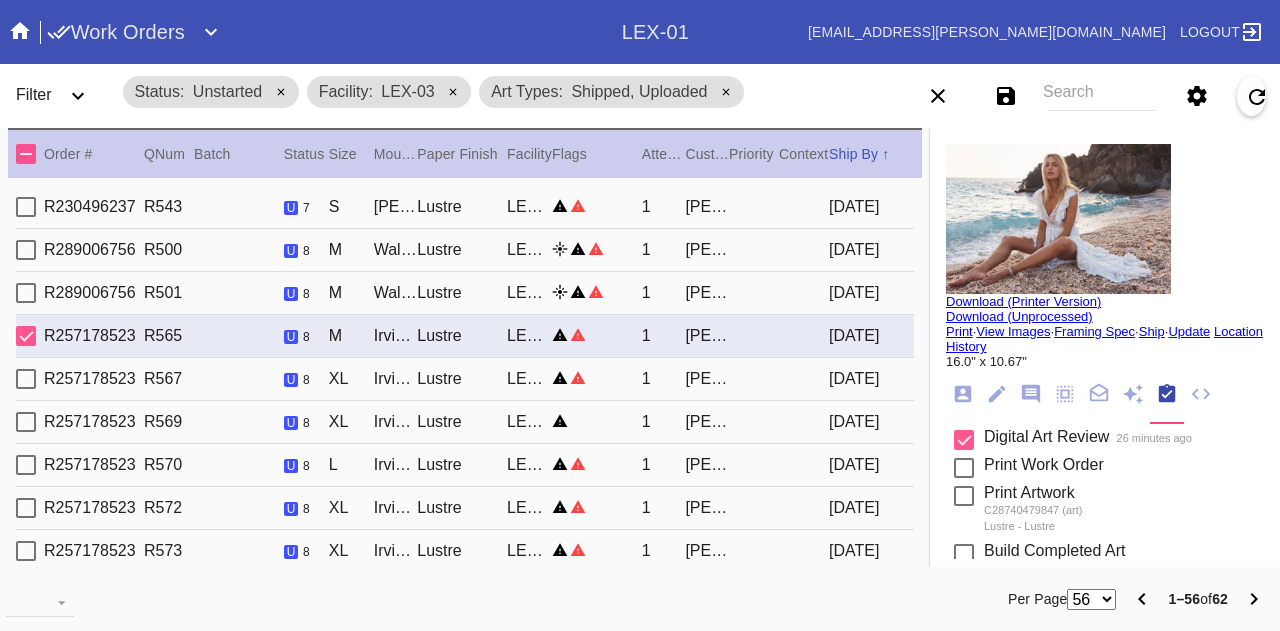 click on "R257178523 R569 u   8 XL Irvine Slim / Warm White - 8 Ply Lustre LEX-03 1 Justin Davis
2025-07-10" at bounding box center [465, 422] 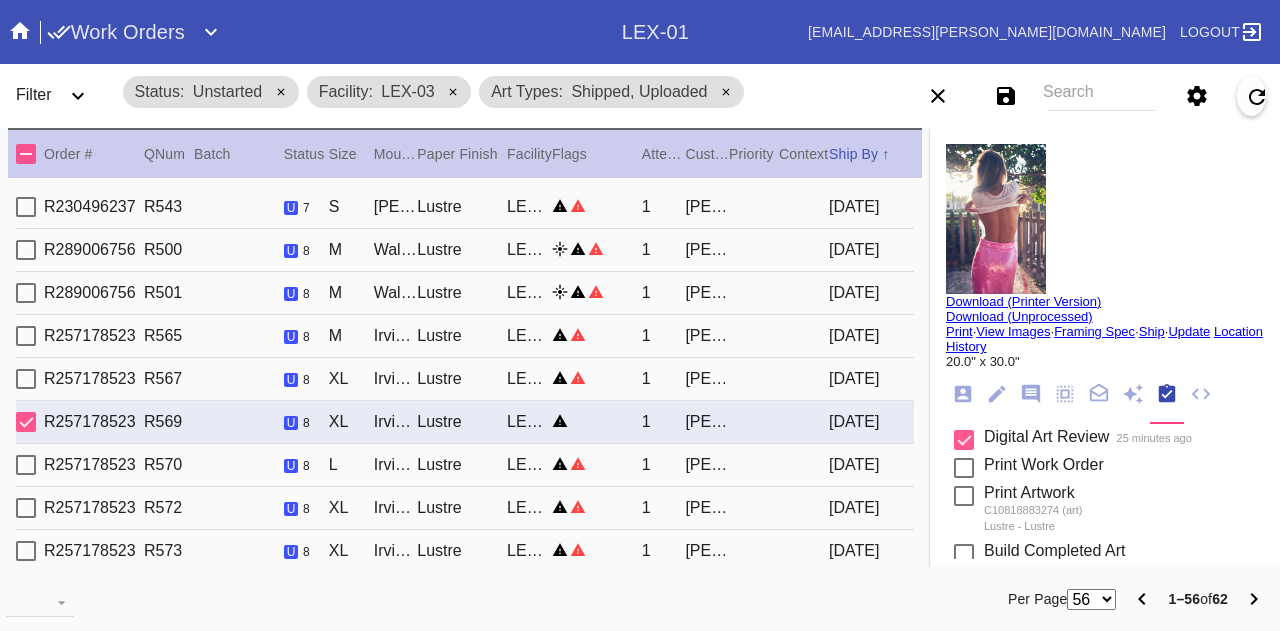 click on "R257178523 R569 u   8 XL Irvine Slim / Warm White - 8 Ply Lustre LEX-03 1 Justin Davis
2025-07-10" at bounding box center [465, 422] 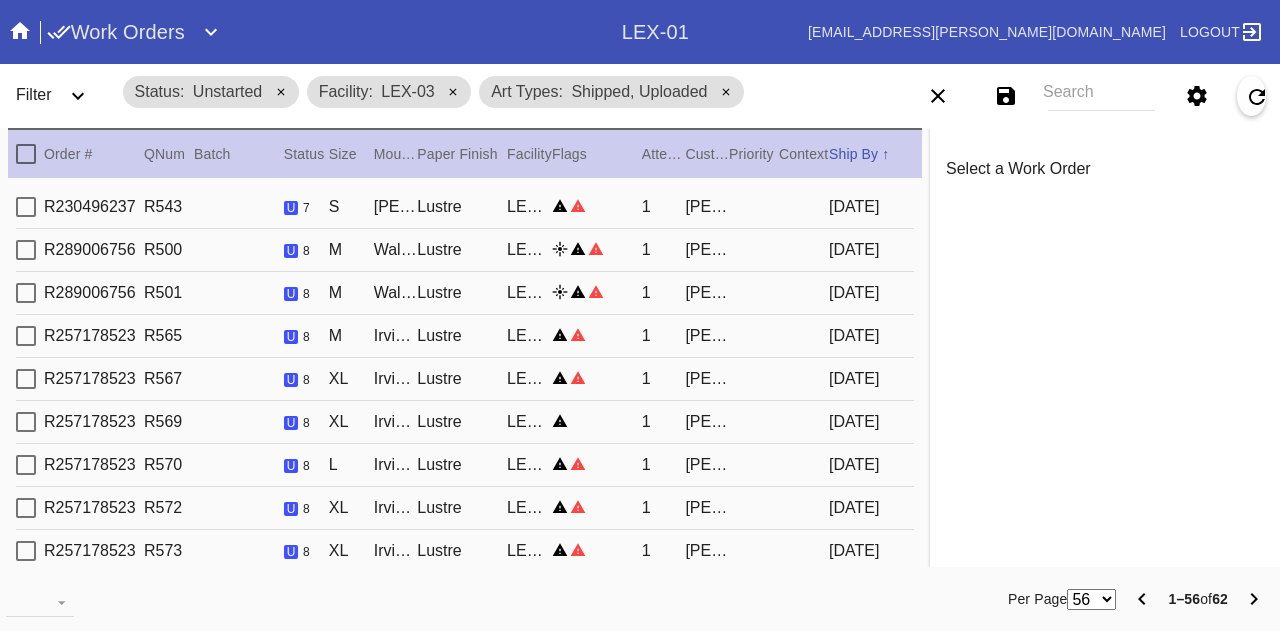click on "LEX-03" at bounding box center [529, 465] 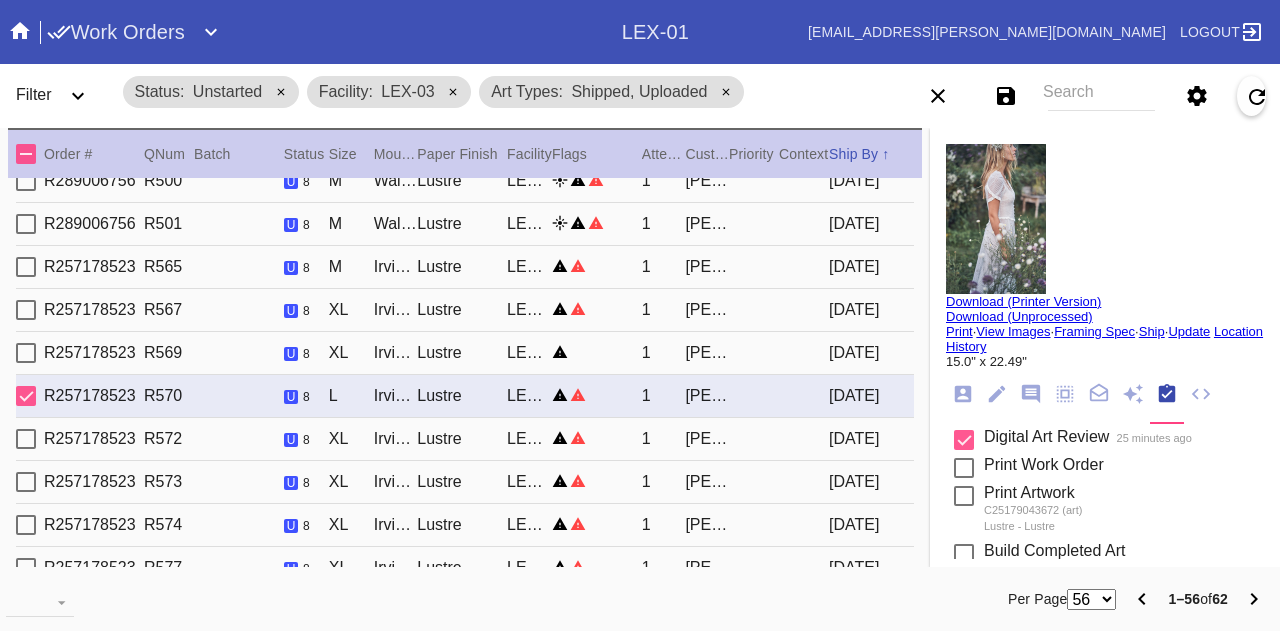 scroll, scrollTop: 100, scrollLeft: 0, axis: vertical 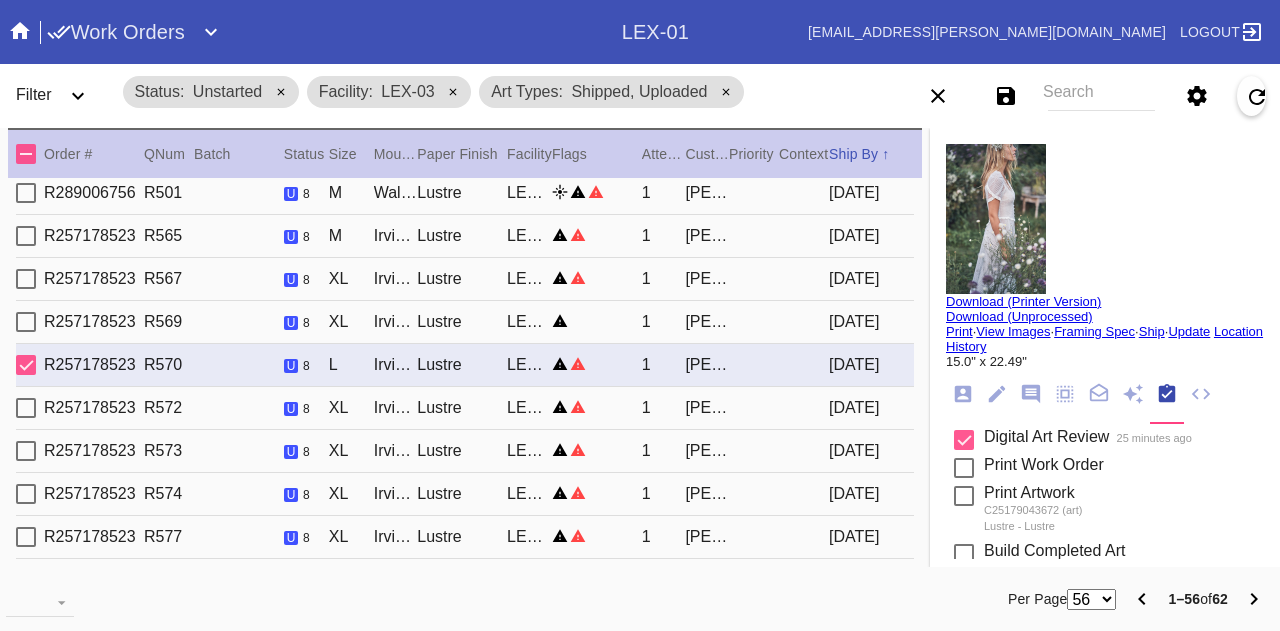 click on "Lustre" at bounding box center [462, 408] 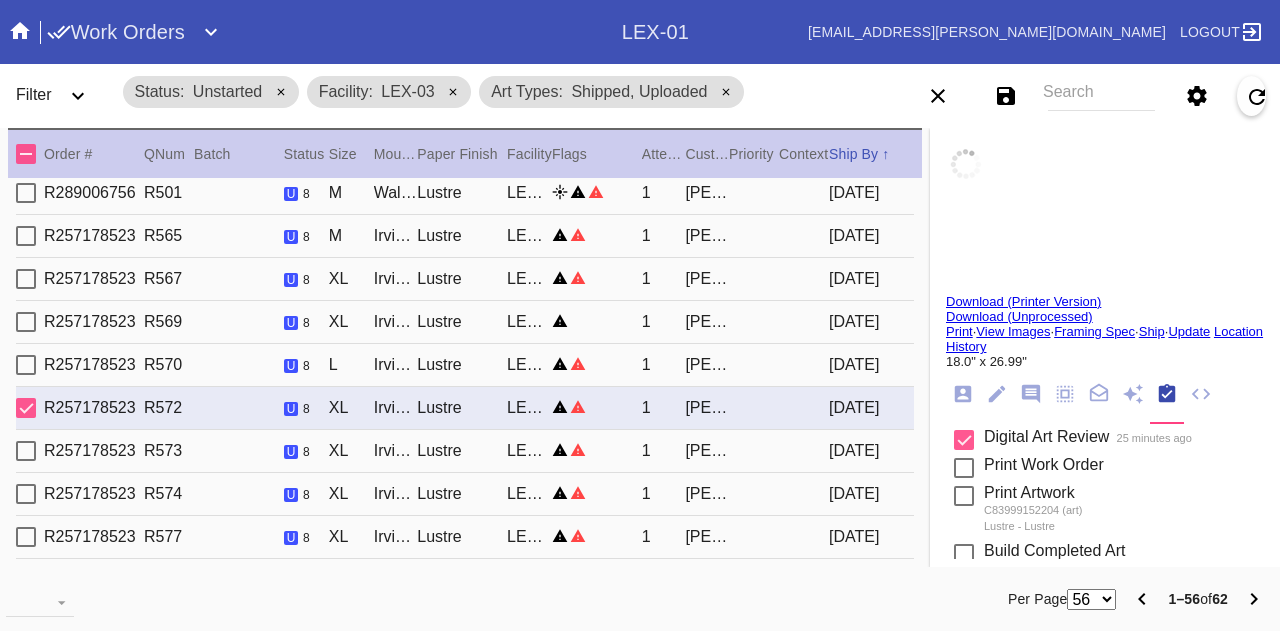 click on "Lustre" at bounding box center (462, 451) 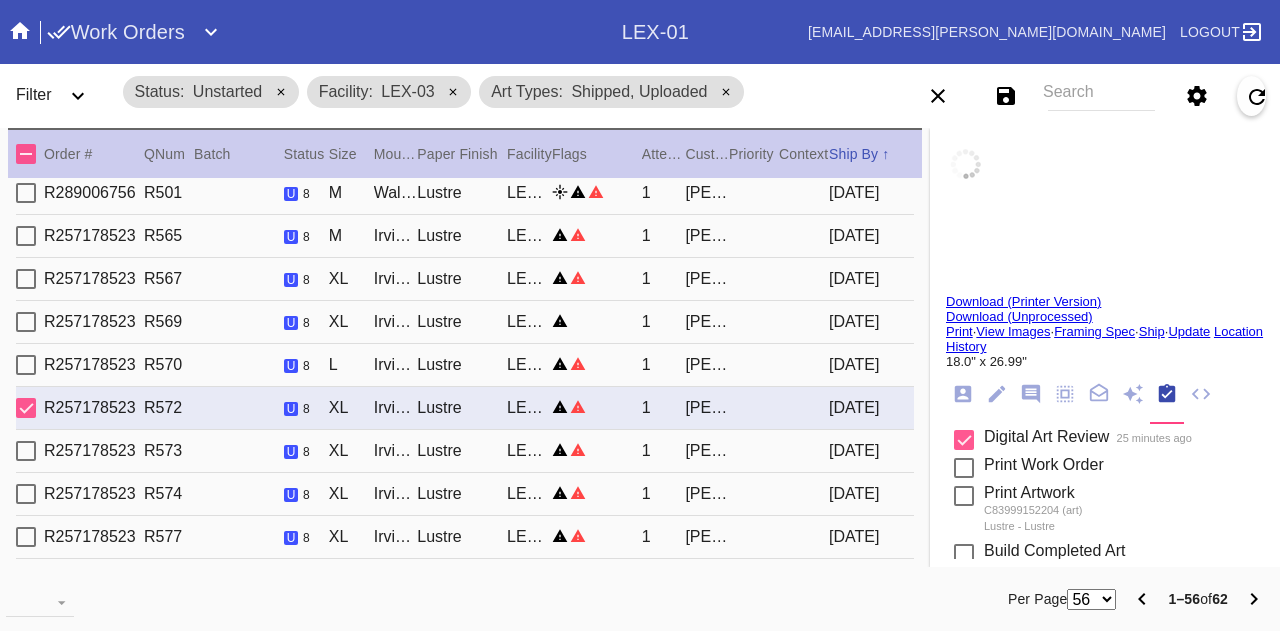 type on "4.0" 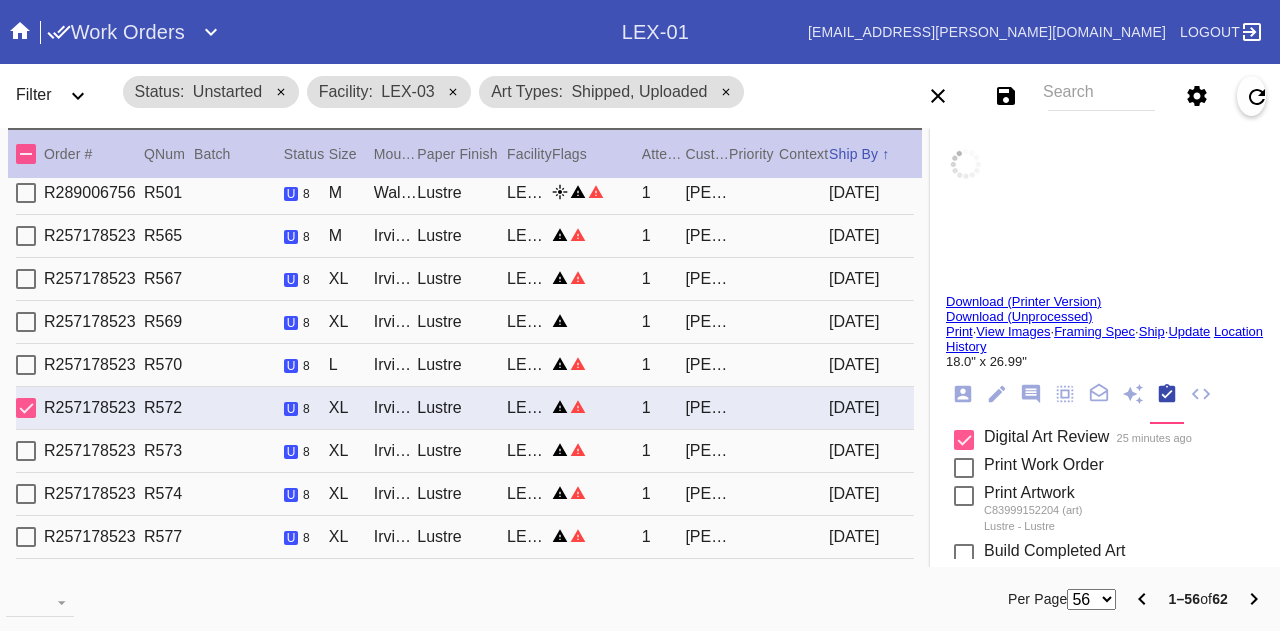 type on "4.0" 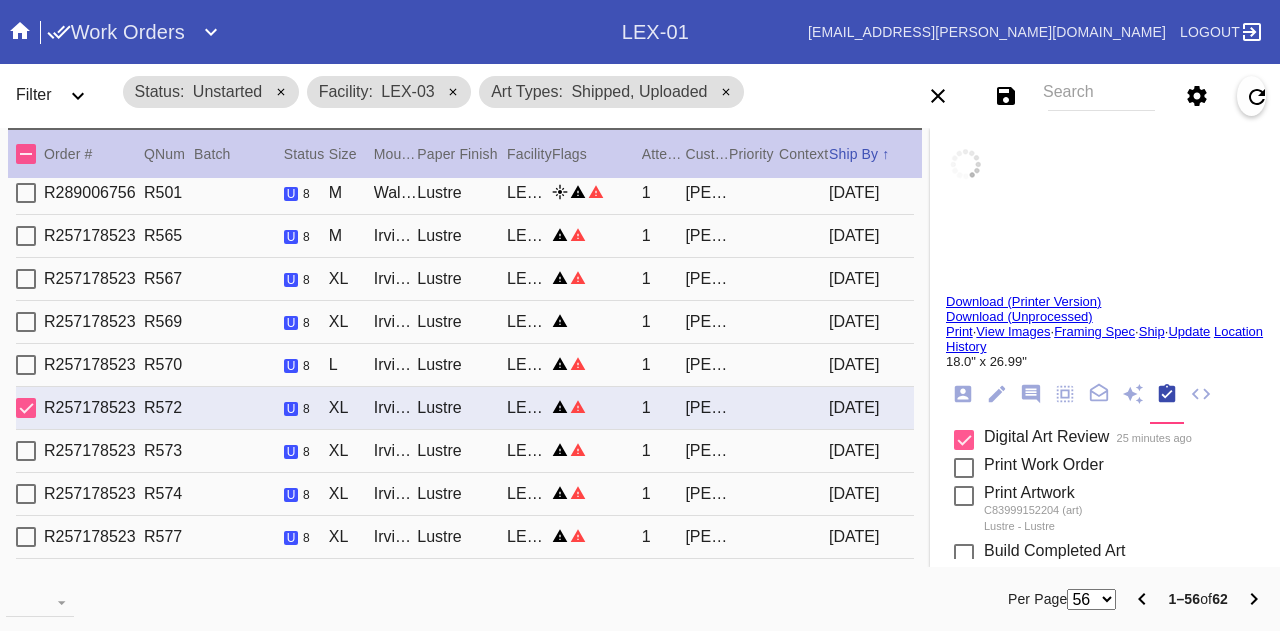 type on "4.0" 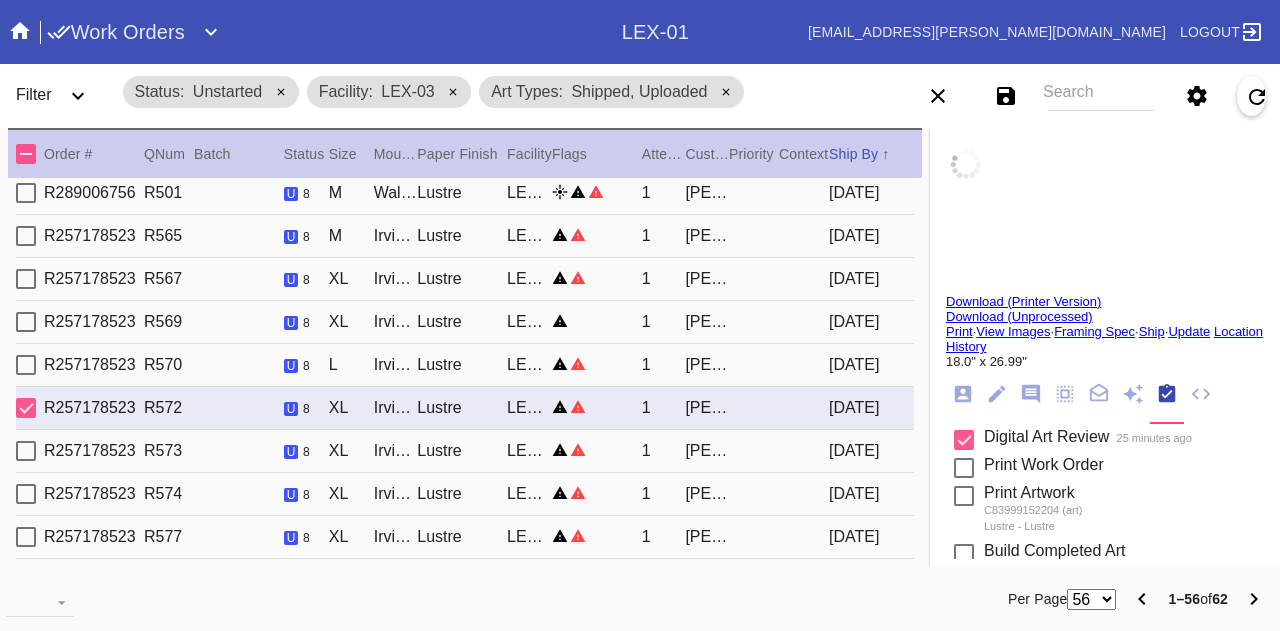 type on "4.0" 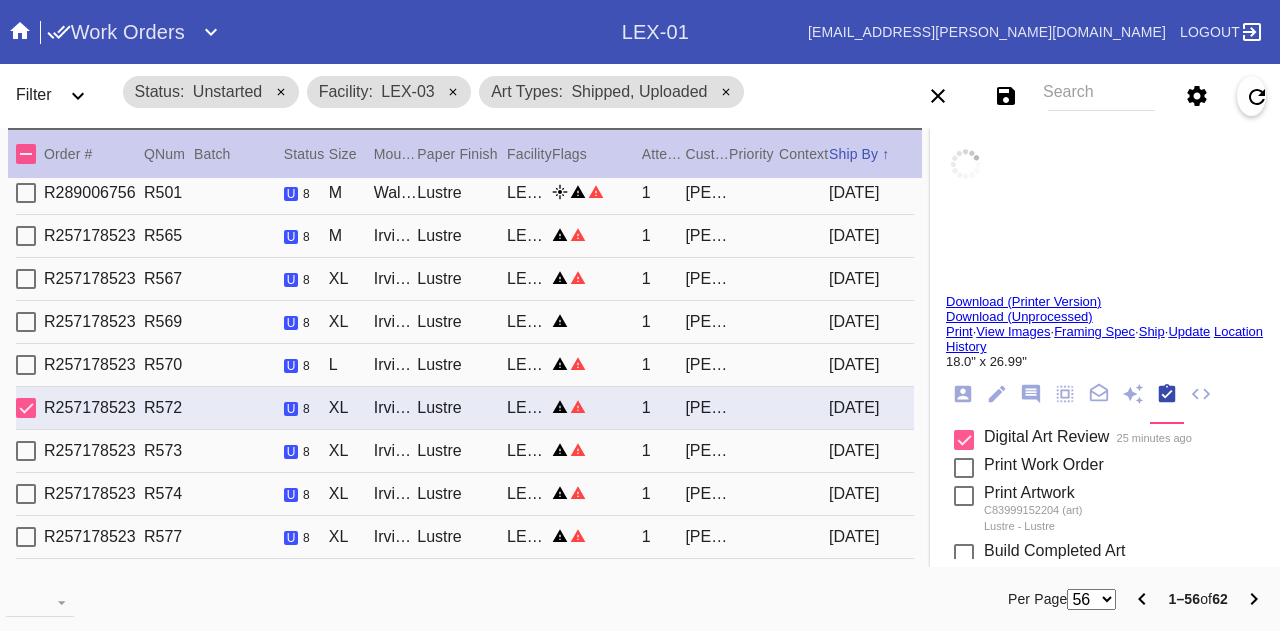 type on "33.75" 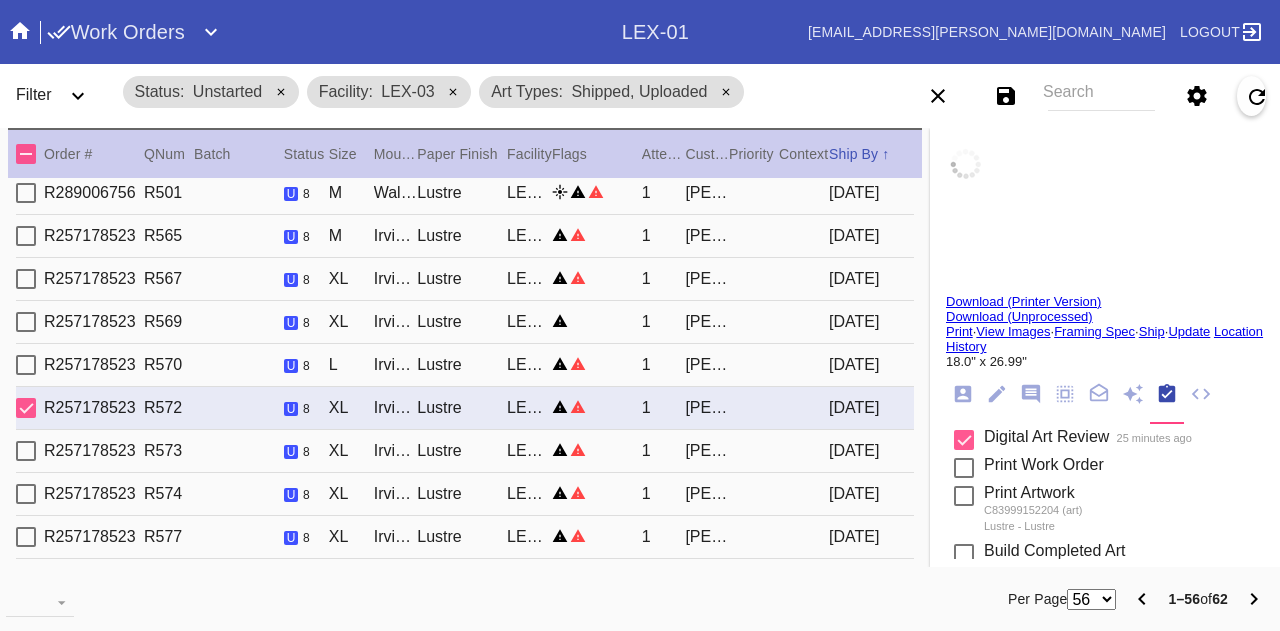type on "22.375" 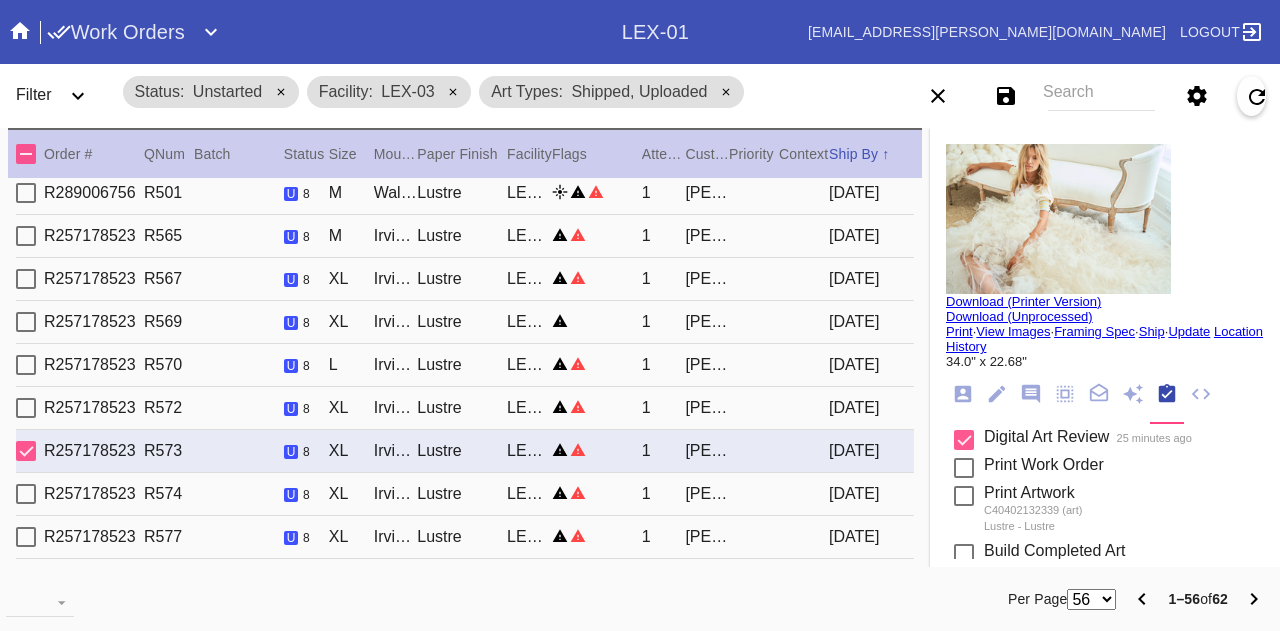 click on "Lustre" at bounding box center (462, 494) 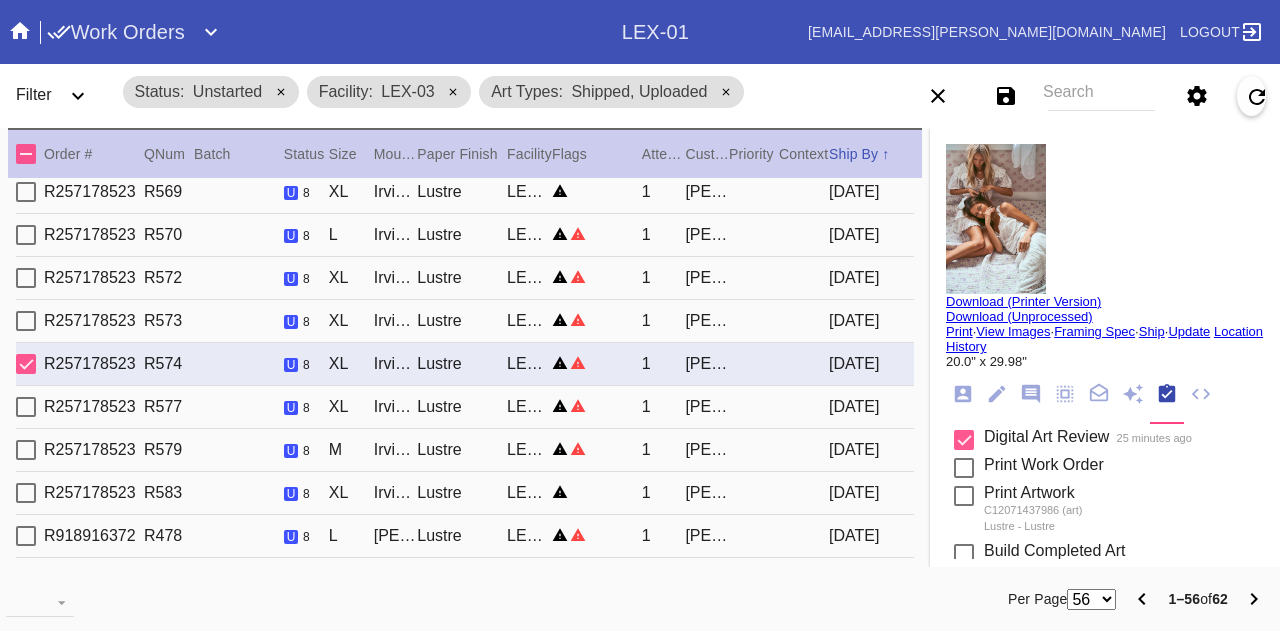 scroll, scrollTop: 300, scrollLeft: 0, axis: vertical 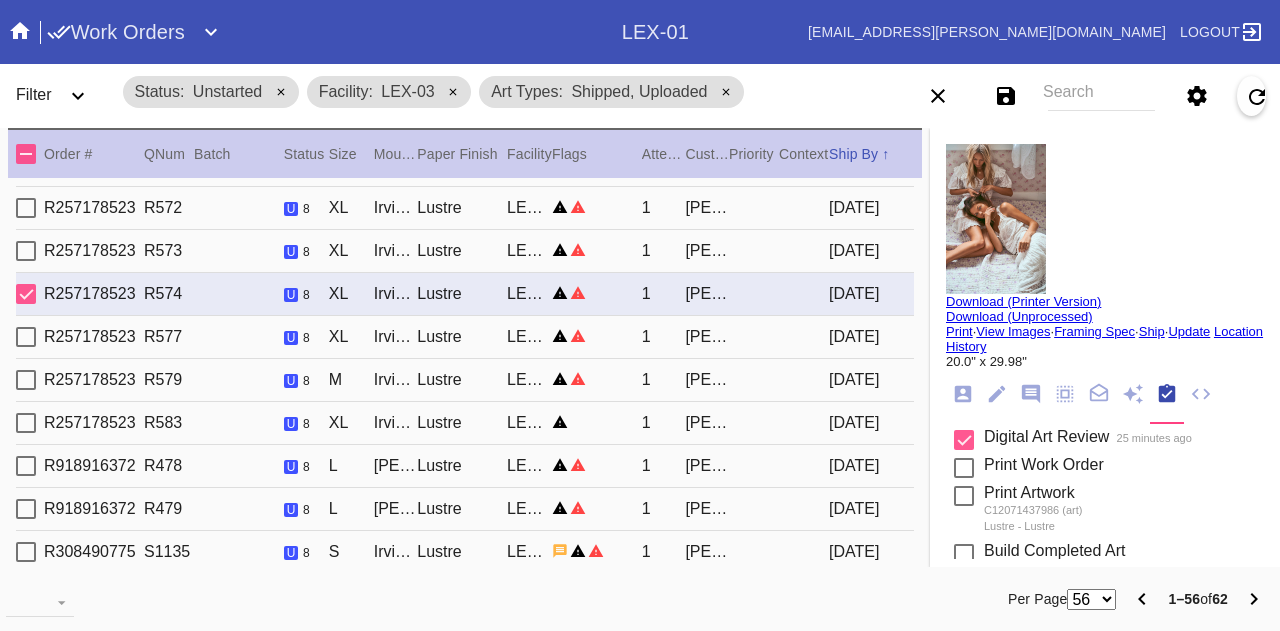 click on "R257178523 R579 u   8 M Irvine Slim / Warm White - 8 Ply Lustre LEX-03 1 Justin Davis
2025-07-10" at bounding box center [465, 380] 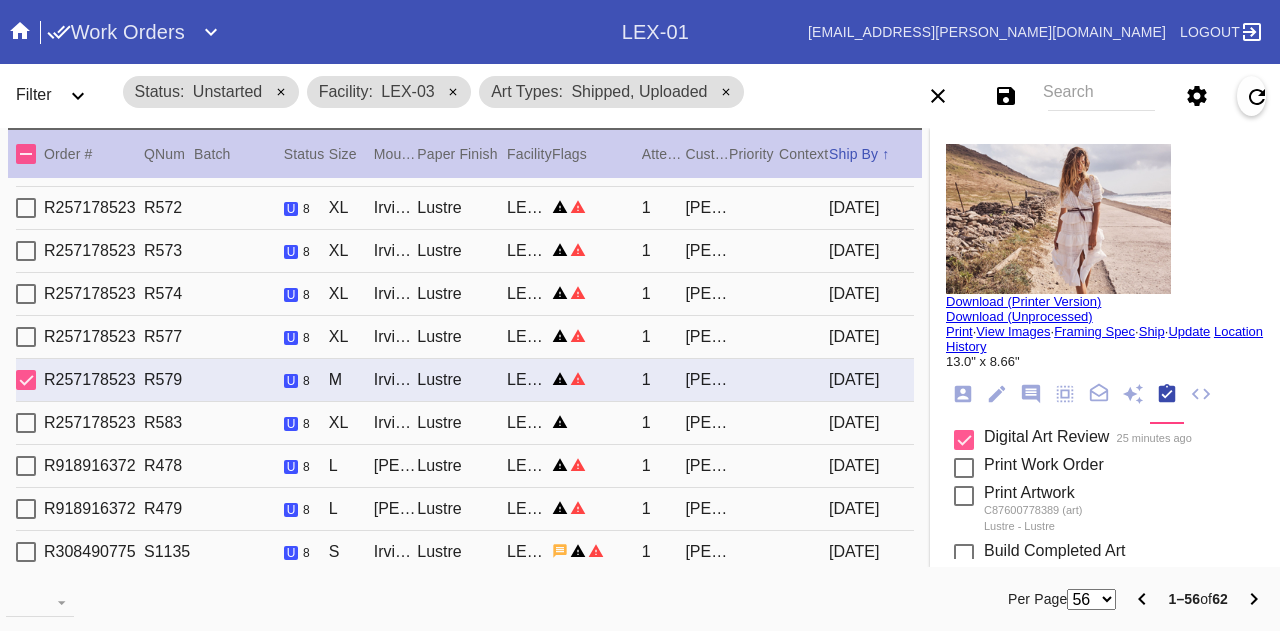 click on "R257178523 R577 u   8 XL Irvine Slim / Warm White - 8 Ply Lustre LEX-03 1 Justin Davis
2025-07-10" at bounding box center [465, 337] 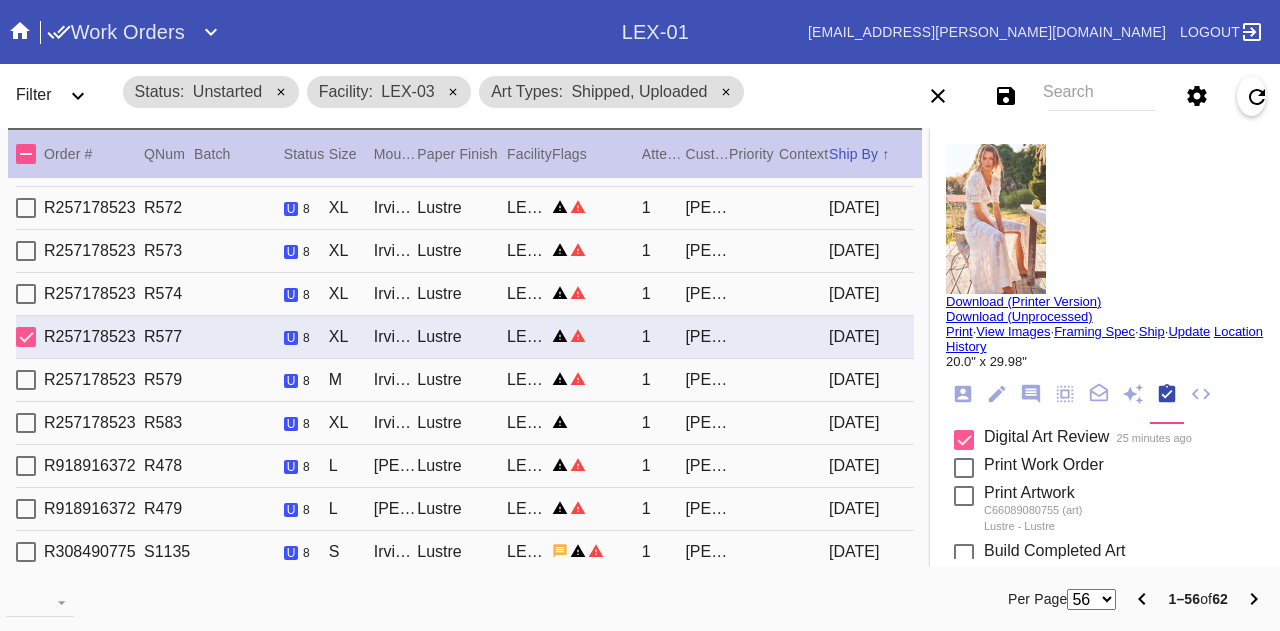 scroll, scrollTop: 400, scrollLeft: 0, axis: vertical 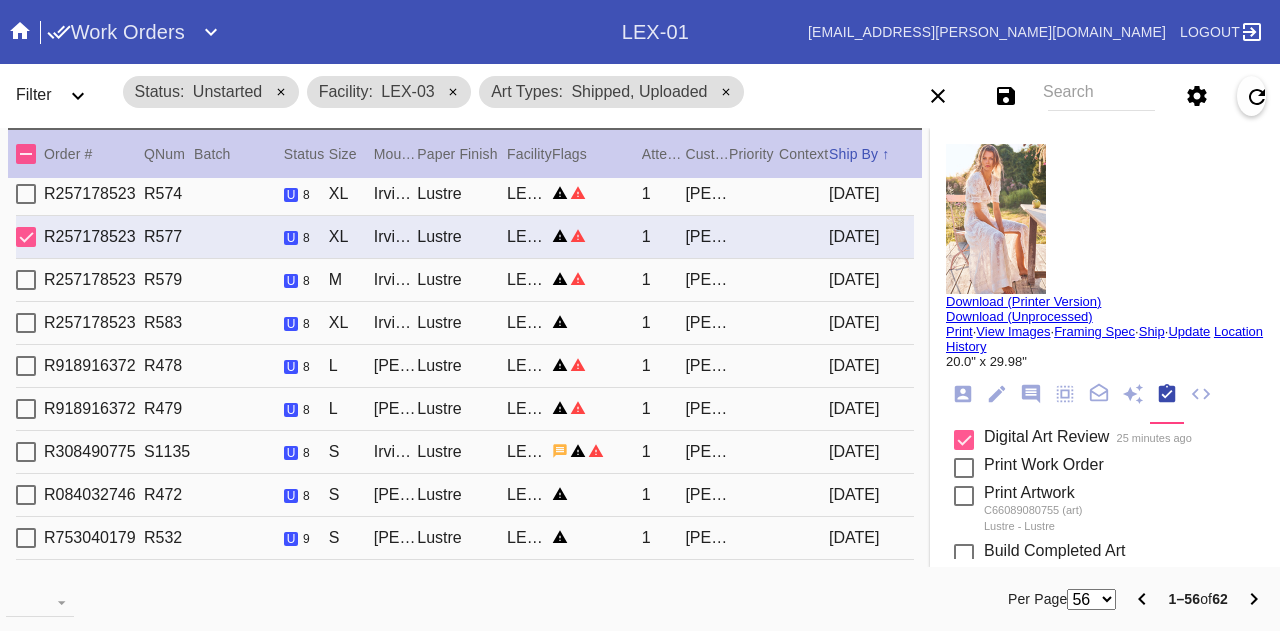 click on "Lustre" at bounding box center (462, 409) 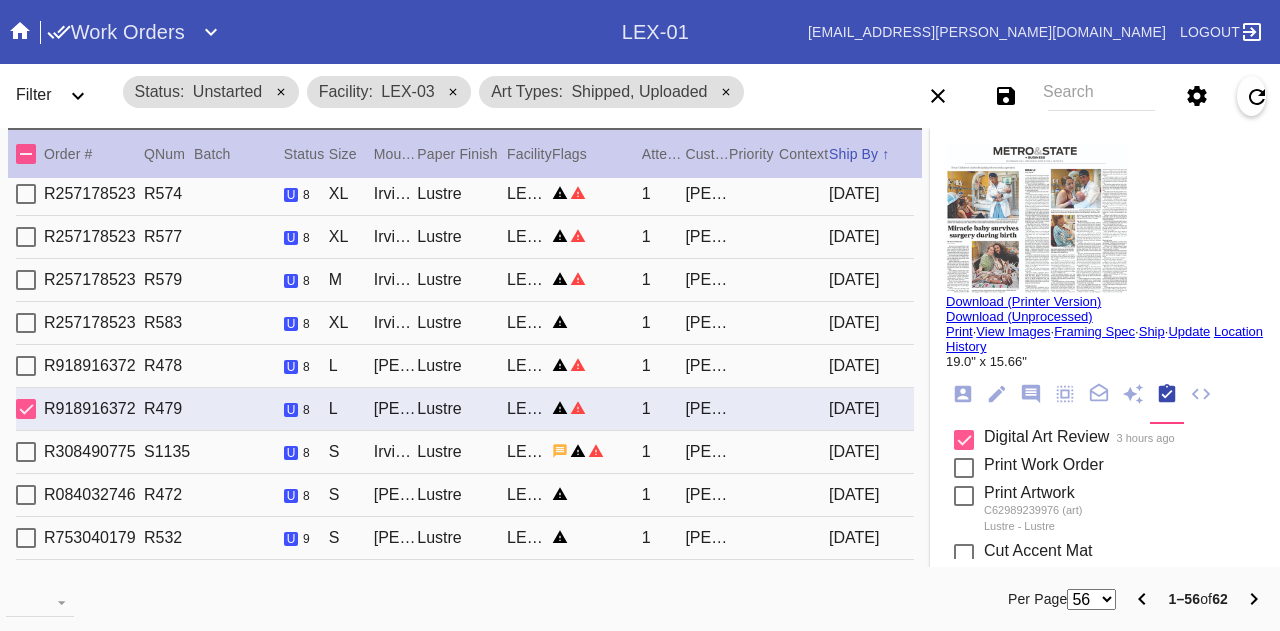 click on "Lustre" at bounding box center [462, 366] 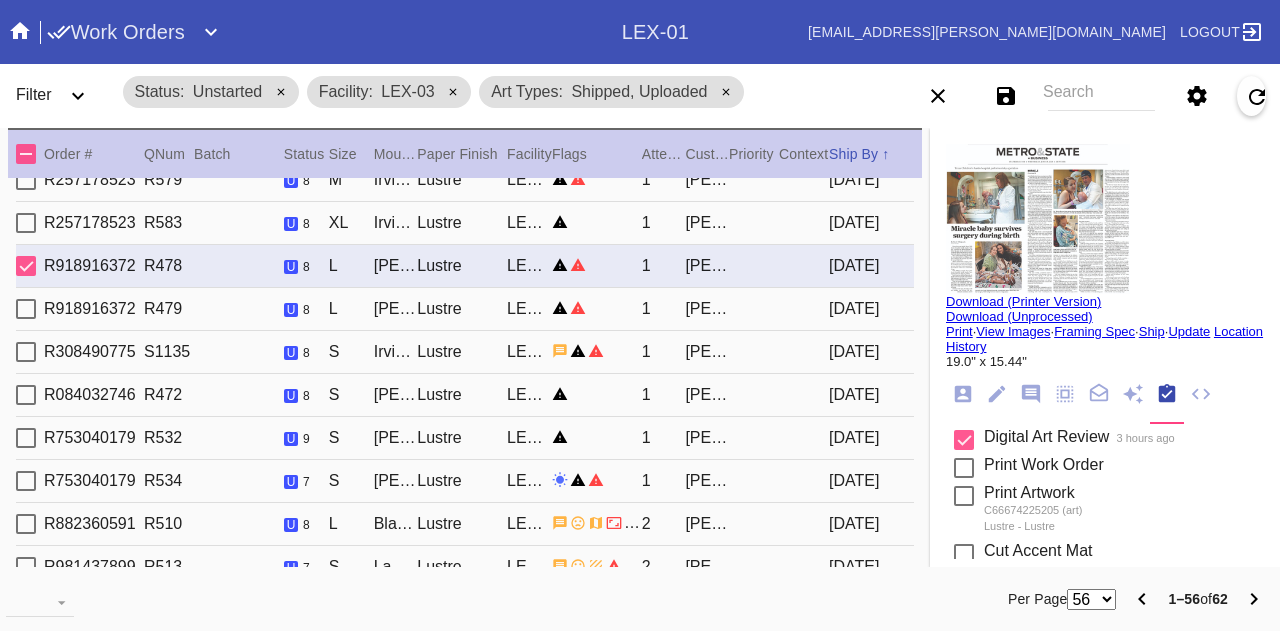 scroll, scrollTop: 600, scrollLeft: 0, axis: vertical 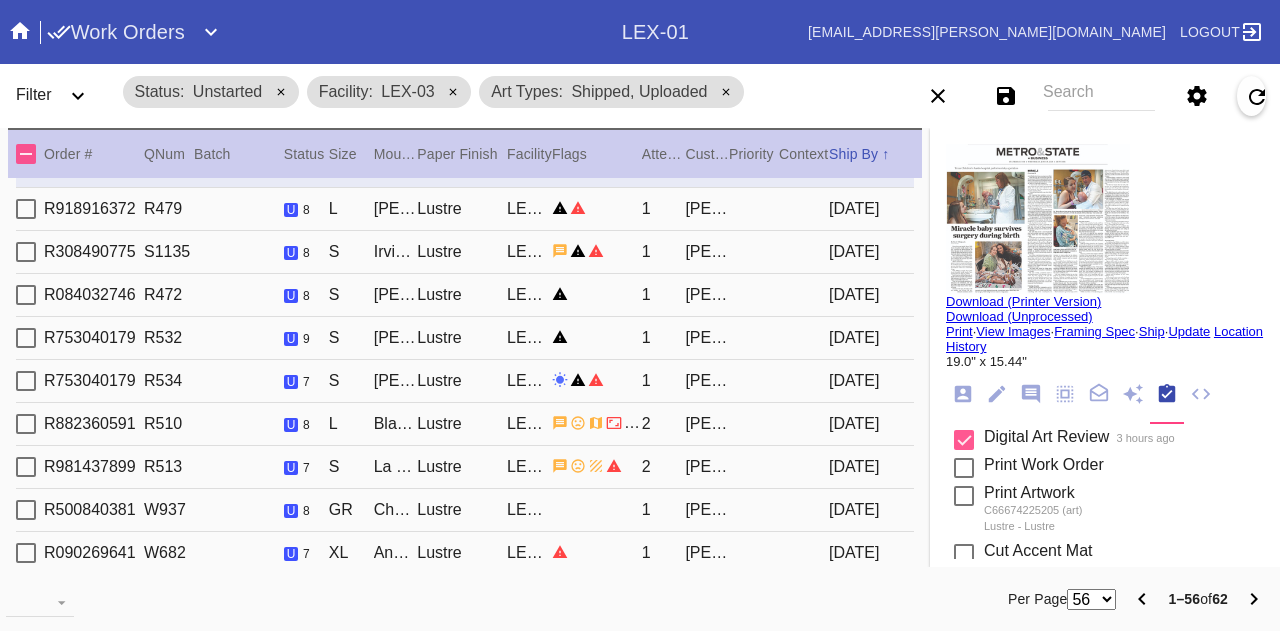 click on "Lustre" at bounding box center (462, 424) 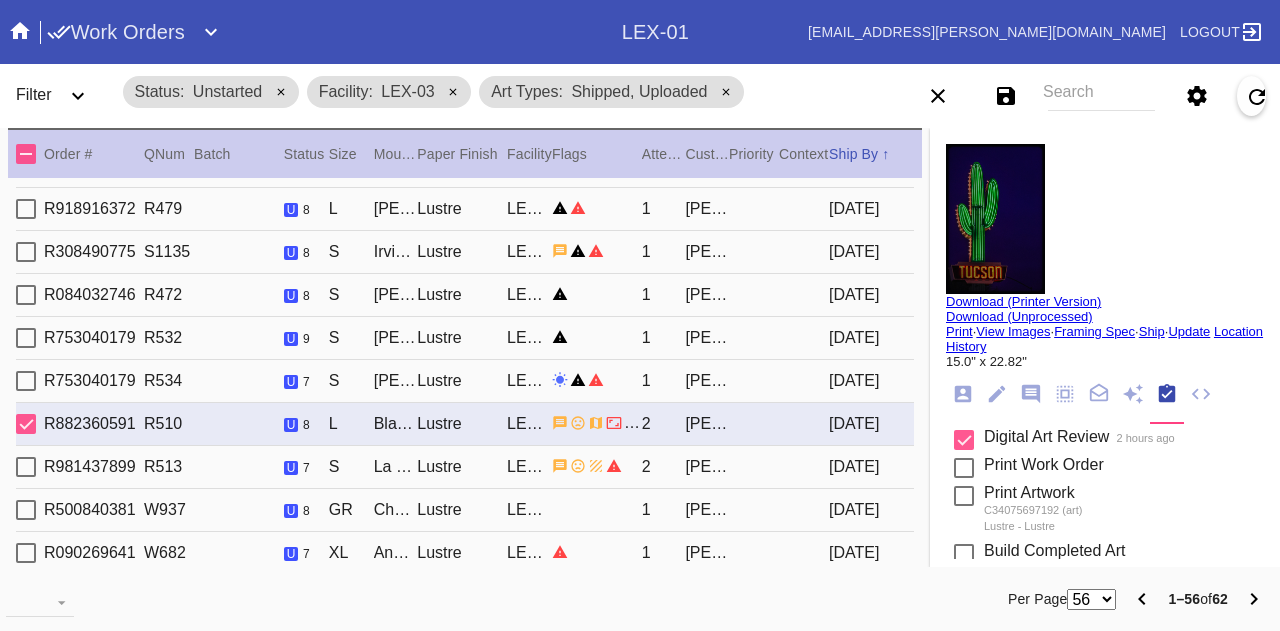 click on "Lustre" at bounding box center (462, 381) 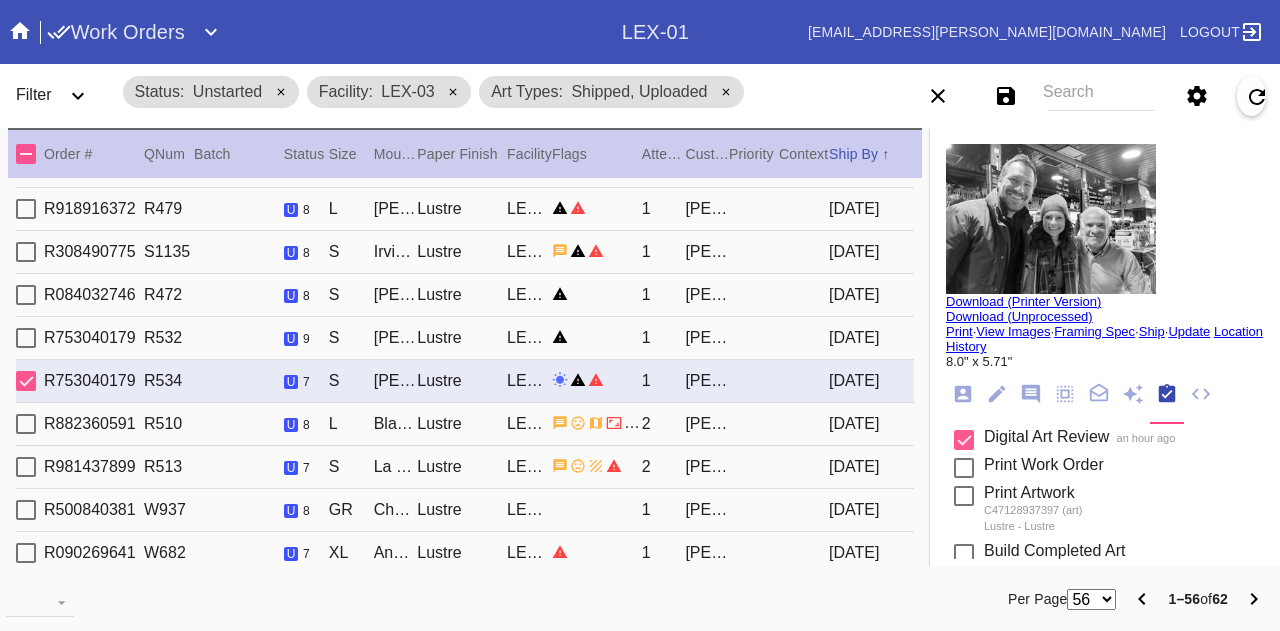 click on "Wren / White Art with Black Core" at bounding box center [396, 338] 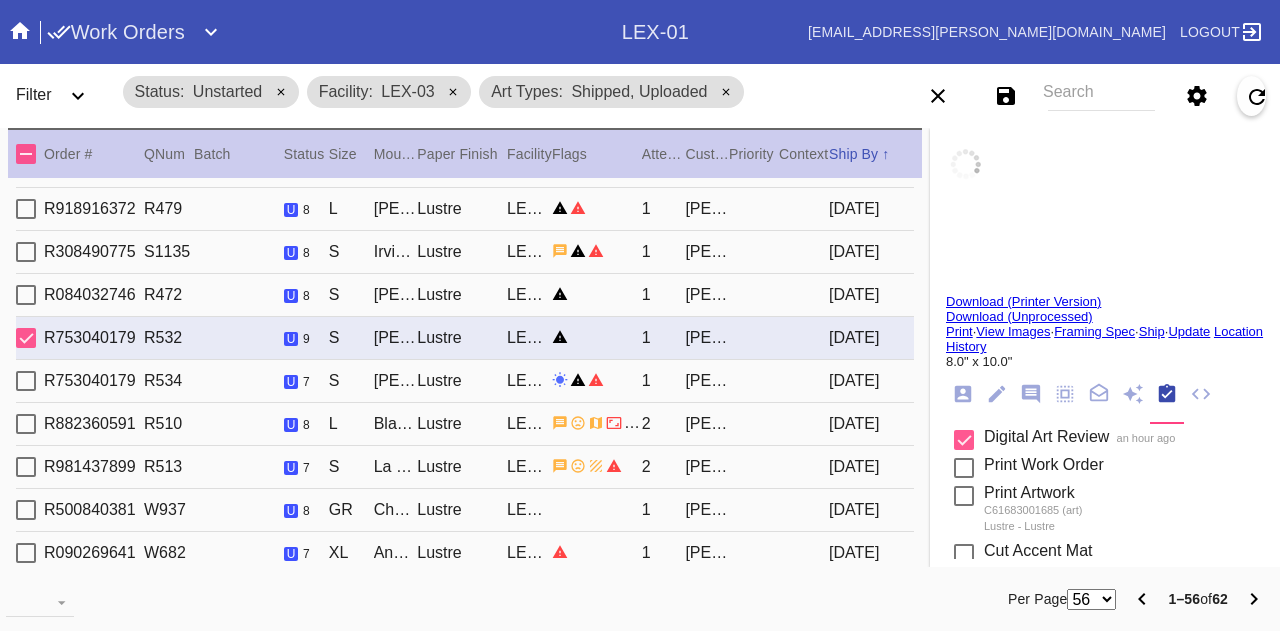 click on "R084032746 R472 u   8 S Mercer Slim / Dove White Lustre LEX-03 1 Victor Kinon
2025-07-10" at bounding box center (465, 295) 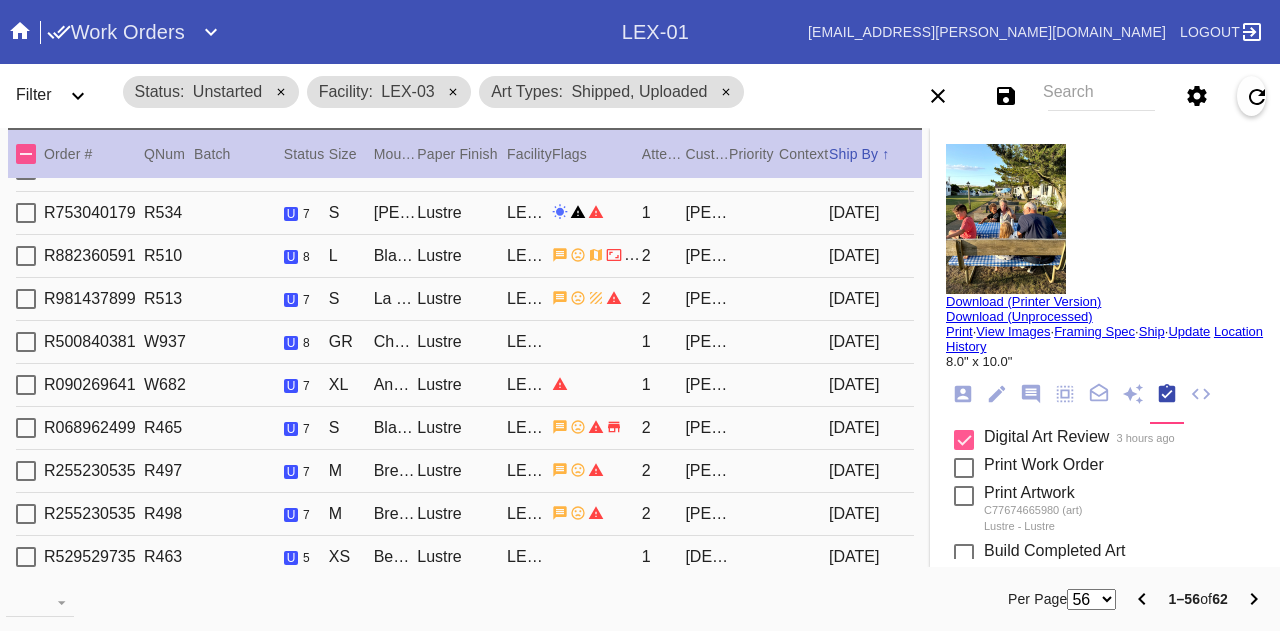 scroll, scrollTop: 800, scrollLeft: 0, axis: vertical 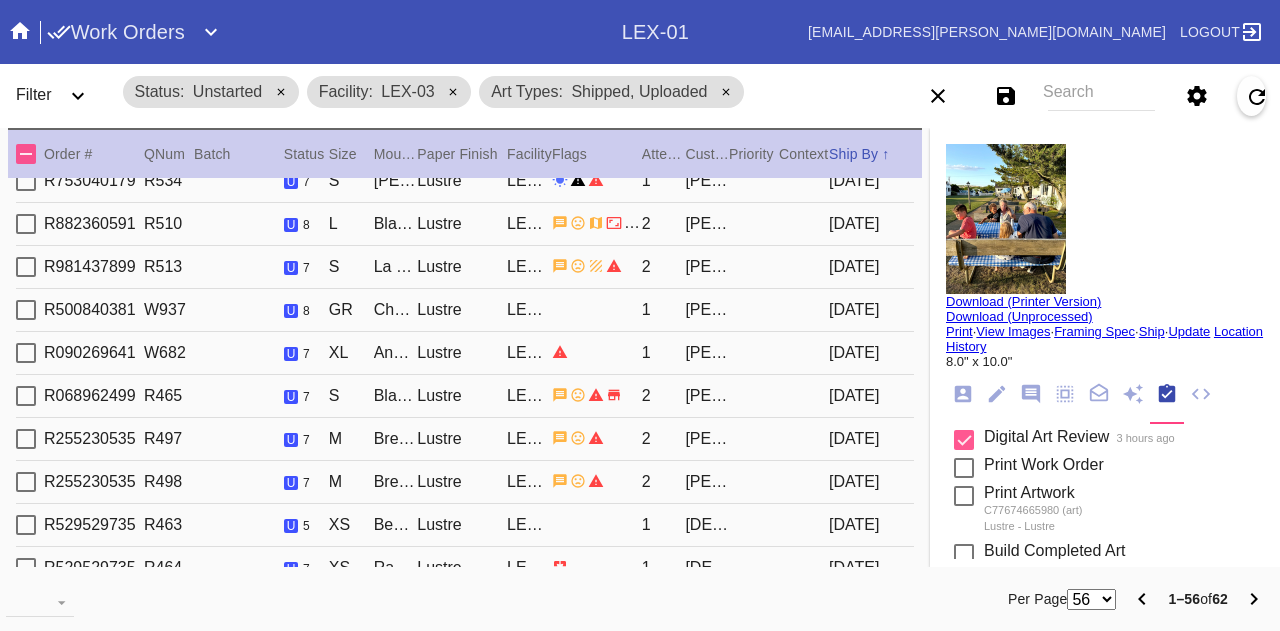 click on "Andover / Cream - Linen" at bounding box center [396, 353] 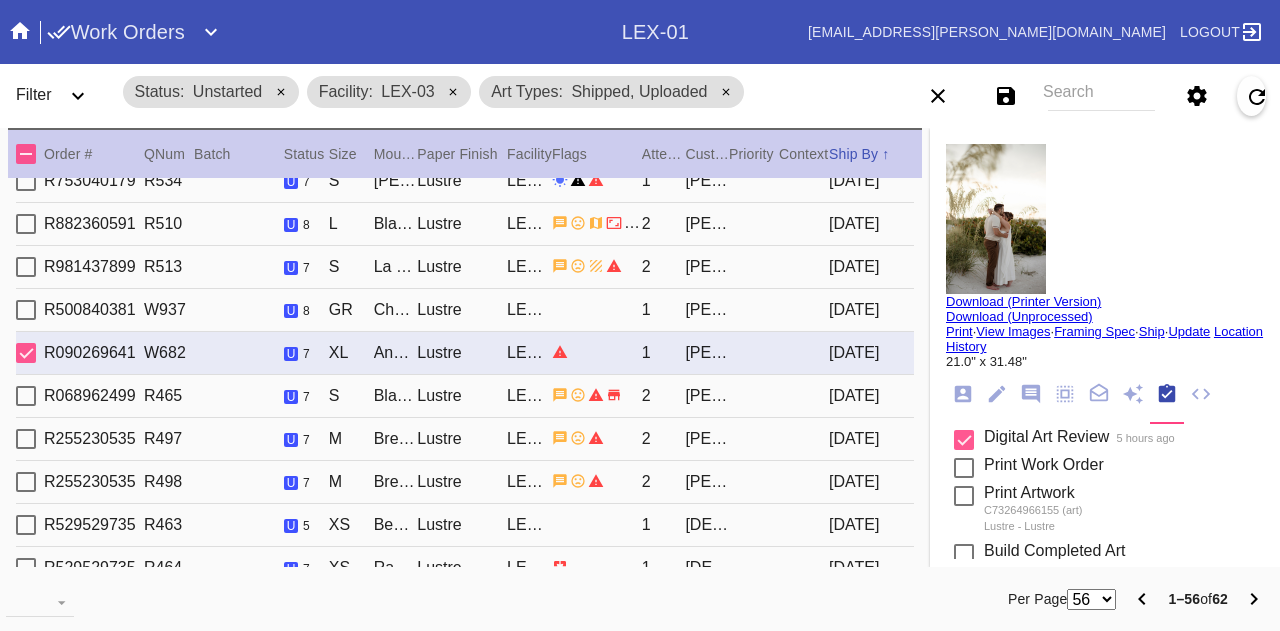click on "Cherry Round / No Mat" at bounding box center (396, 310) 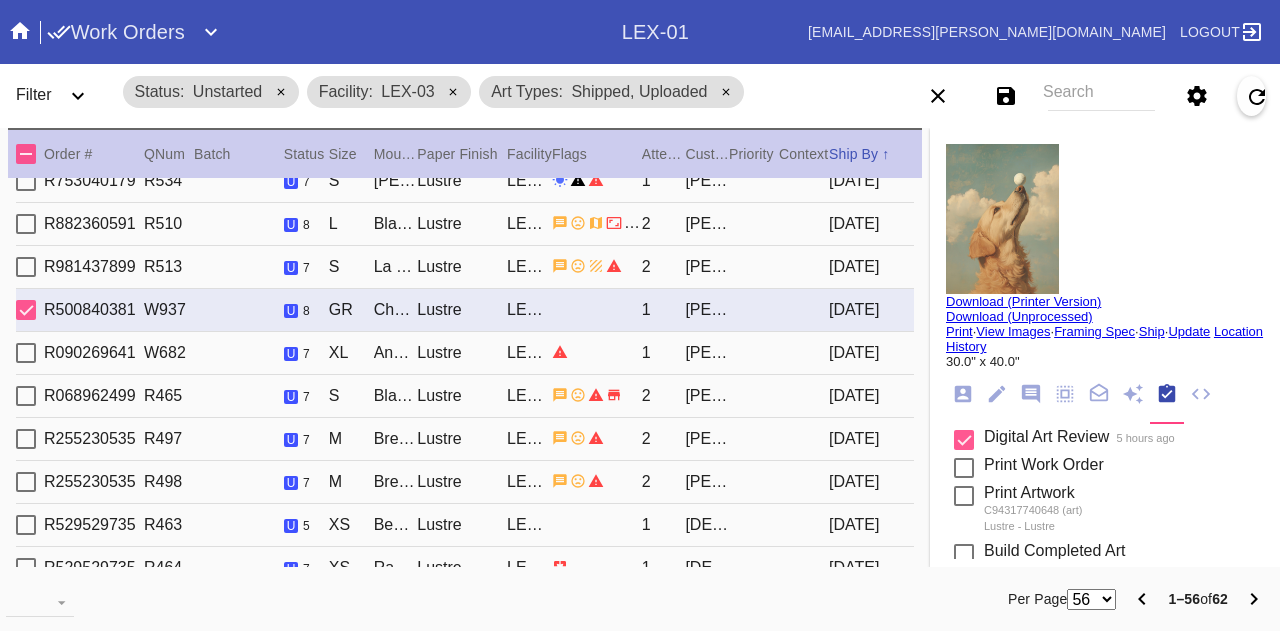 click on "S" at bounding box center [351, 267] 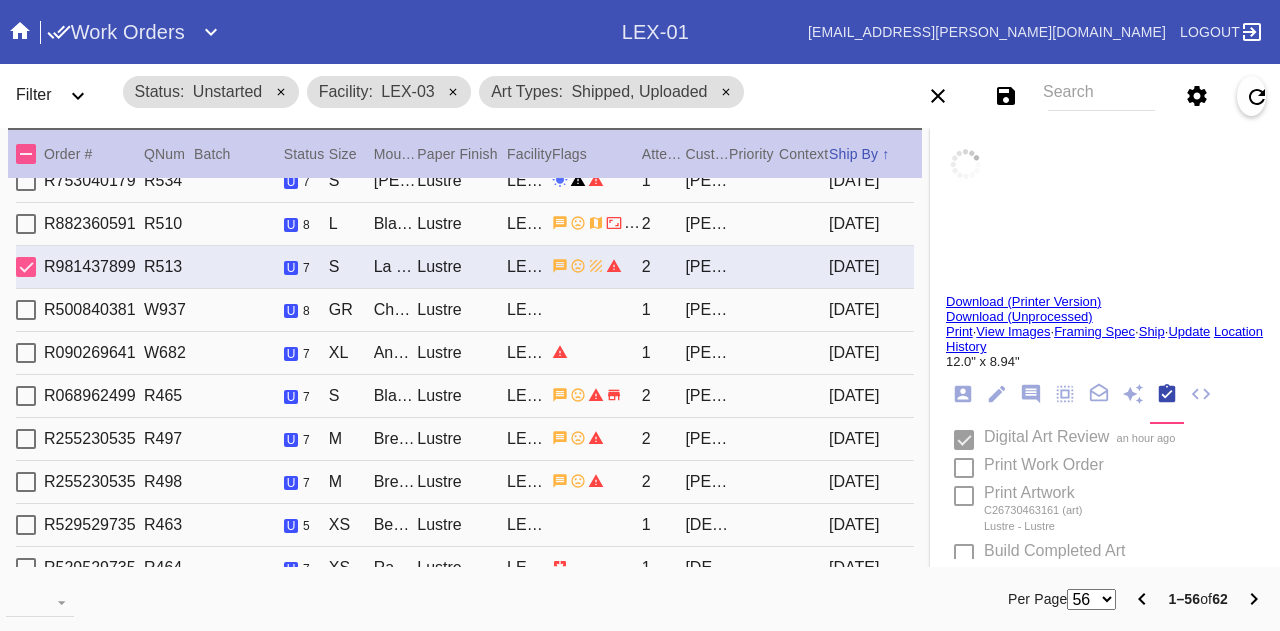 type on "Westchester Lagoon" 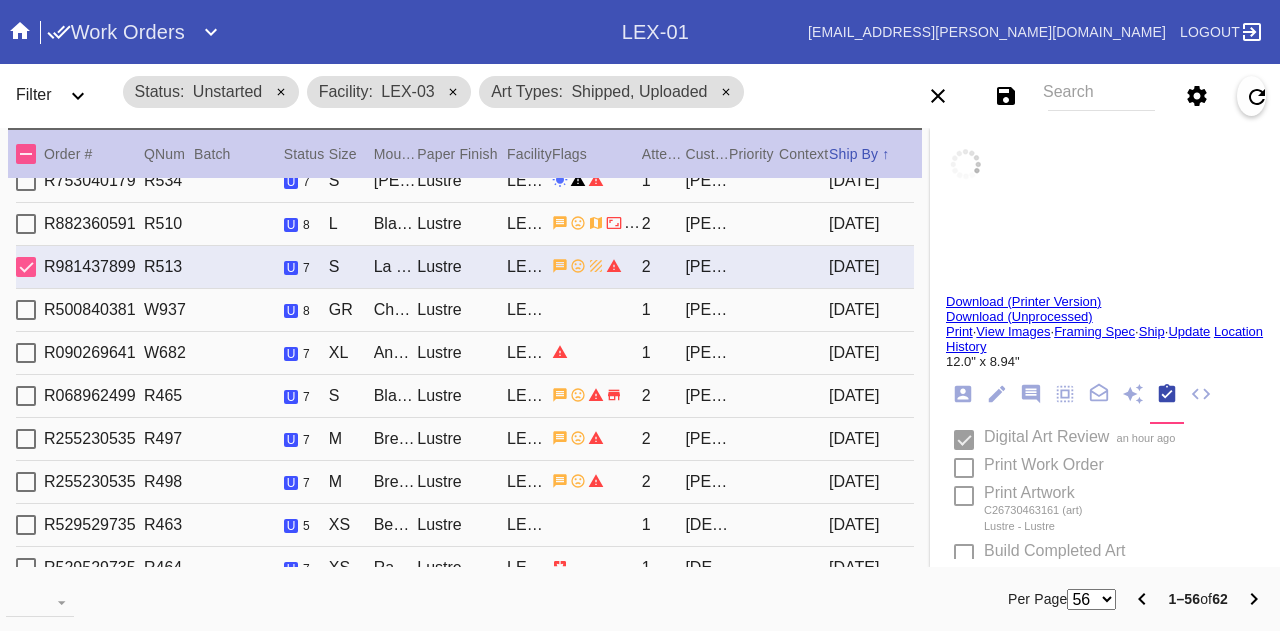 type on "September 27, 2021" 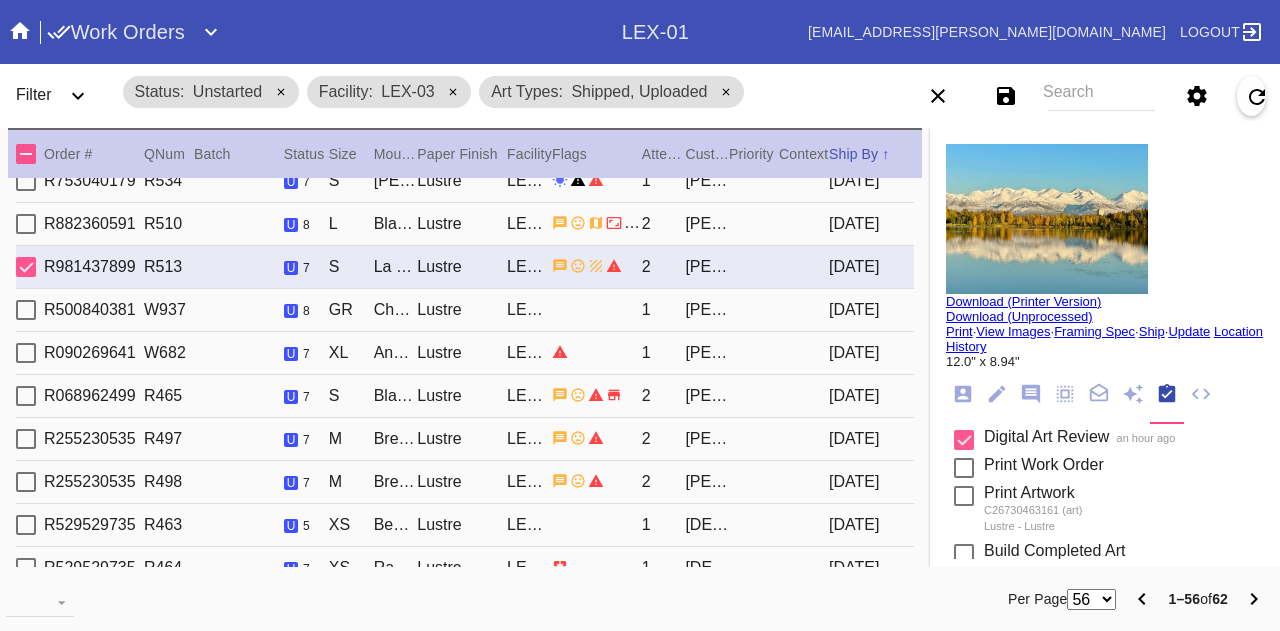 click on "Brera / Cream - Linen" at bounding box center [396, 439] 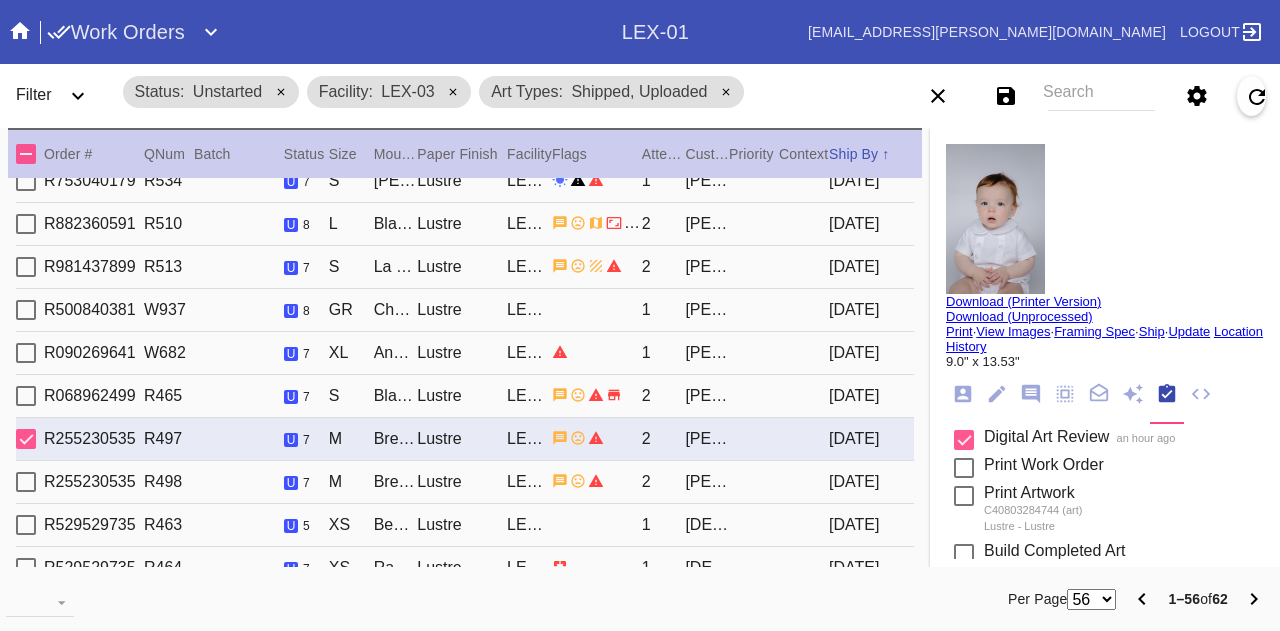 click on "R255230535 R498 u   7 M Brera / Cream - Linen Lustre LEX-03 2 Mia Israel
2025-07-11" at bounding box center (465, 482) 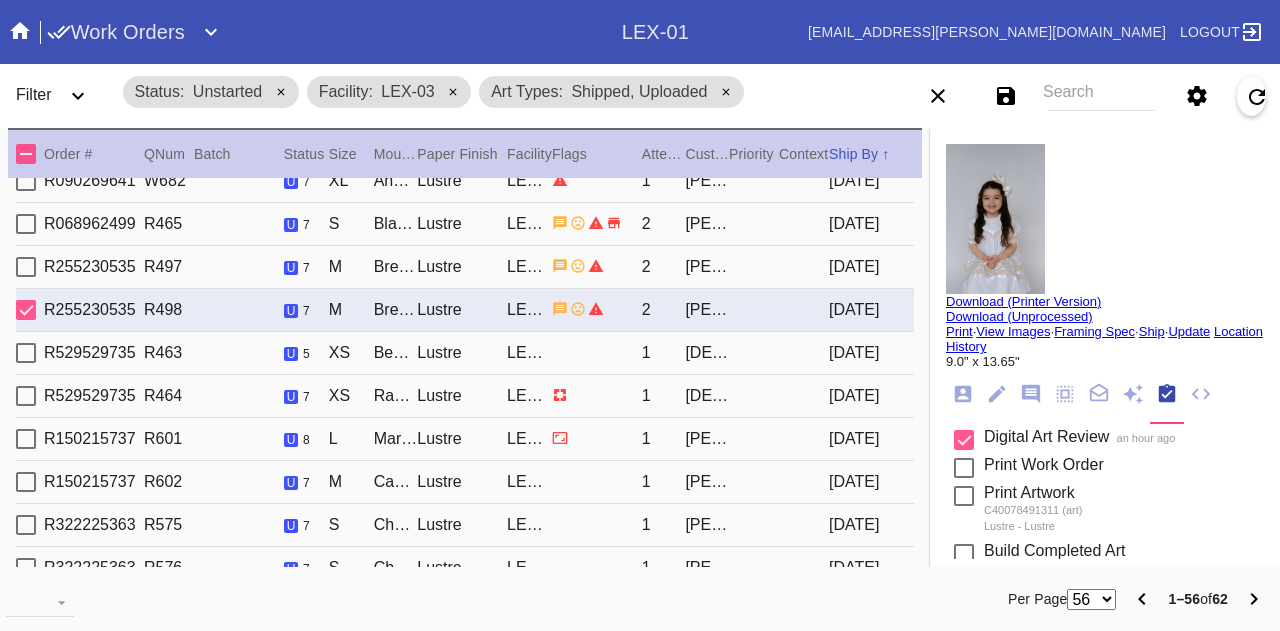 scroll, scrollTop: 1000, scrollLeft: 0, axis: vertical 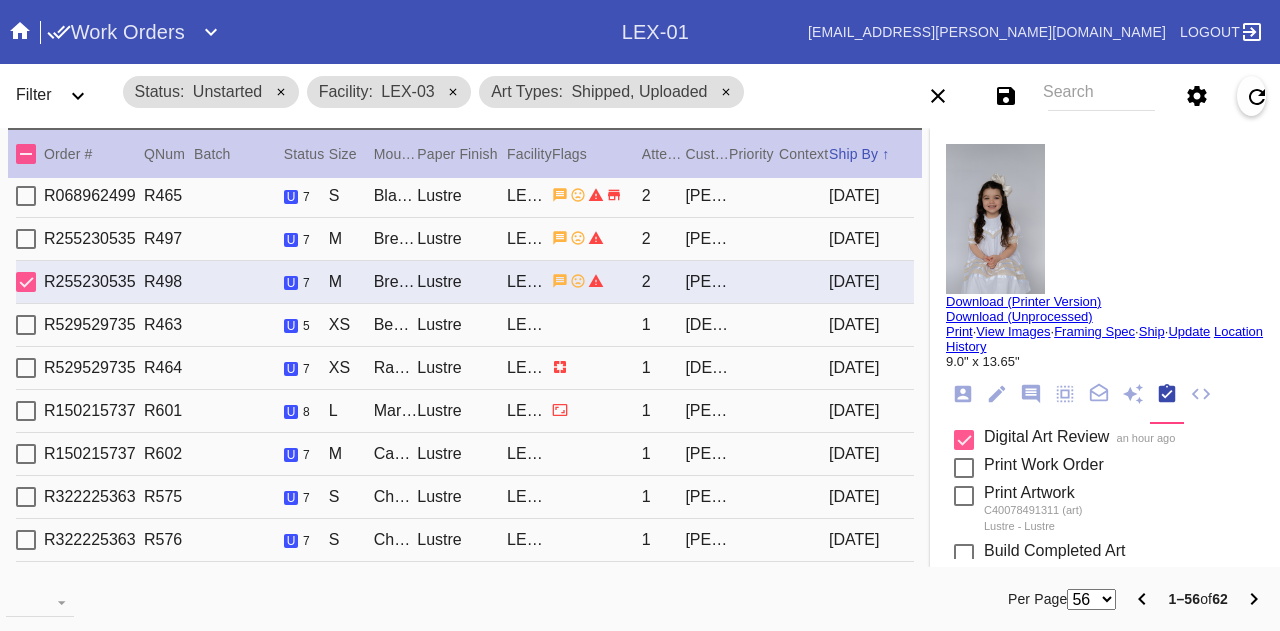 click on "R322225363 R575 u   7 S Cherry Angled / Cream - Linen Lustre LEX-03 1 Hil Moss
2025-07-12" at bounding box center [465, 497] 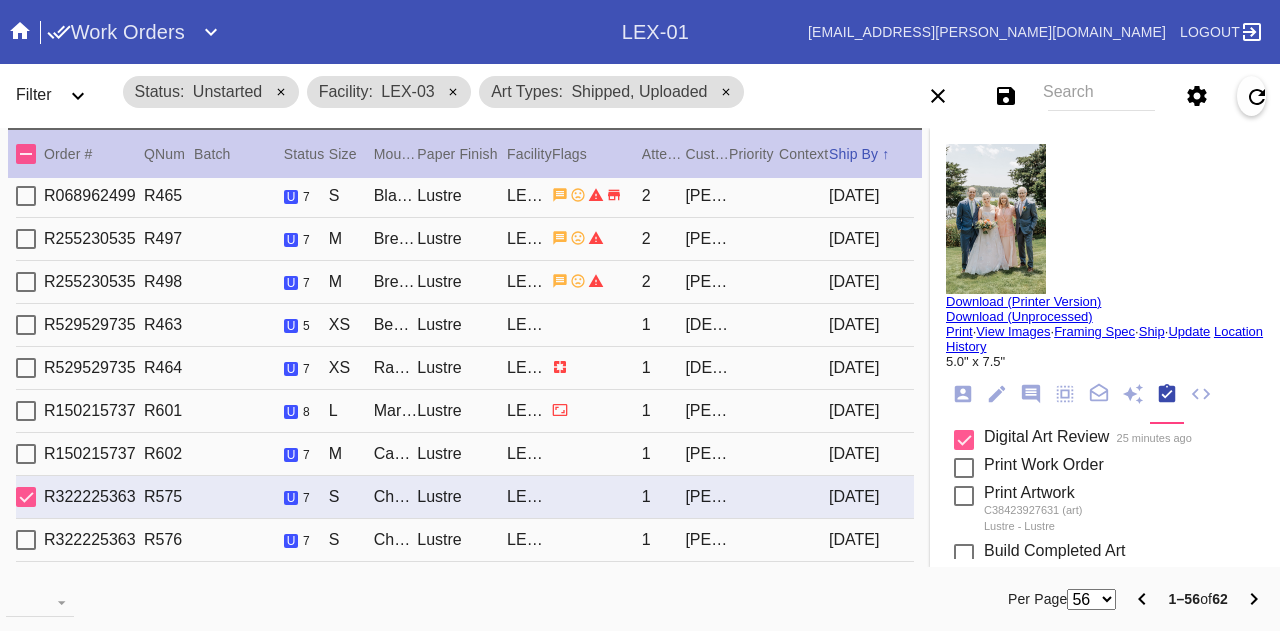 click on "Lustre" at bounding box center (462, 454) 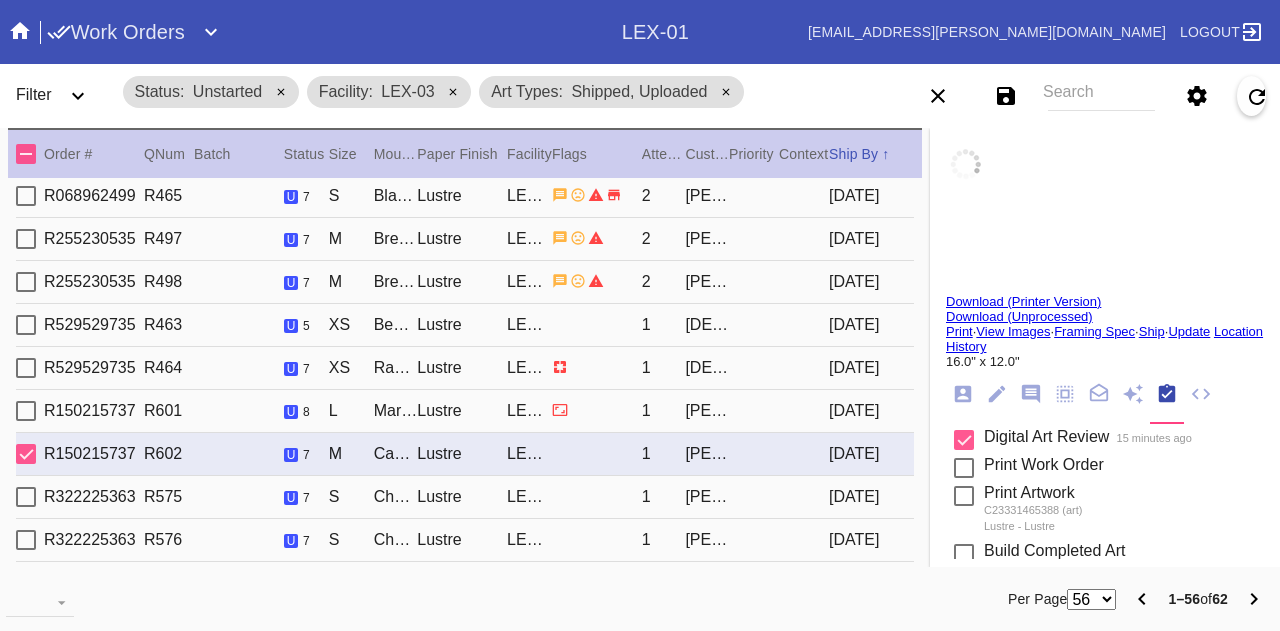 click on "Marrakesh / No Mat" at bounding box center [396, 411] 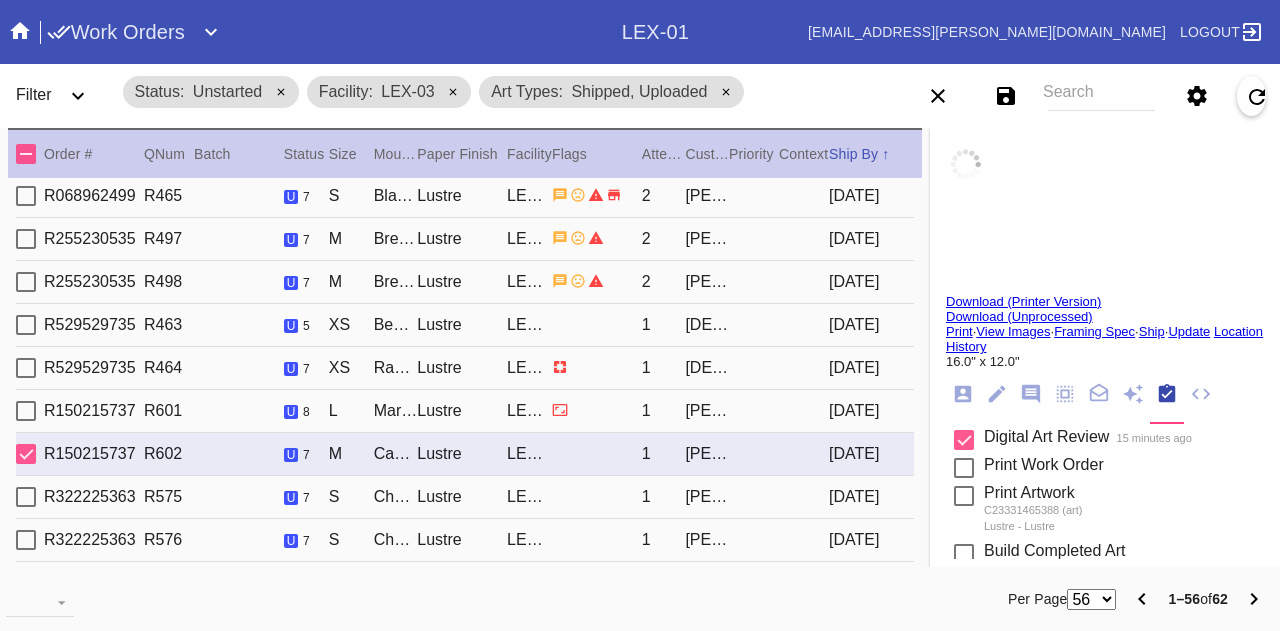 type on "14.0" 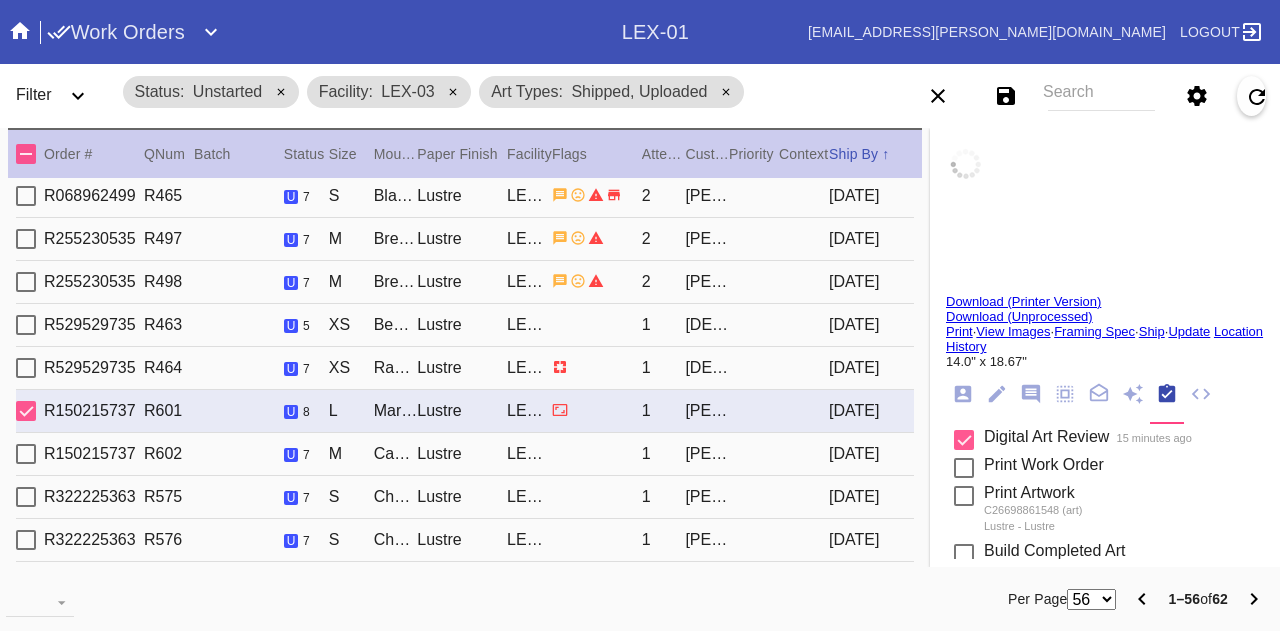 click on "Ravenswood / Dove White" at bounding box center (396, 368) 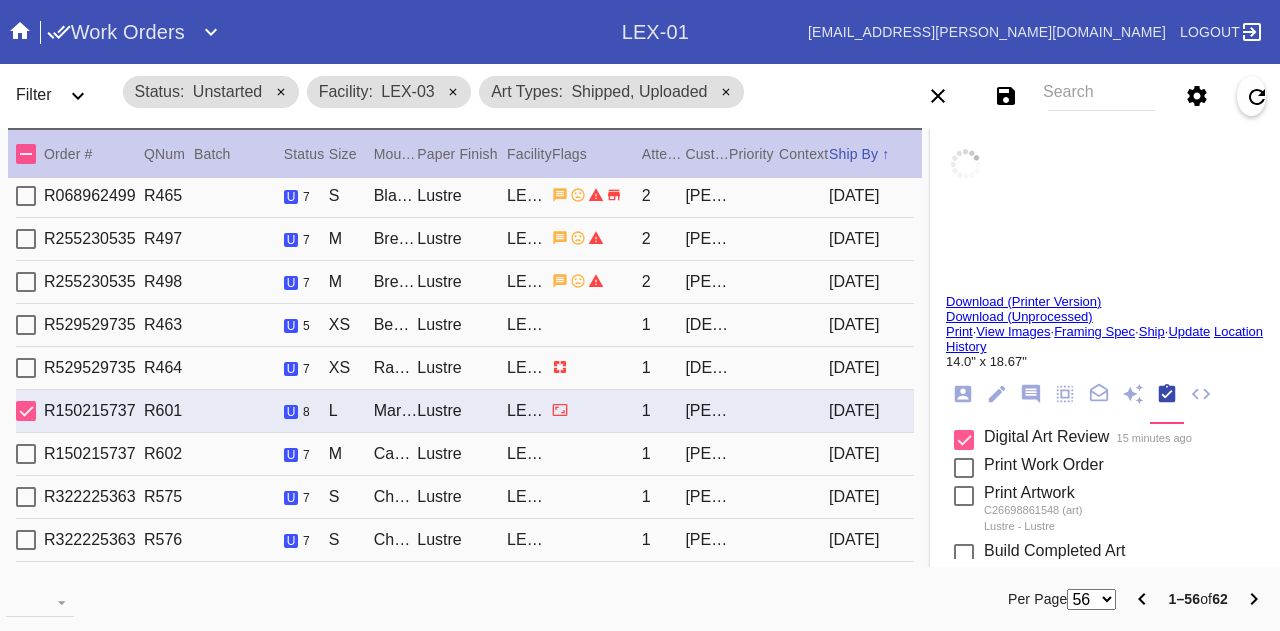 type on "1.5" 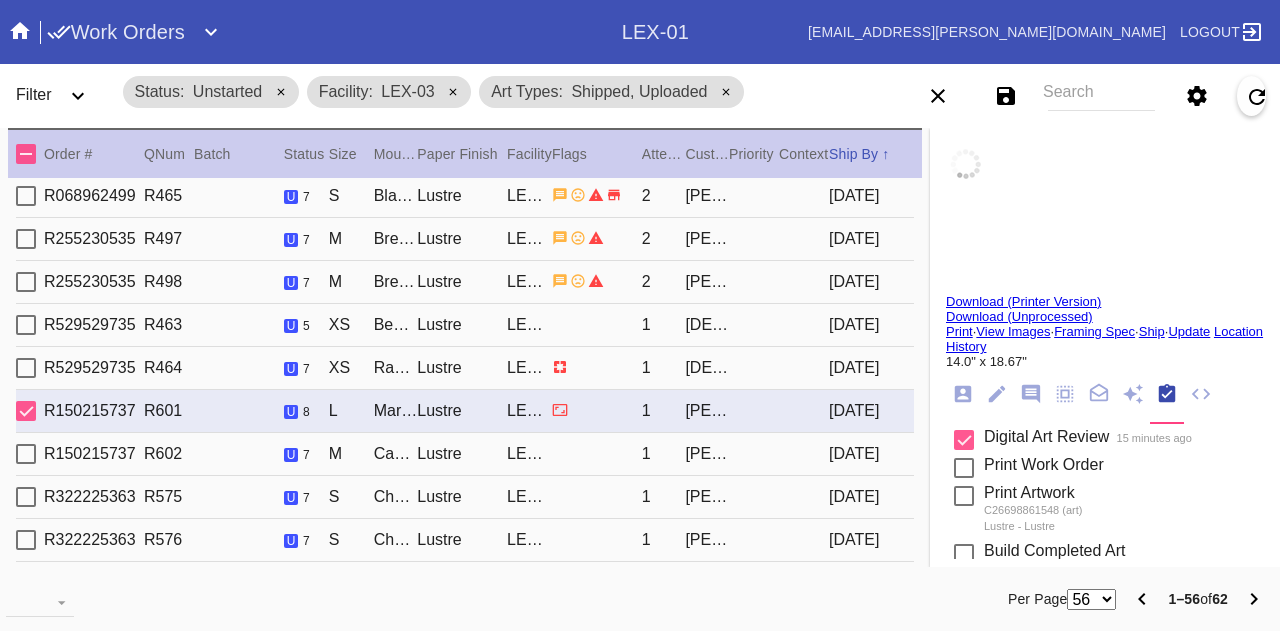 type on "1.5" 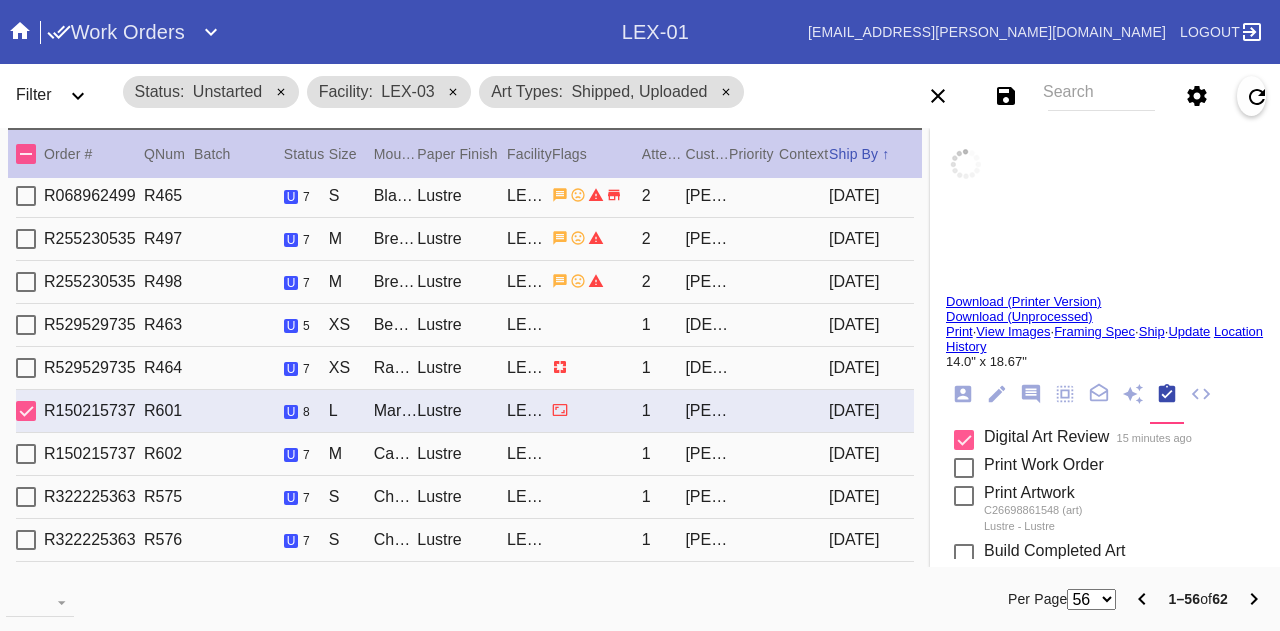 type on "1.5" 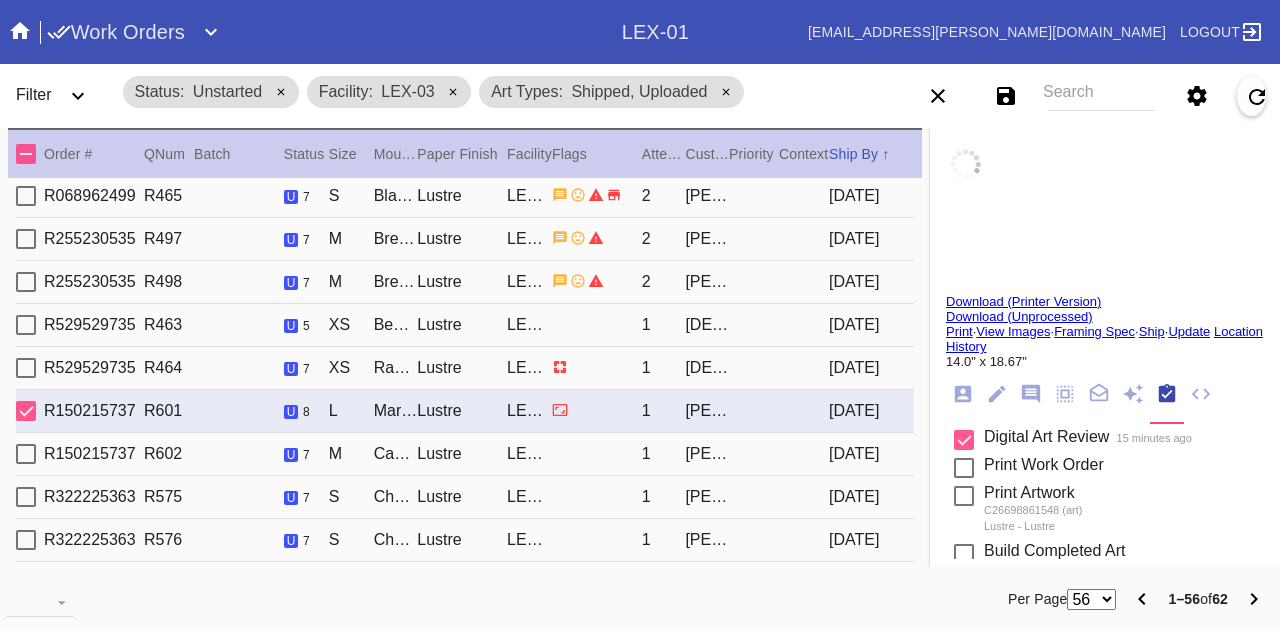 type on "5.0" 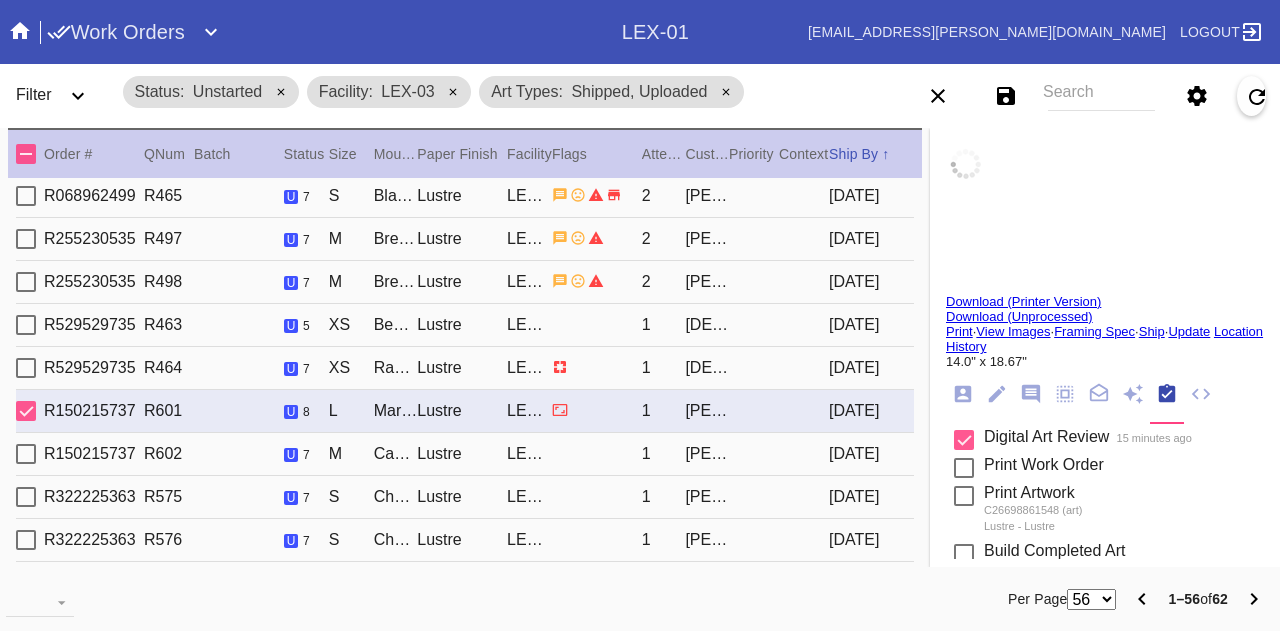 type on "7.0" 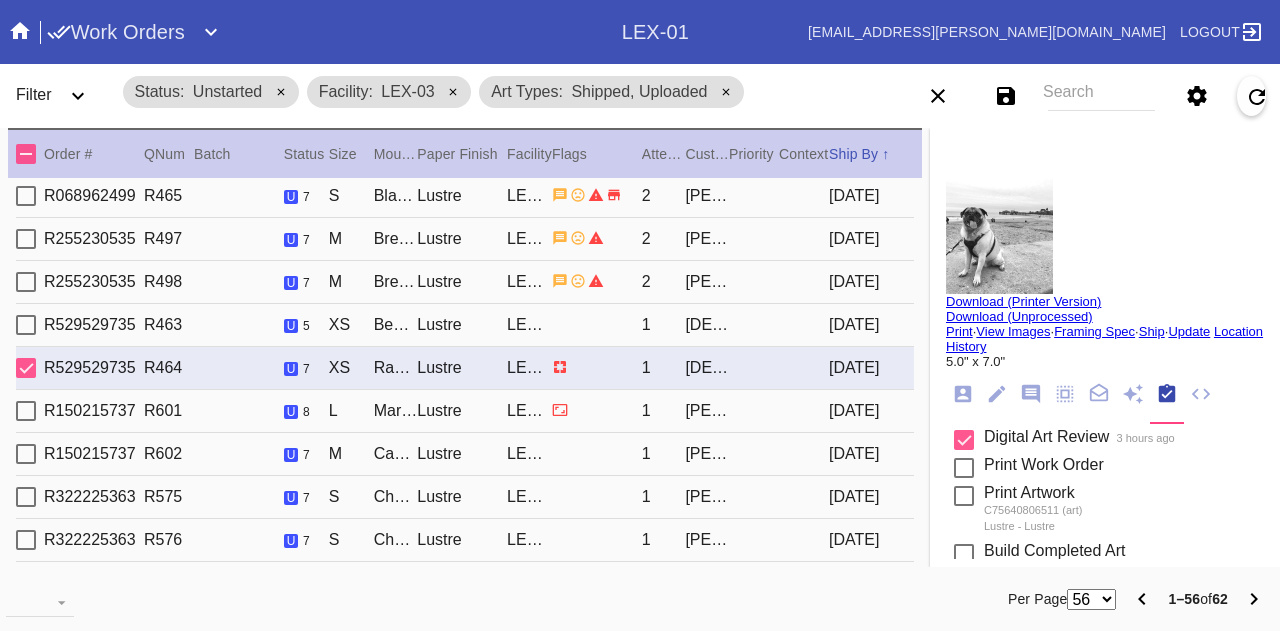 click on "Beaded Tabletop Frame Silver 5x7 / No Mat" at bounding box center [396, 325] 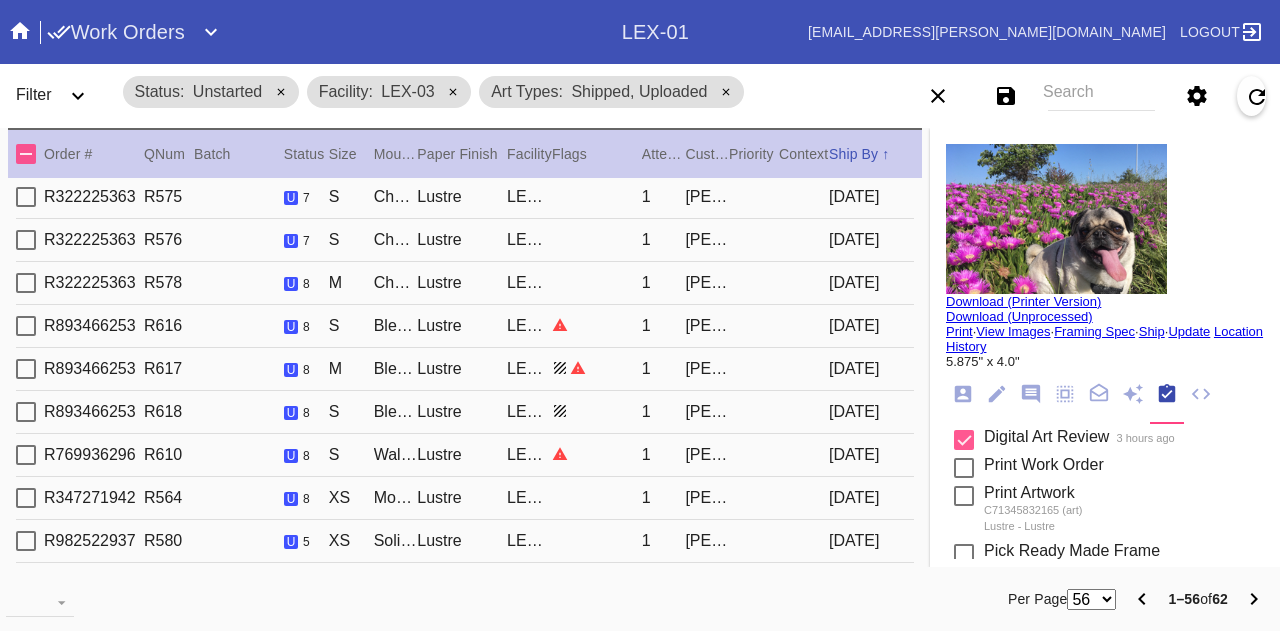 scroll, scrollTop: 1400, scrollLeft: 0, axis: vertical 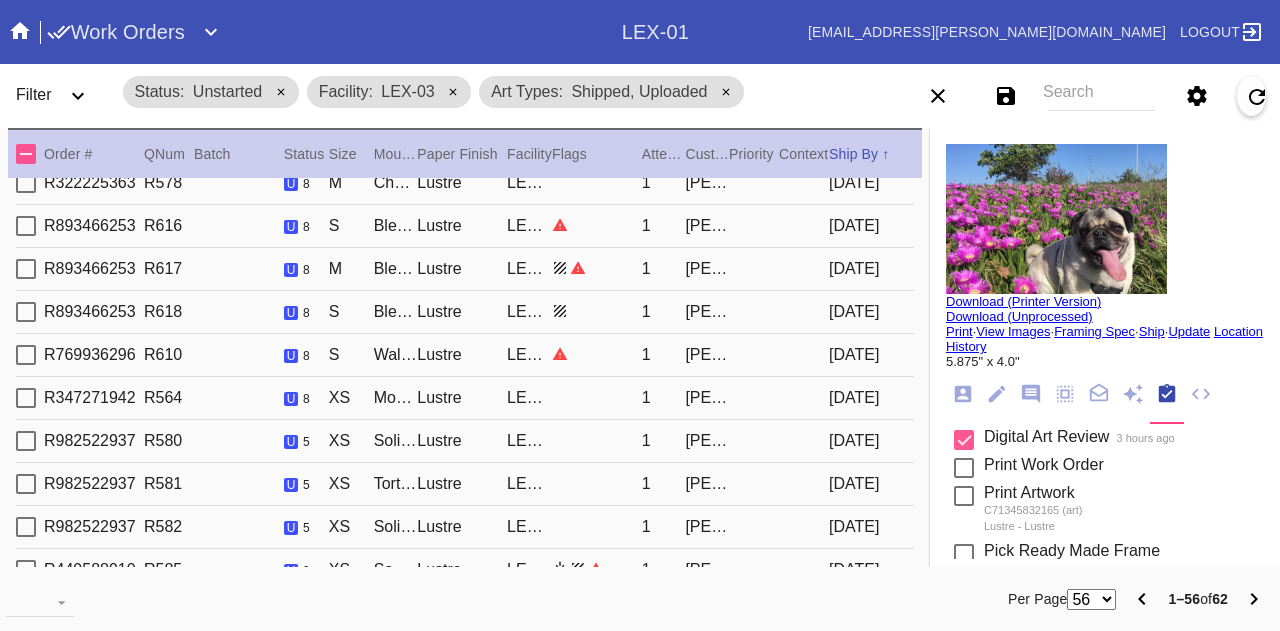 click on "R347271942 R564 u   8 XS Montclare / Sugar Lustre LEX-03 1 Christina McGovern
2025-07-12" at bounding box center [465, 398] 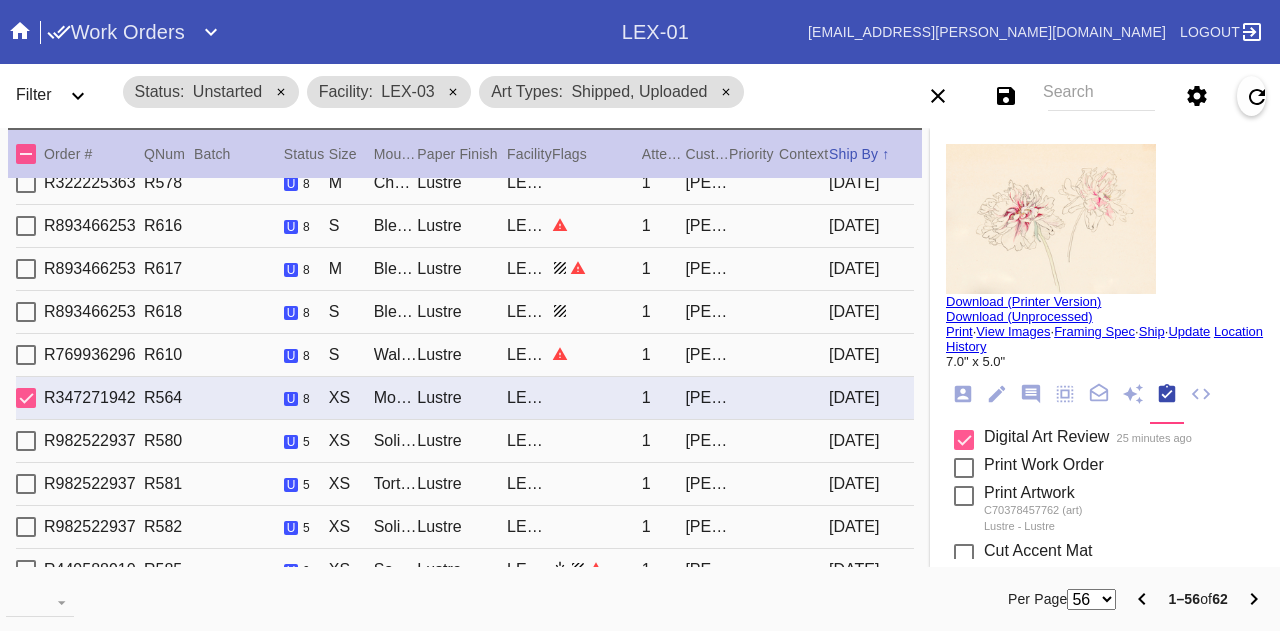 click on "Walnut Round / Dove White" at bounding box center [396, 355] 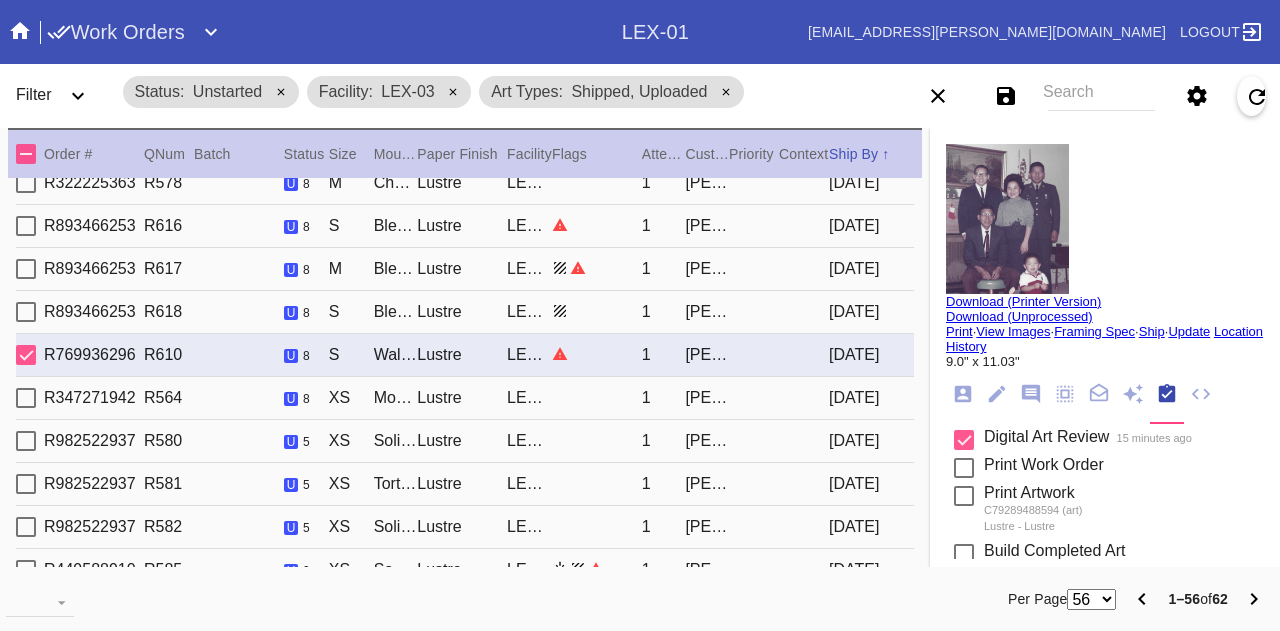 click on "R893466253 R618 u   8 S Bleached Maple Gallery / Light Blue Cabana Stripe Lustre LEX-03 1 Kelly Fuscaldo
2025-07-12" at bounding box center (465, 312) 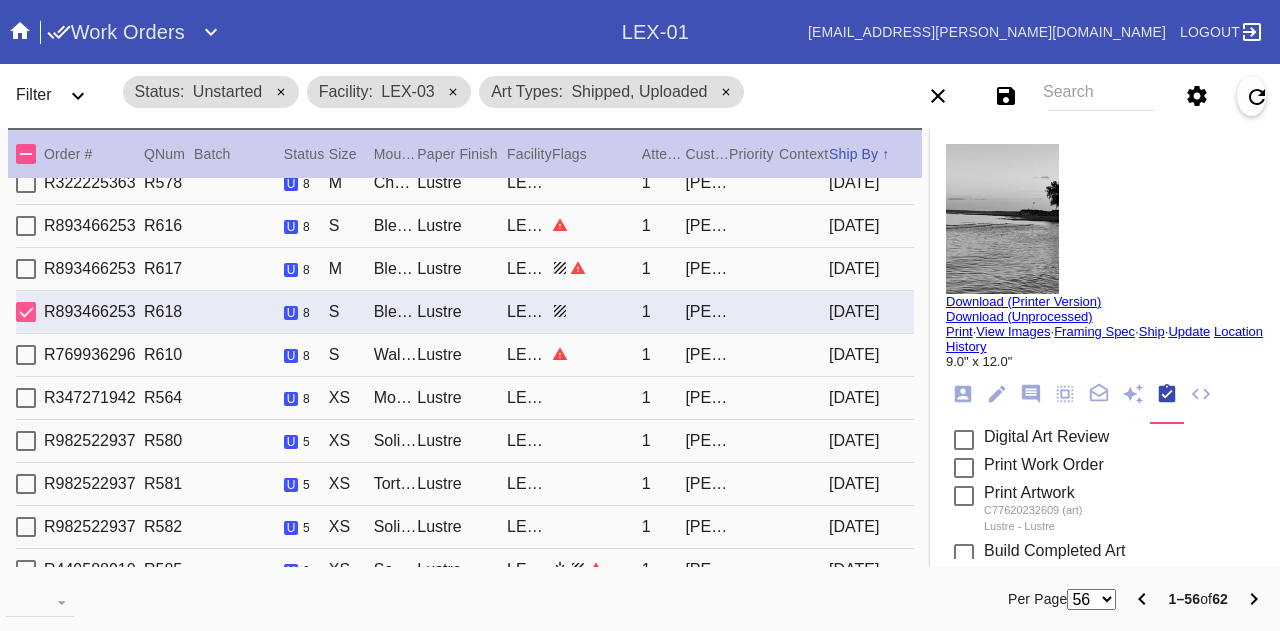 click on "Lustre" at bounding box center (462, 269) 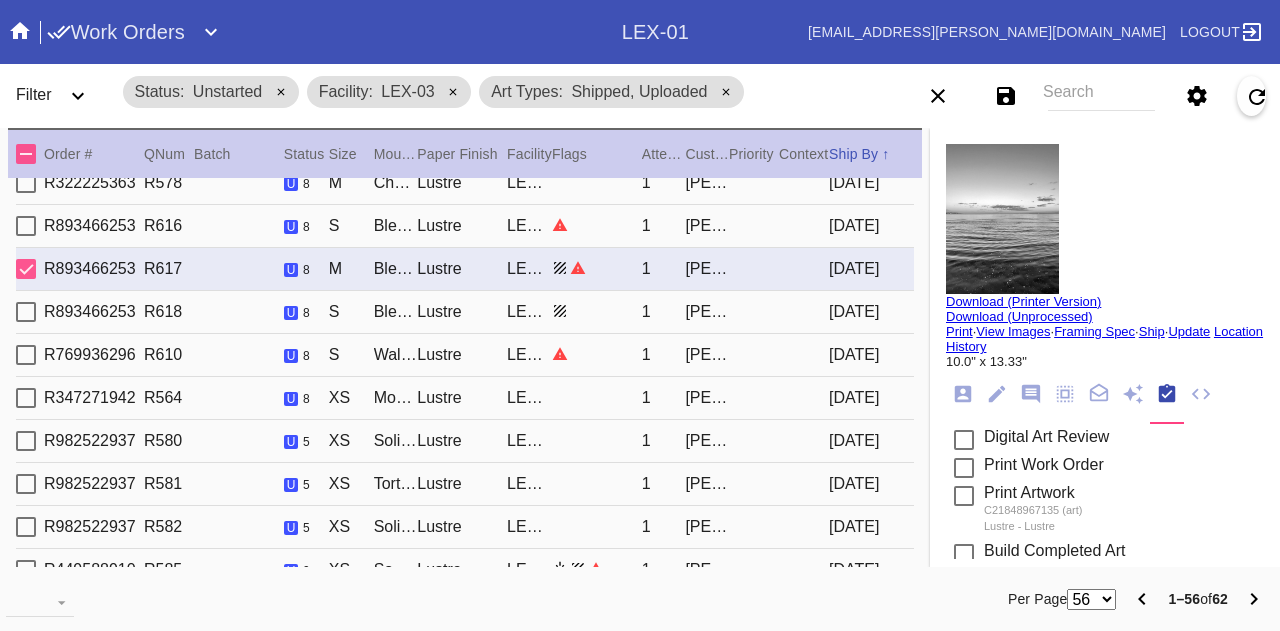 click on "Lustre" at bounding box center [462, 226] 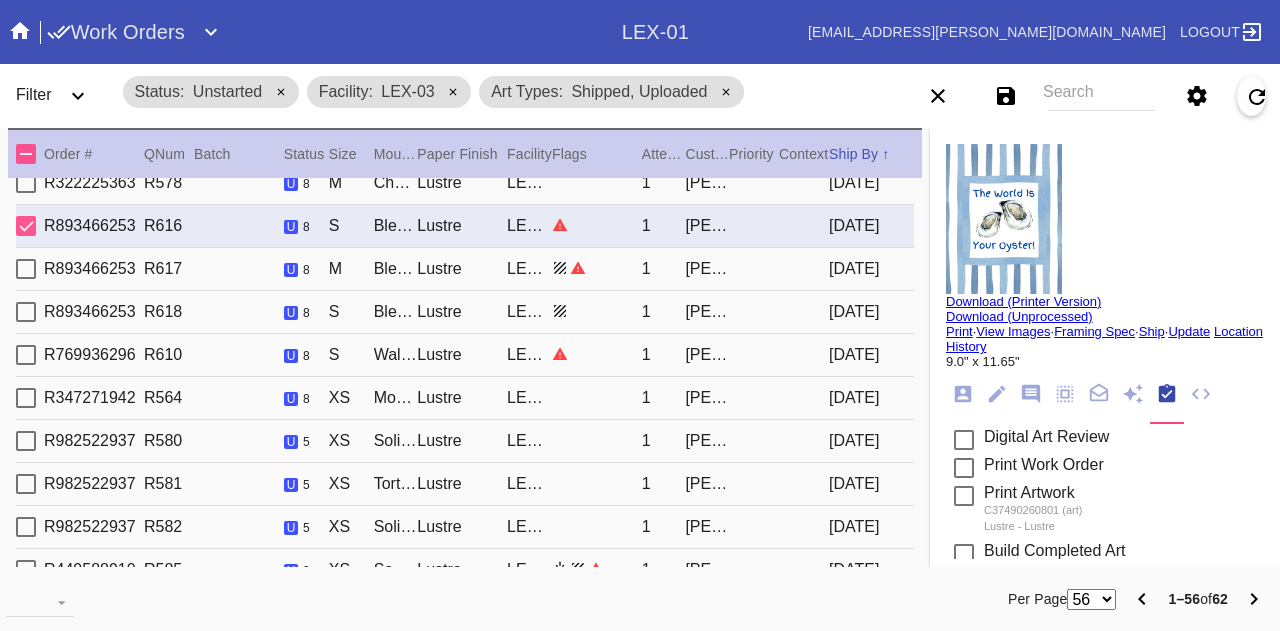 scroll, scrollTop: 1500, scrollLeft: 0, axis: vertical 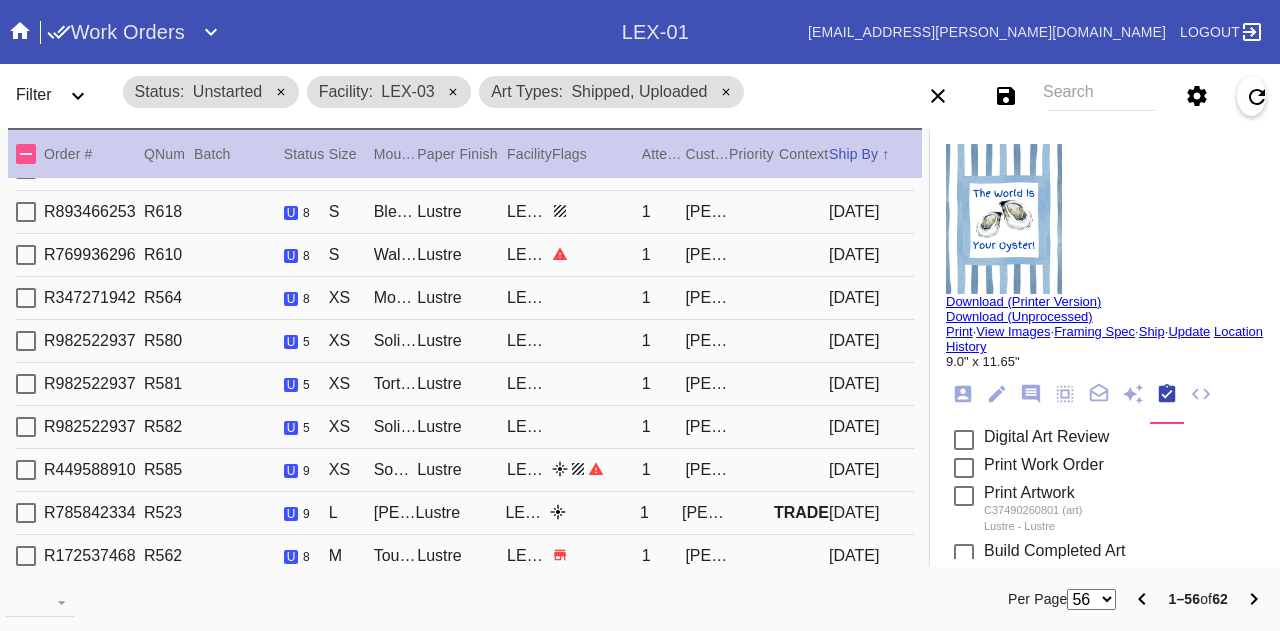 click on "Lustre" at bounding box center (462, 384) 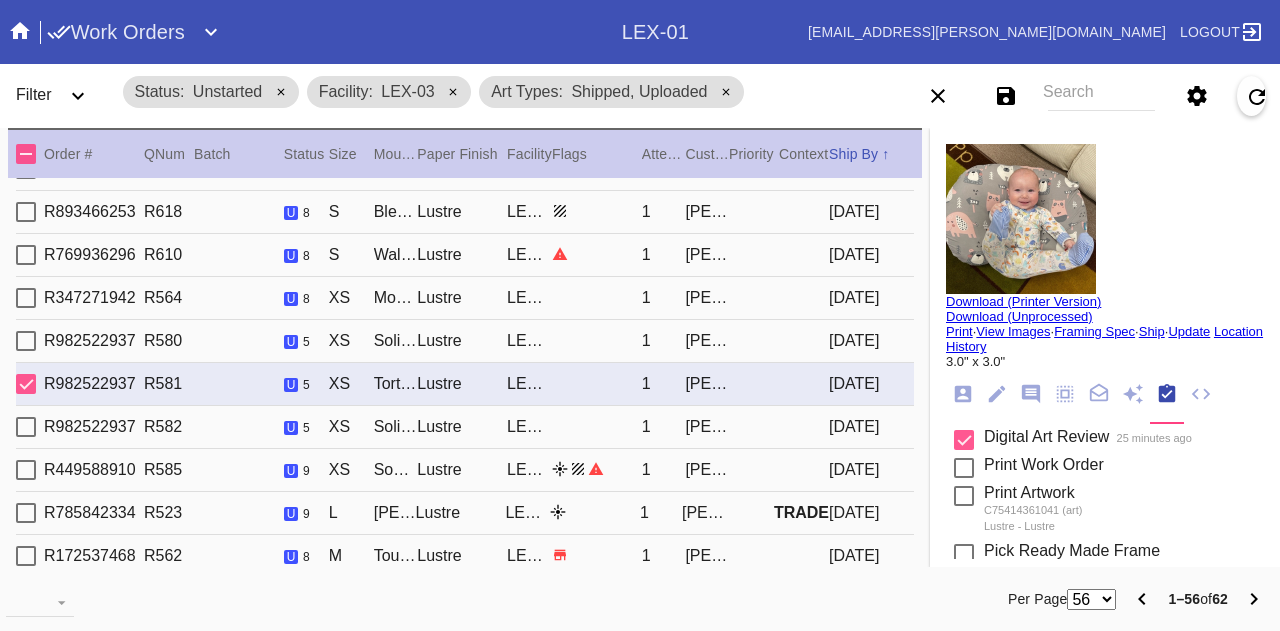 click on "Lustre" at bounding box center [462, 341] 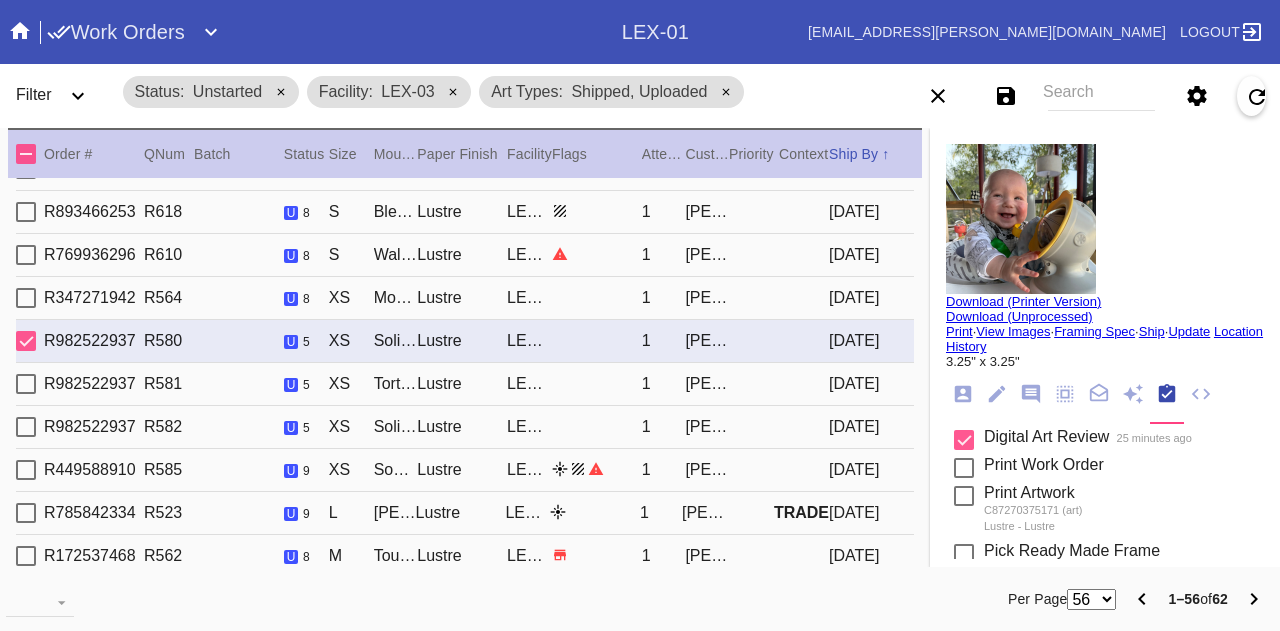 click on "Lustre" at bounding box center (462, 427) 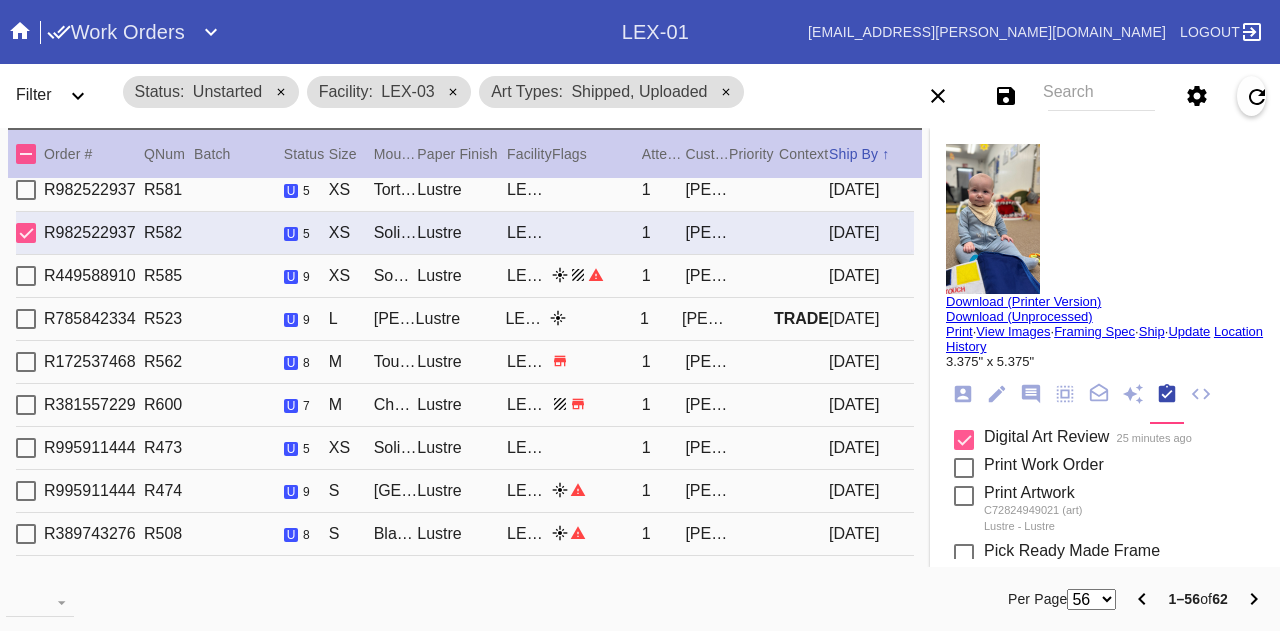 scroll, scrollTop: 1700, scrollLeft: 0, axis: vertical 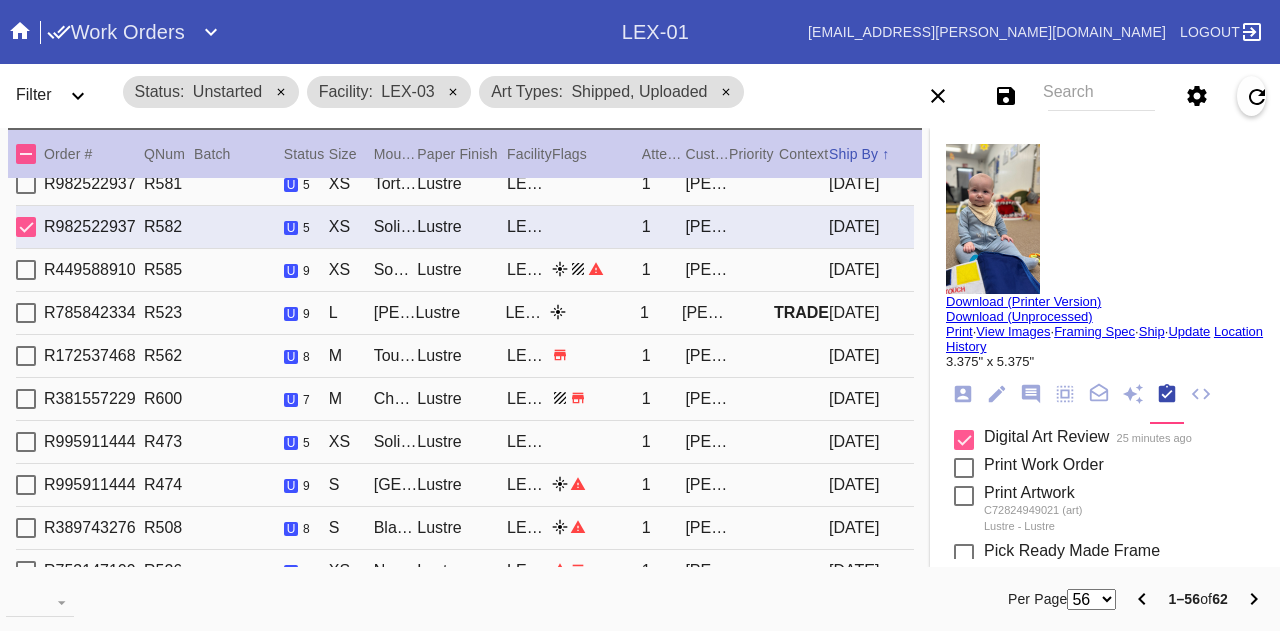 click on "Lustre" at bounding box center (462, 399) 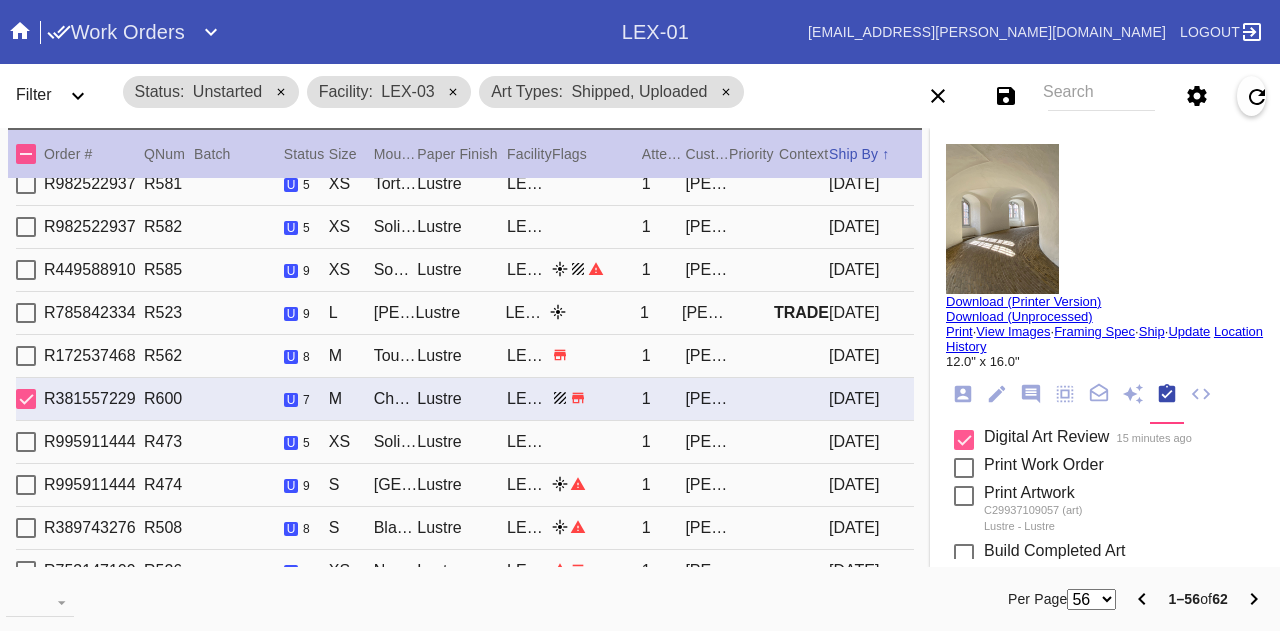 click on "Lustre" at bounding box center (462, 356) 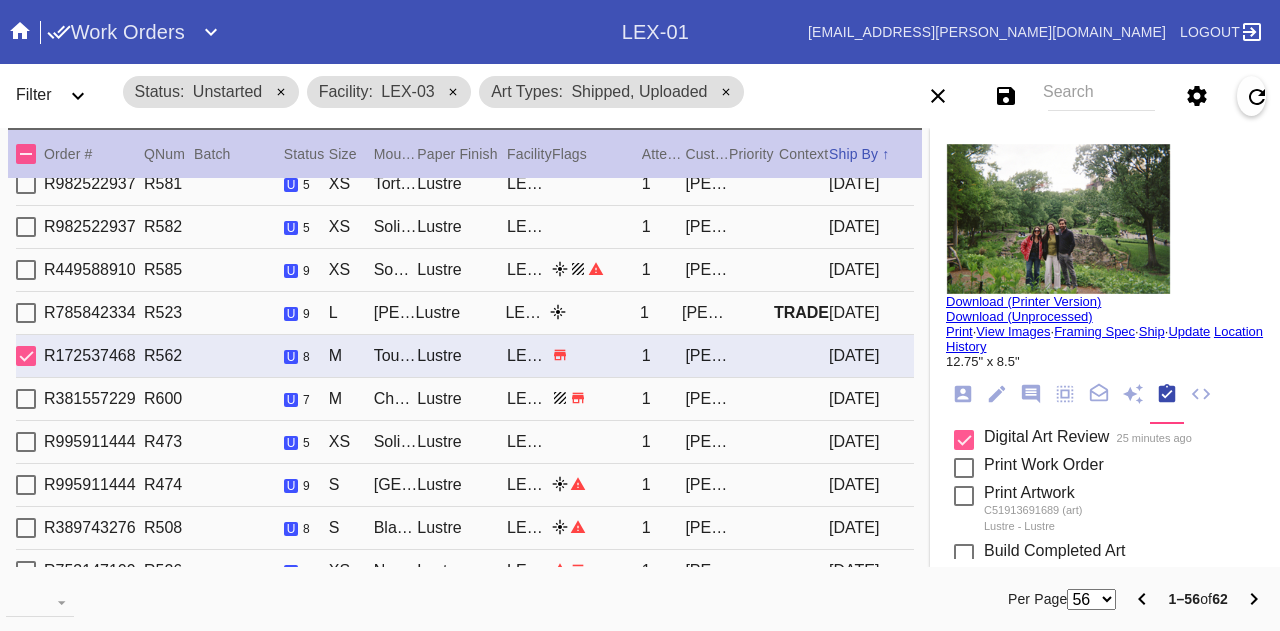 click on "Lustre" at bounding box center [462, 442] 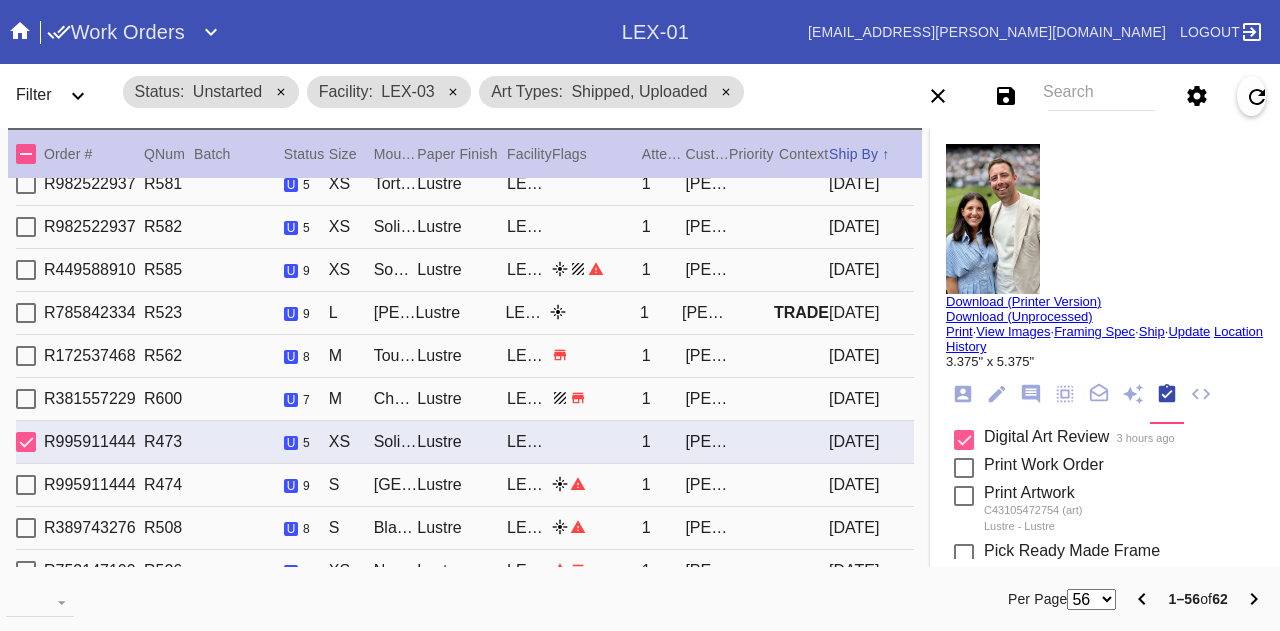 click on "Lustre" at bounding box center [462, 485] 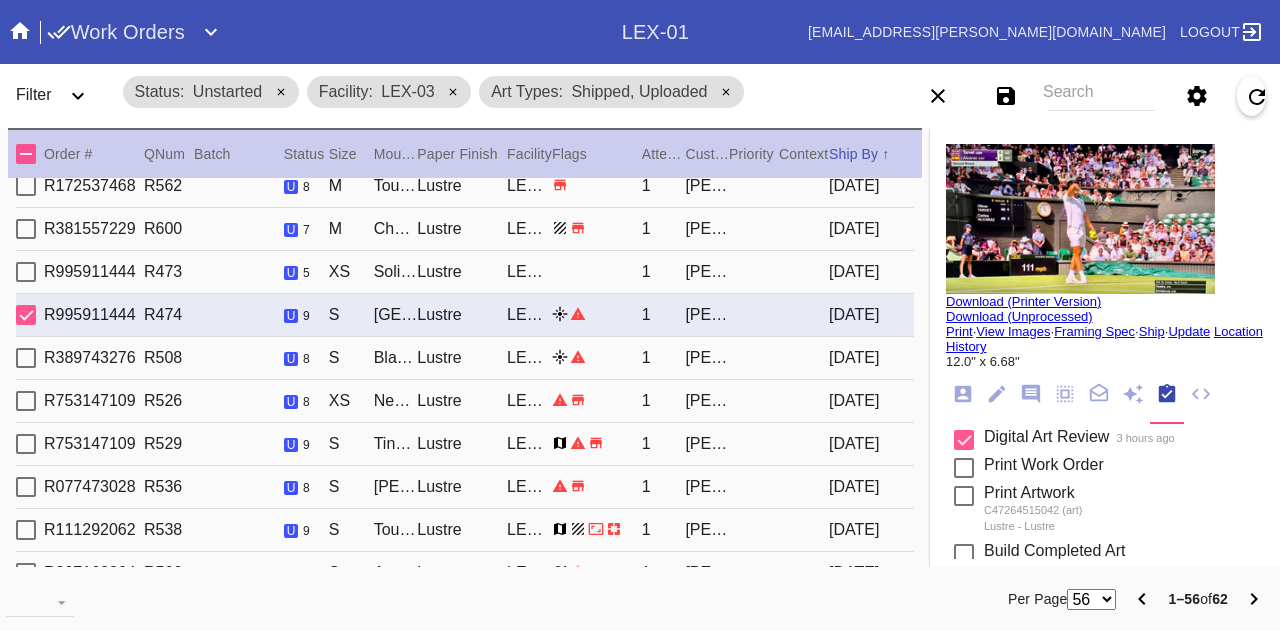 scroll, scrollTop: 1900, scrollLeft: 0, axis: vertical 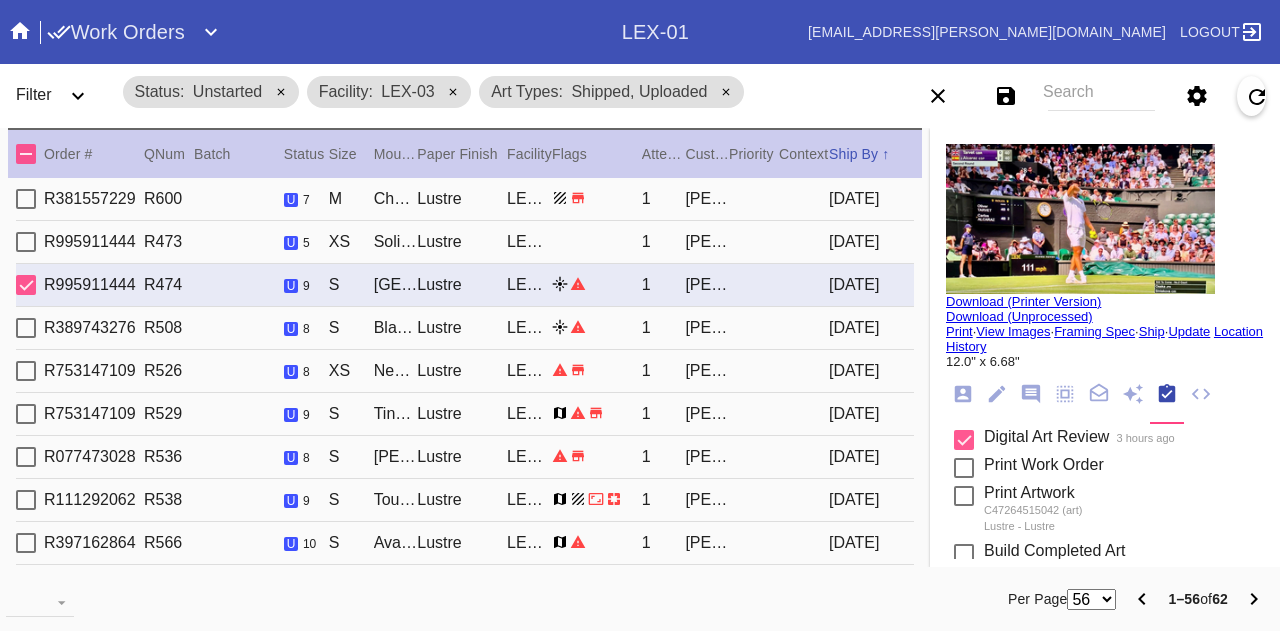 click on "Black Walnut (Gallery) / Dove White" at bounding box center [396, 328] 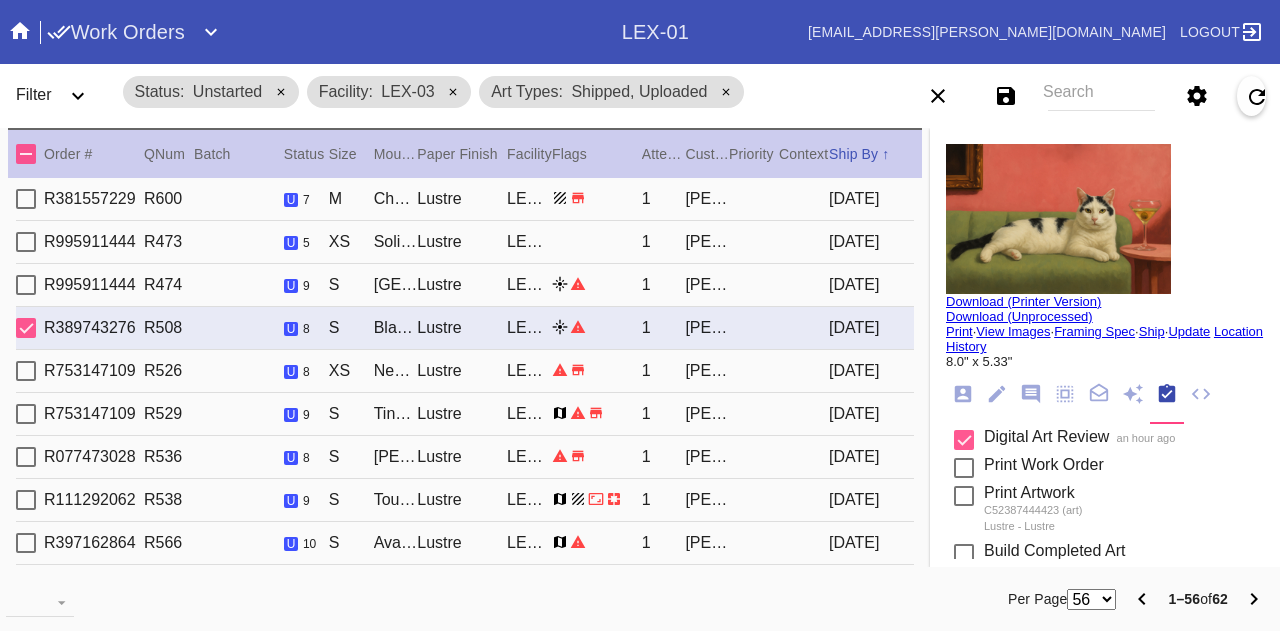 click on "Newport / Dove White" at bounding box center [396, 371] 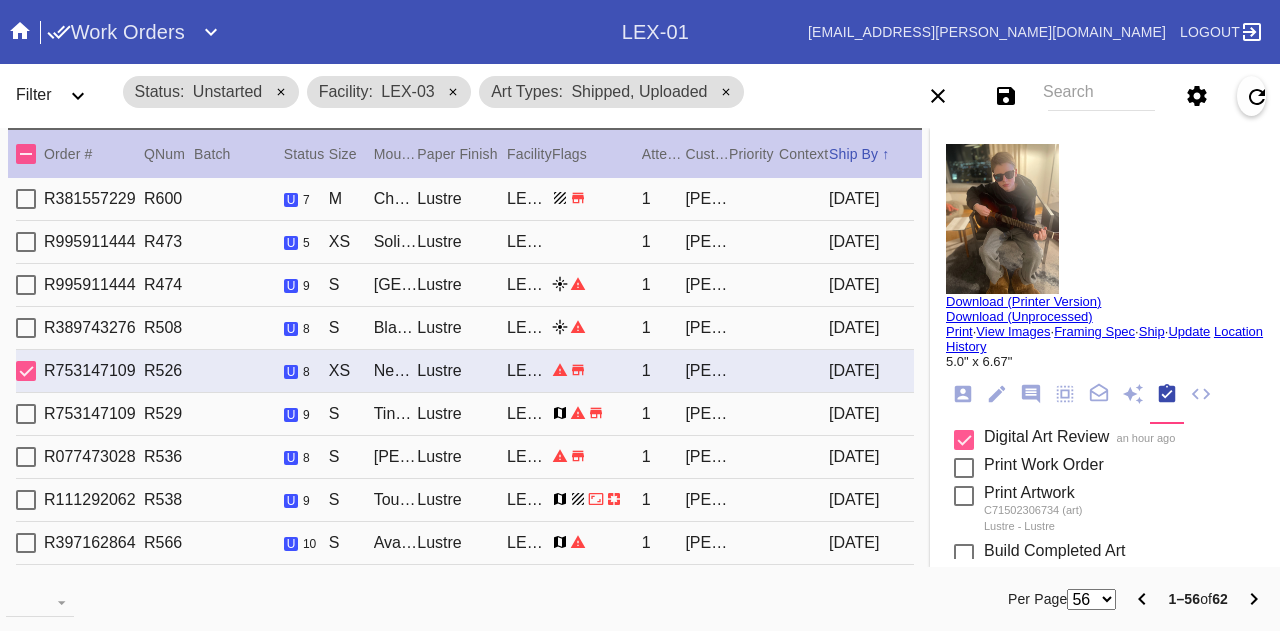 click on "Tinsel / Dove White" at bounding box center [396, 414] 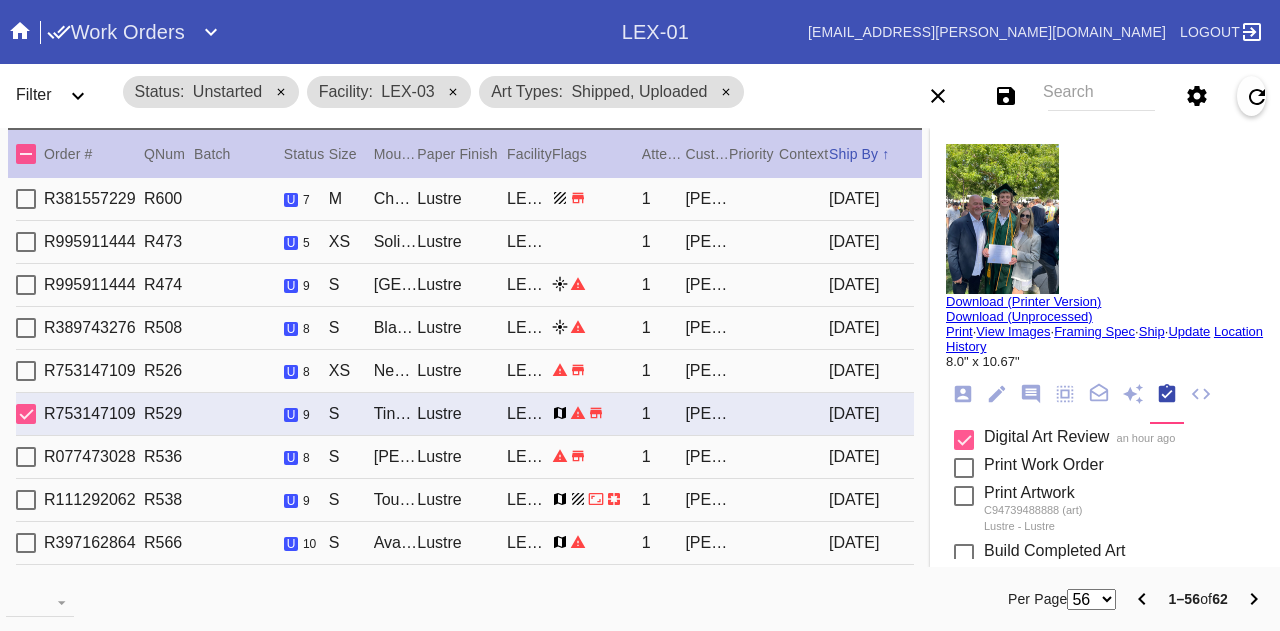click on "R077473028 R536 u   8 S Mercer Slim / Dove White Lustre LEX-03 1 Roger Frazier
2025-07-12" at bounding box center (465, 457) 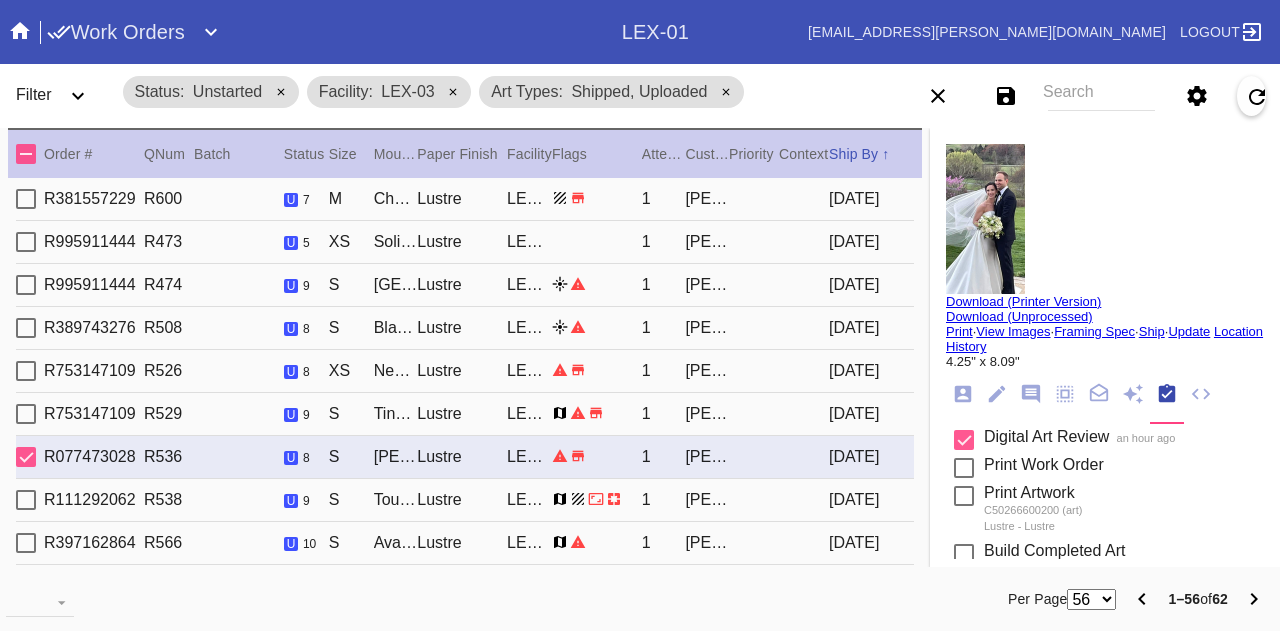 click on "Lustre" at bounding box center [462, 500] 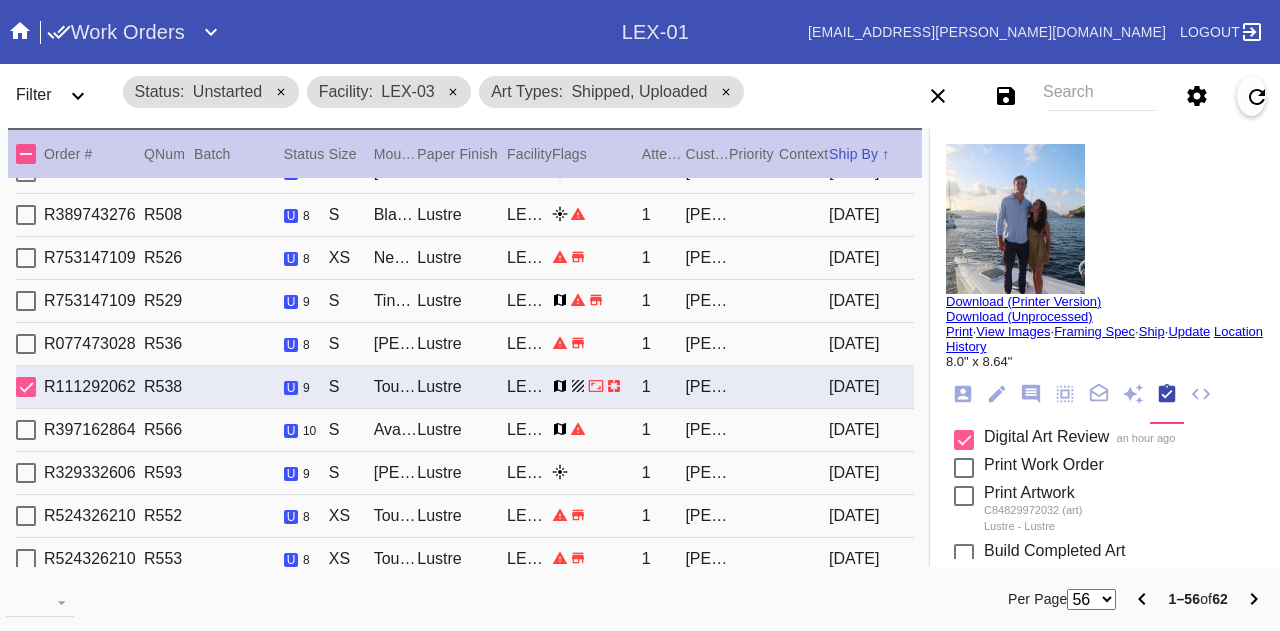 scroll, scrollTop: 2031, scrollLeft: 0, axis: vertical 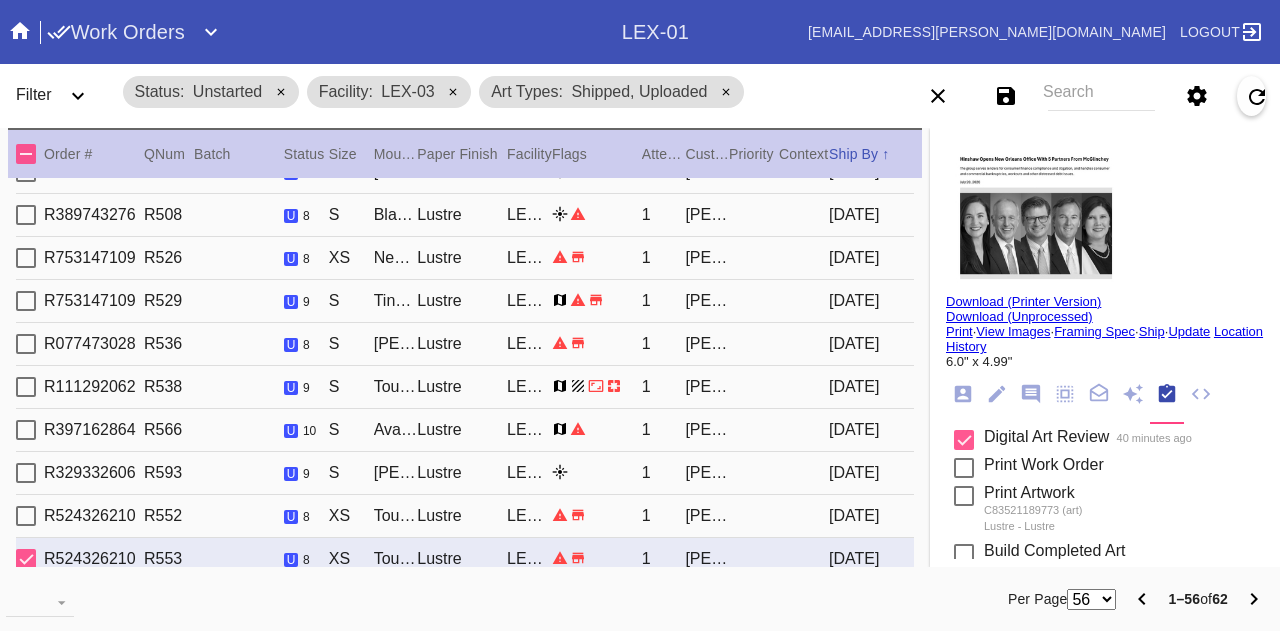 click on "Lustre" at bounding box center [462, 516] 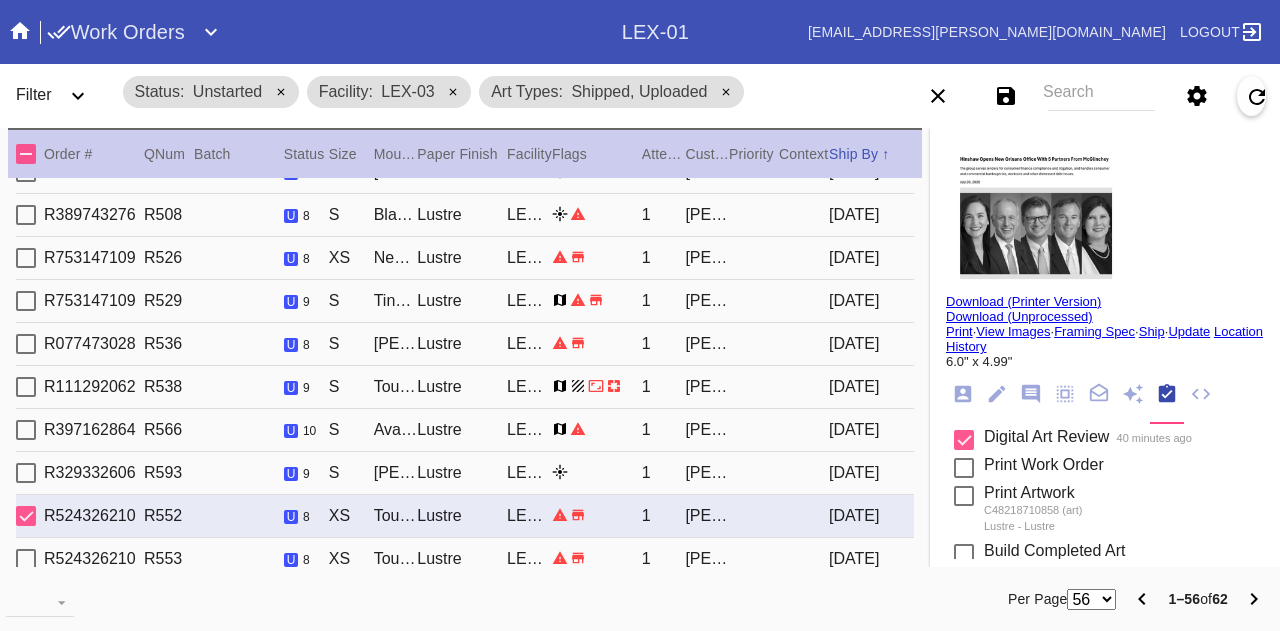 click on "Mercer Slim / The Uneven Quartet" at bounding box center (396, 473) 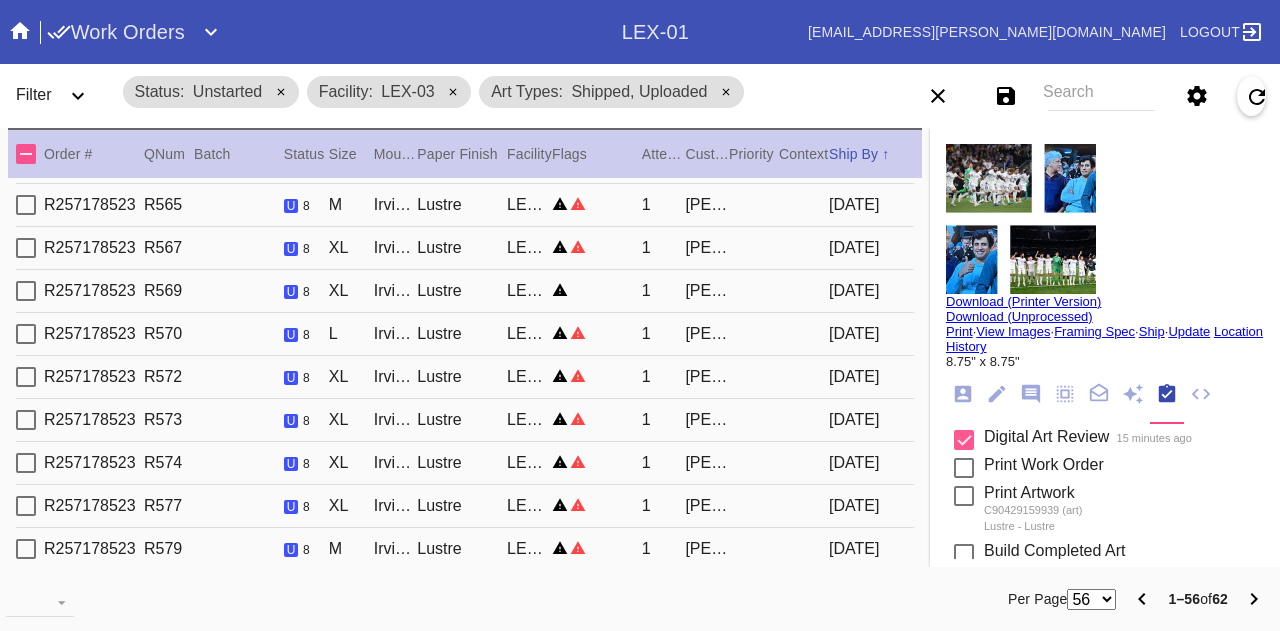 scroll, scrollTop: 0, scrollLeft: 0, axis: both 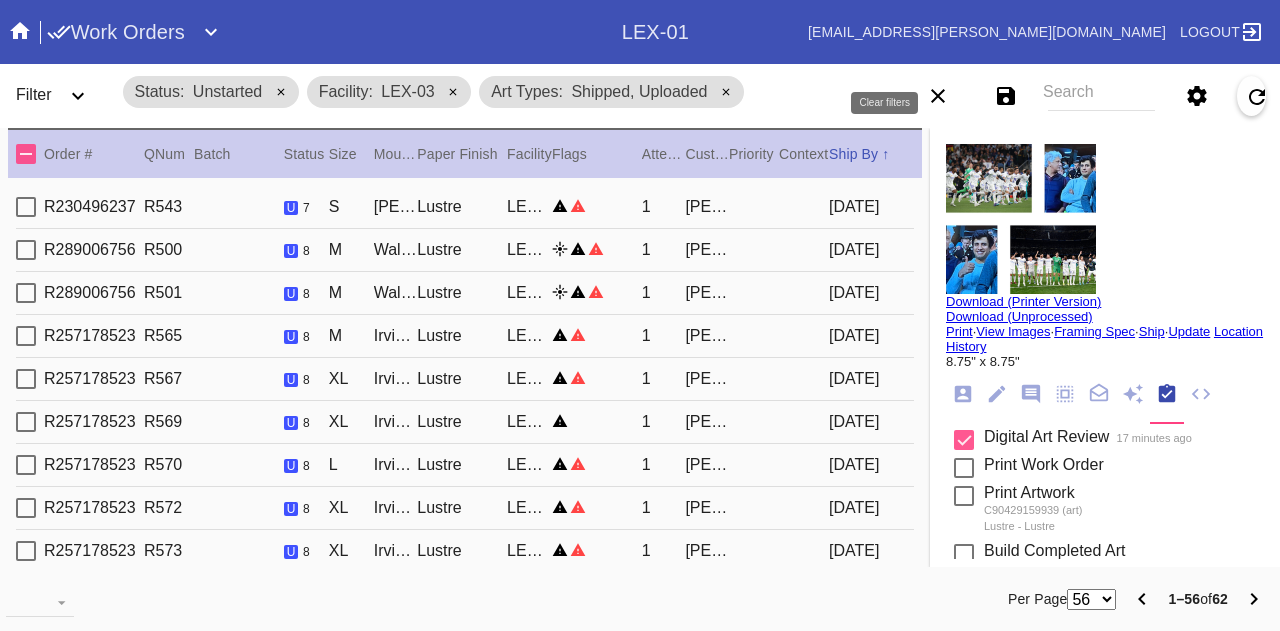 click 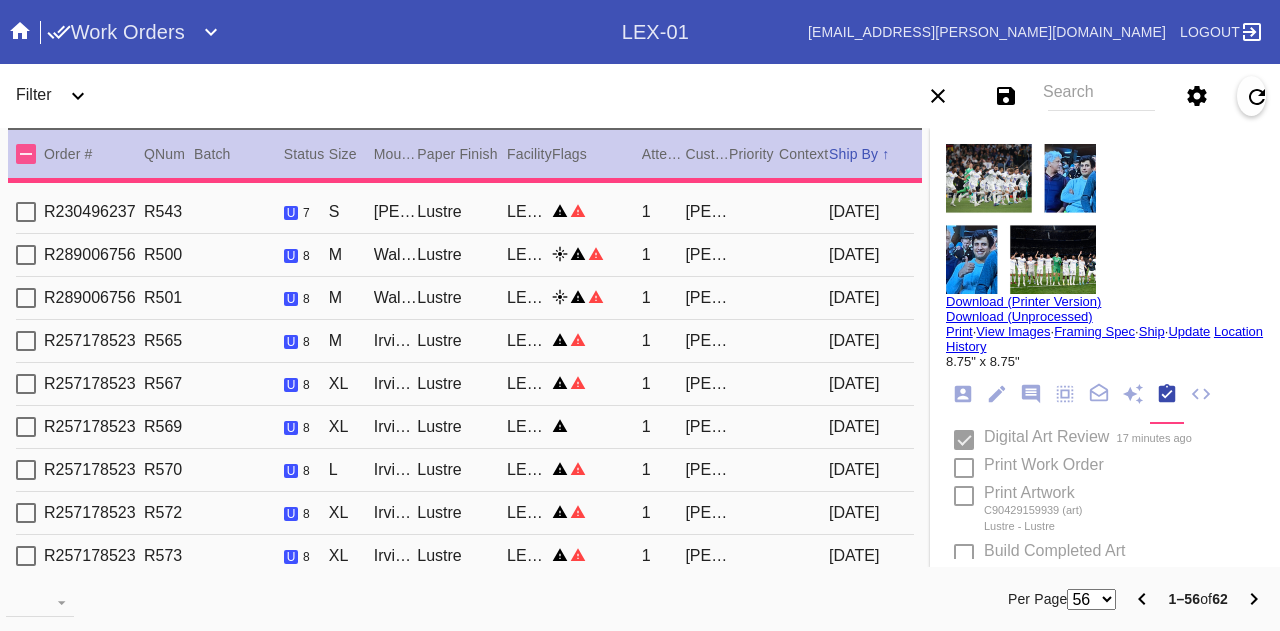 click 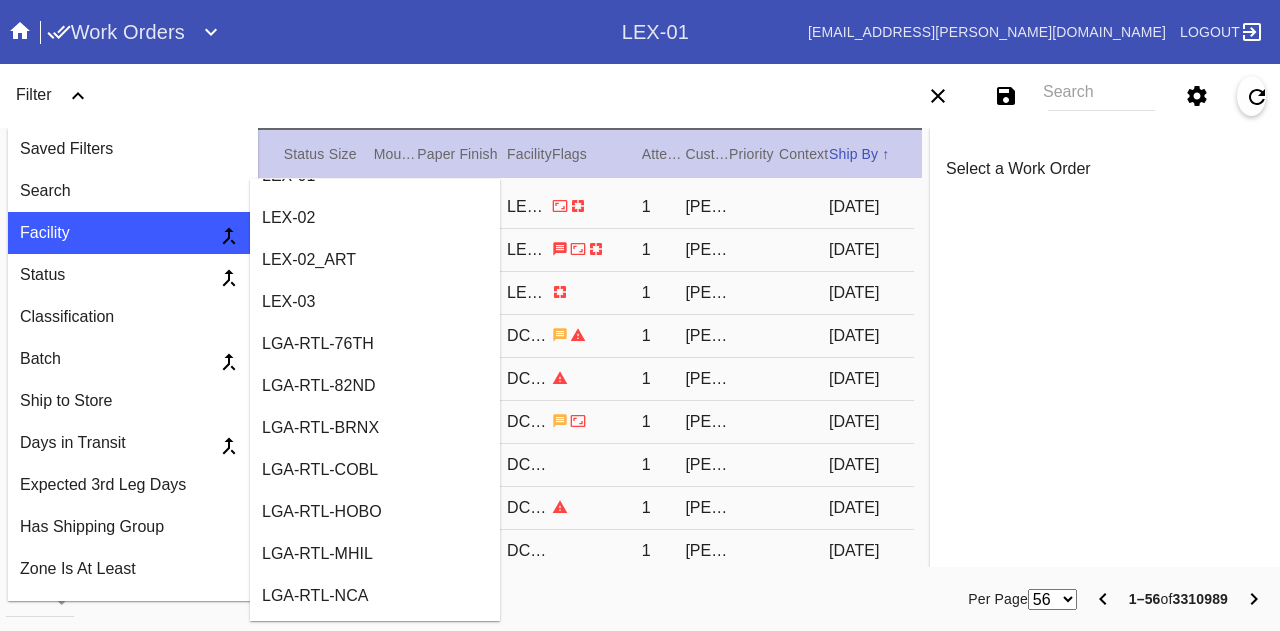 scroll, scrollTop: 1300, scrollLeft: 0, axis: vertical 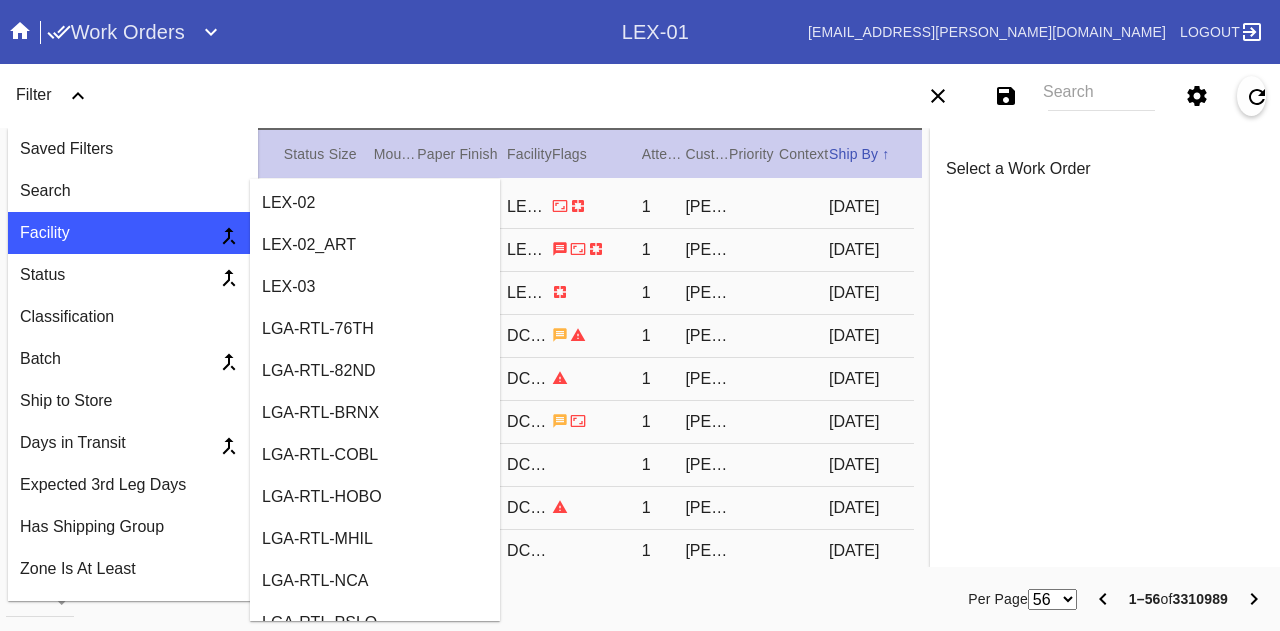click on "LEX-03" at bounding box center [375, 287] 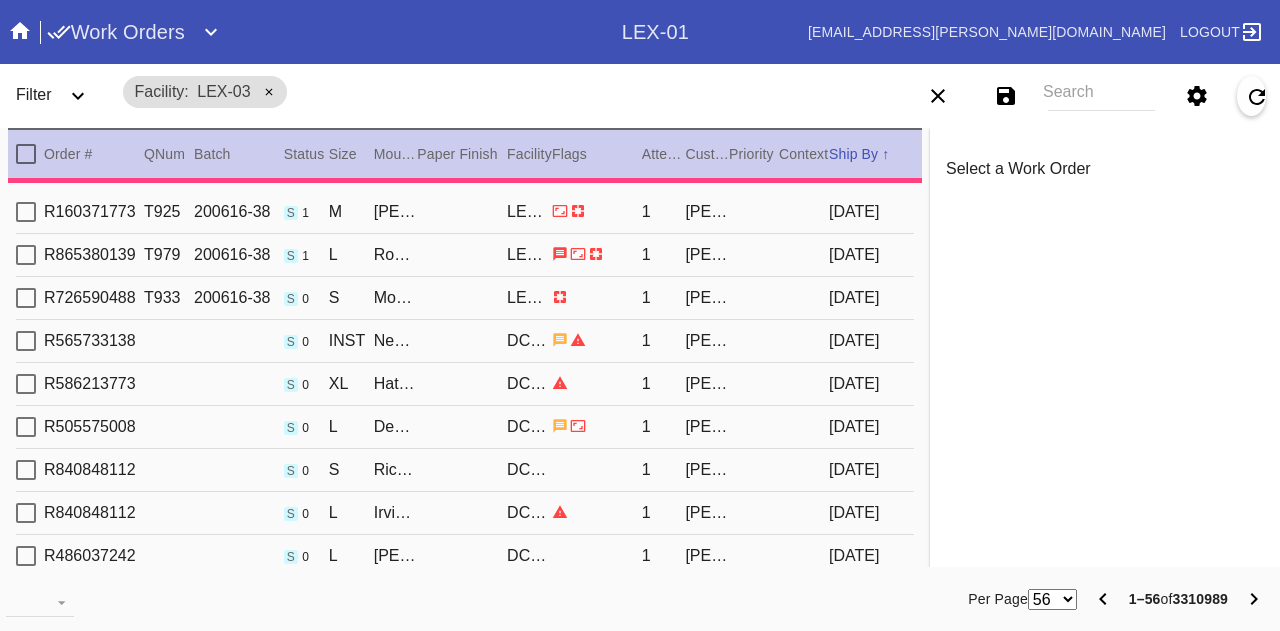 click 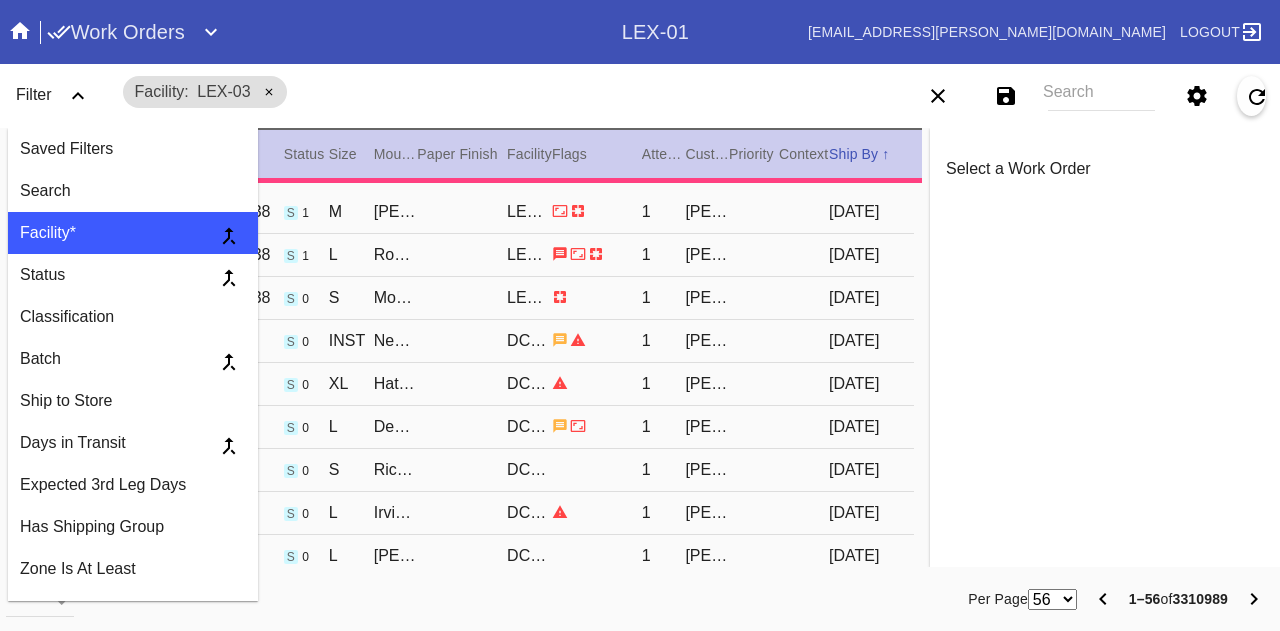 scroll, scrollTop: 0, scrollLeft: 0, axis: both 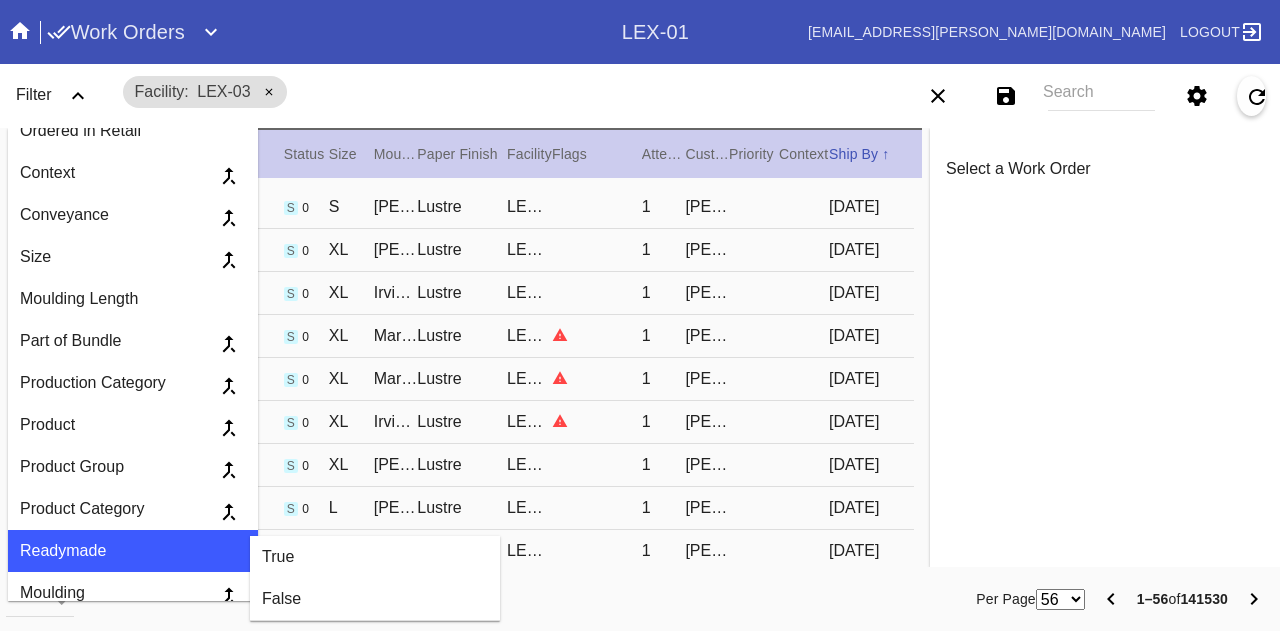 click on "Readymade" at bounding box center (63, 550) 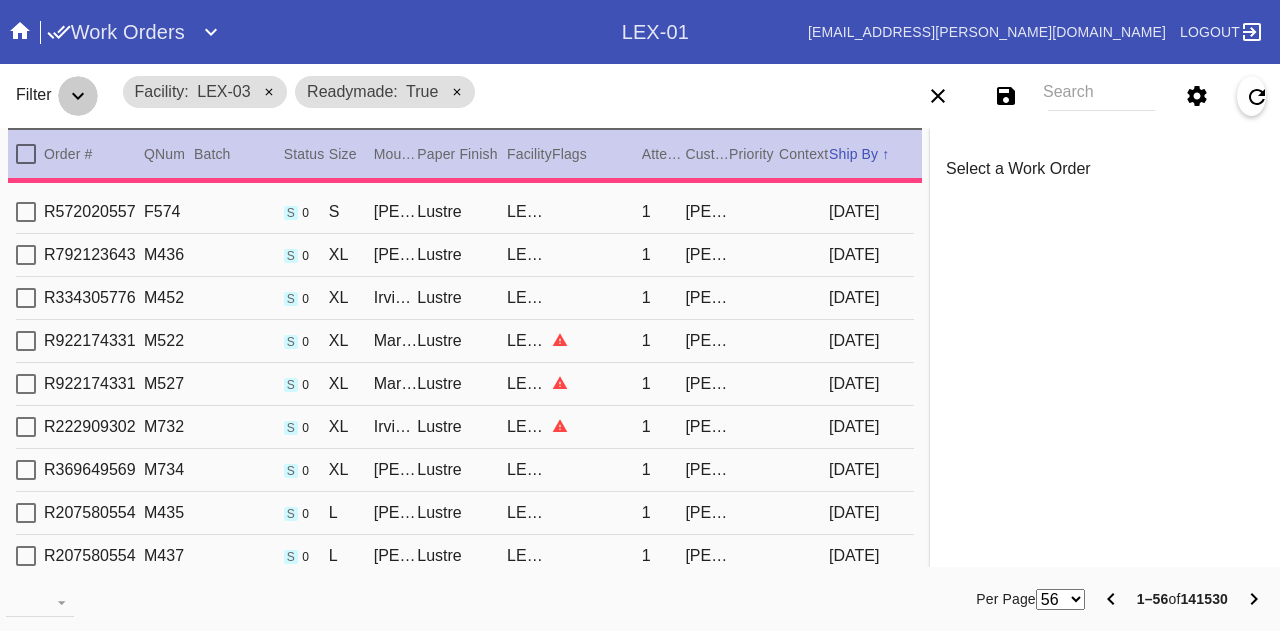 click 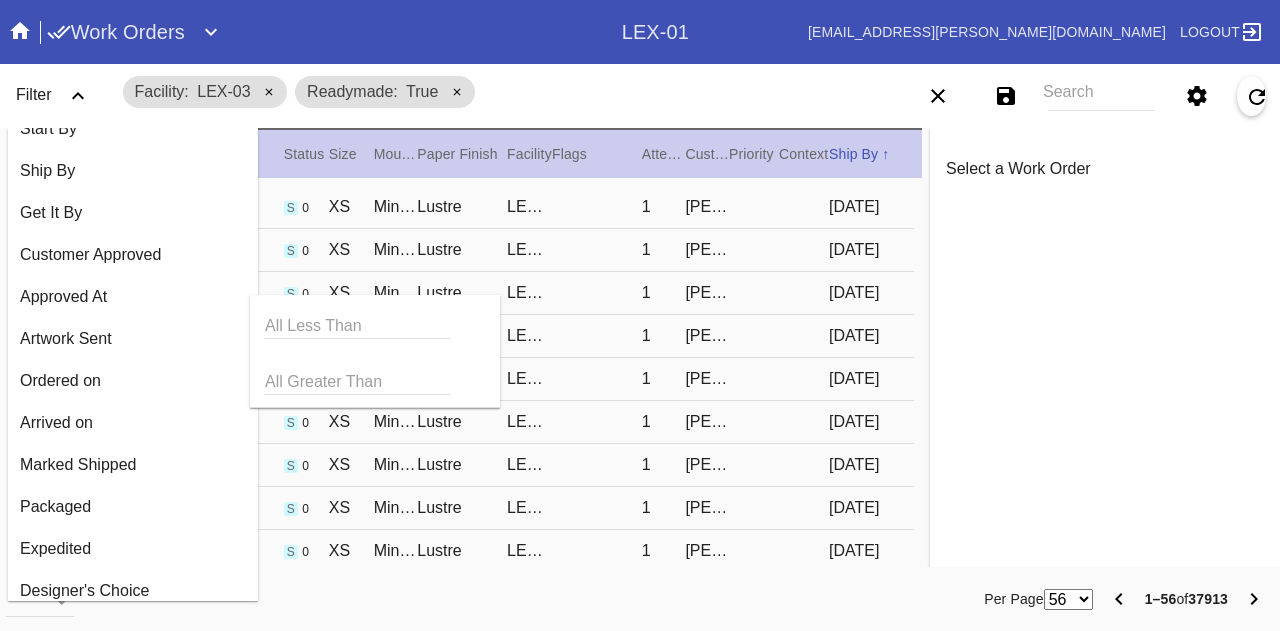 scroll, scrollTop: 1800, scrollLeft: 0, axis: vertical 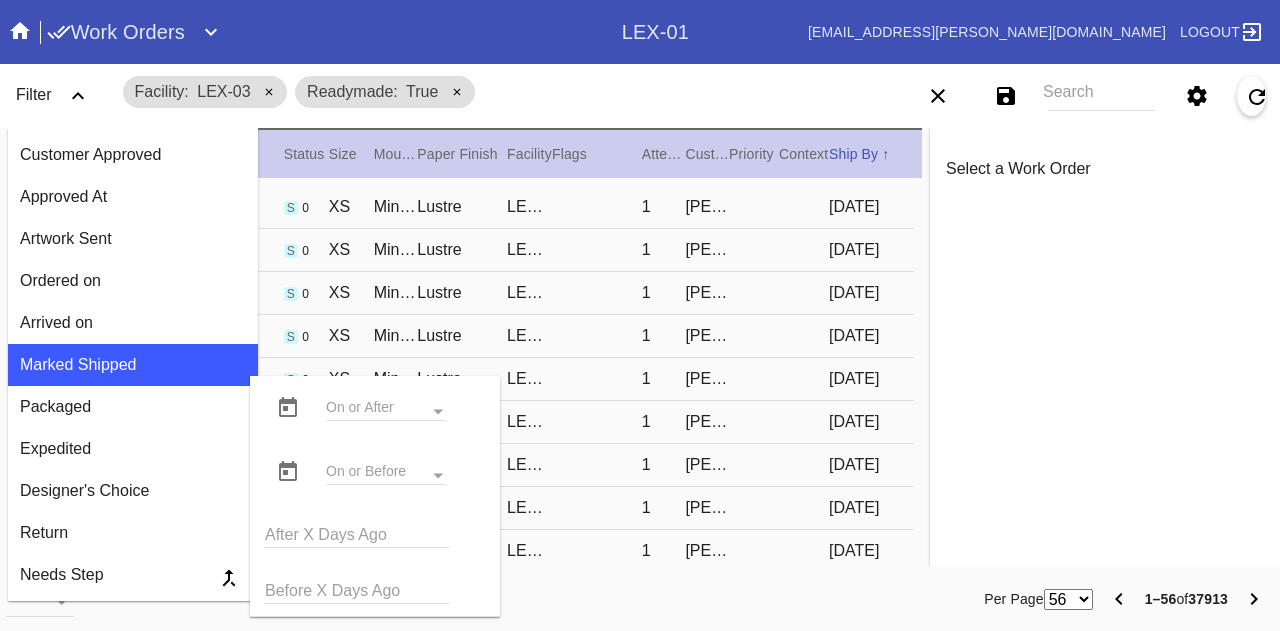 click at bounding box center (288, 408) 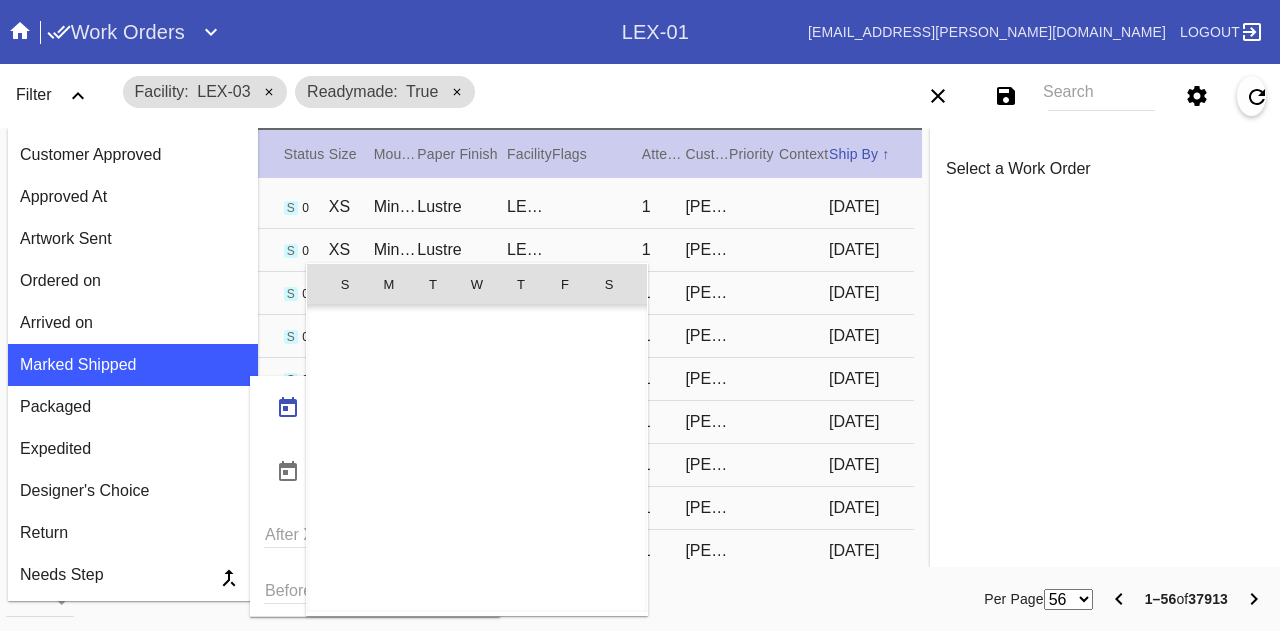 scroll, scrollTop: 462690, scrollLeft: 0, axis: vertical 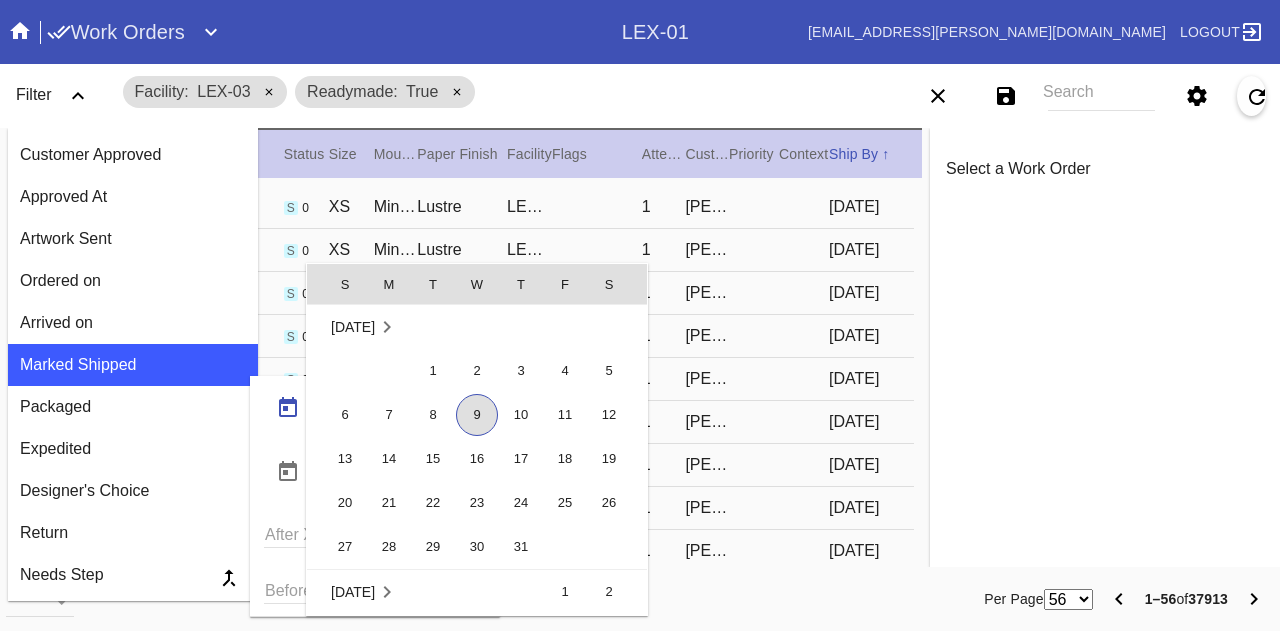 click on "9" at bounding box center (477, 415) 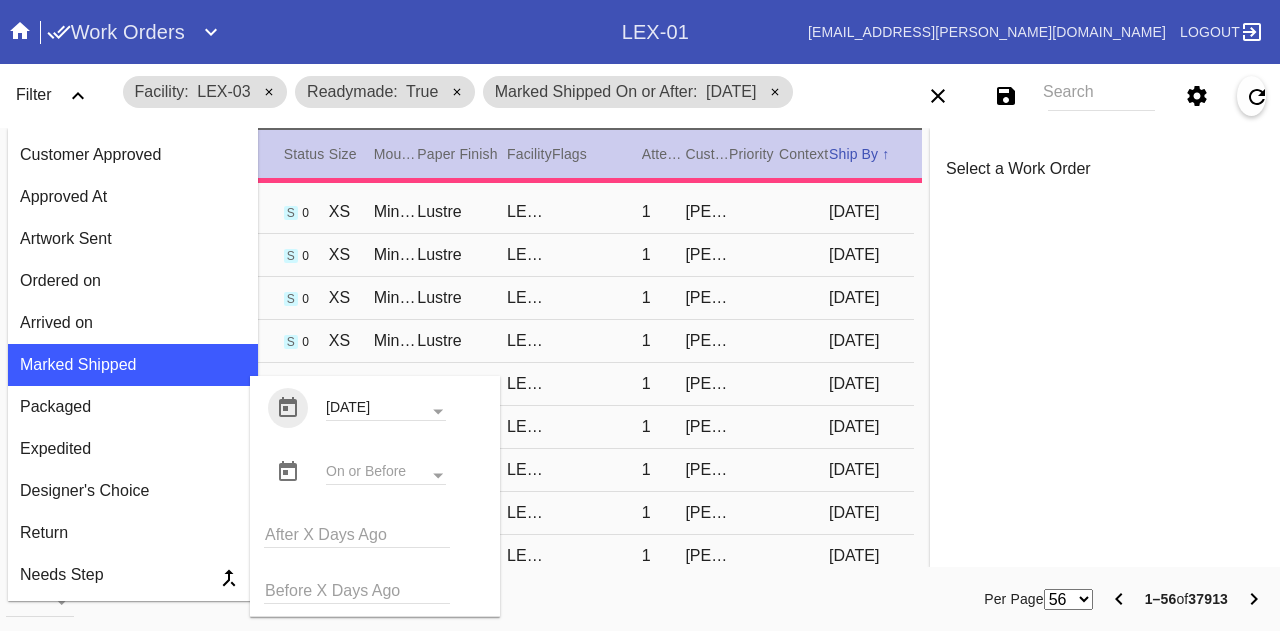 click at bounding box center (288, 472) 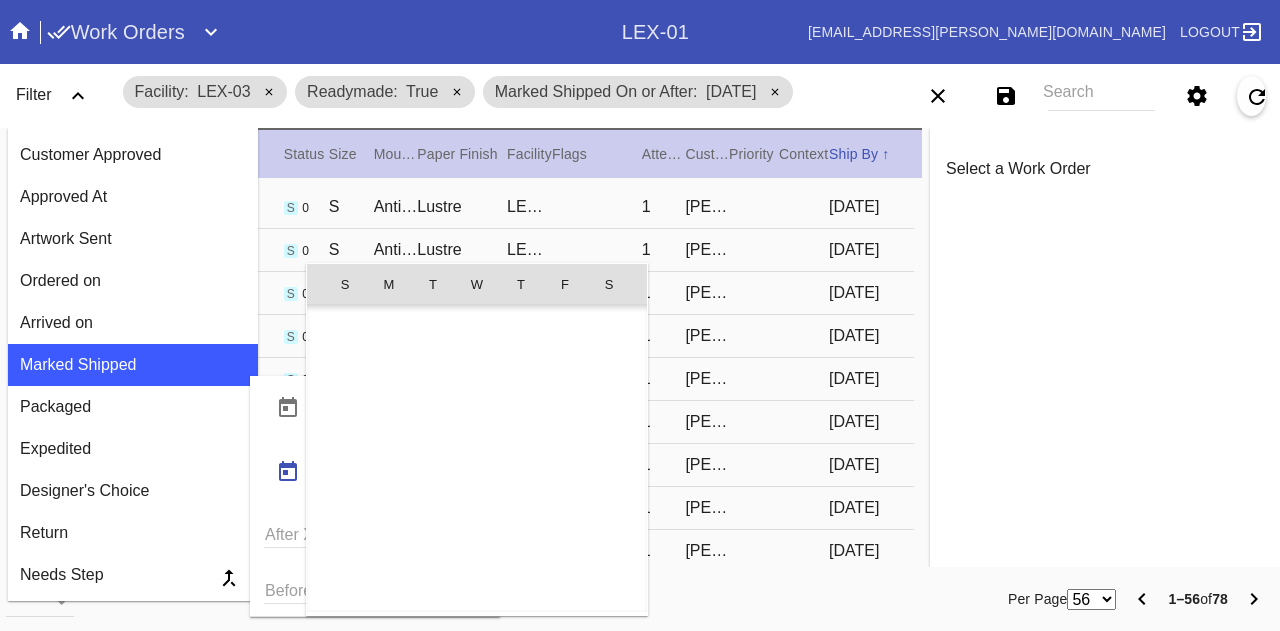 scroll, scrollTop: 462690, scrollLeft: 0, axis: vertical 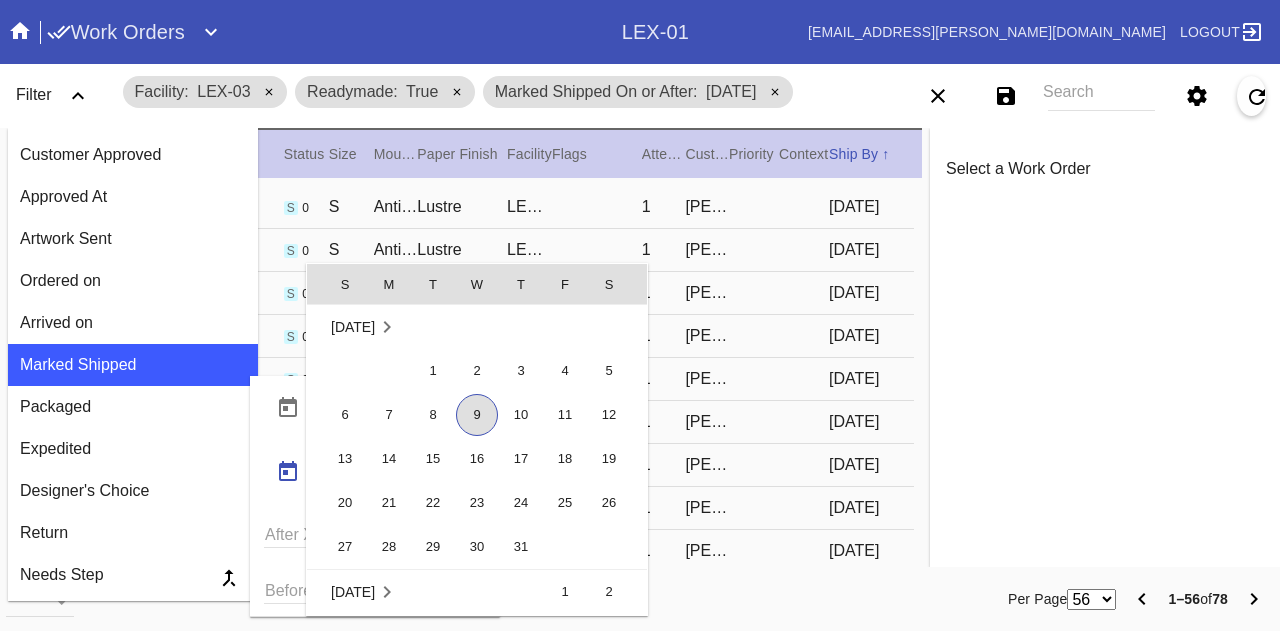 click on "9" at bounding box center (477, 415) 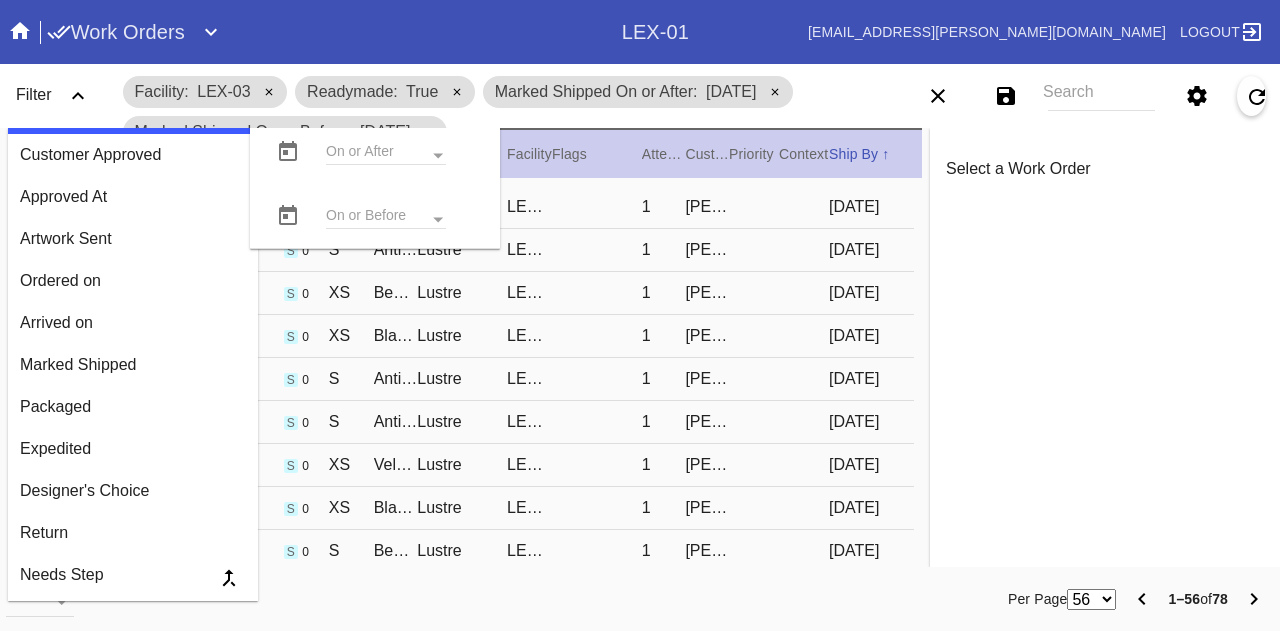 click 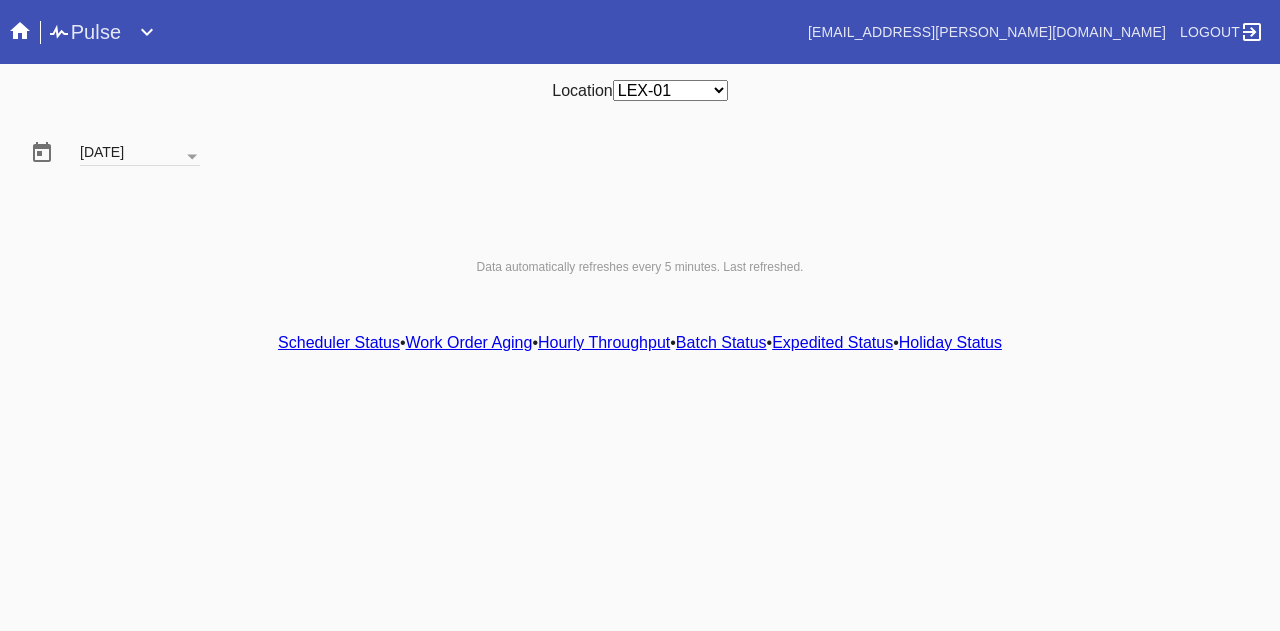scroll, scrollTop: 0, scrollLeft: 0, axis: both 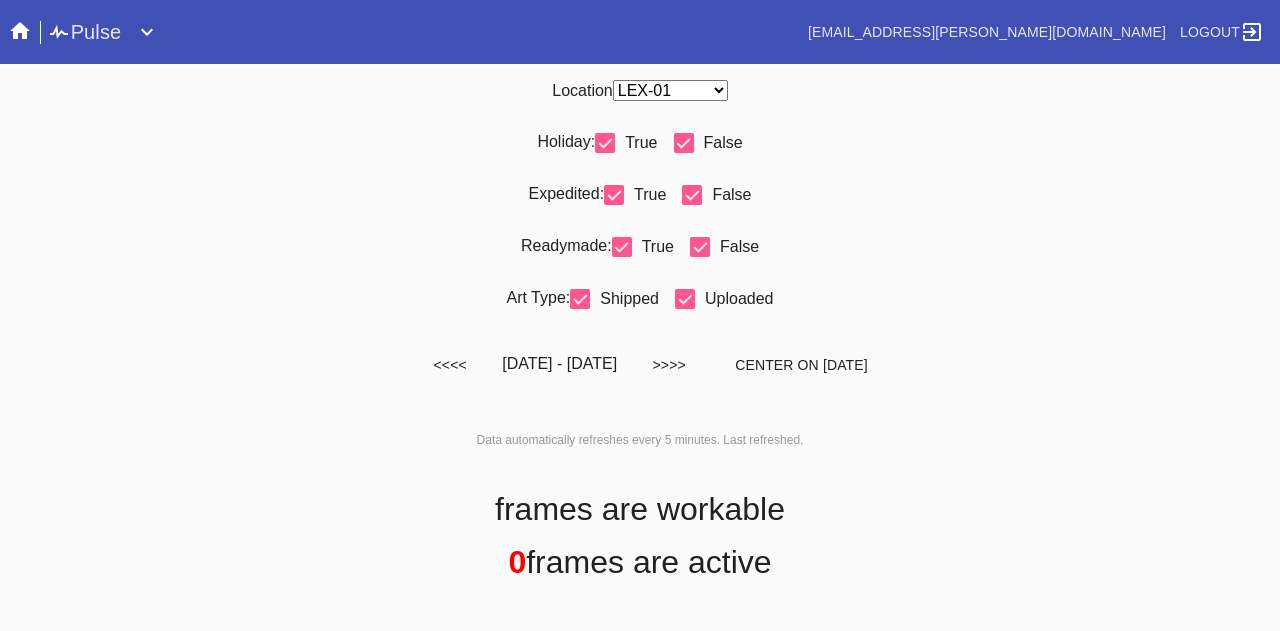 click on "Any Location DCA-05 ELP-01 LAS-01 LEX-01 LEX-03" at bounding box center (670, 90) 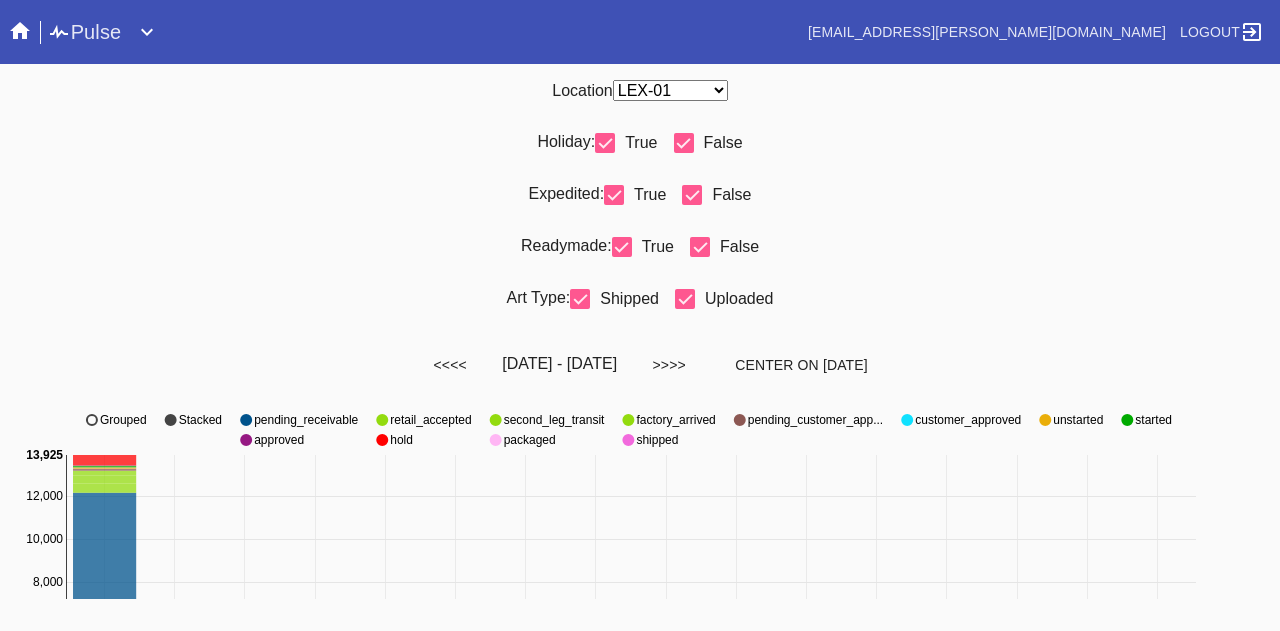 select on "number:31" 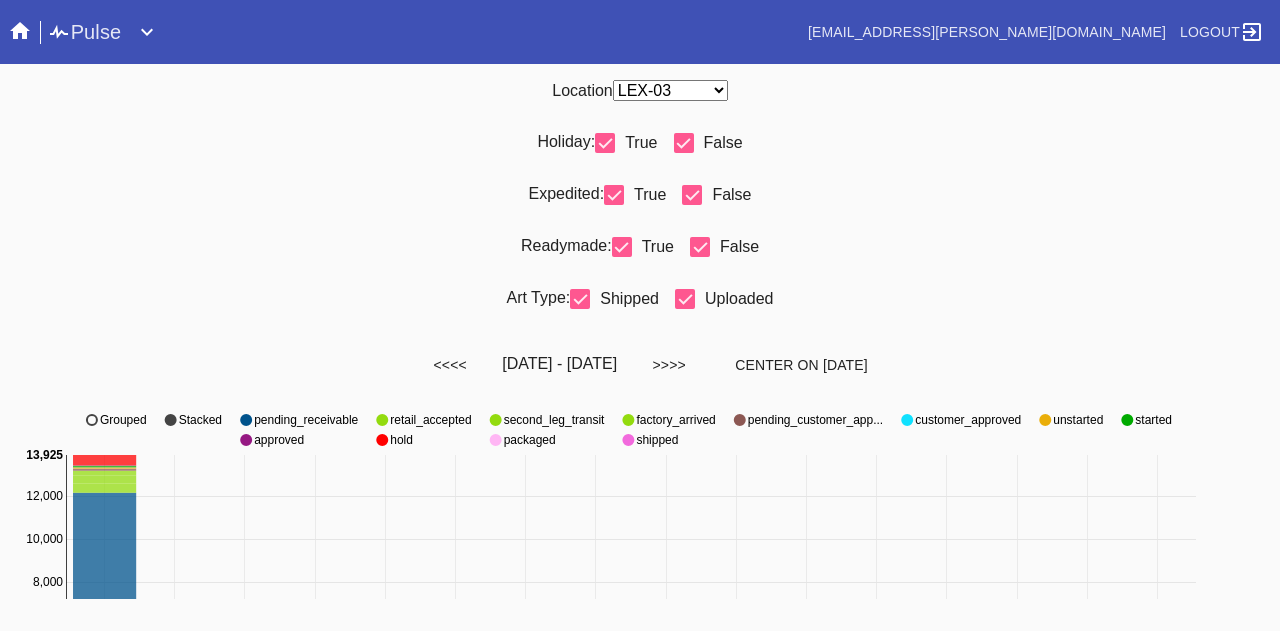 click on "Any Location DCA-05 ELP-01 LAS-01 LEX-01 LEX-03" at bounding box center [670, 90] 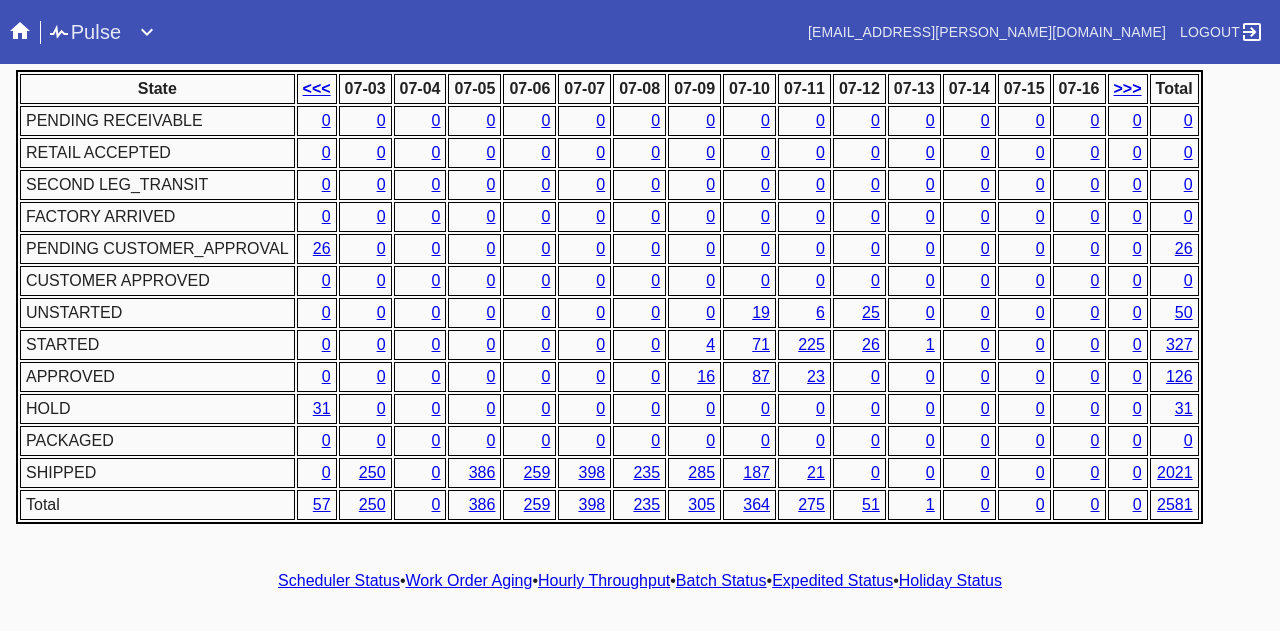 scroll, scrollTop: 1000, scrollLeft: 0, axis: vertical 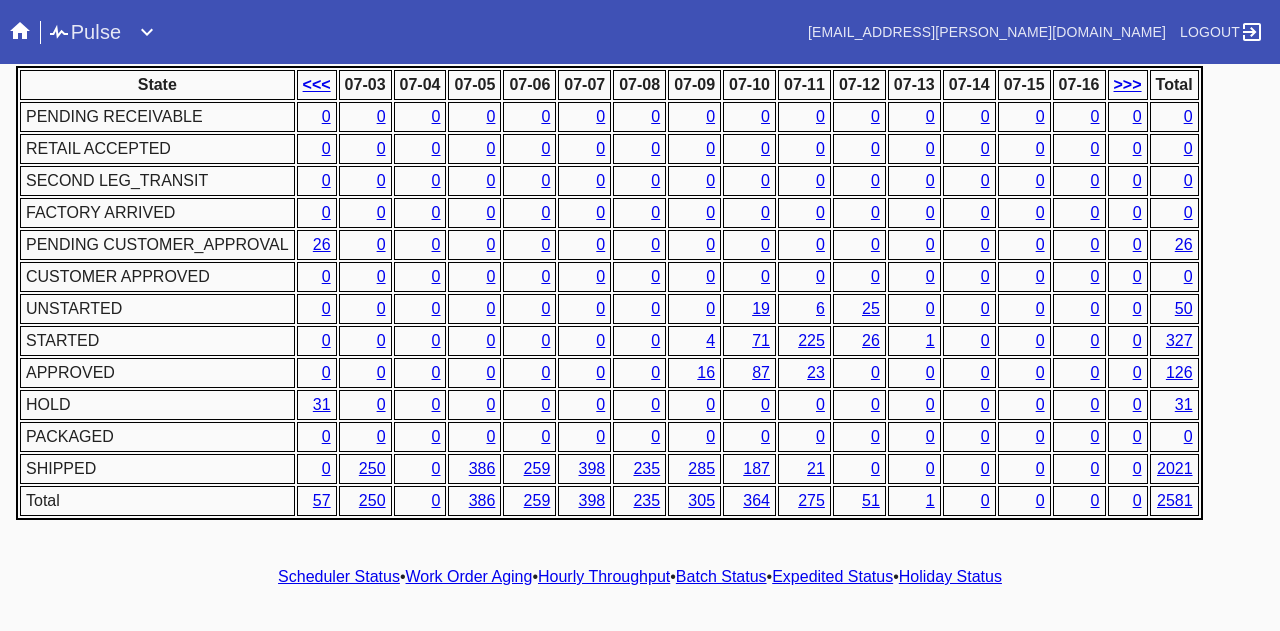 click on "Hourly Throughput" at bounding box center (604, 576) 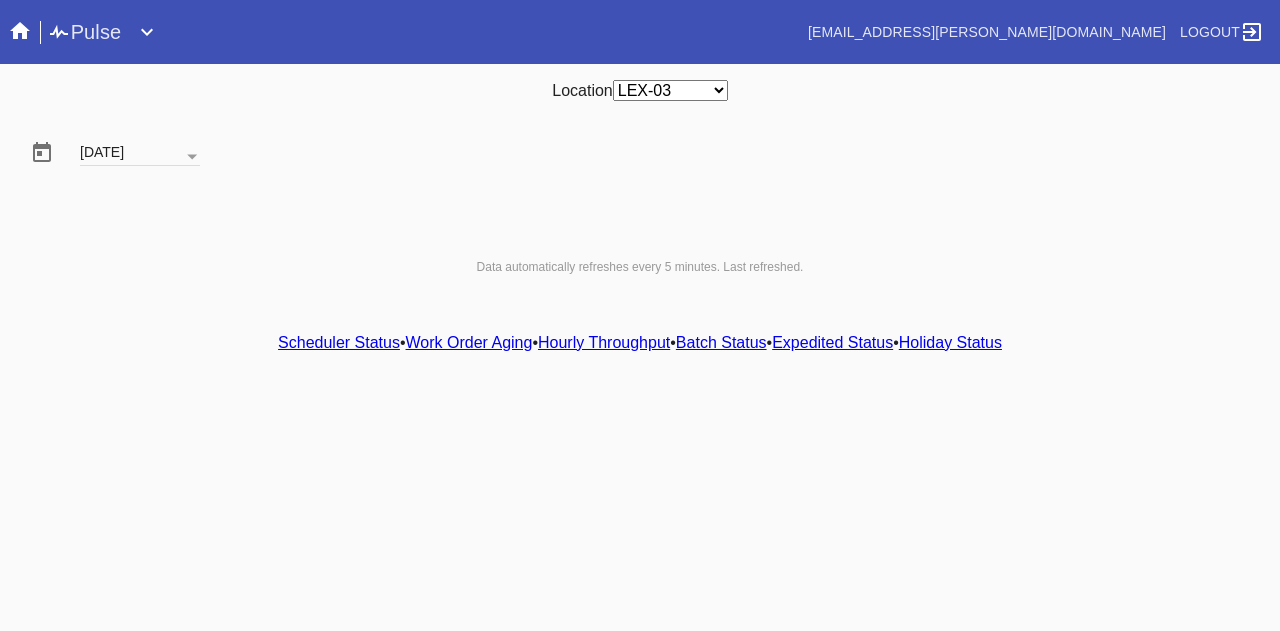 scroll, scrollTop: 0, scrollLeft: 0, axis: both 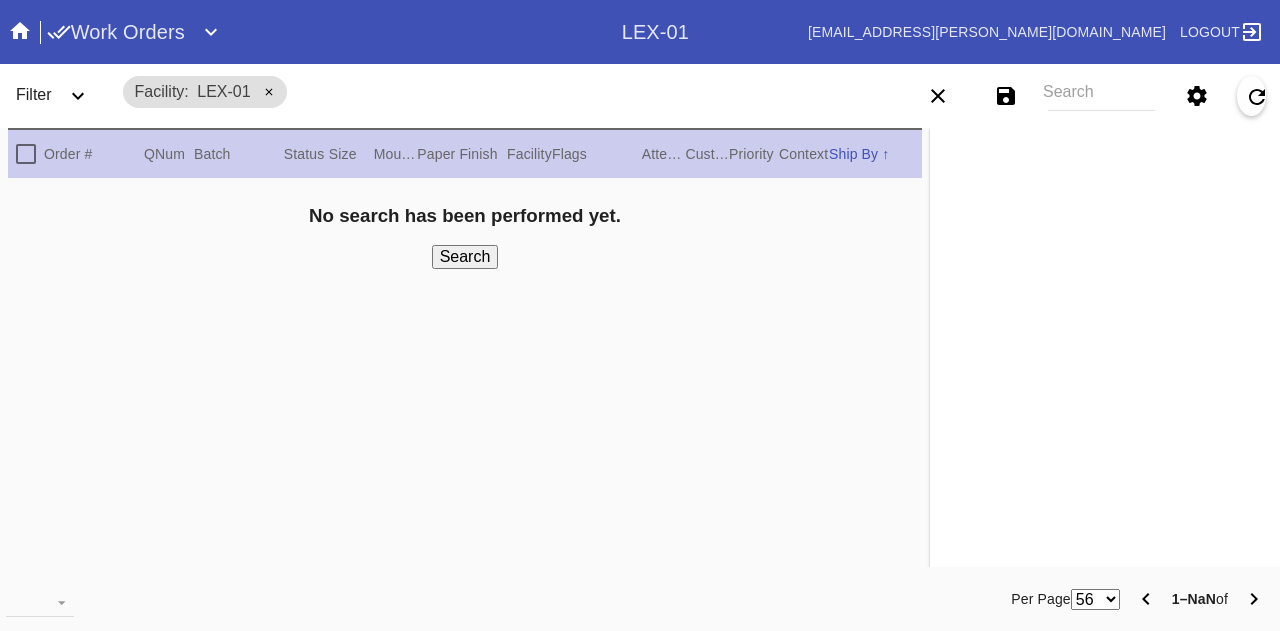 click on "Work Orders" at bounding box center (116, 32) 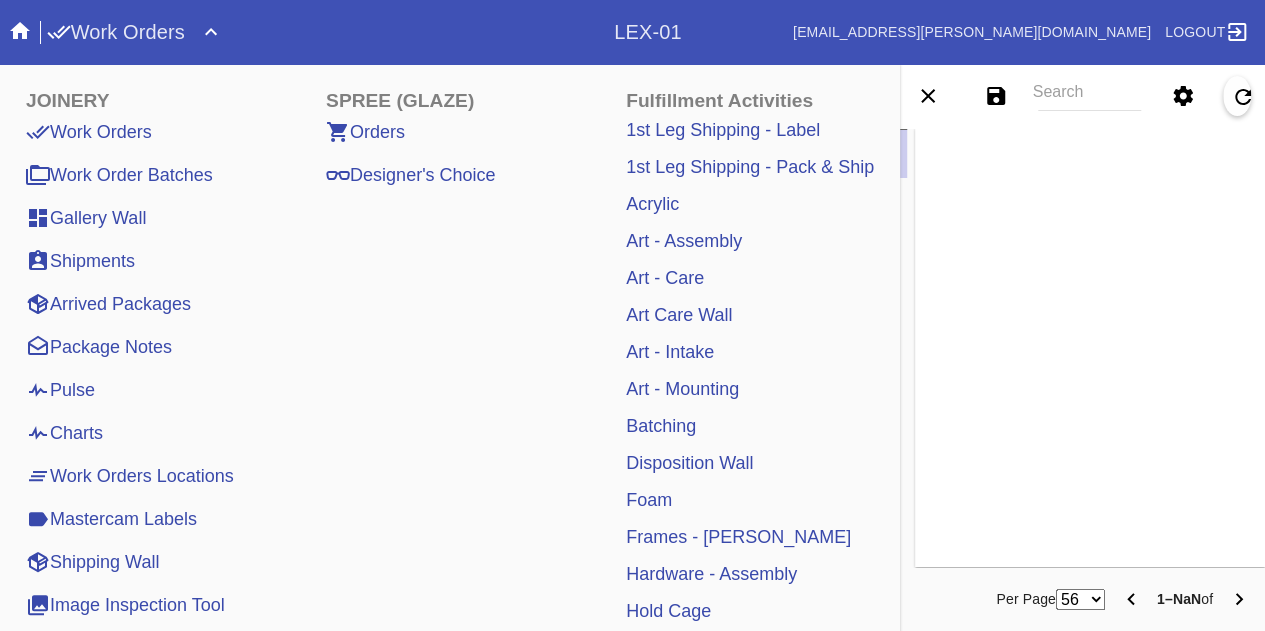 scroll, scrollTop: 100, scrollLeft: 0, axis: vertical 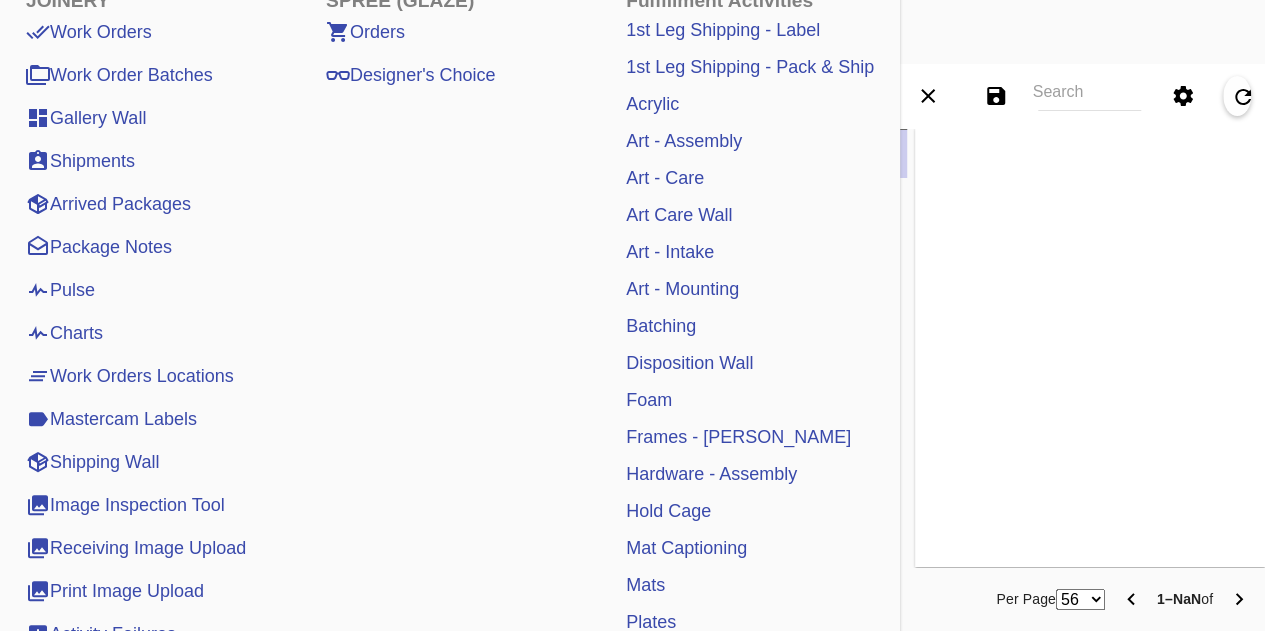 click on "Shipping Wall" at bounding box center (92, 462) 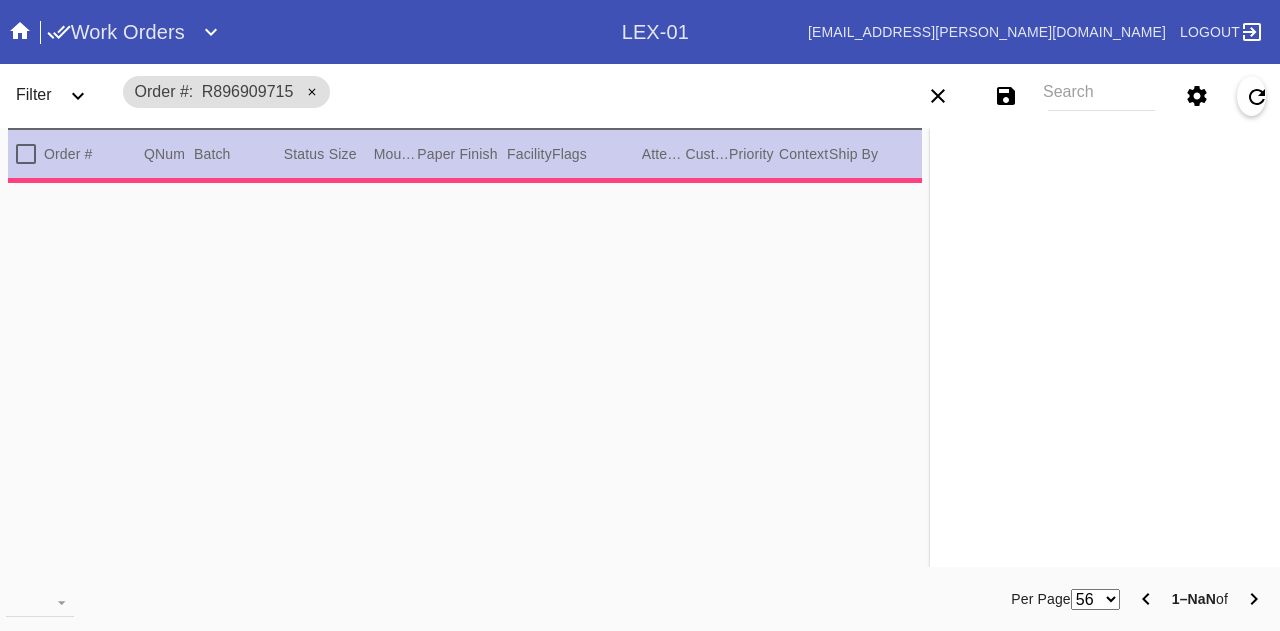 scroll, scrollTop: 0, scrollLeft: 0, axis: both 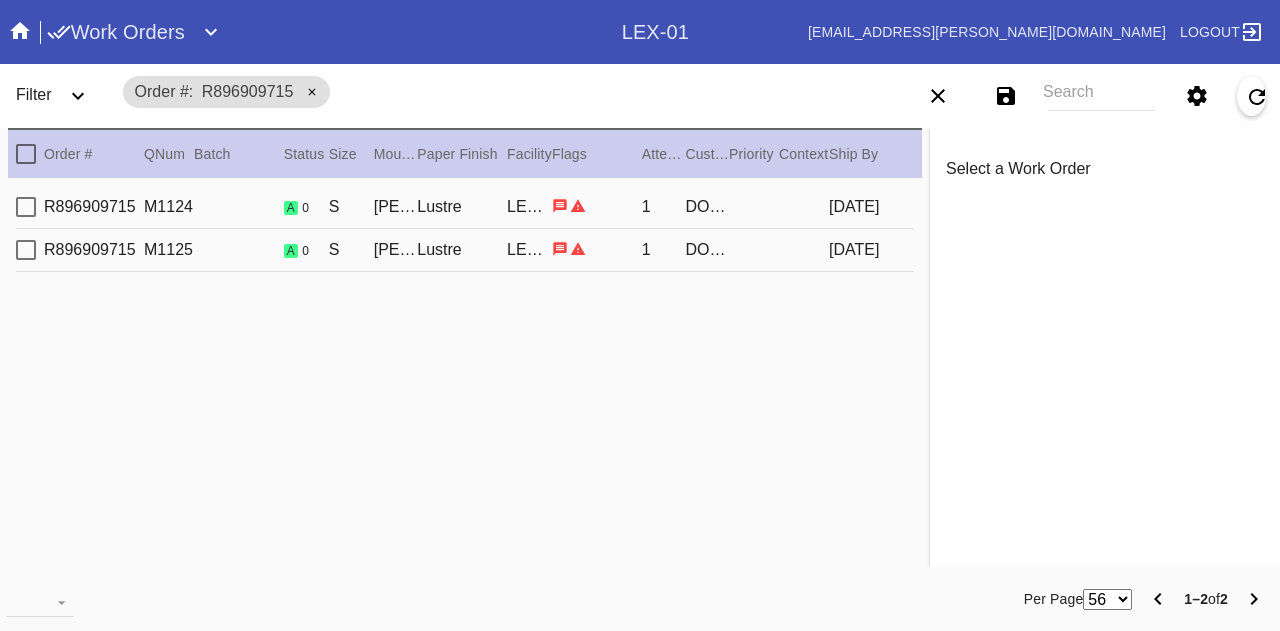 click on "[PERSON_NAME] / [PERSON_NAME]" at bounding box center (396, 207) 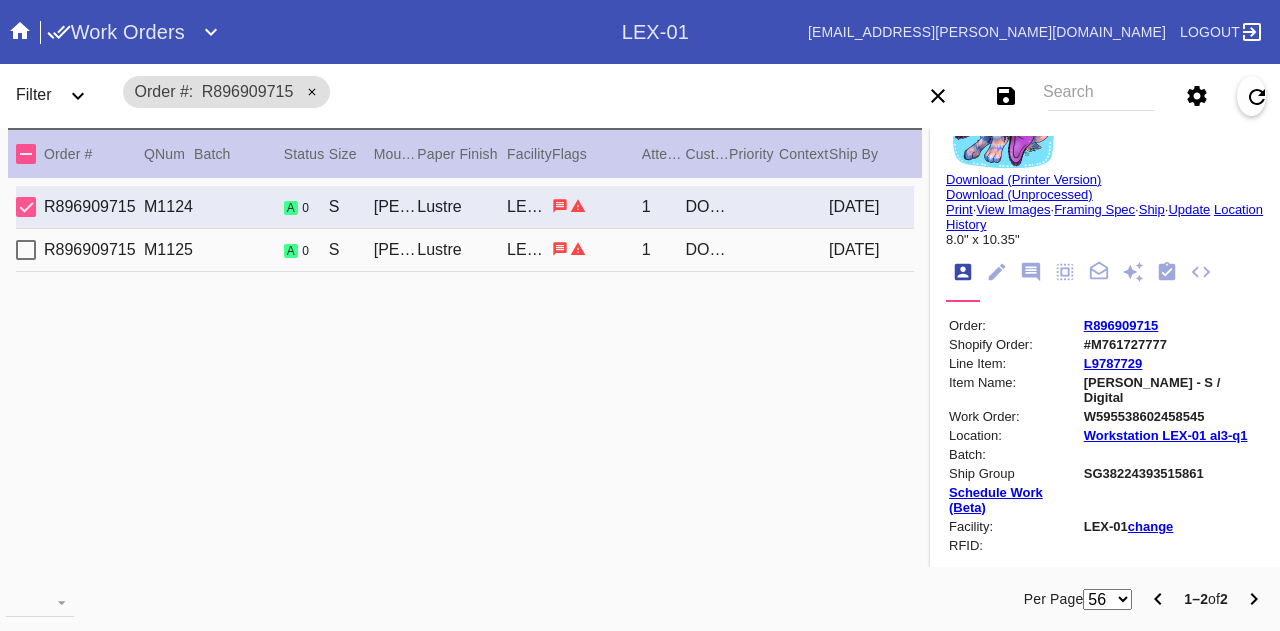 scroll, scrollTop: 0, scrollLeft: 0, axis: both 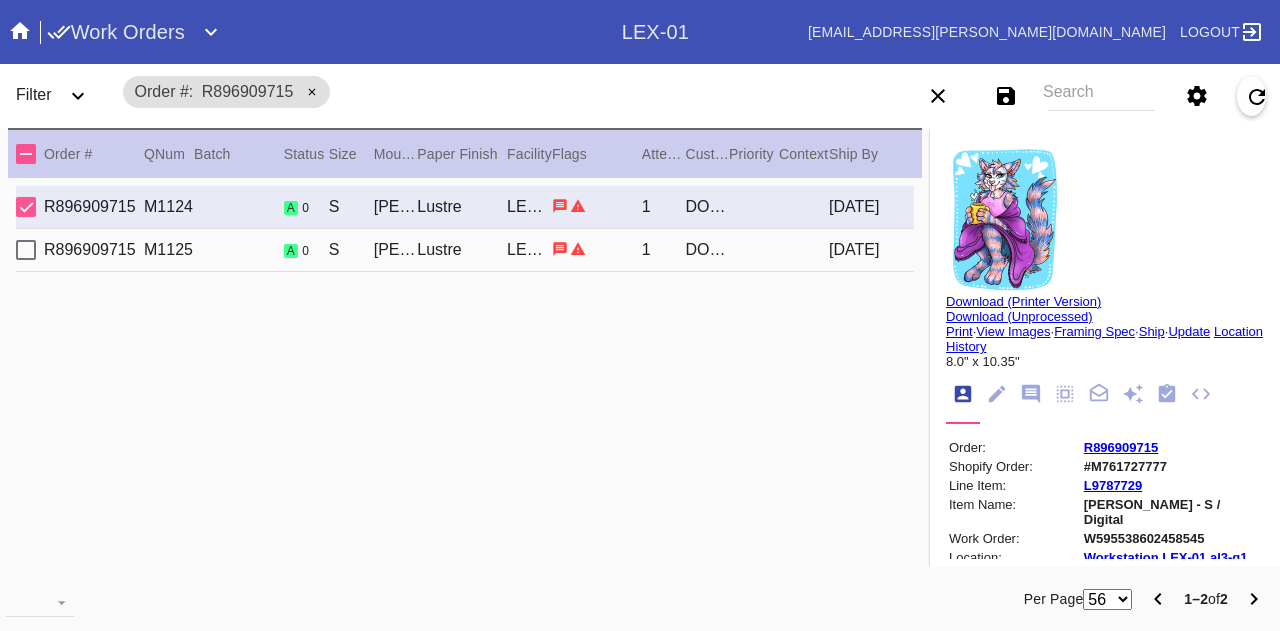 click at bounding box center [597, 249] 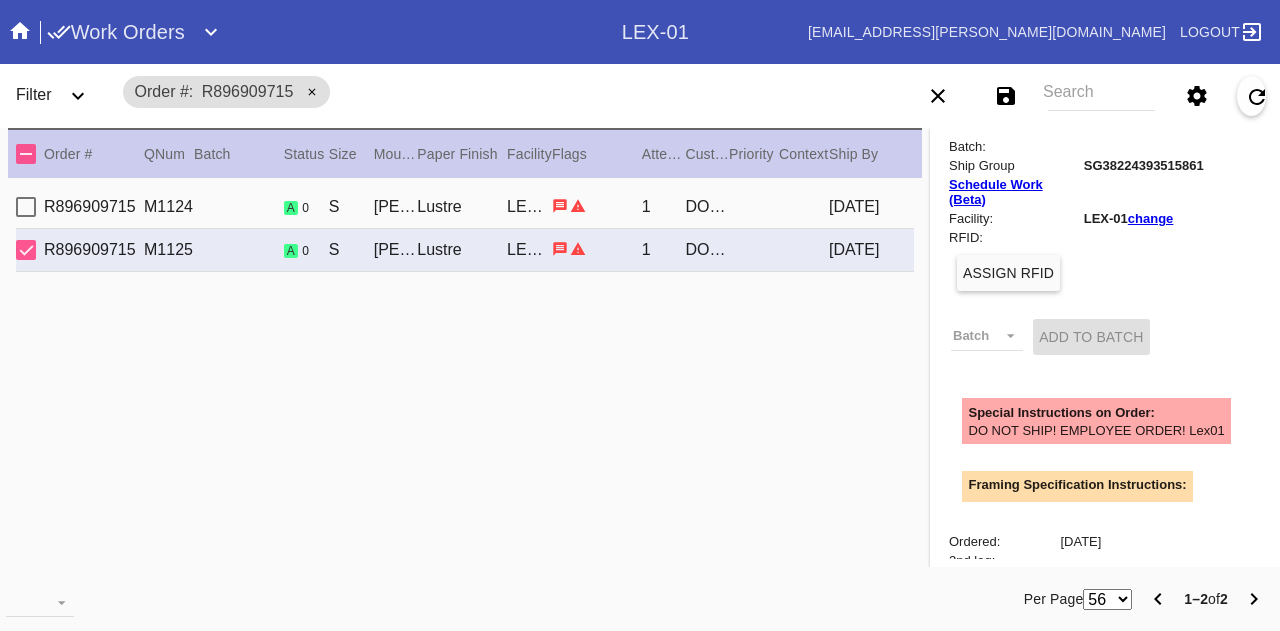 scroll, scrollTop: 0, scrollLeft: 0, axis: both 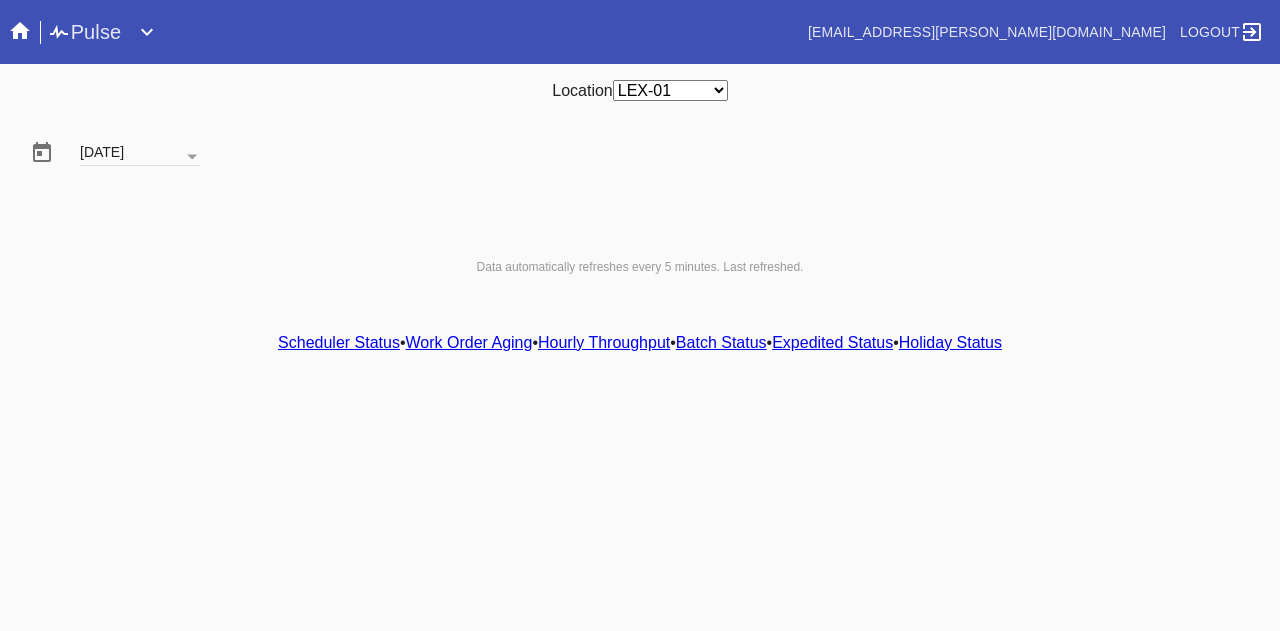click on "Any Location DCA-05 ELP-01 LAS-01 LEX-01 LEX-03" at bounding box center [670, 90] 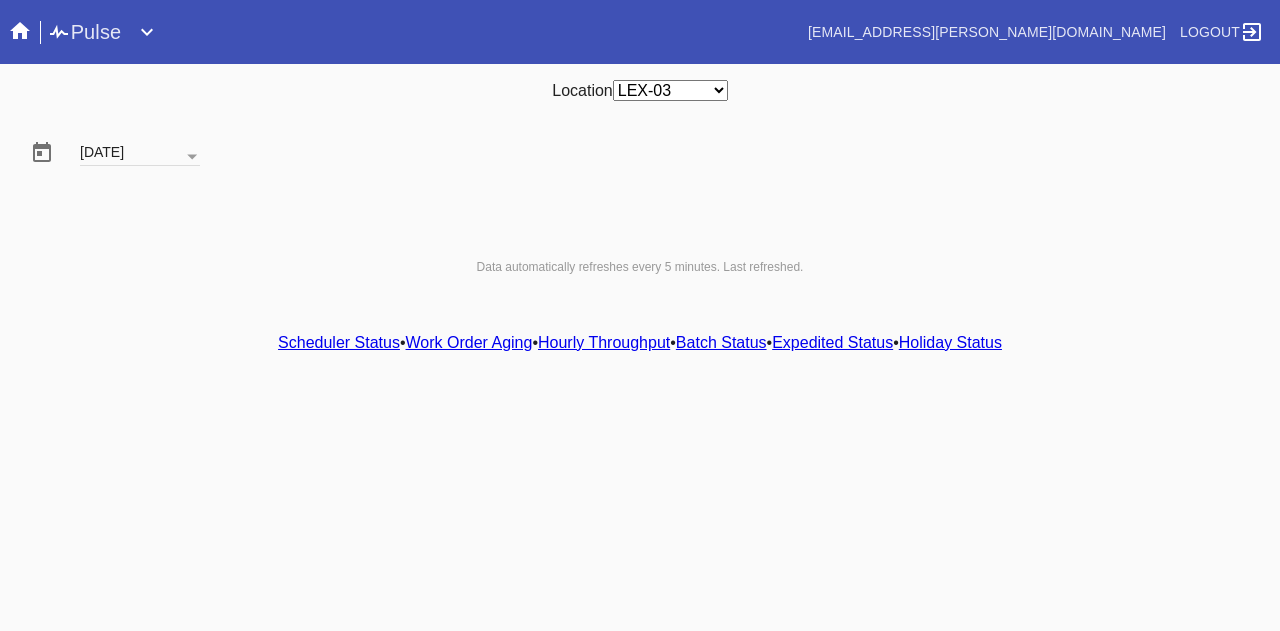 click on "Any Location DCA-05 ELP-01 LAS-01 LEX-01 LEX-03" at bounding box center (670, 90) 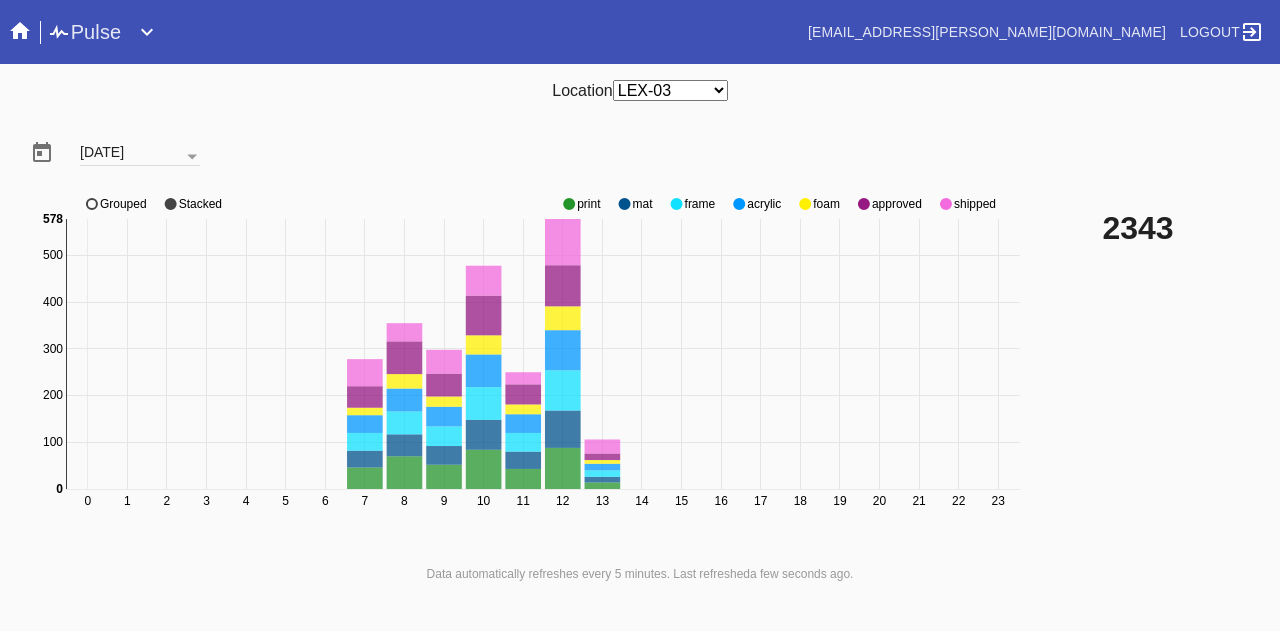 click on "approved" 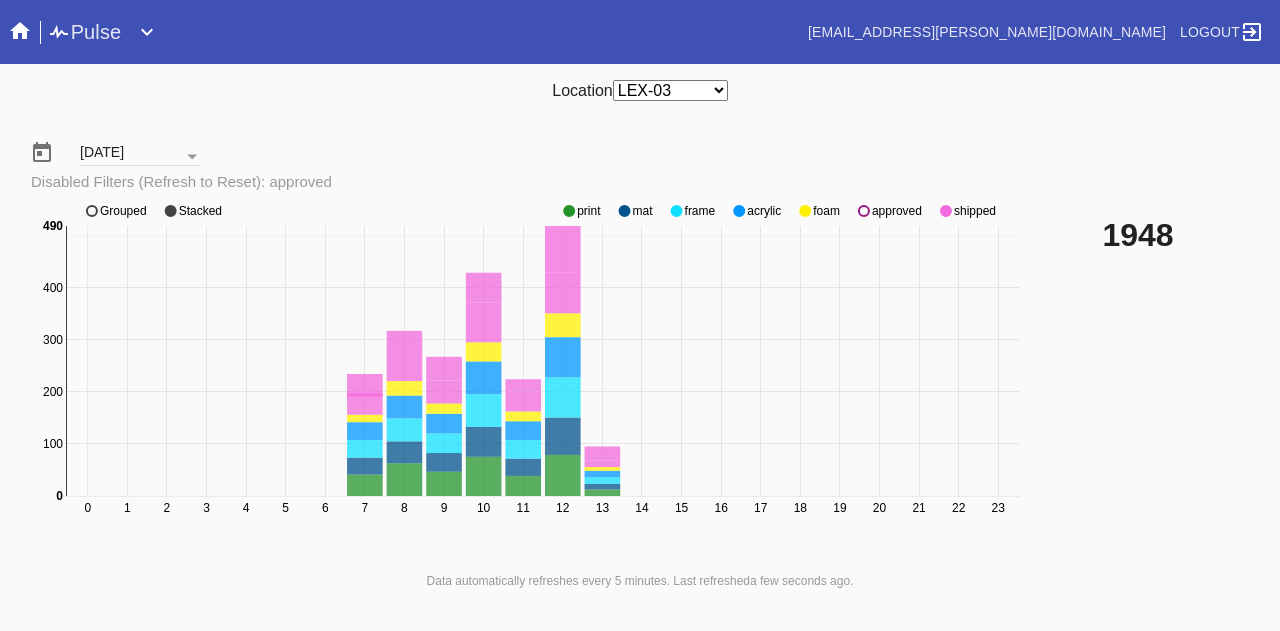 click on "0 1 2 3 4 5 6 7 8 9 10 11 12 13 14 15 16 17 18 19 20 21 22 23 0 100 200 300 400 500 0 490 print mat frame acrylic foam approved shipped Grouped Stacked" 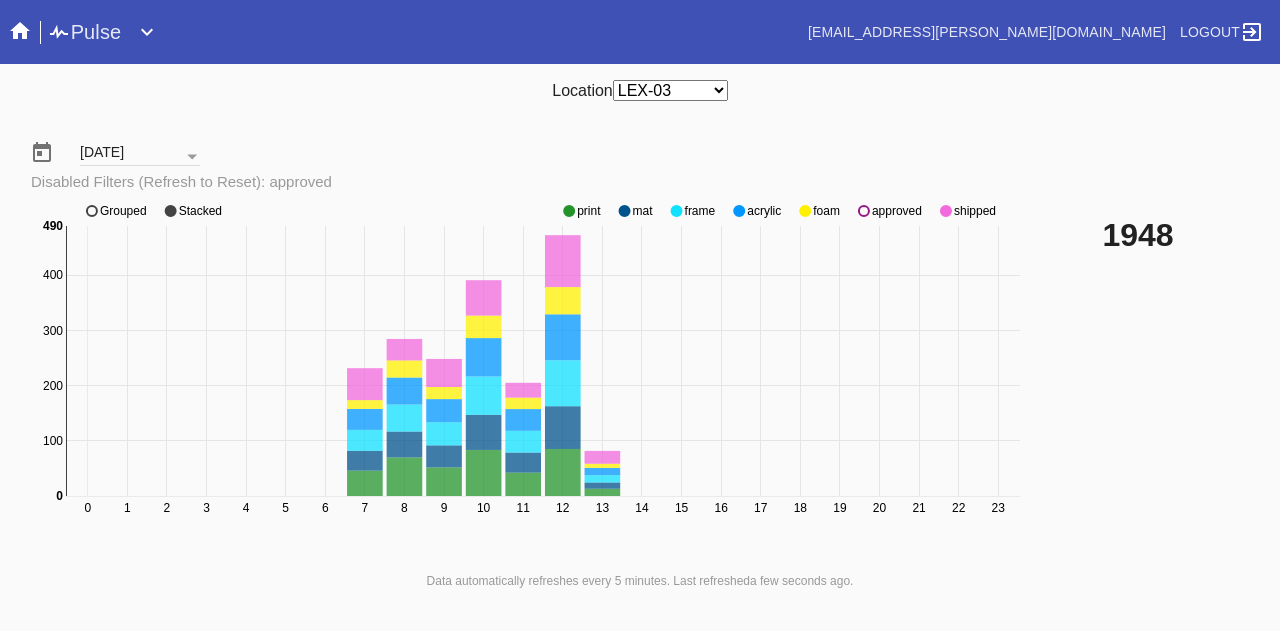 click on "approved" 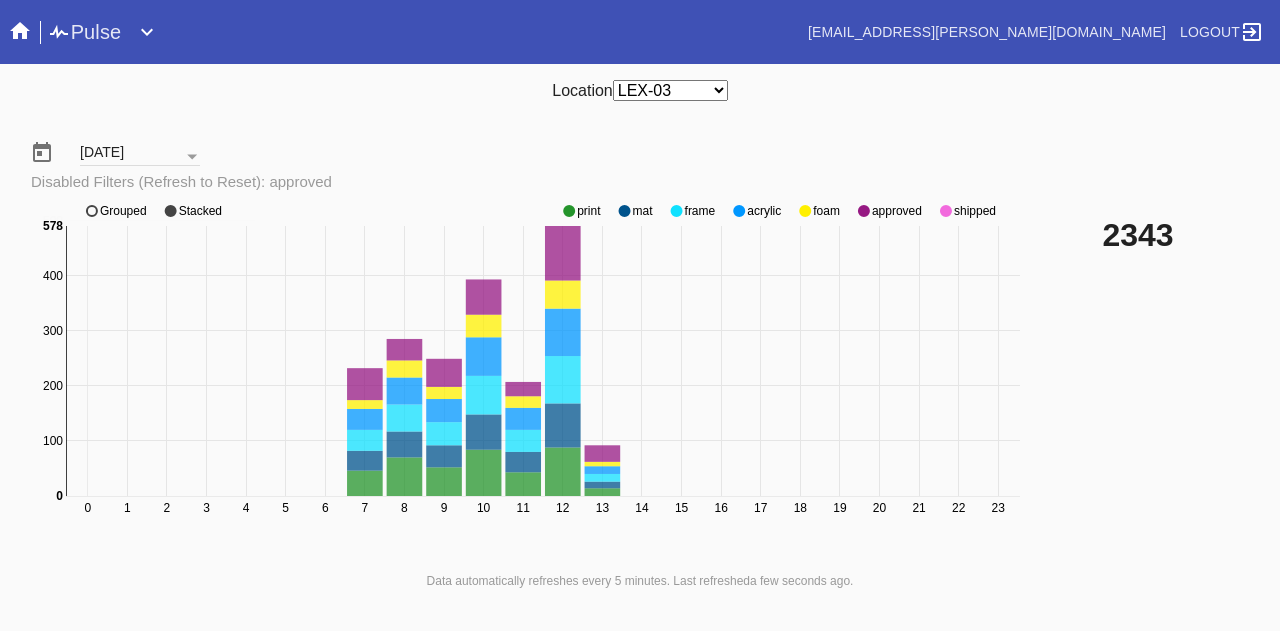 click on "approved" 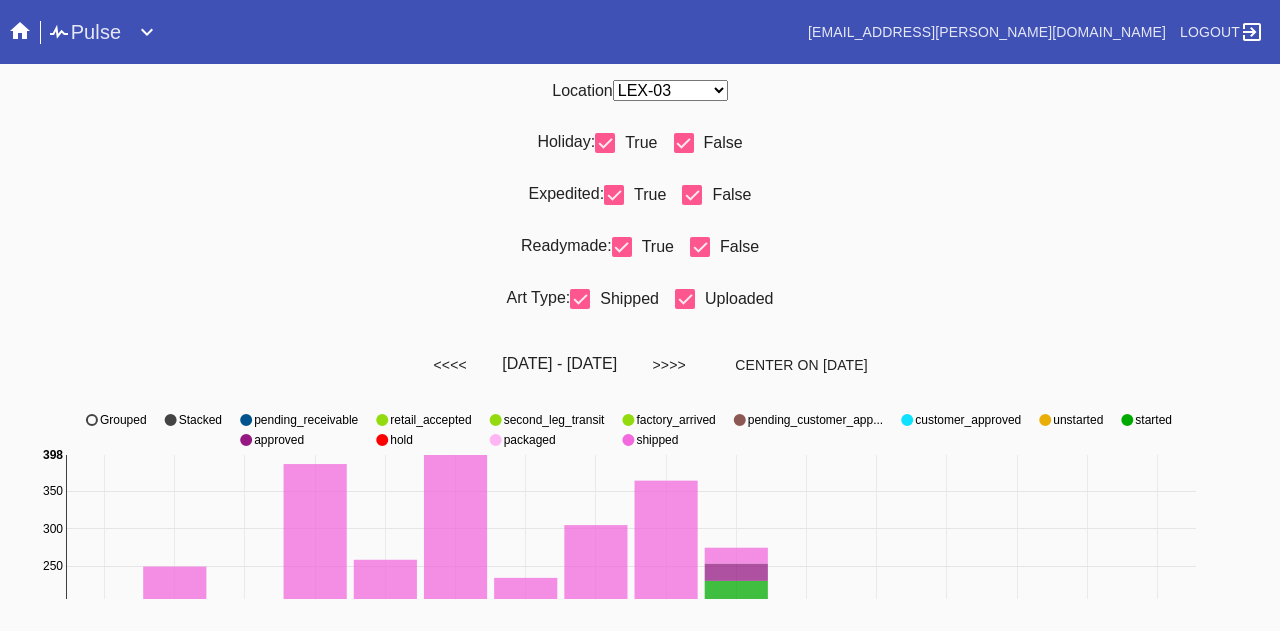 click at bounding box center [605, 143] 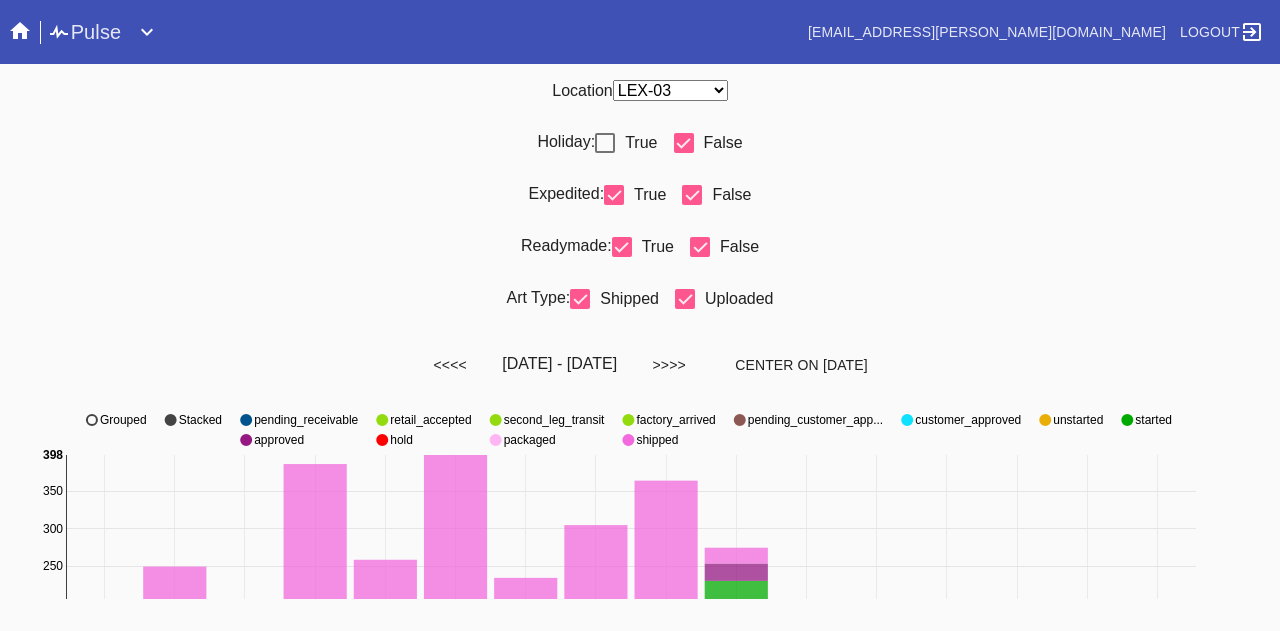 click at bounding box center [614, 195] 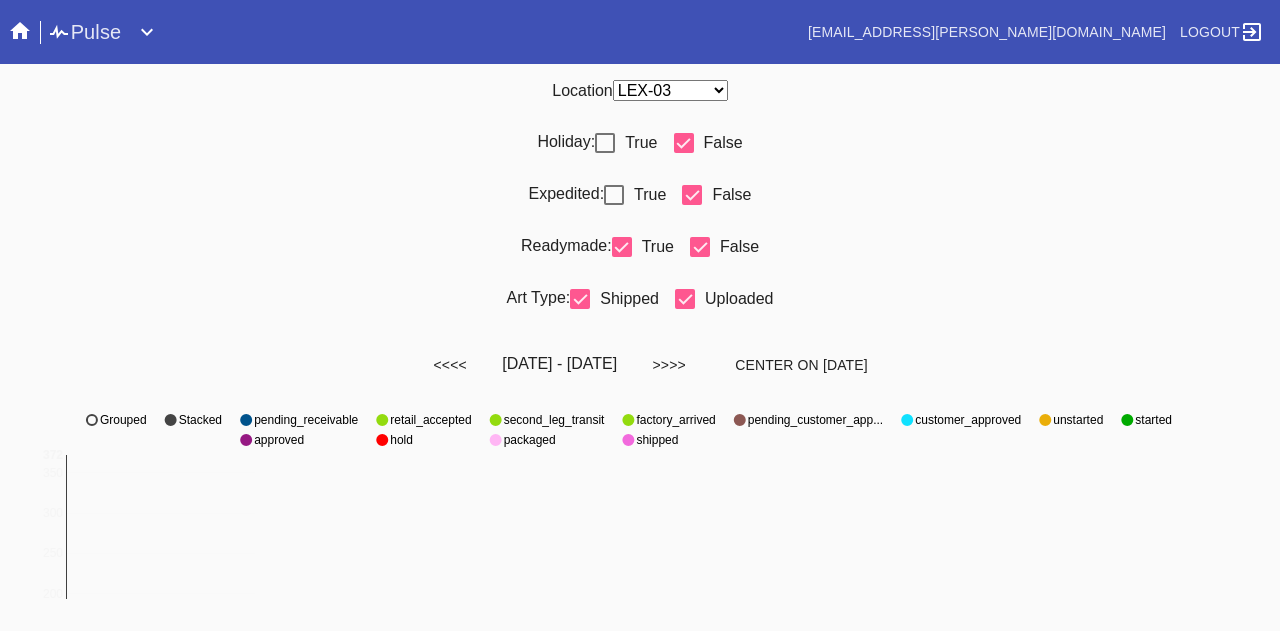 click at bounding box center (700, 247) 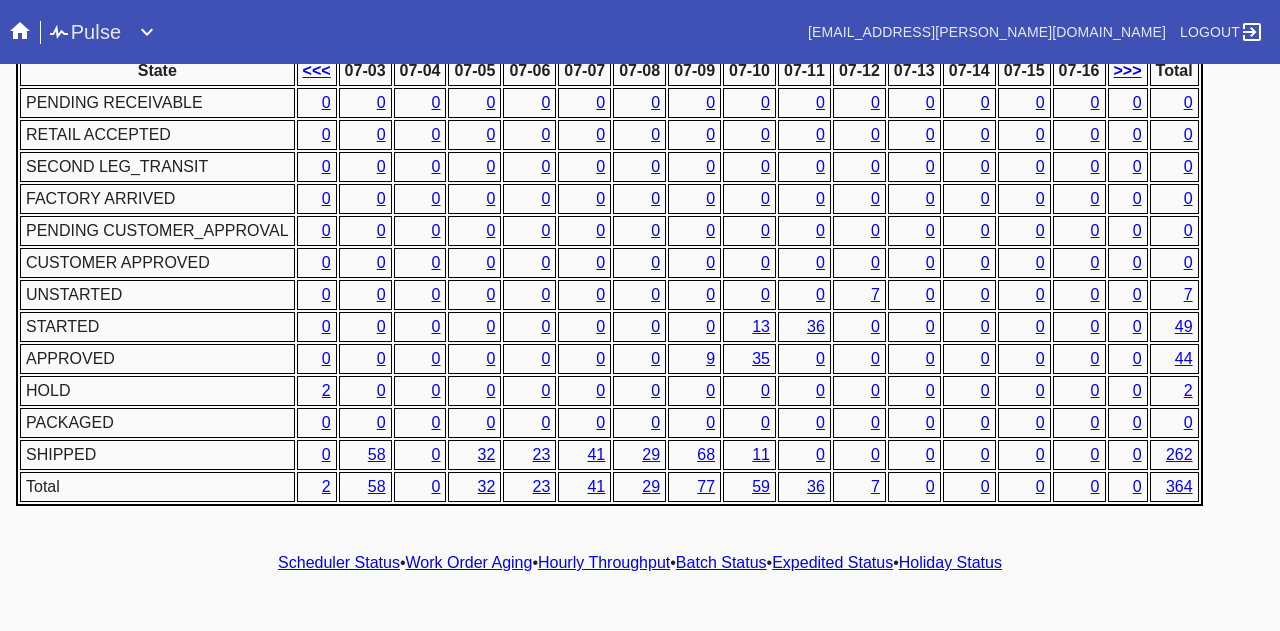 scroll, scrollTop: 1018, scrollLeft: 0, axis: vertical 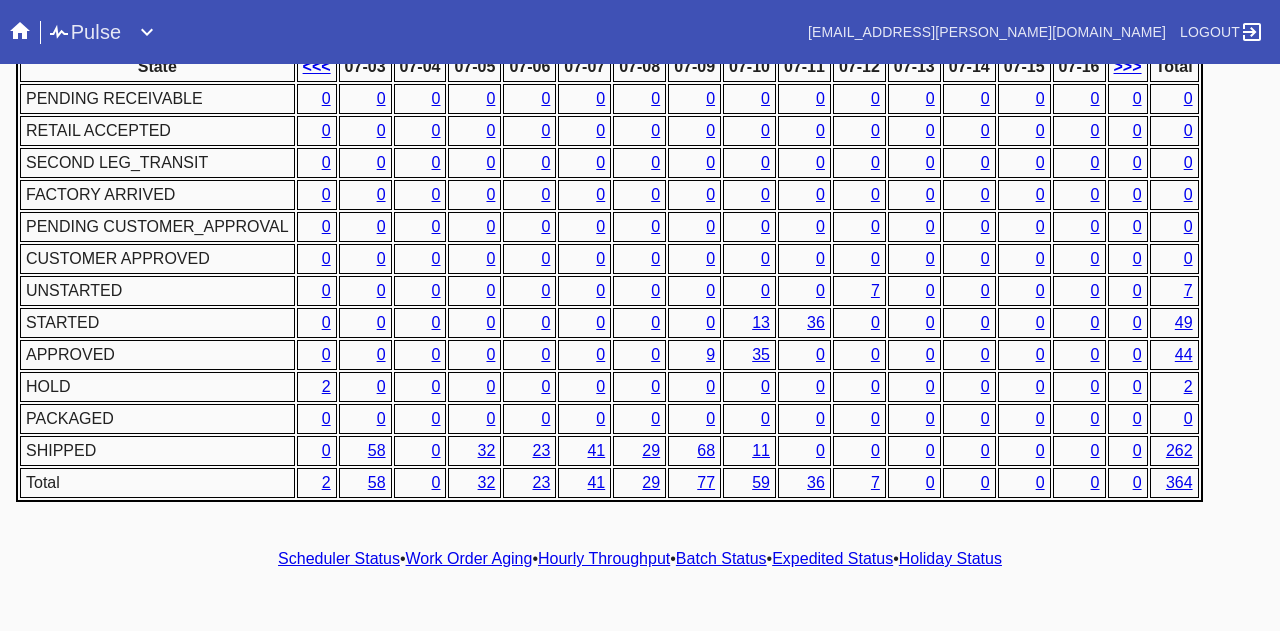 click on "Hourly Throughput" at bounding box center (604, 558) 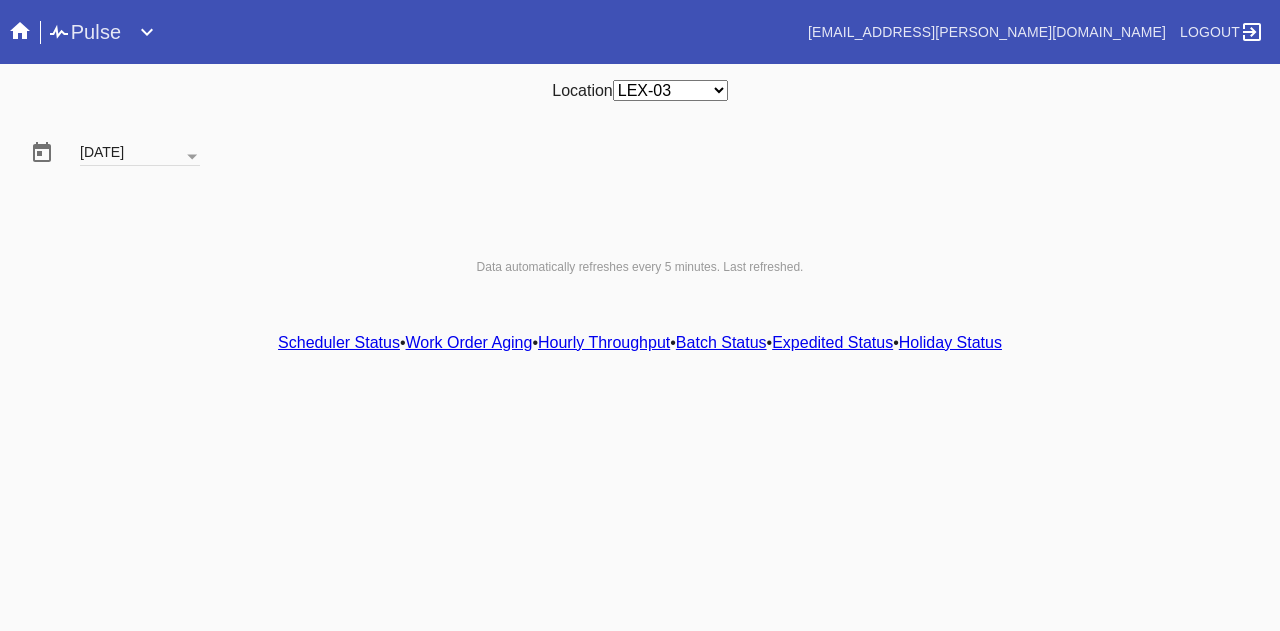 scroll, scrollTop: 0, scrollLeft: 0, axis: both 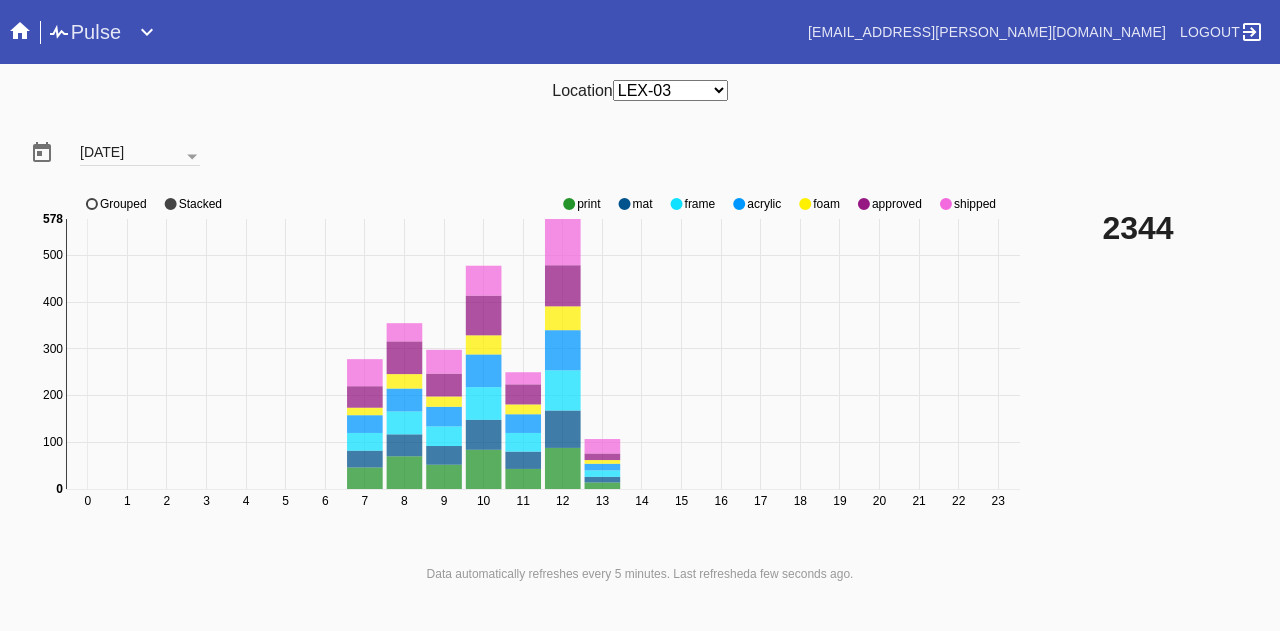 click on "approved" 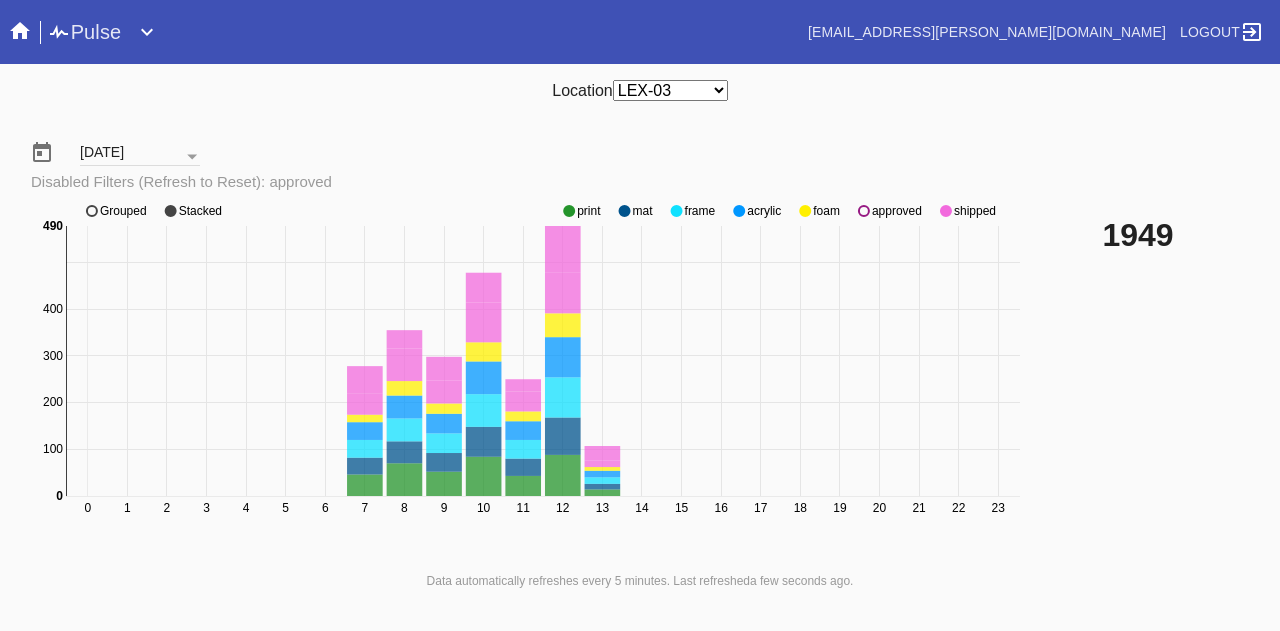 click on "approved" 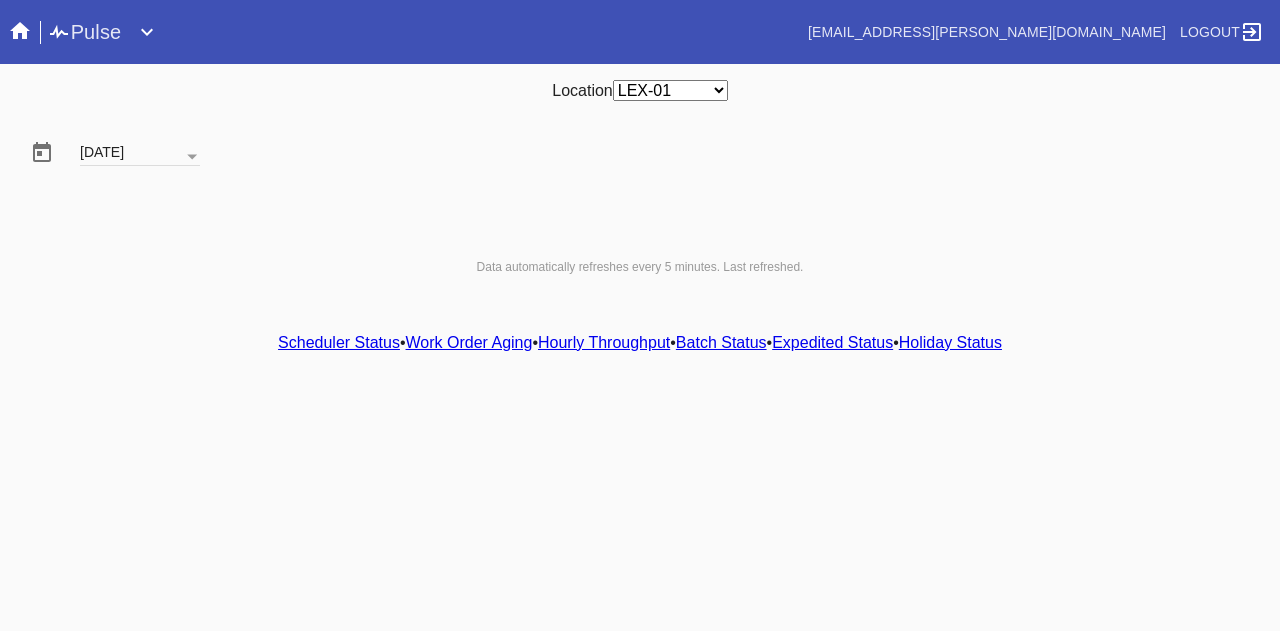 scroll, scrollTop: 0, scrollLeft: 0, axis: both 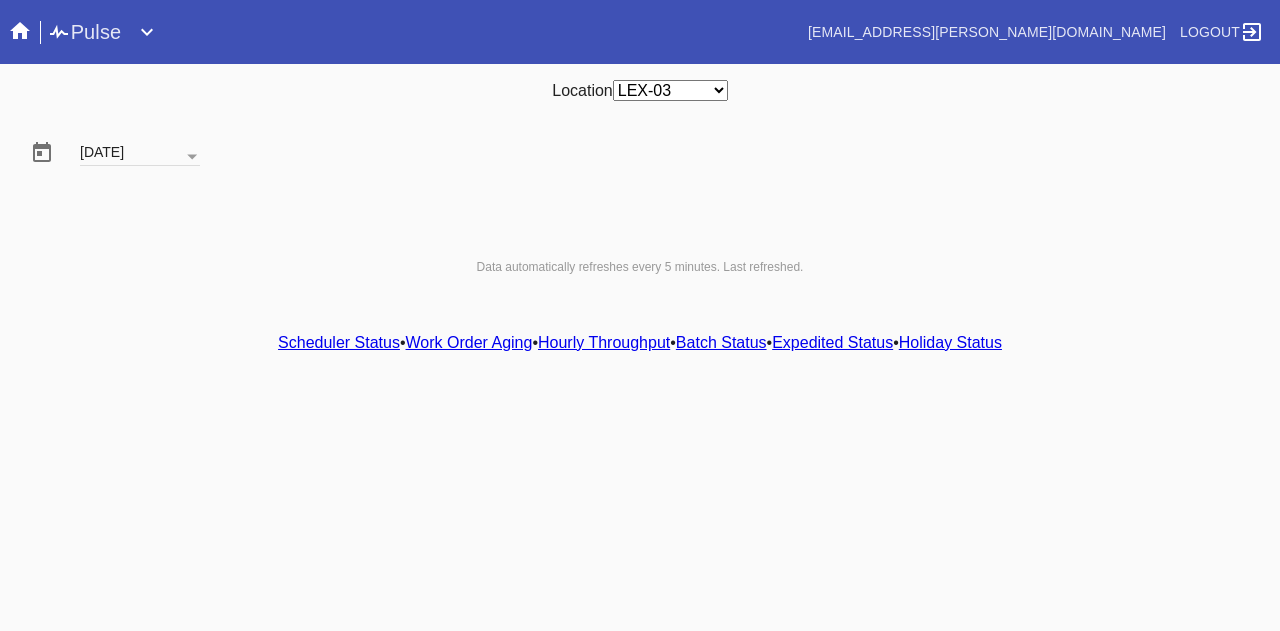 click on "Any Location DCA-05 ELP-01 LAS-01 LEX-01 LEX-03" at bounding box center (670, 90) 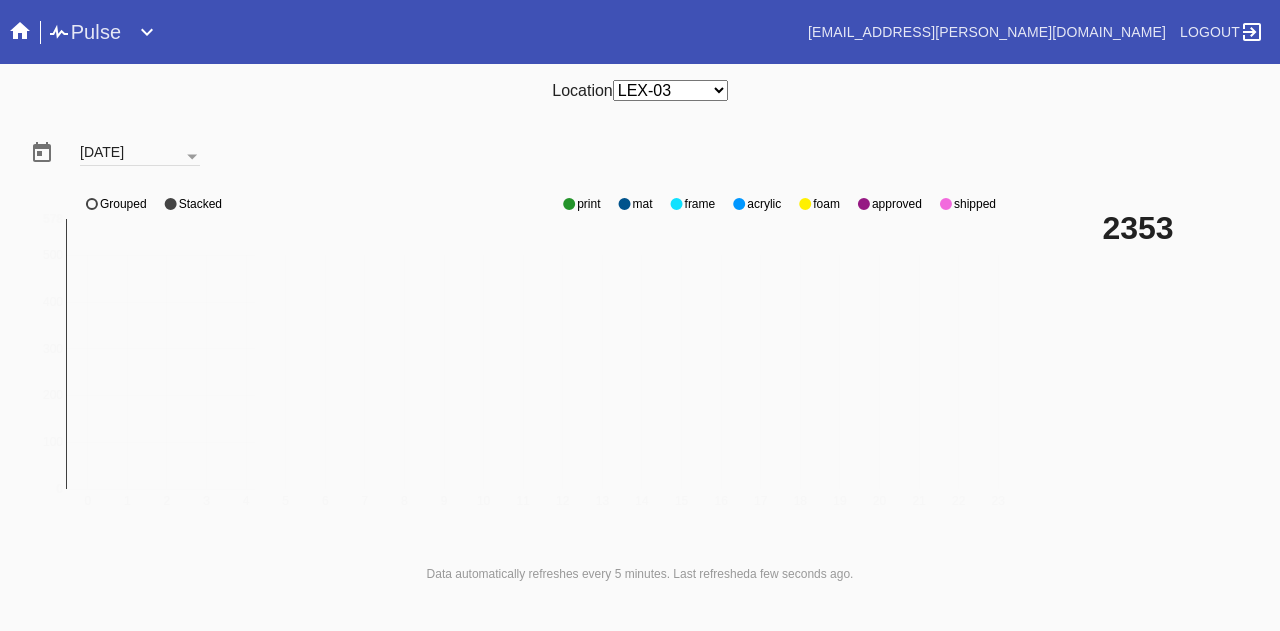 click 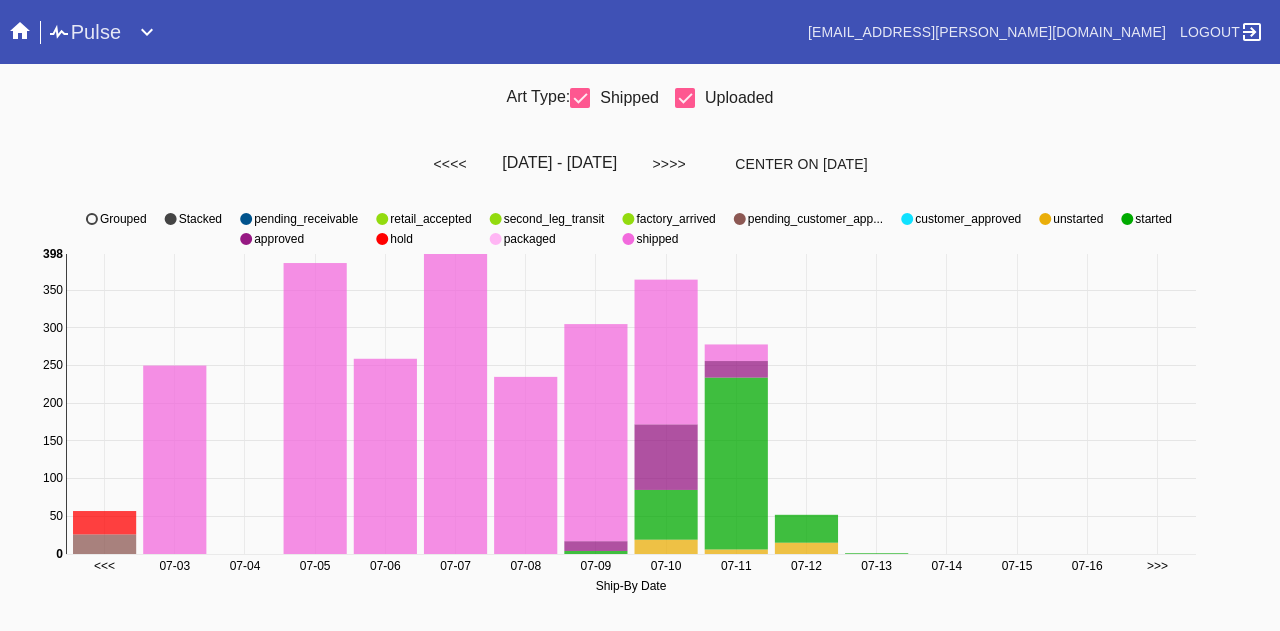 scroll, scrollTop: 0, scrollLeft: 0, axis: both 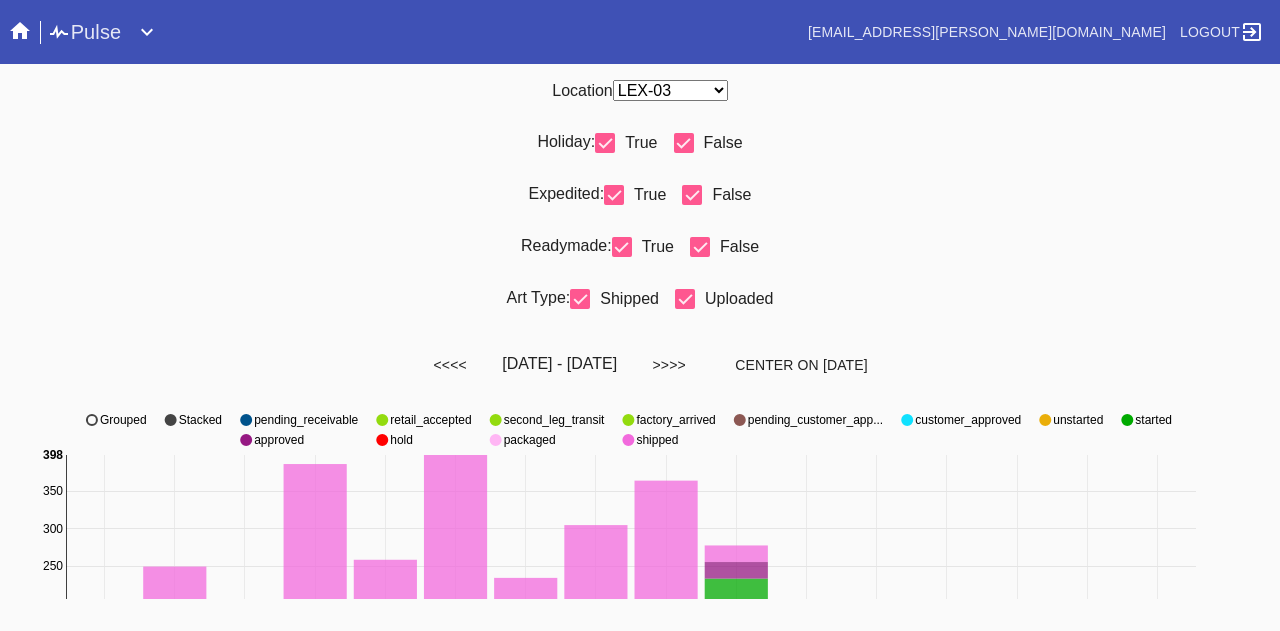 click at bounding box center (605, 143) 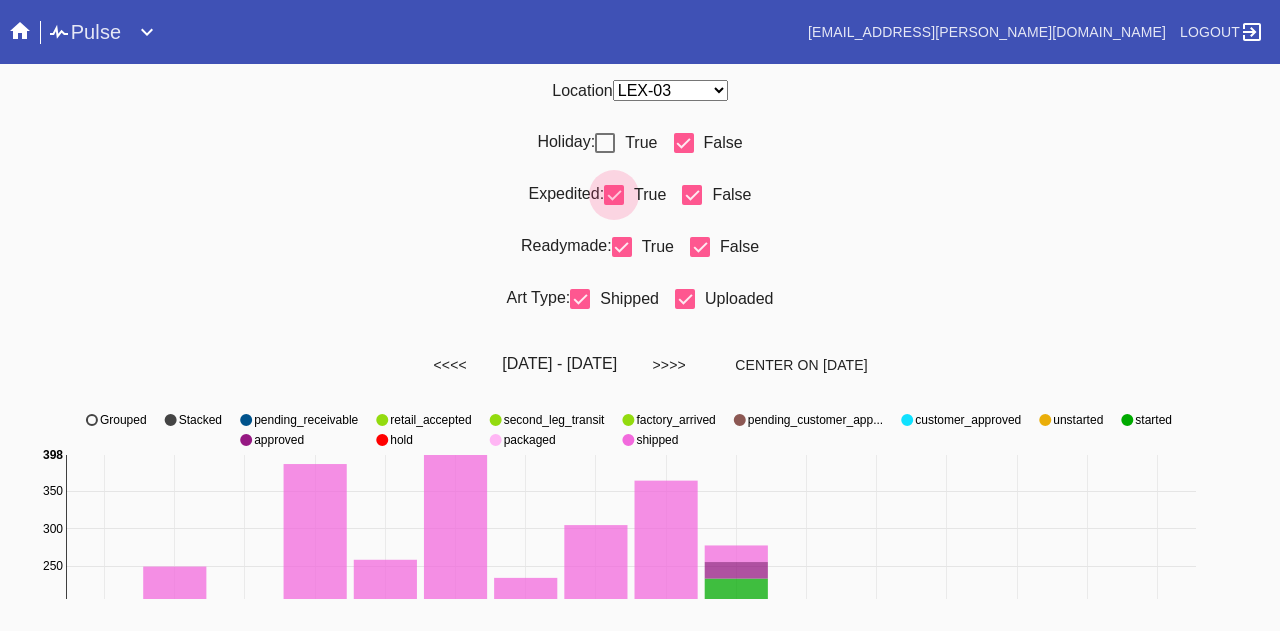 drag, startPoint x: 622, startPoint y: 191, endPoint x: 662, endPoint y: 242, distance: 64.815125 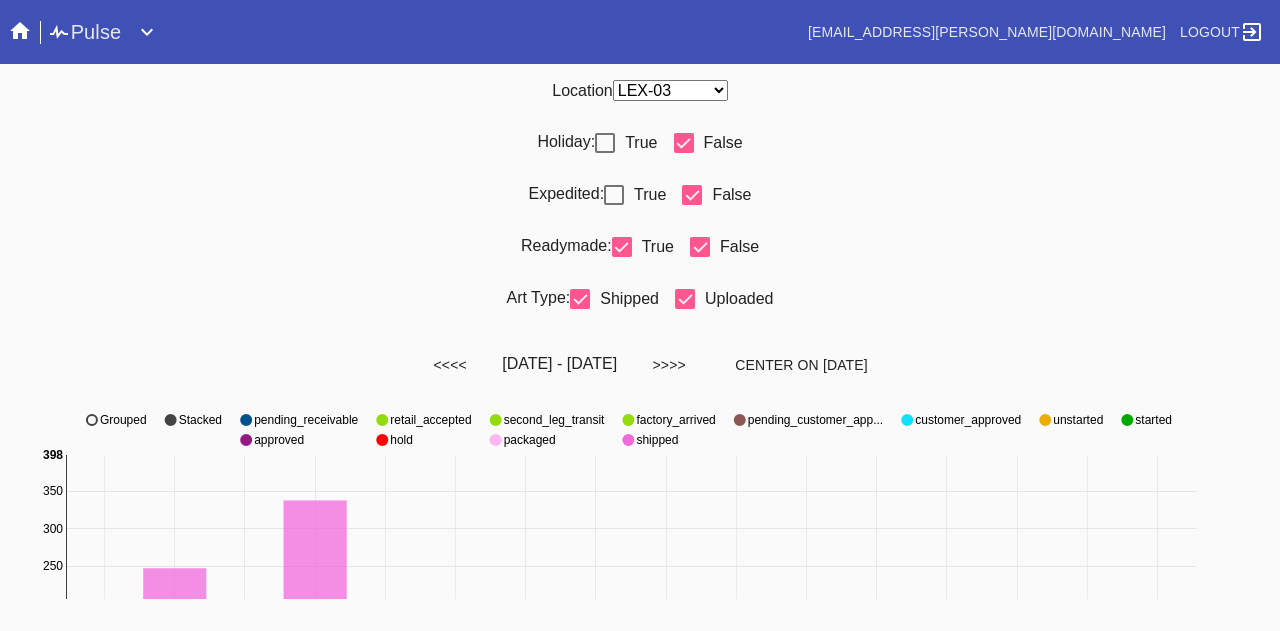 click at bounding box center (700, 247) 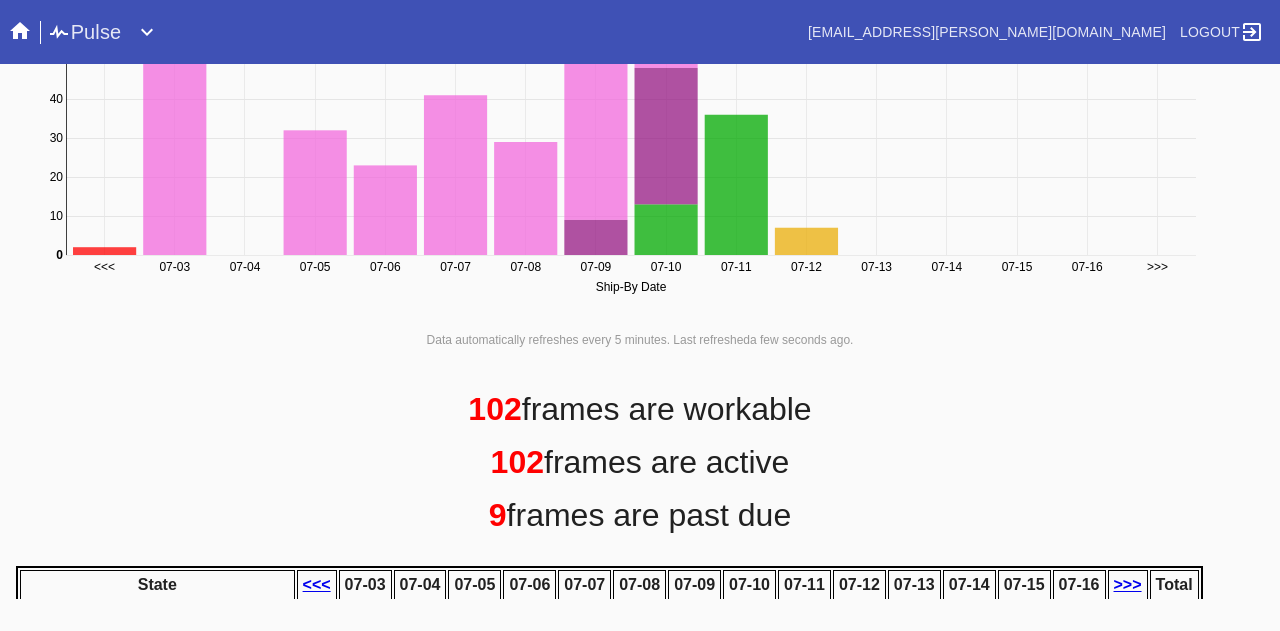scroll, scrollTop: 1000, scrollLeft: 0, axis: vertical 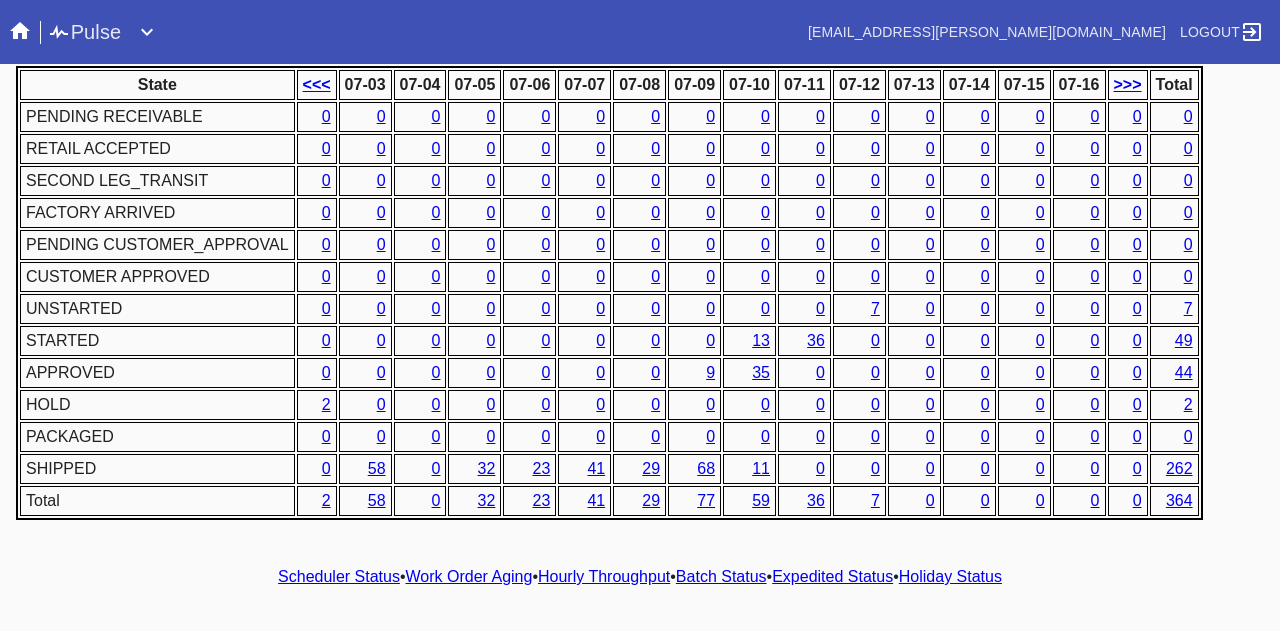 click on "9" at bounding box center [710, 372] 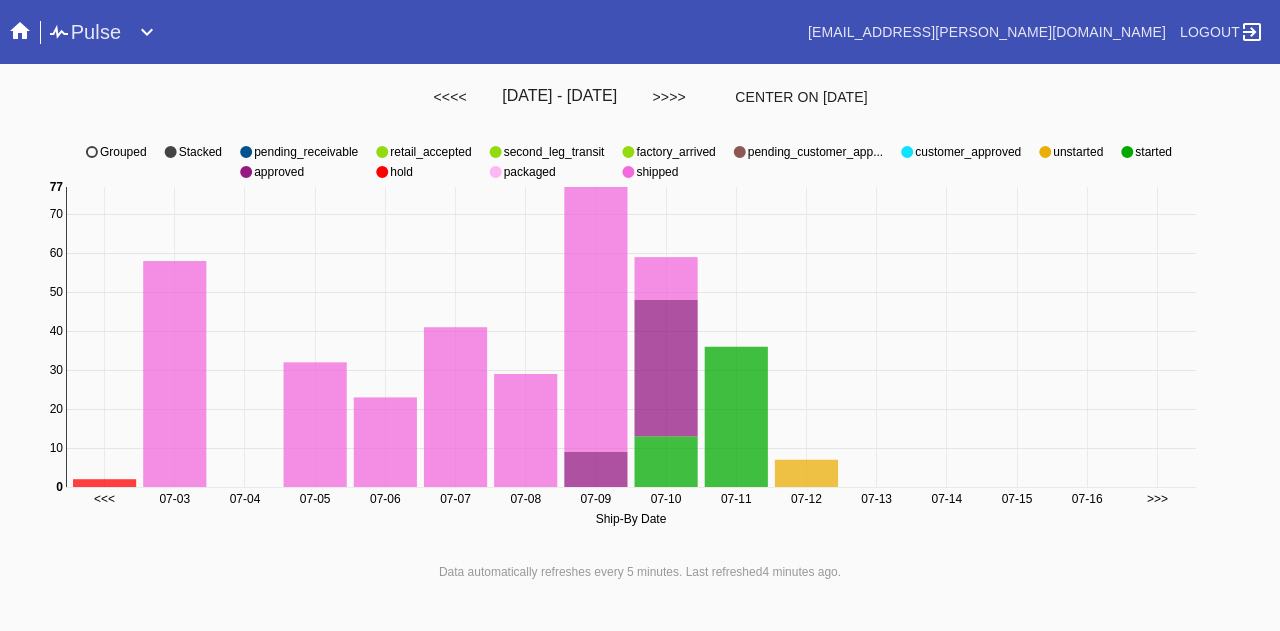 scroll, scrollTop: 0, scrollLeft: 0, axis: both 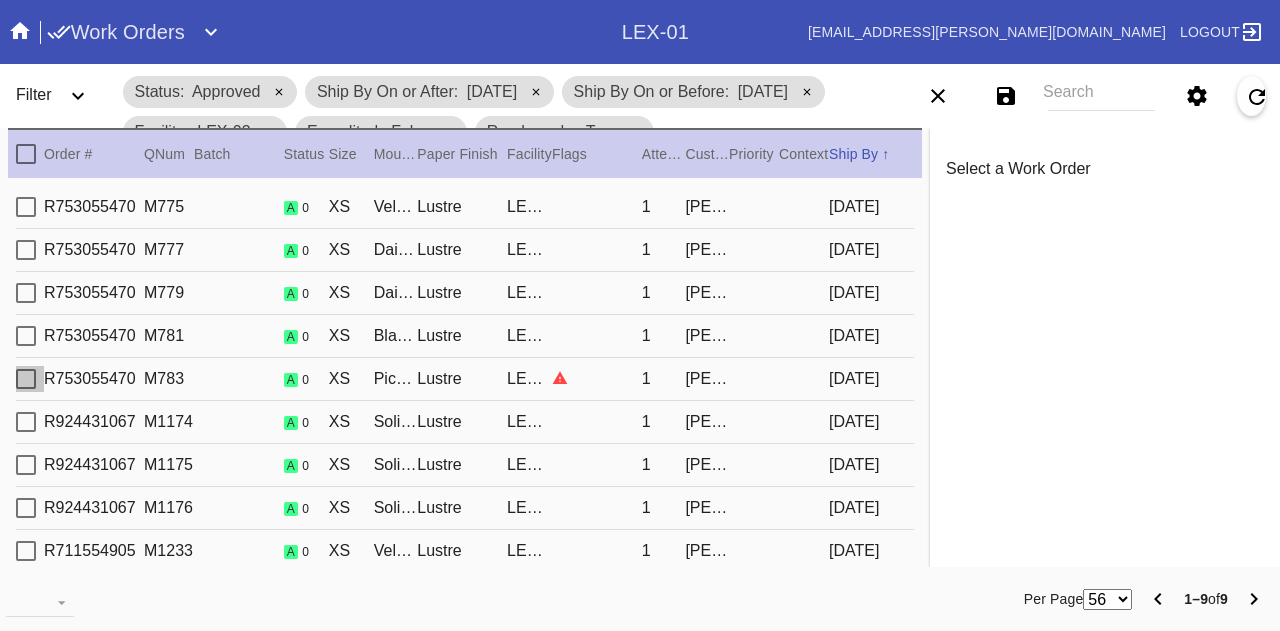 click at bounding box center (26, 379) 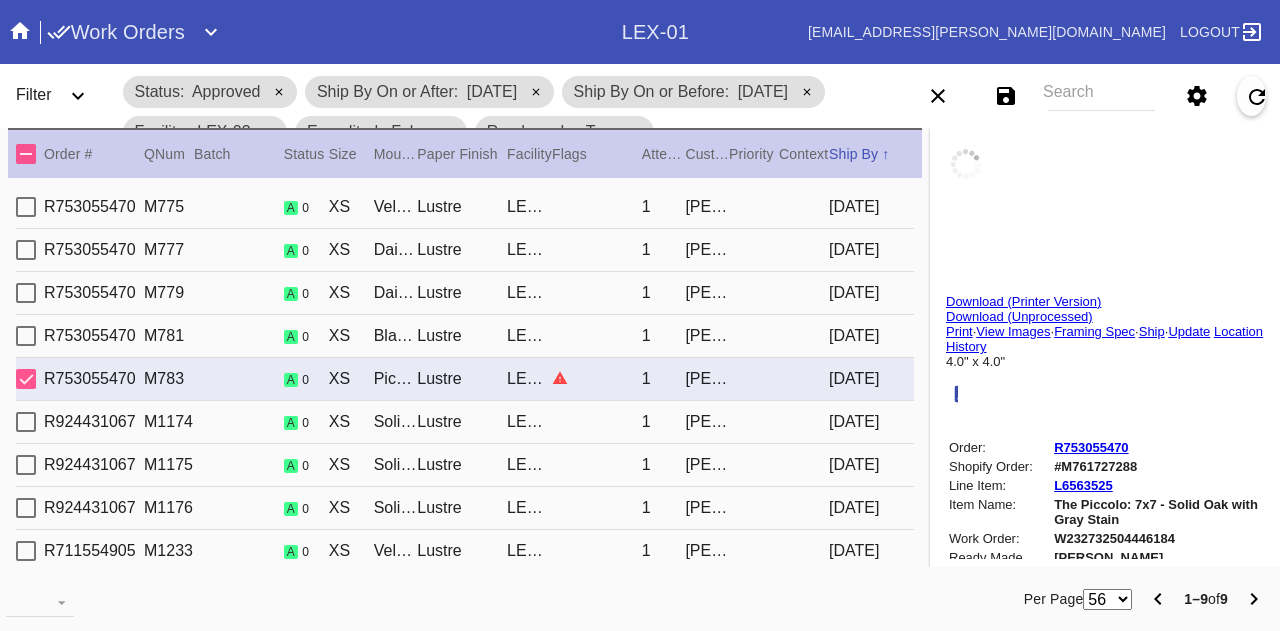 drag, startPoint x: 32, startPoint y: 341, endPoint x: 27, endPoint y: 325, distance: 16.763054 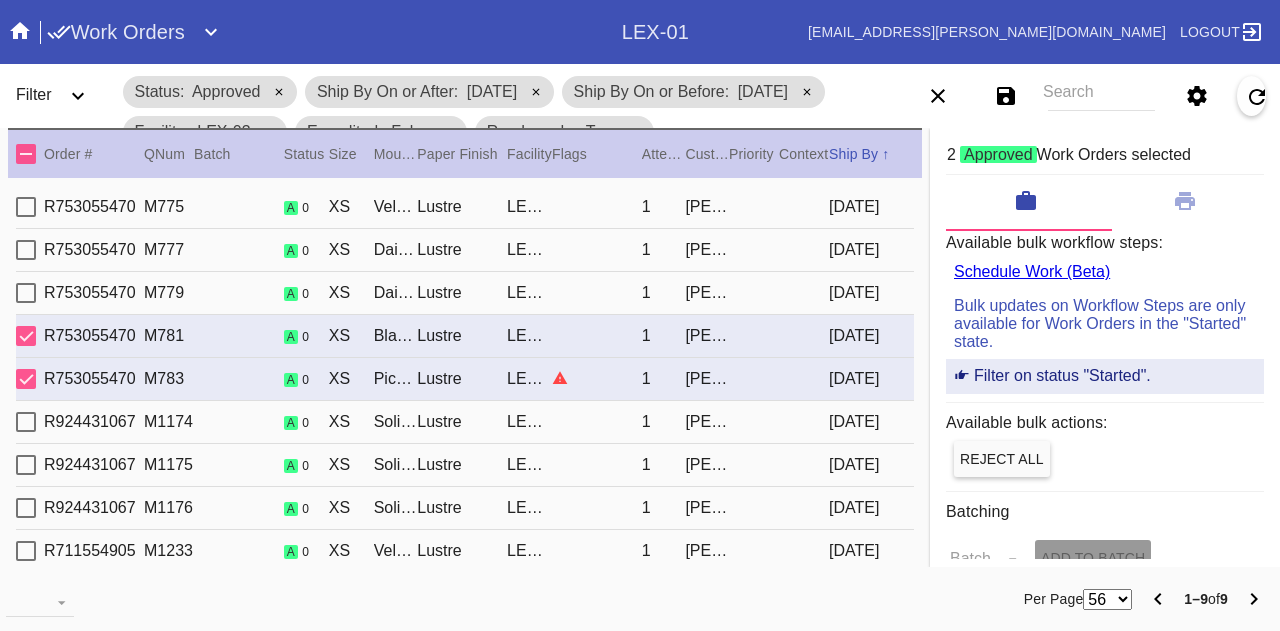 click at bounding box center (26, 293) 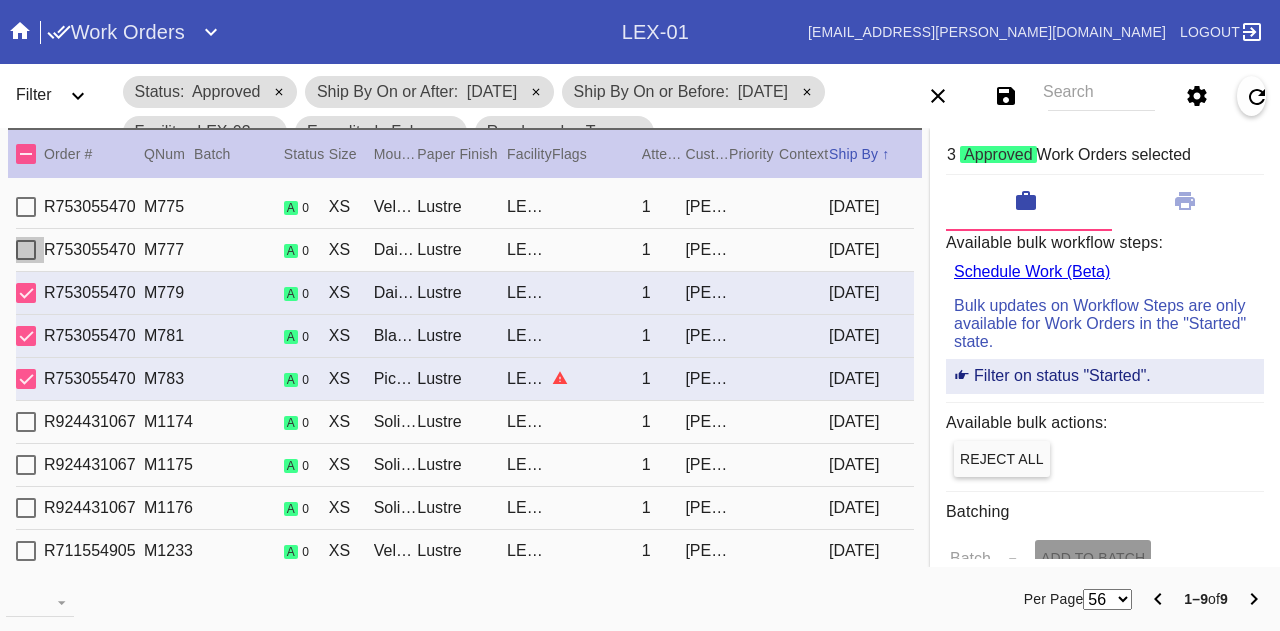 click at bounding box center [26, 250] 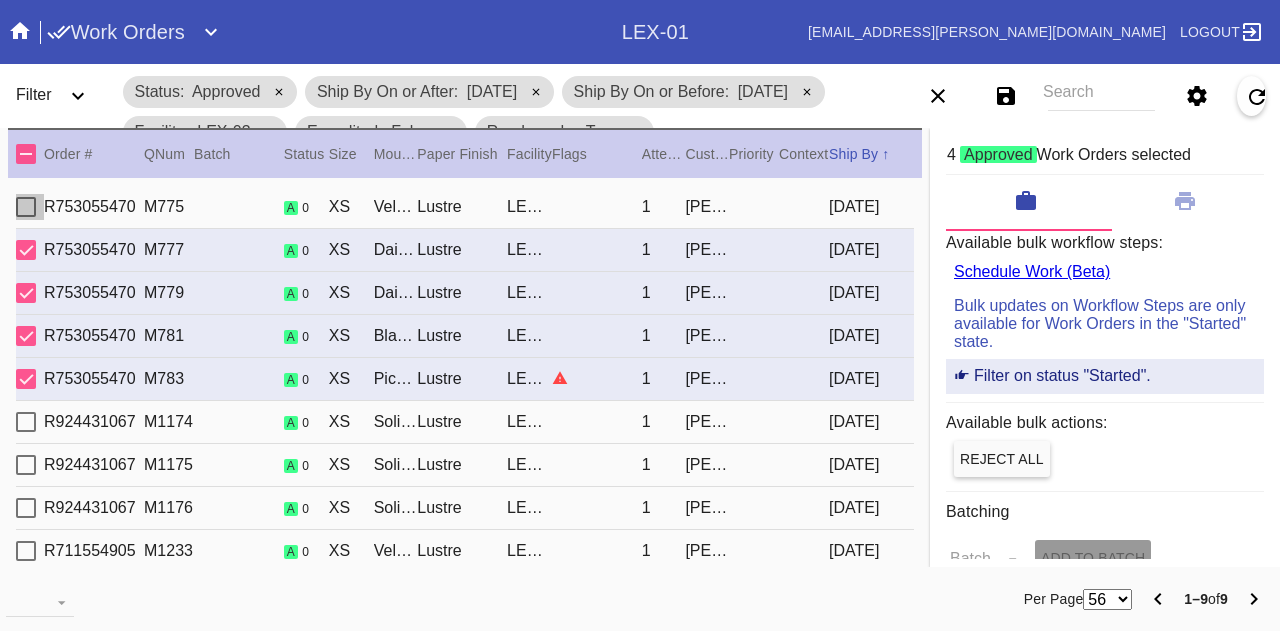 click at bounding box center (26, 207) 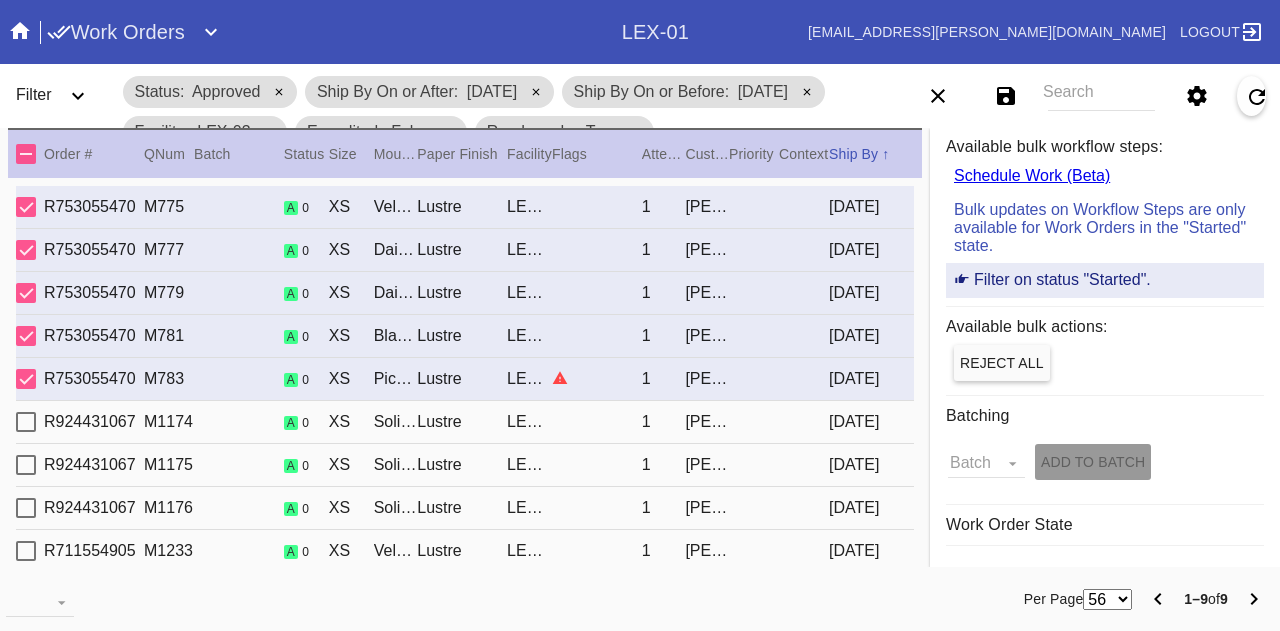 scroll, scrollTop: 0, scrollLeft: 0, axis: both 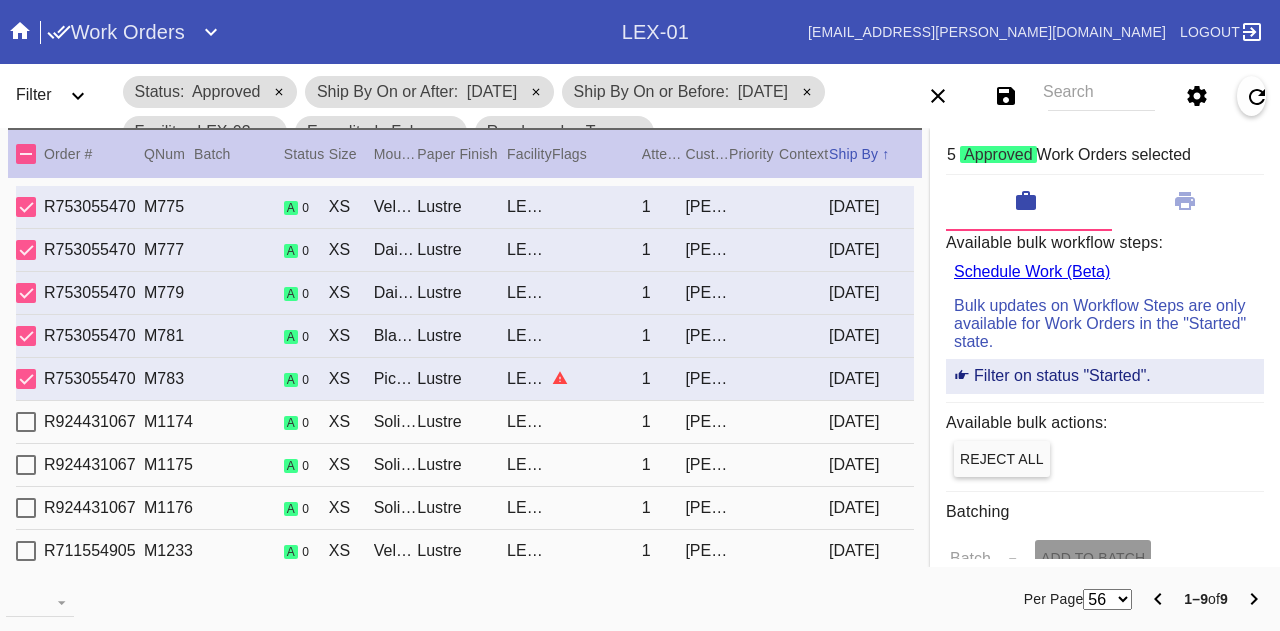 click on "R753055470 M775 a   0 XS Velvet Tabletop Frame Olive / No Mat Lustre LEX-03 1 Irma Baker
2025-07-09 R753055470 M777 a   0 XS Daisy Small Tabletop Frame - Silver / No Mat Lustre LEX-03 1 Irma Baker
2025-07-09 R753055470 M779 a   0 XS Daisy Small Tabletop Frame - Silver / No Mat Lustre LEX-03 1 Irma Baker
2025-07-09 R753055470 M781 a   0 XS Black and Gold Small Tabletop Frame / No Mat Lustre LEX-03 1 Irma Baker
2025-07-09 R753055470 M783 a   0 XS Piccolo, Gray Oak / Acrylic Lustre LEX-03 1 Irma Baker
2025-07-09 R924431067 M1174 a   0 XS Solid Oak Tabletop Frame Black 6.5"x8.5" / Dove White Lustre LEX-03 1 Diego Canales
2025-07-09 R924431067 M1175 a   0 XS Solid Oak Tabletop Frame Black 6.5"x8.5" / Dove White Lustre LEX-03 1 Diego Canales
2025-07-09 R924431067 M1176 a   0 XS Solid Oak Tabletop Frame Black 6.5"x8.5" / Dove White Lustre LEX-03 1 Diego Canales
2025-07-09 R711554905 M1233 a   0 XS Velvet Tabletop Frame Terracotta / No Mat Lustre LEX-03 1 Jenna Waldo" at bounding box center (465, 383) 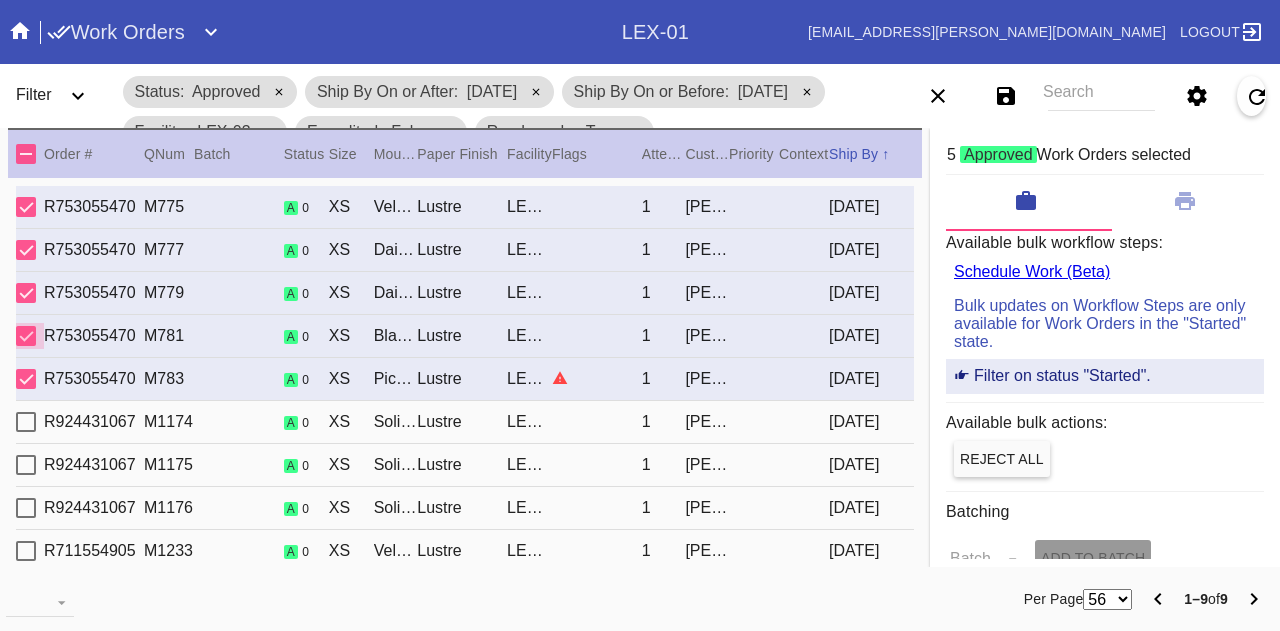 click at bounding box center (26, 336) 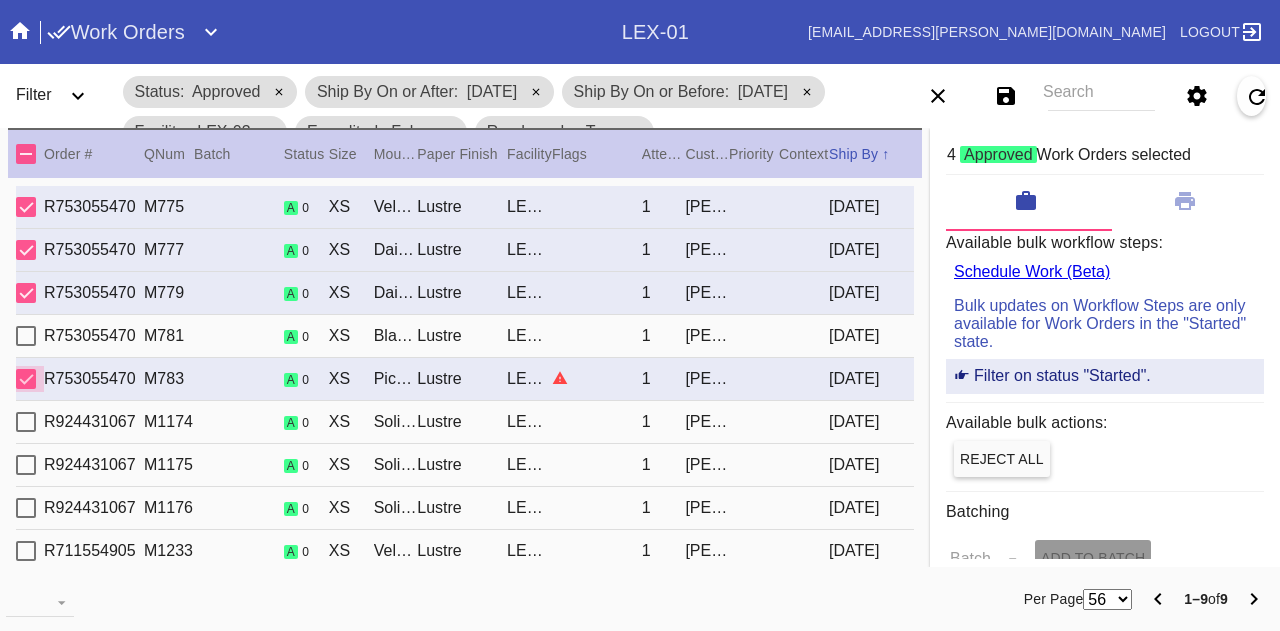 click at bounding box center [26, 379] 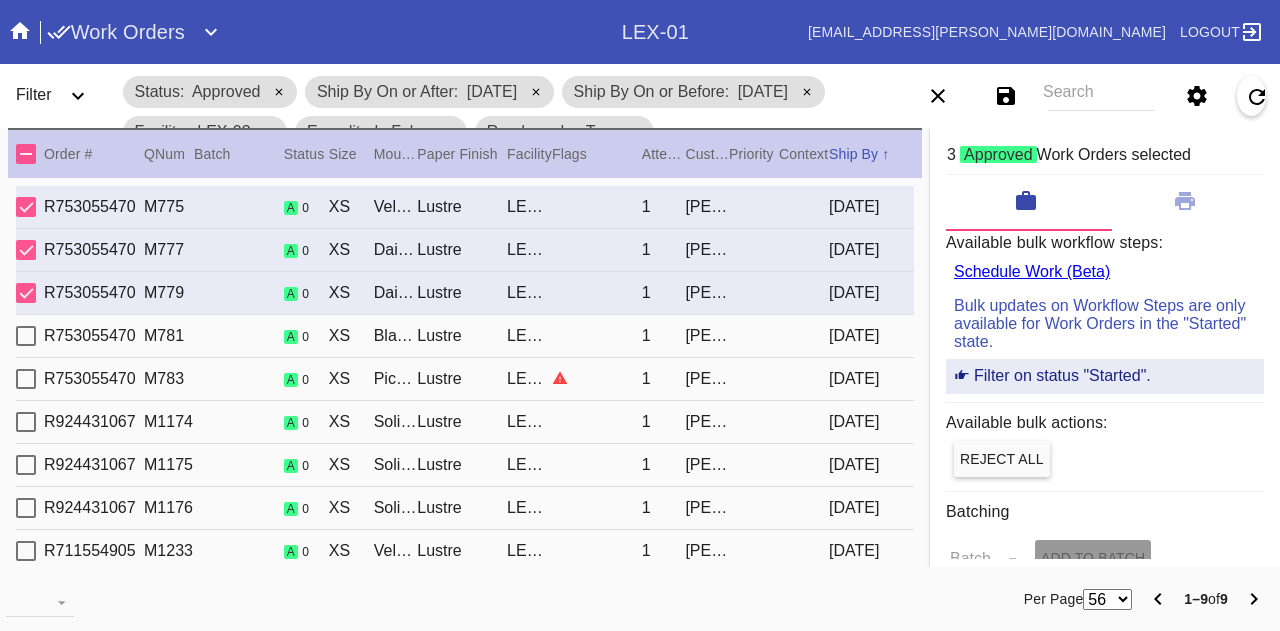 click at bounding box center [26, 293] 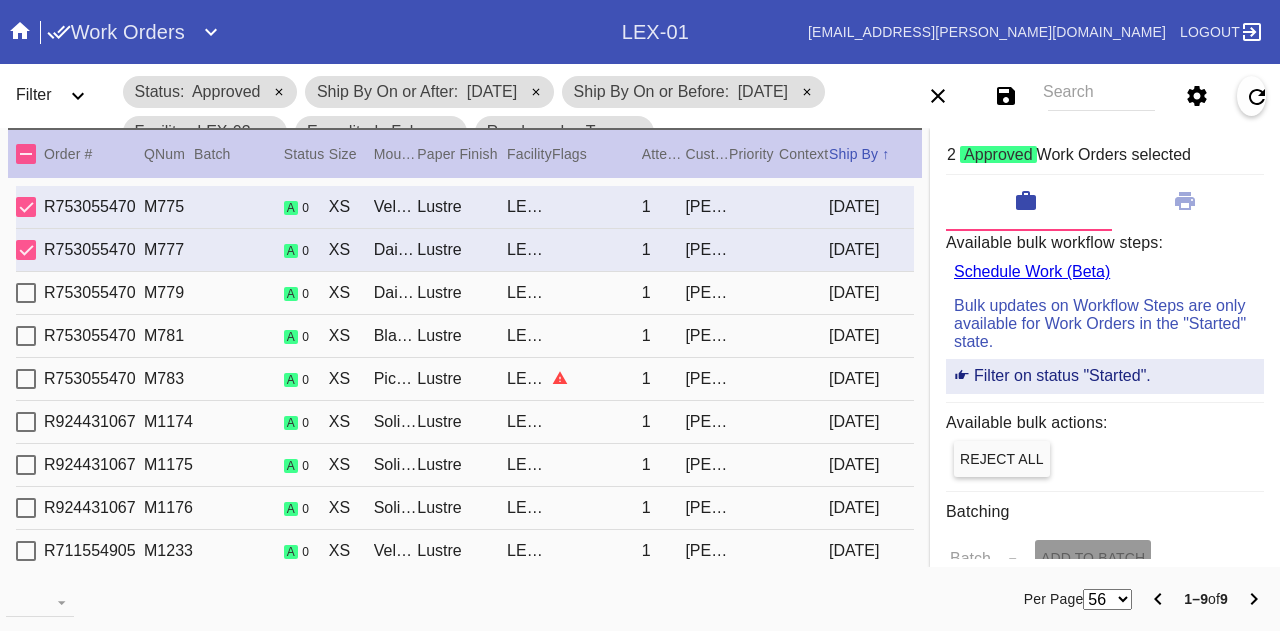 click at bounding box center (26, 250) 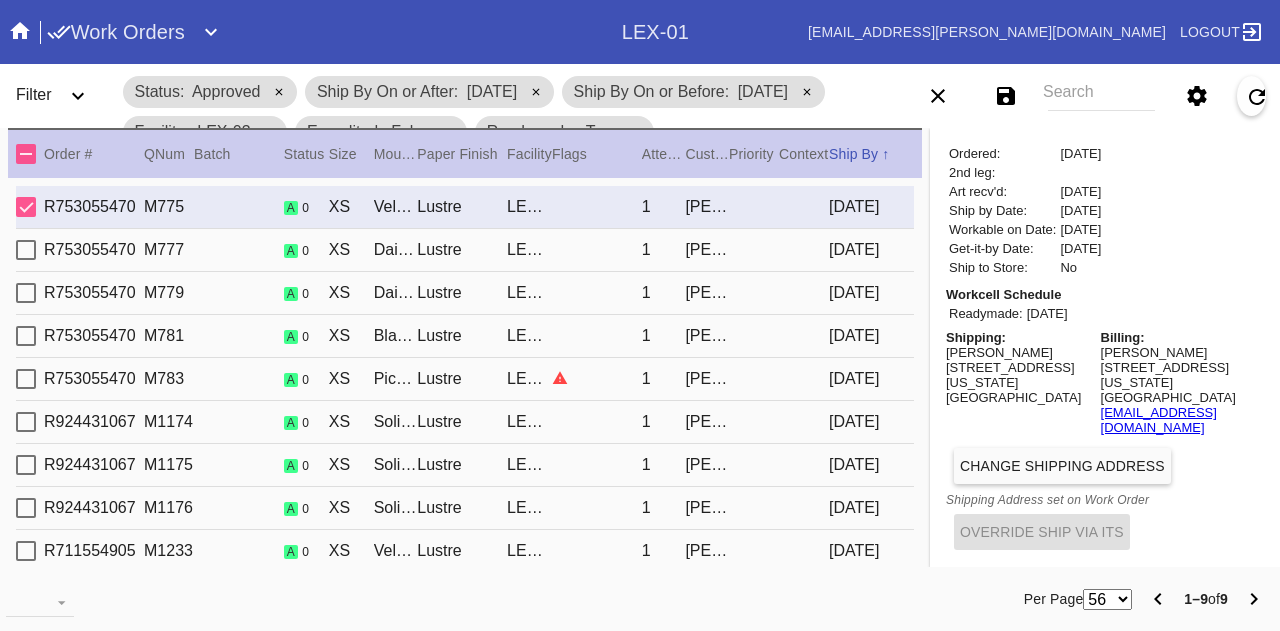 scroll, scrollTop: 746, scrollLeft: 0, axis: vertical 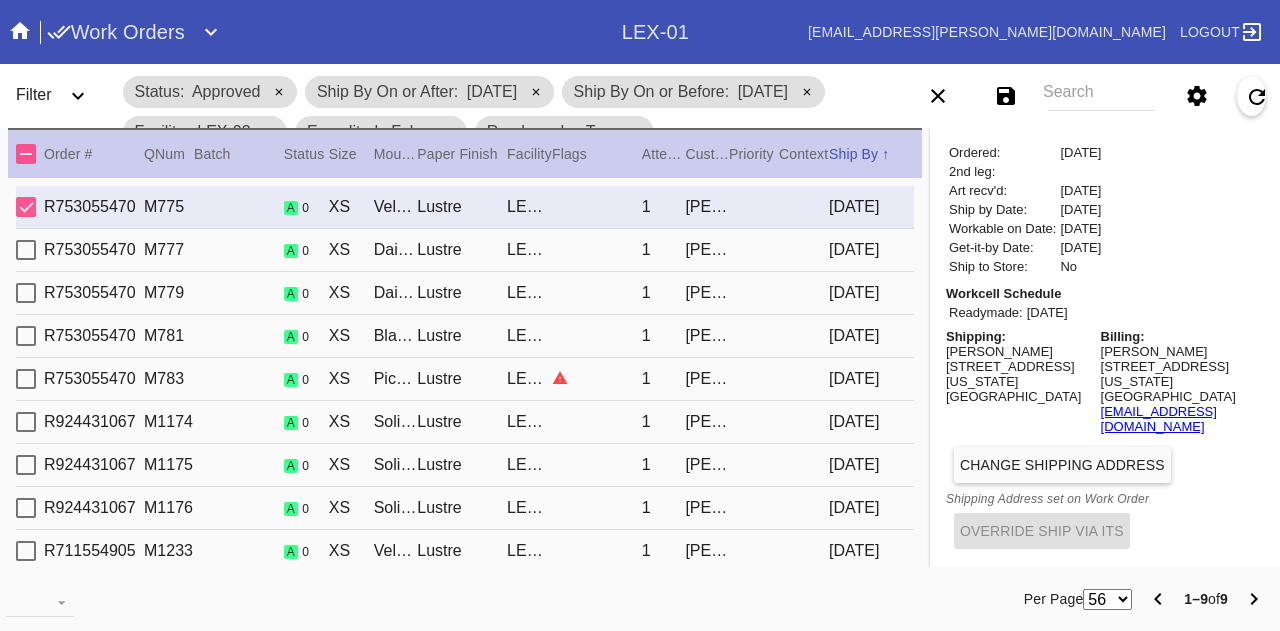 click at bounding box center (26, 422) 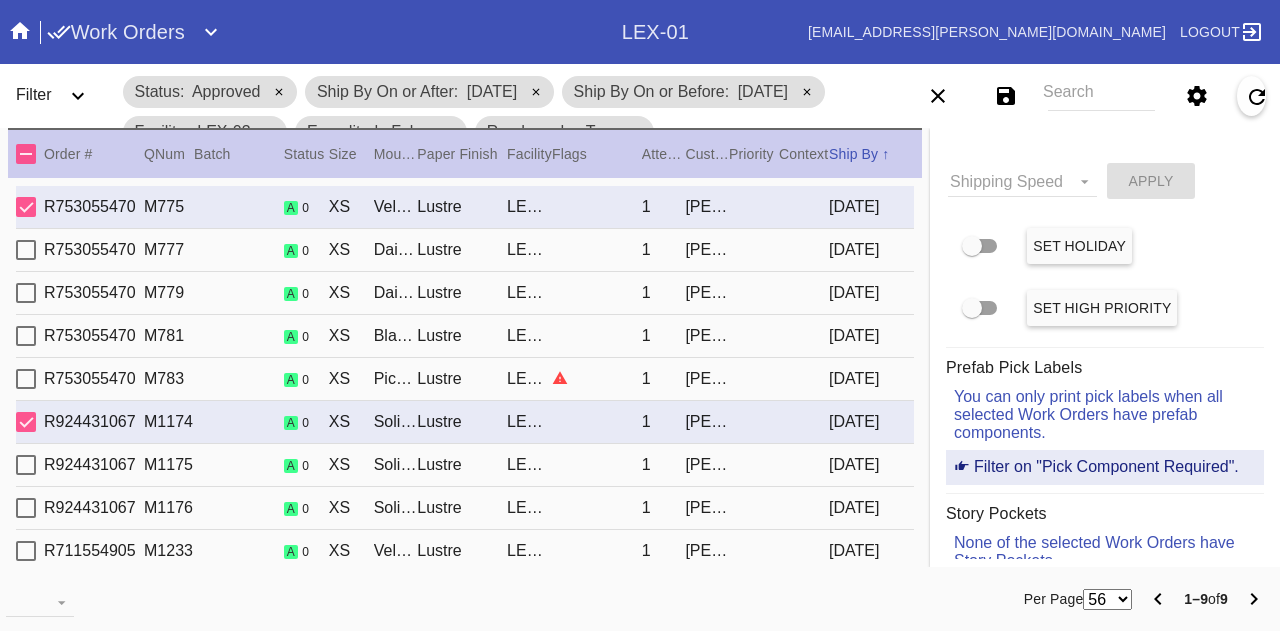 scroll, scrollTop: 0, scrollLeft: 0, axis: both 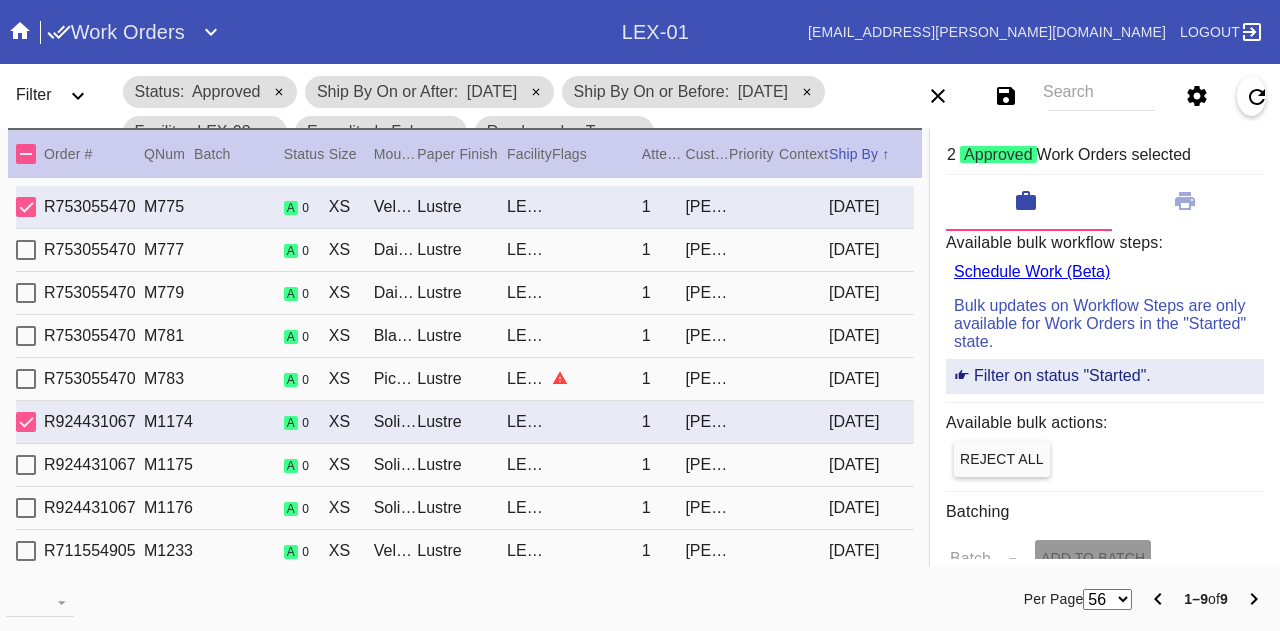 click at bounding box center [26, 207] 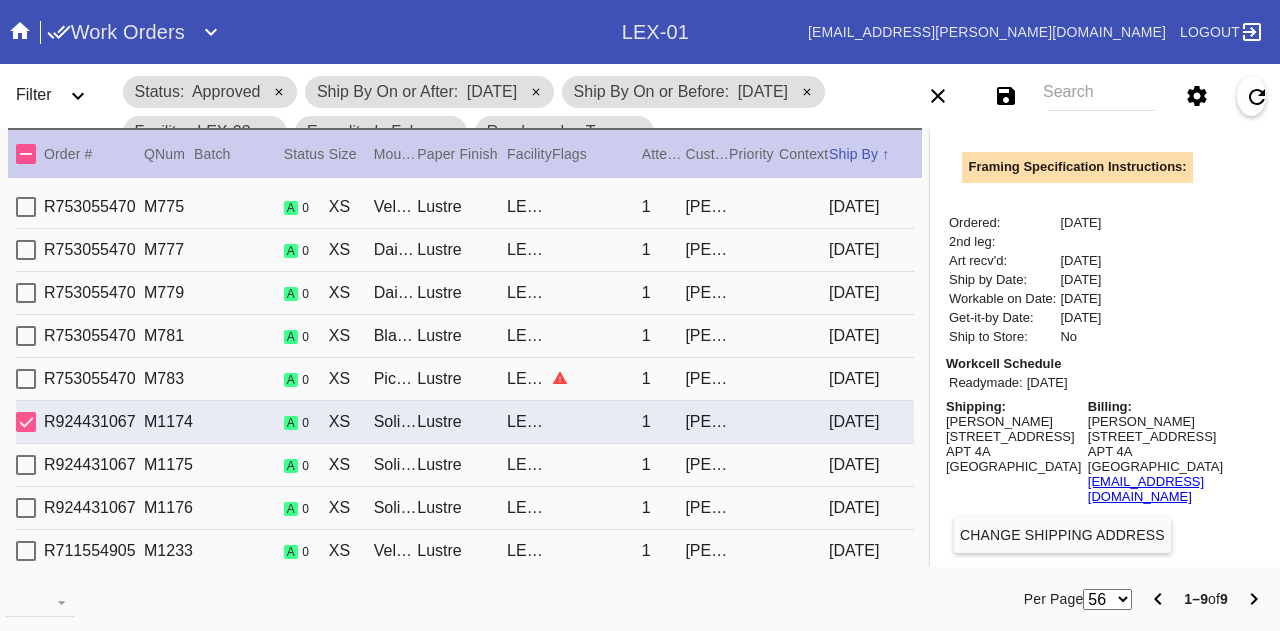 scroll, scrollTop: 762, scrollLeft: 0, axis: vertical 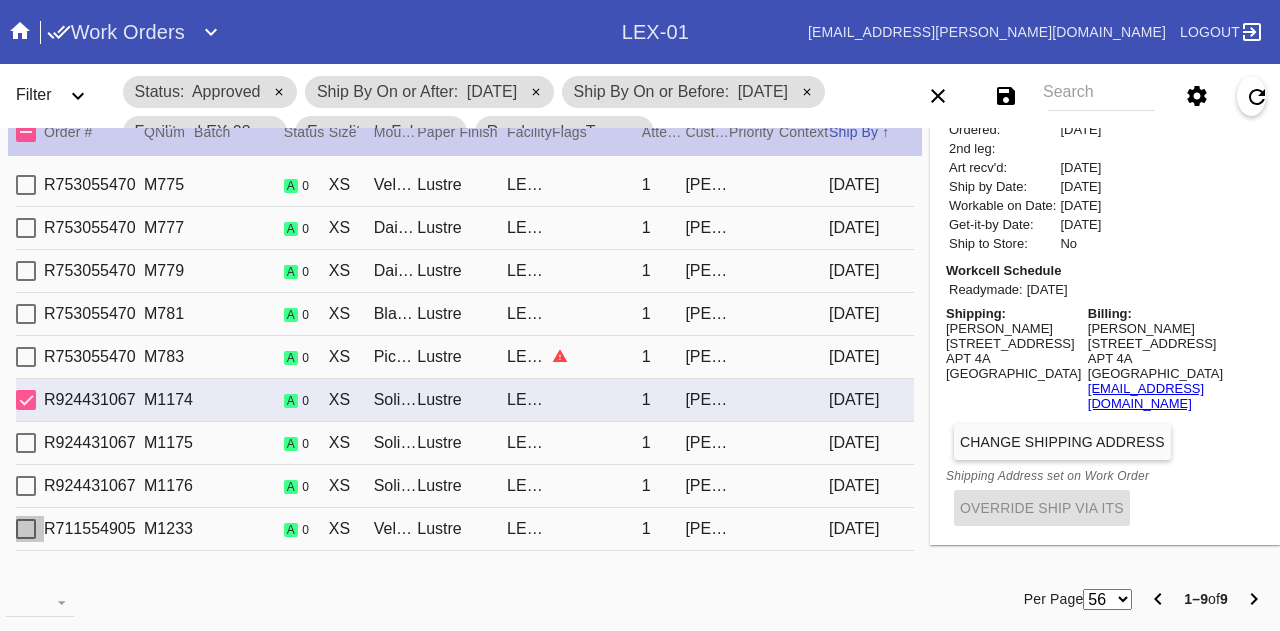 click at bounding box center (26, 529) 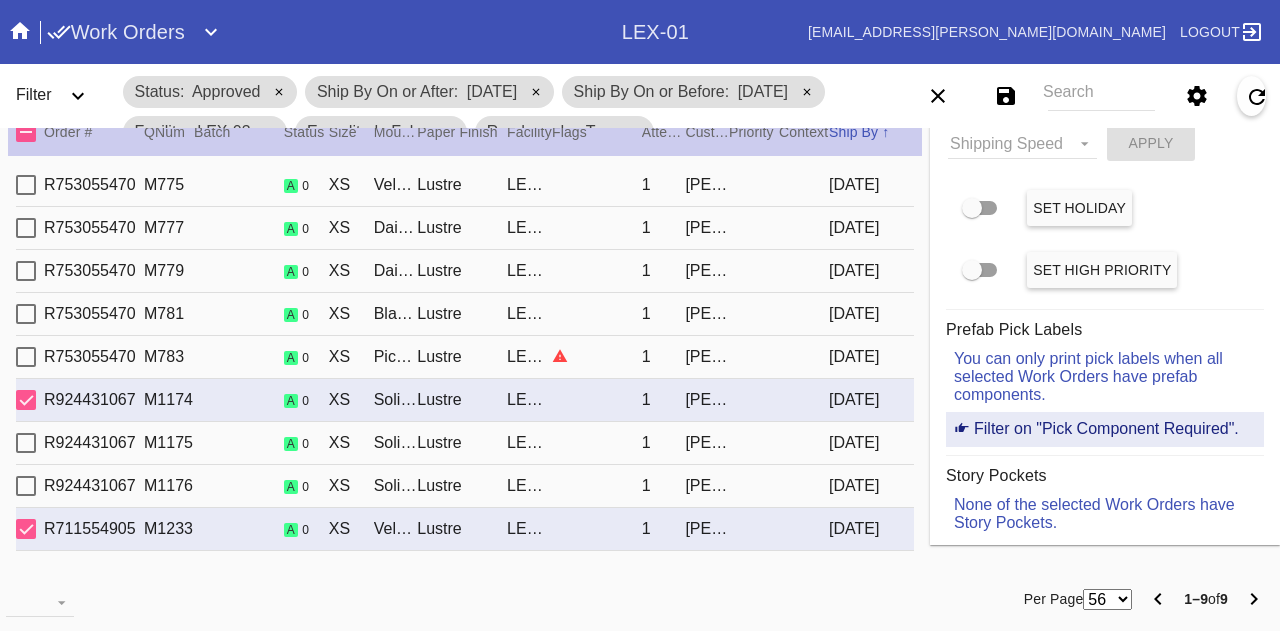scroll, scrollTop: 0, scrollLeft: 0, axis: both 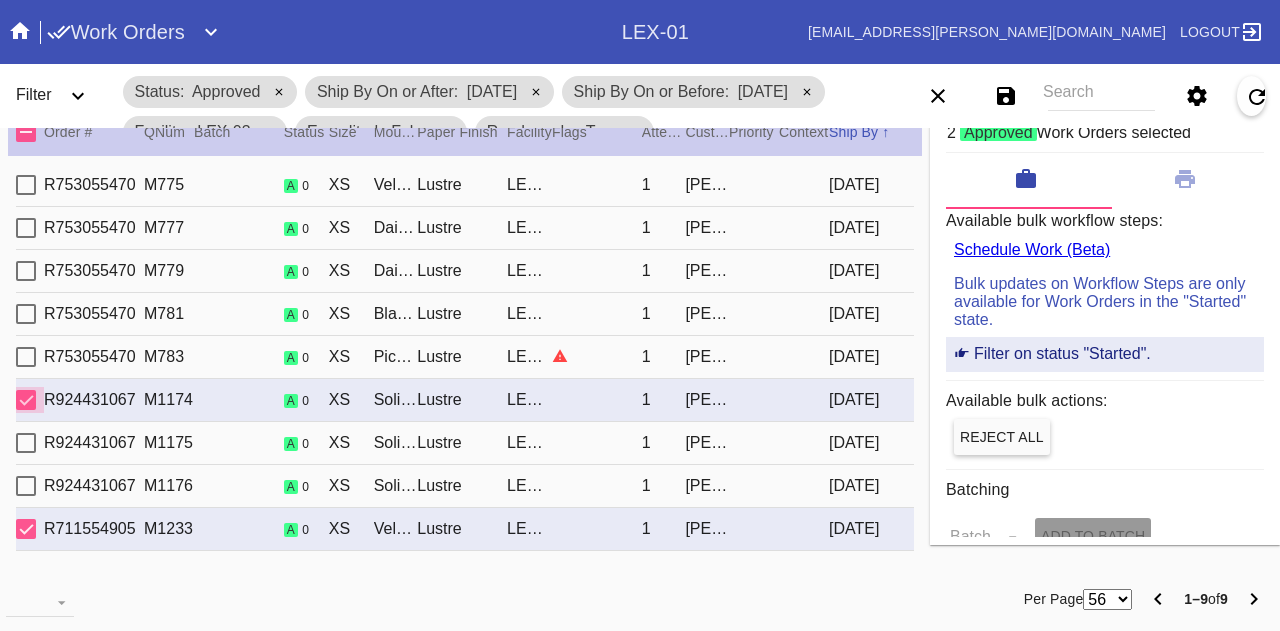 click at bounding box center (26, 400) 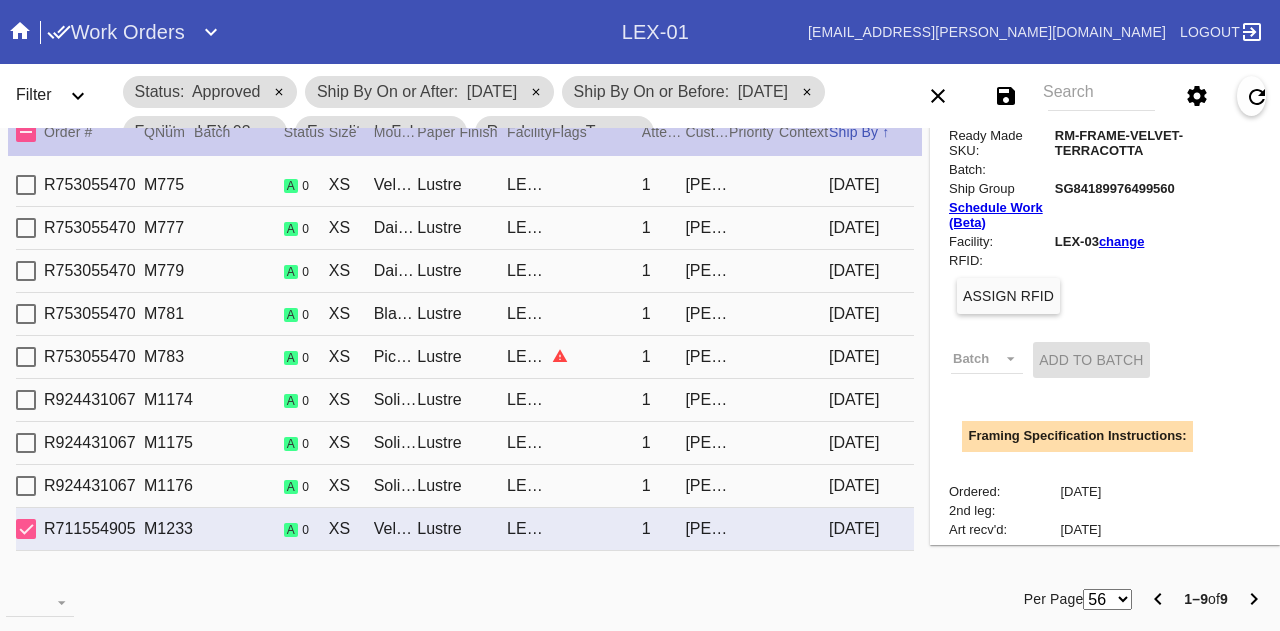 scroll, scrollTop: 746, scrollLeft: 0, axis: vertical 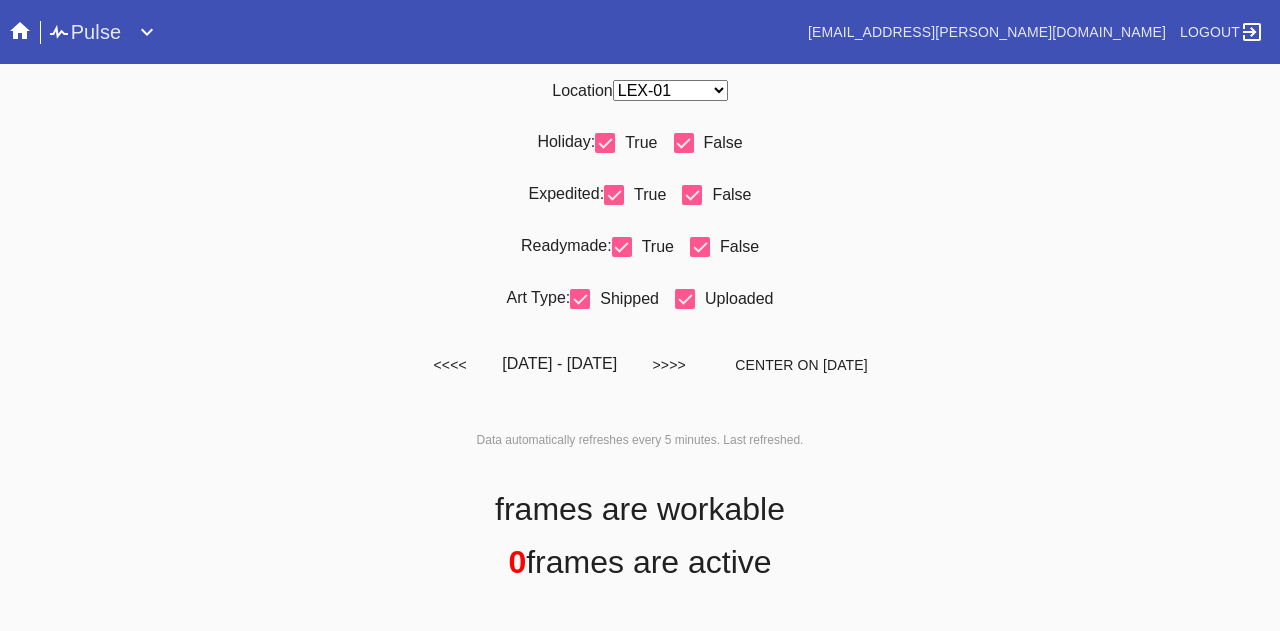 click on "Any Location DCA-05 ELP-01 LAS-01 LEX-01 LEX-03" at bounding box center (670, 90) 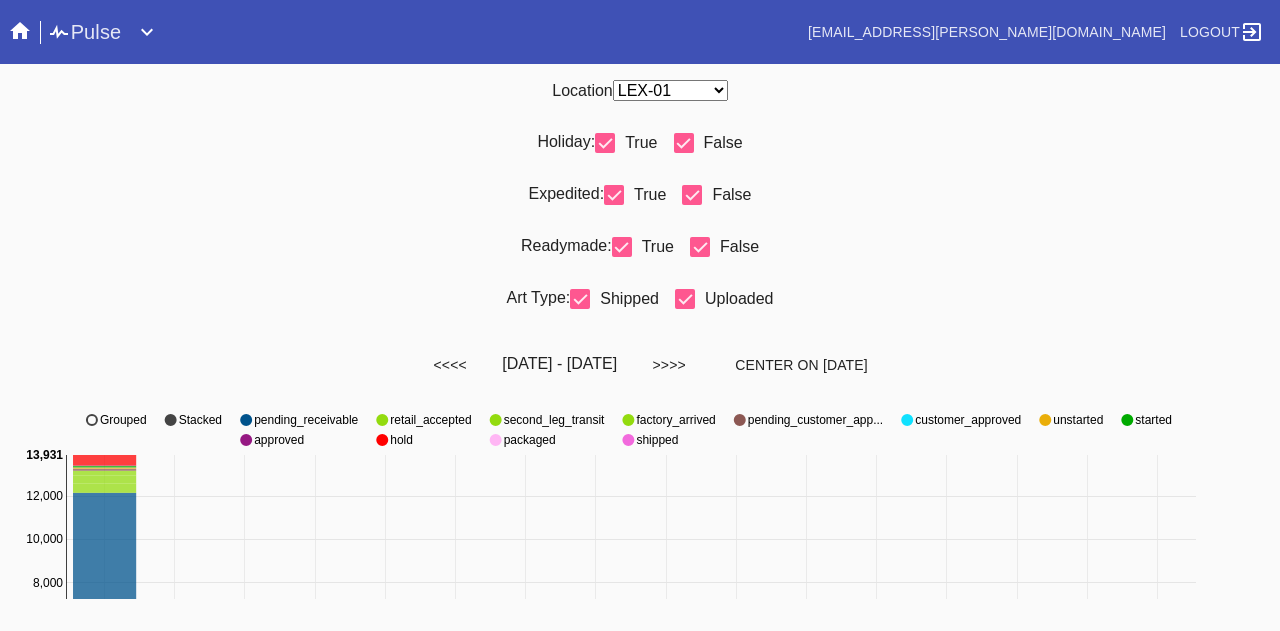 select on "number:31" 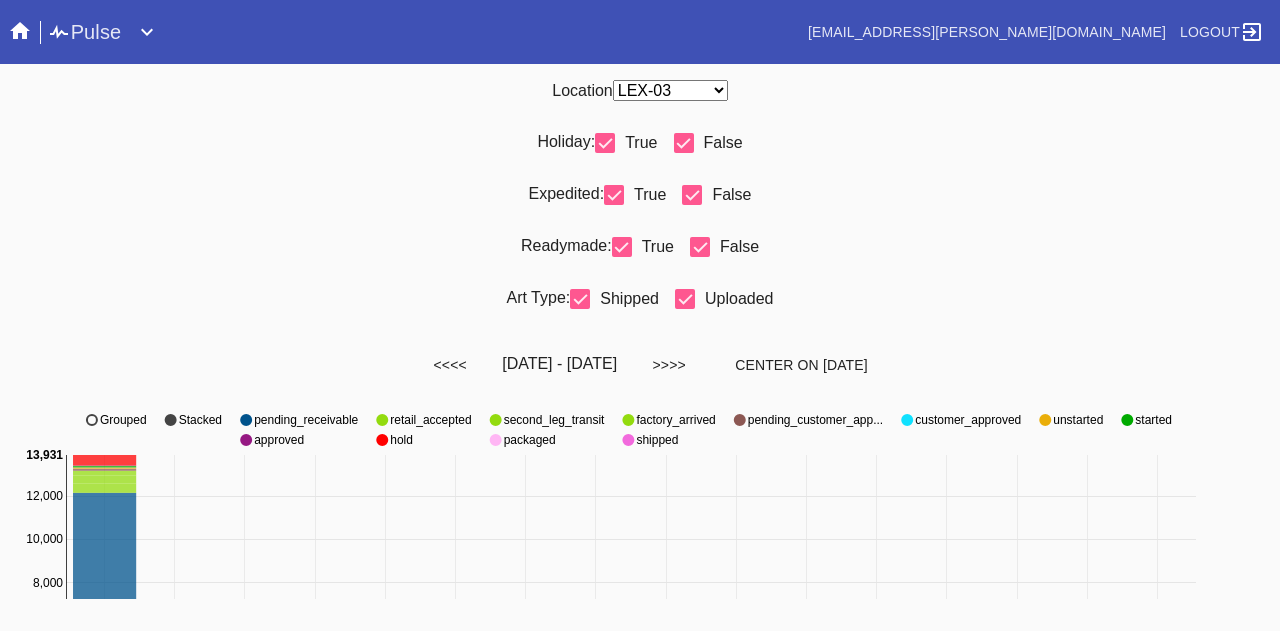 click on "Any Location DCA-05 ELP-01 LAS-01 LEX-01 LEX-03" at bounding box center [670, 90] 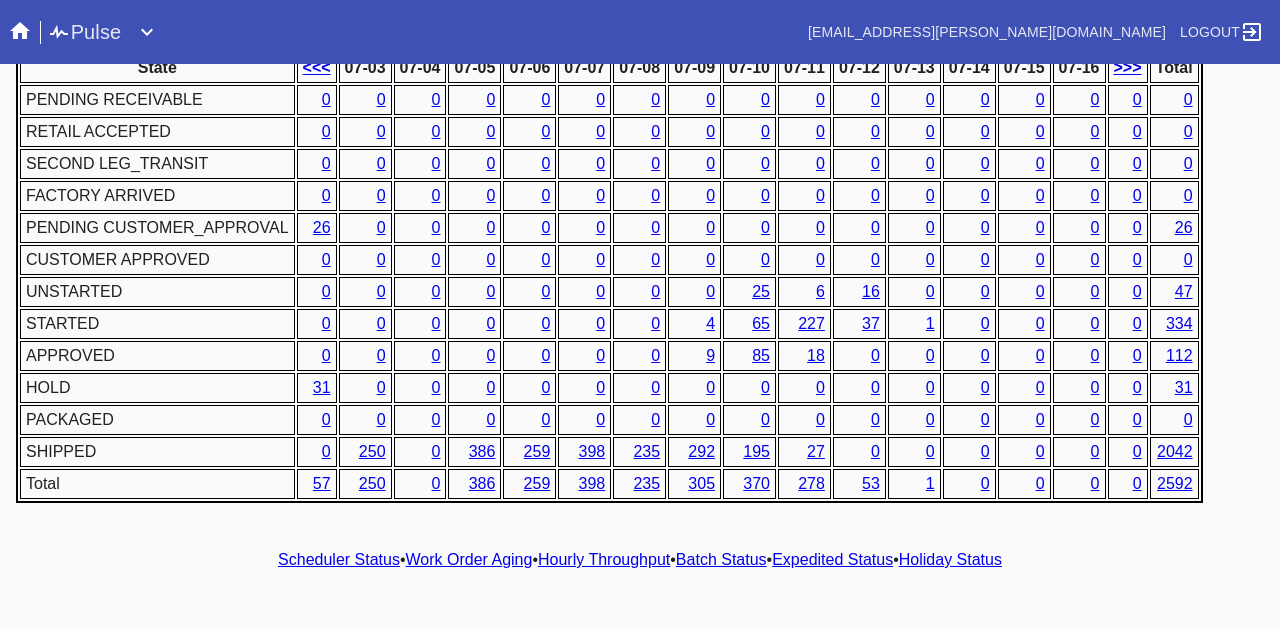 scroll, scrollTop: 1018, scrollLeft: 0, axis: vertical 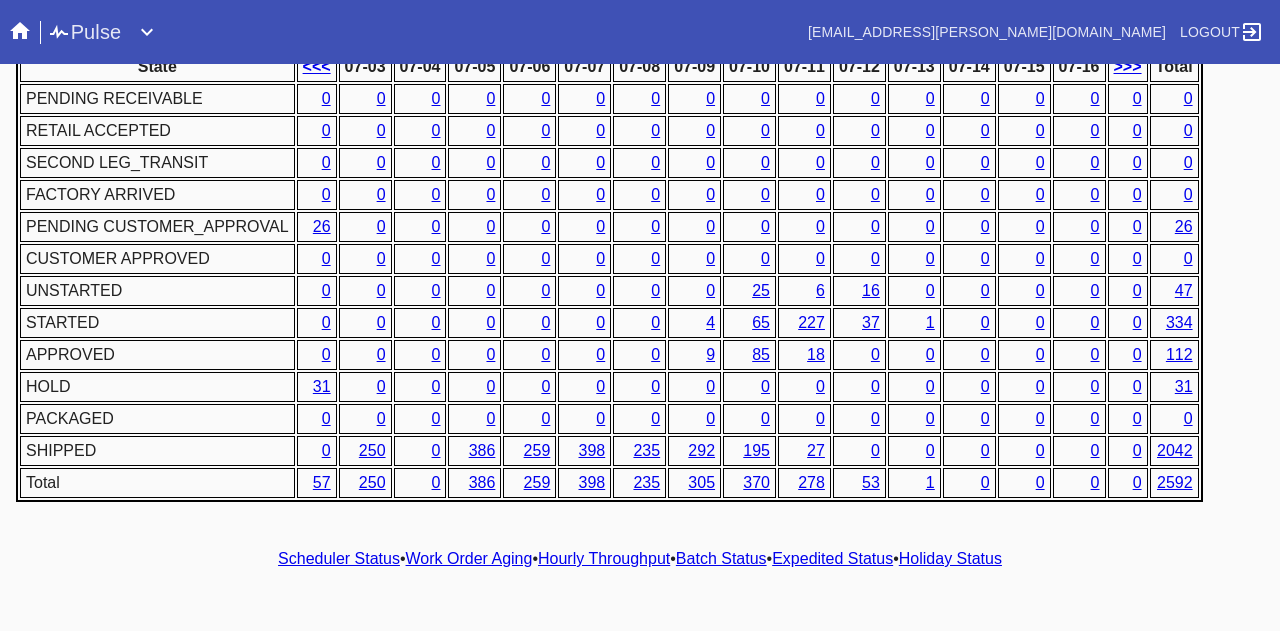 click on "4" at bounding box center [710, 322] 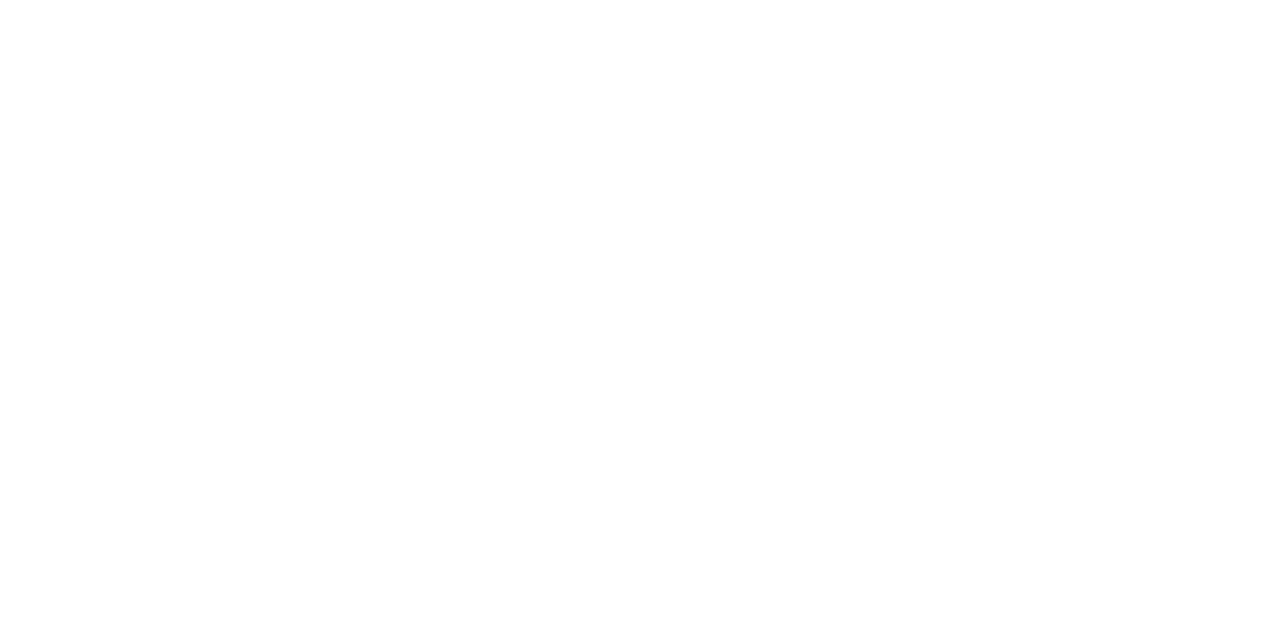 scroll, scrollTop: 0, scrollLeft: 0, axis: both 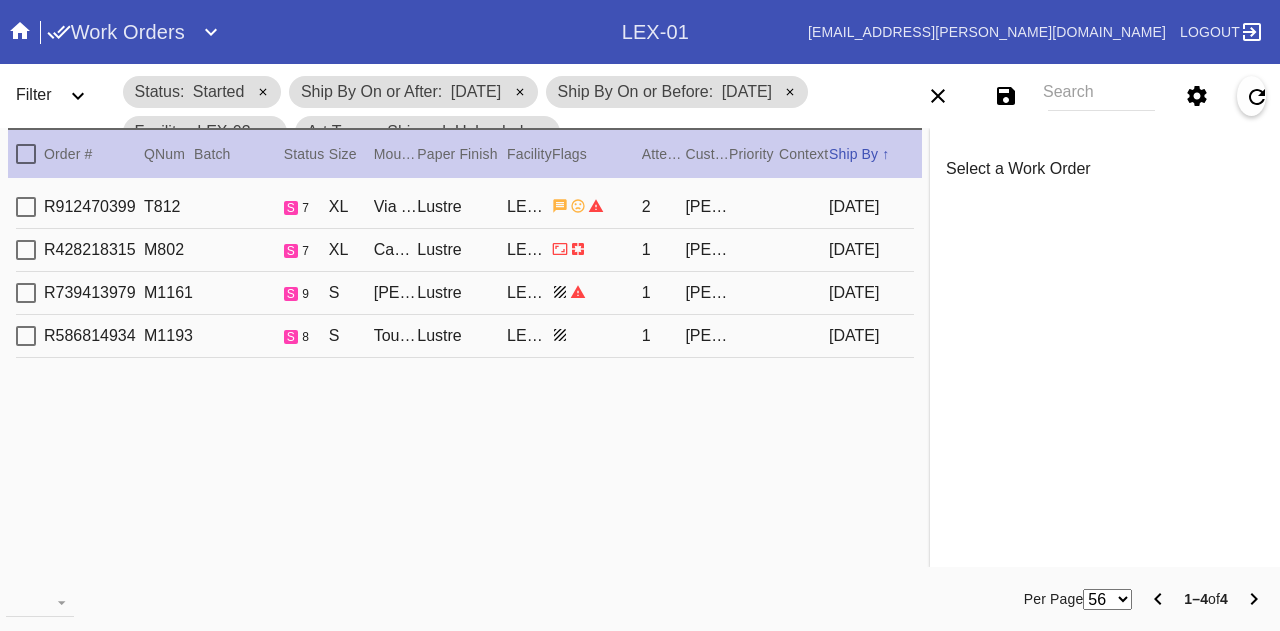 click on "Lustre" at bounding box center (462, 250) 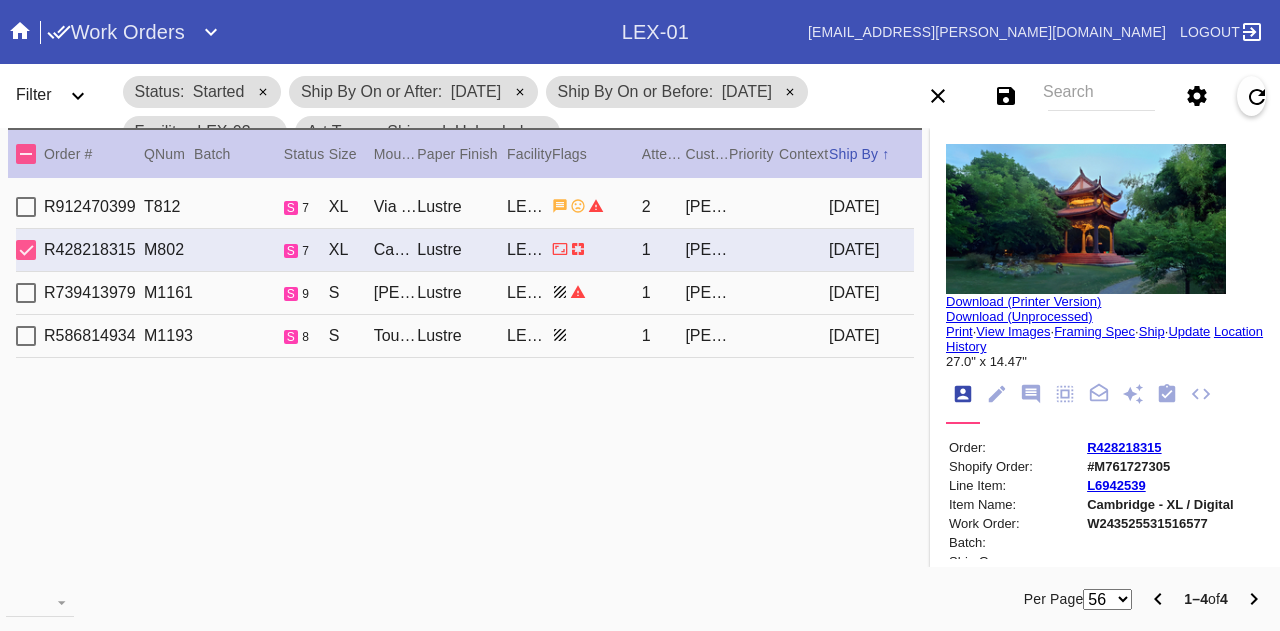 click on "Lustre" at bounding box center [462, 293] 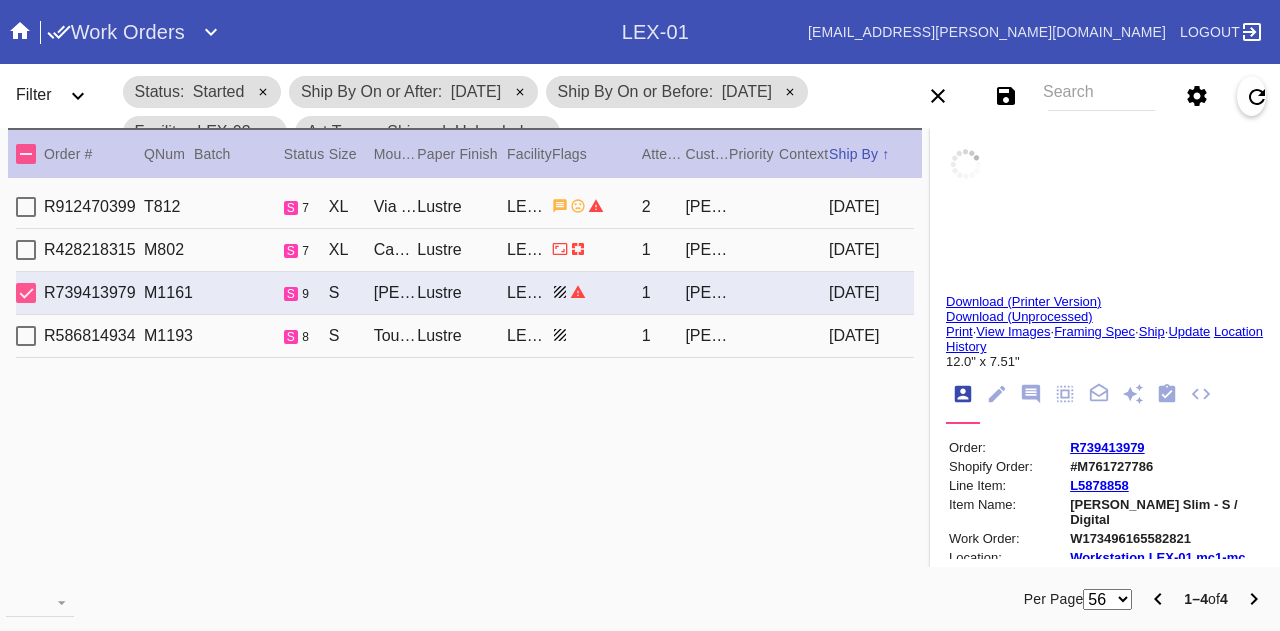 type on "Star Western Hemisphere Championship" 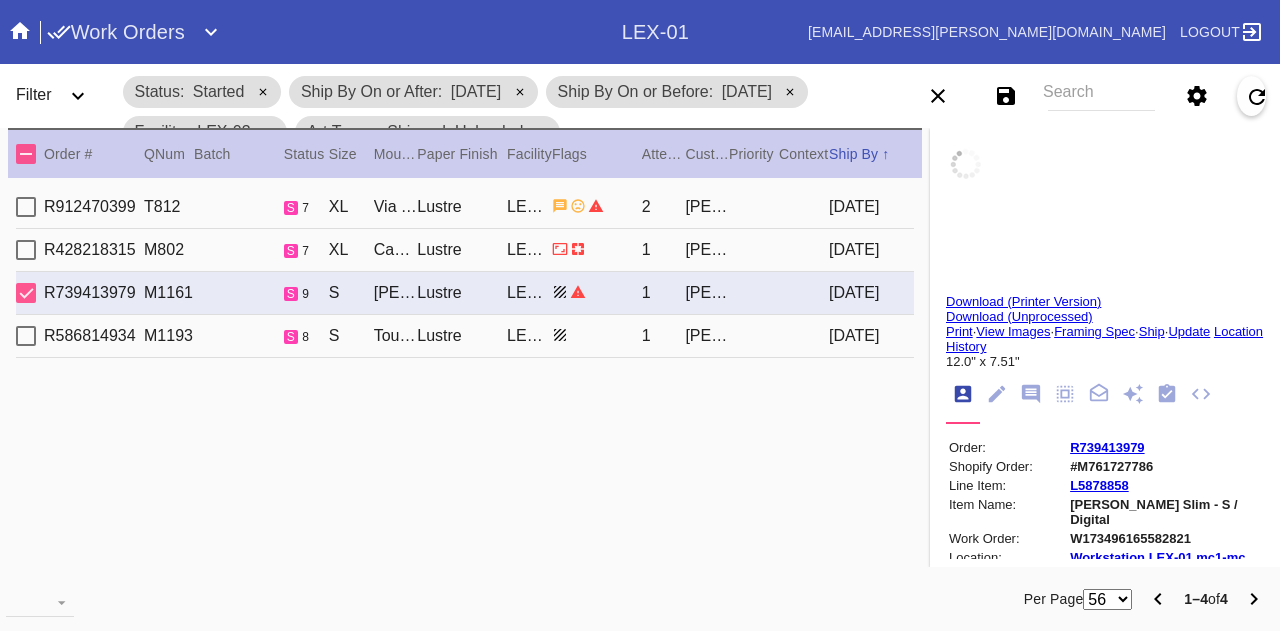 type on "Gibson Island Yacht Squadron" 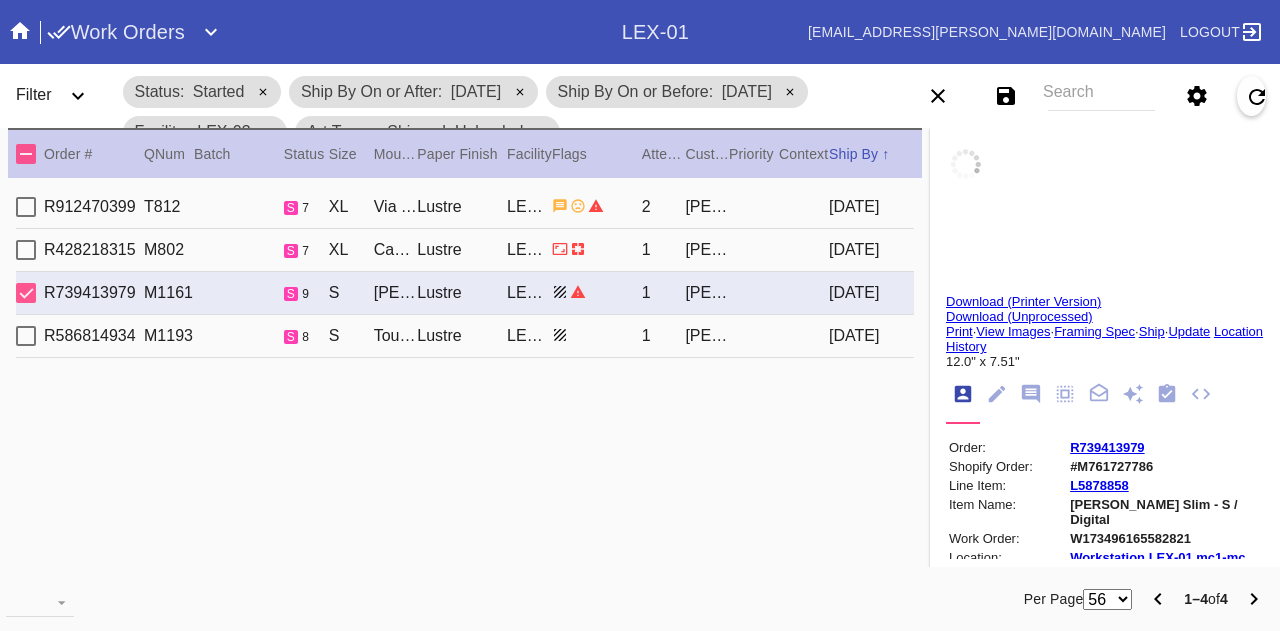 type on "June 12-15, 2025" 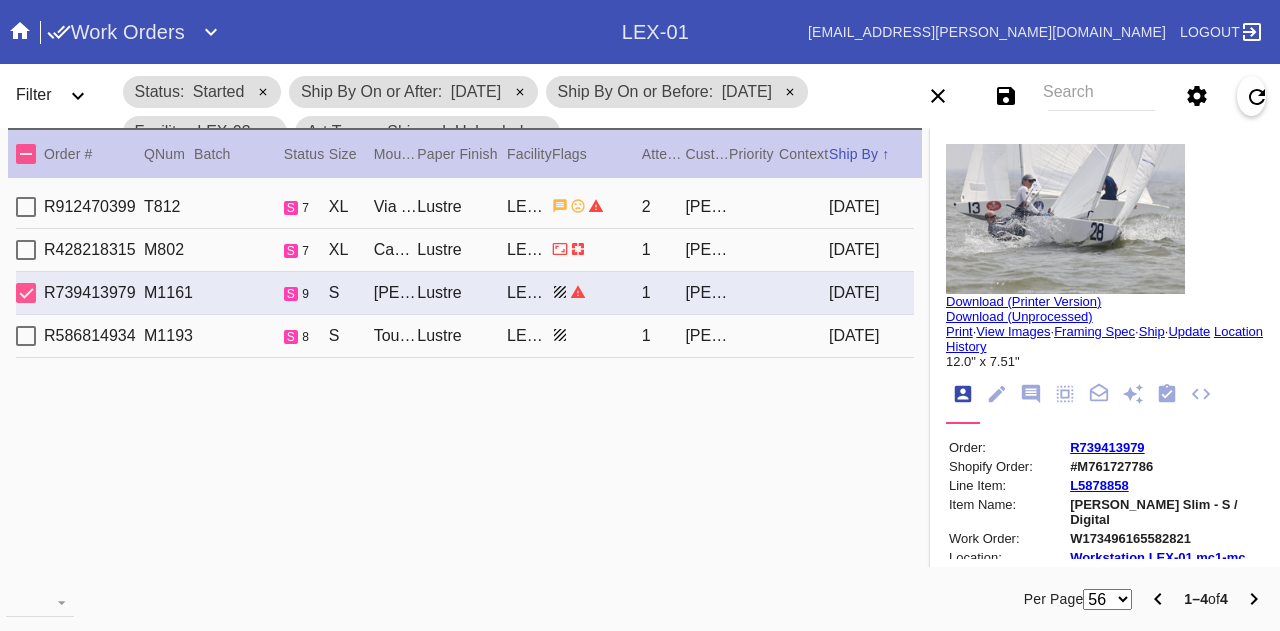 click on "Toulouse / Sugar" at bounding box center [396, 336] 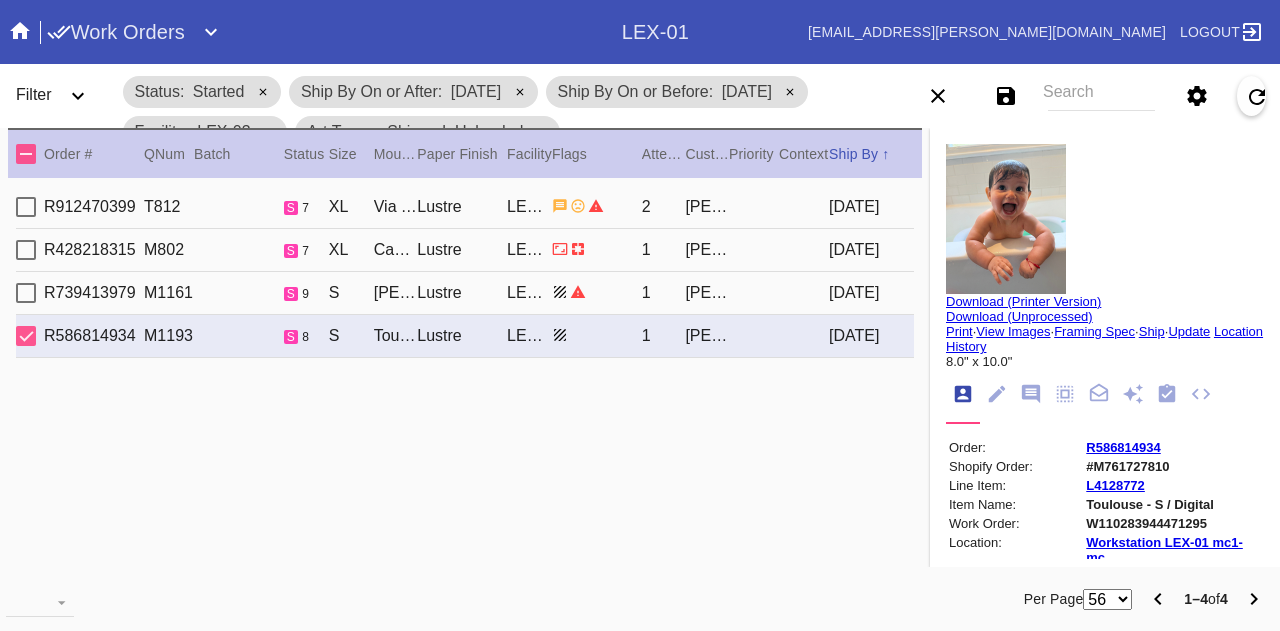 type on "Alma" 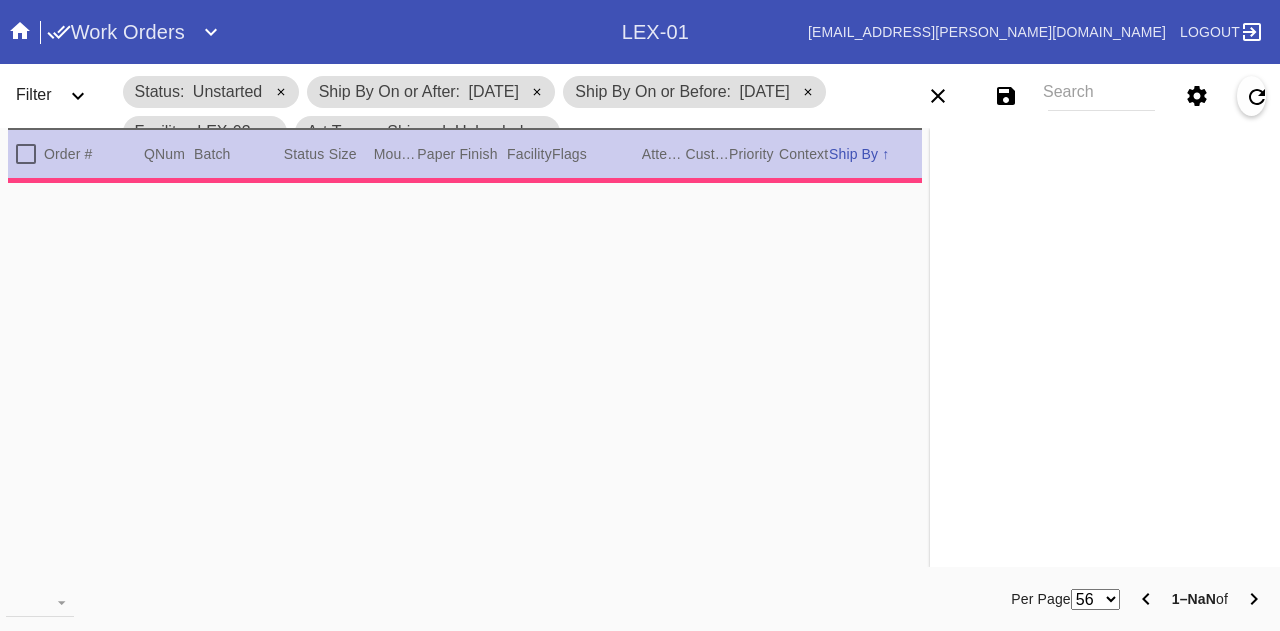 scroll, scrollTop: 0, scrollLeft: 0, axis: both 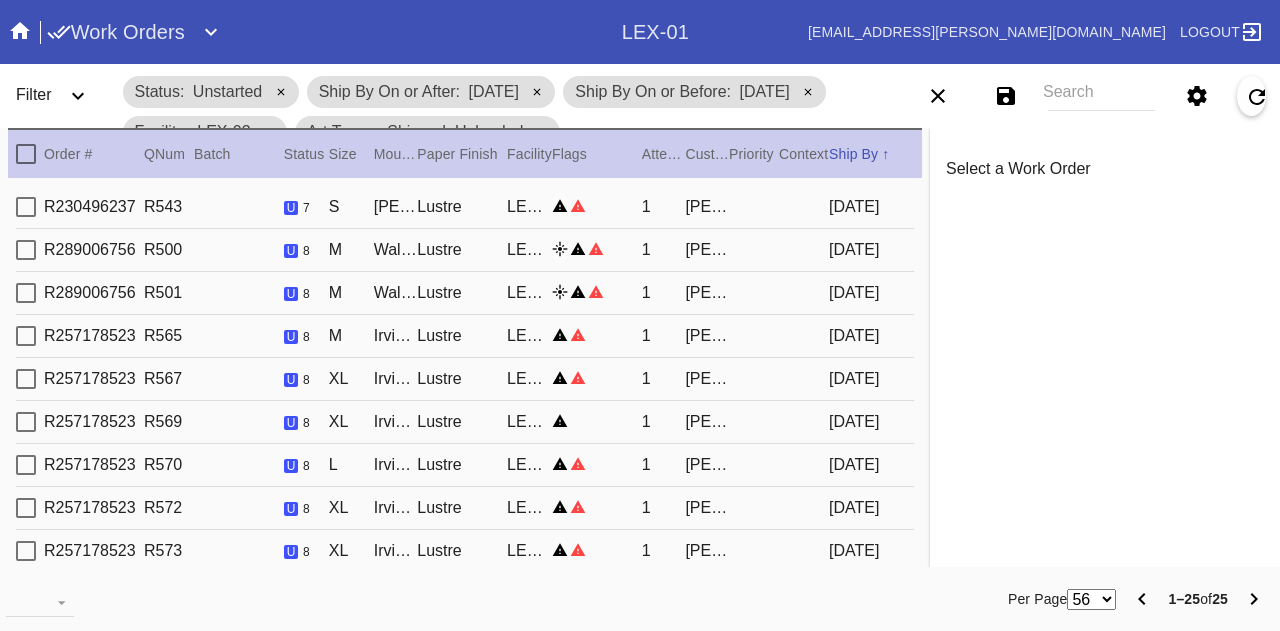 click on "Lustre" at bounding box center [462, 207] 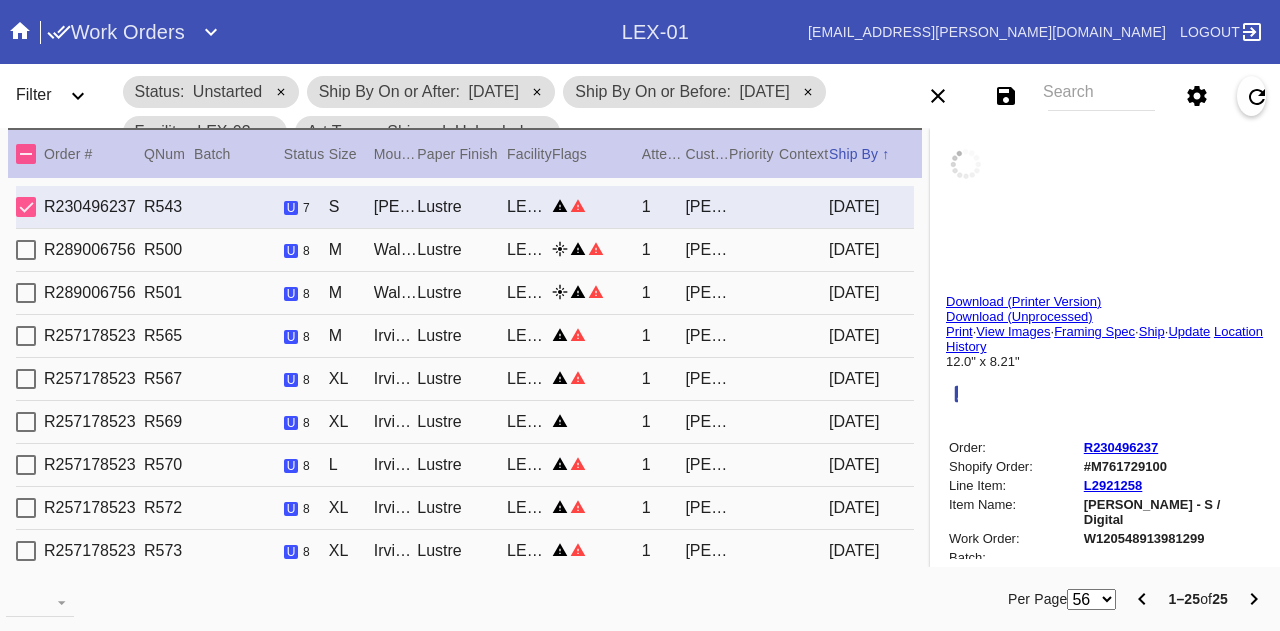 type on "Congratulations on your retirement!" 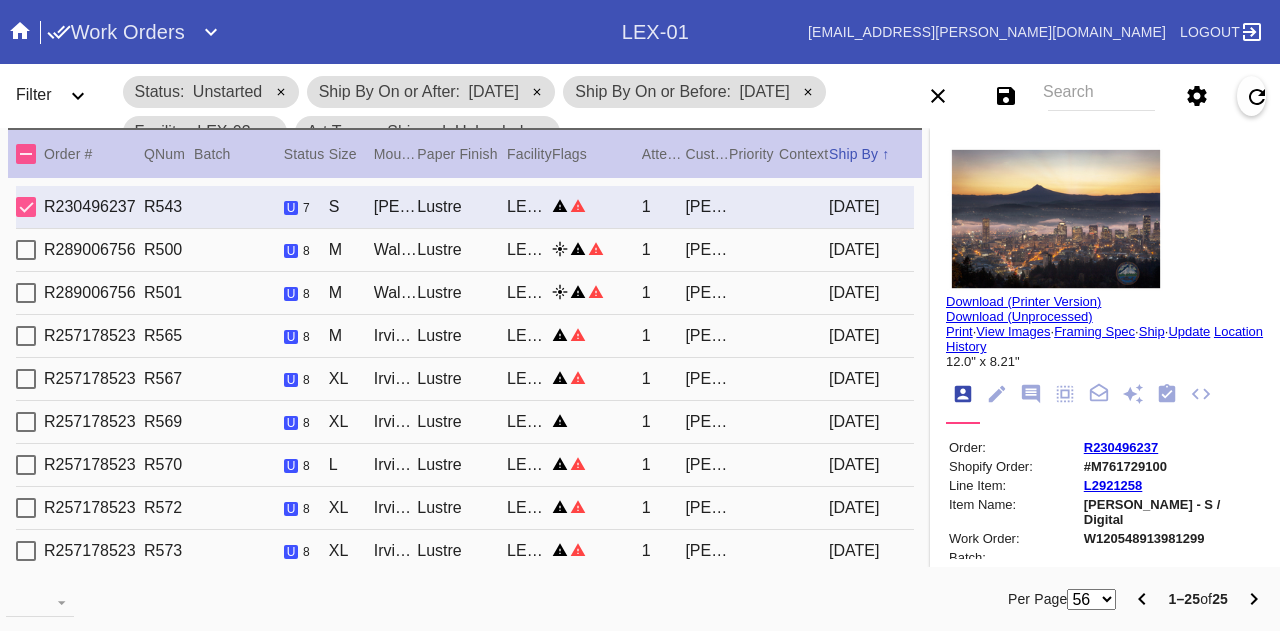 click on "R289006756 R500 u   8 M Walnut (Wide) / Dove White Lustre LEX-03 1 Alexa Farrell
2025-07-10" at bounding box center (465, 250) 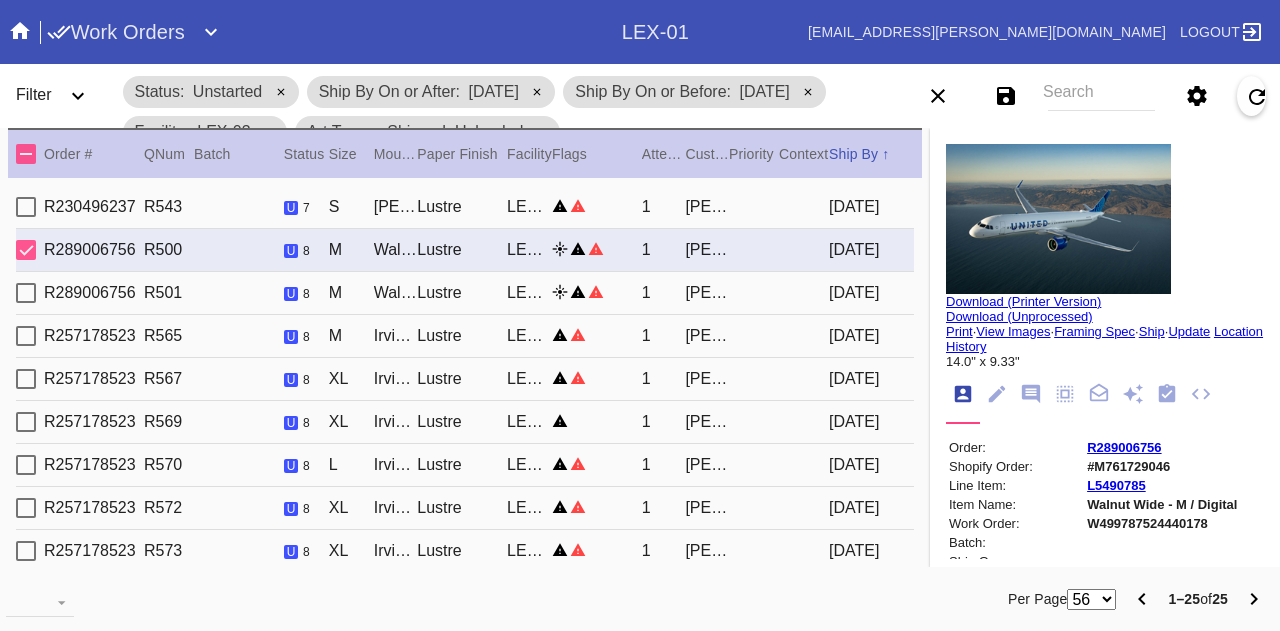 type on "Thanks for the great" 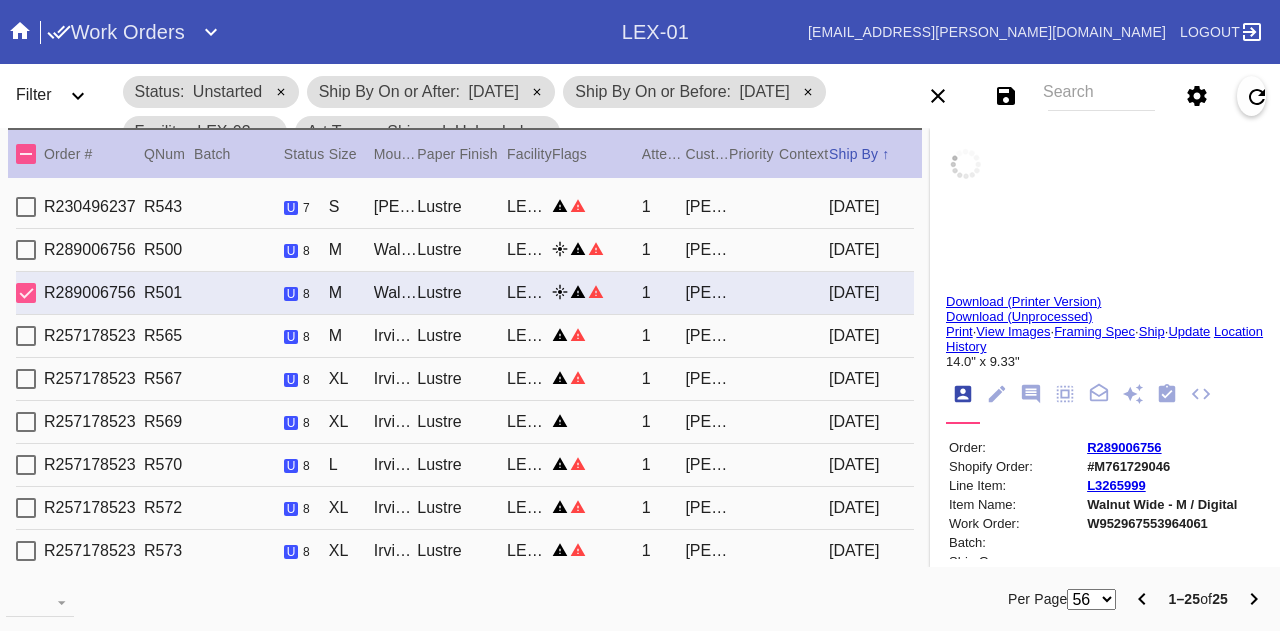 type on "Thanks for your support" 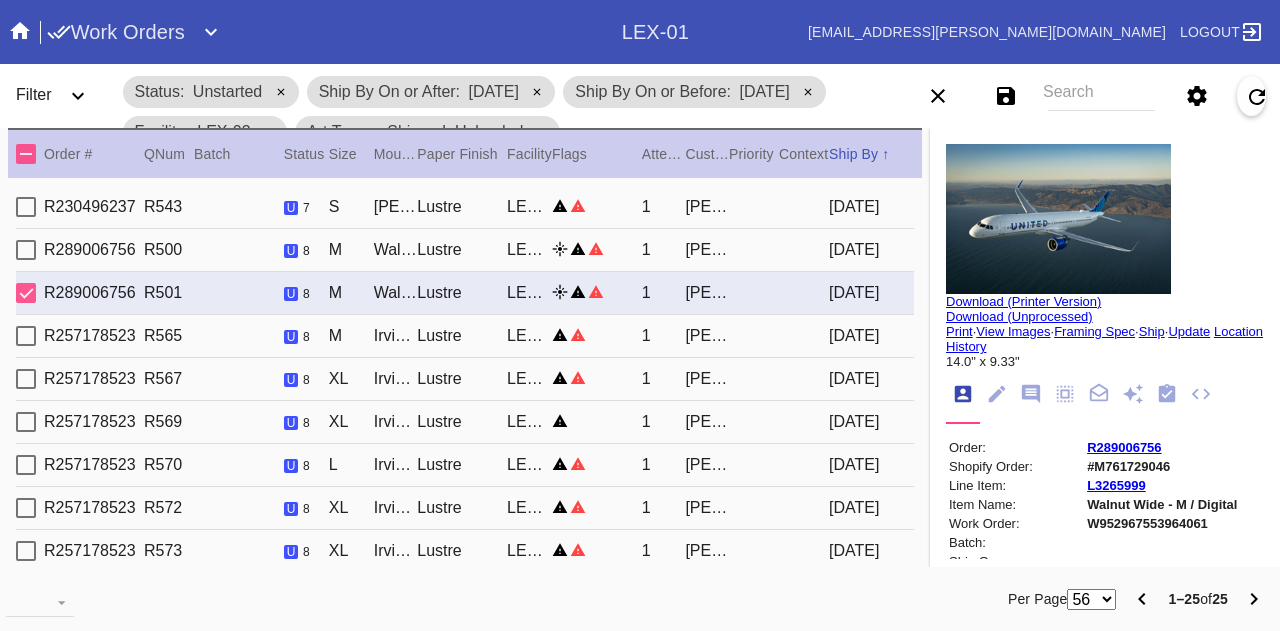 click on "Lustre" at bounding box center (462, 336) 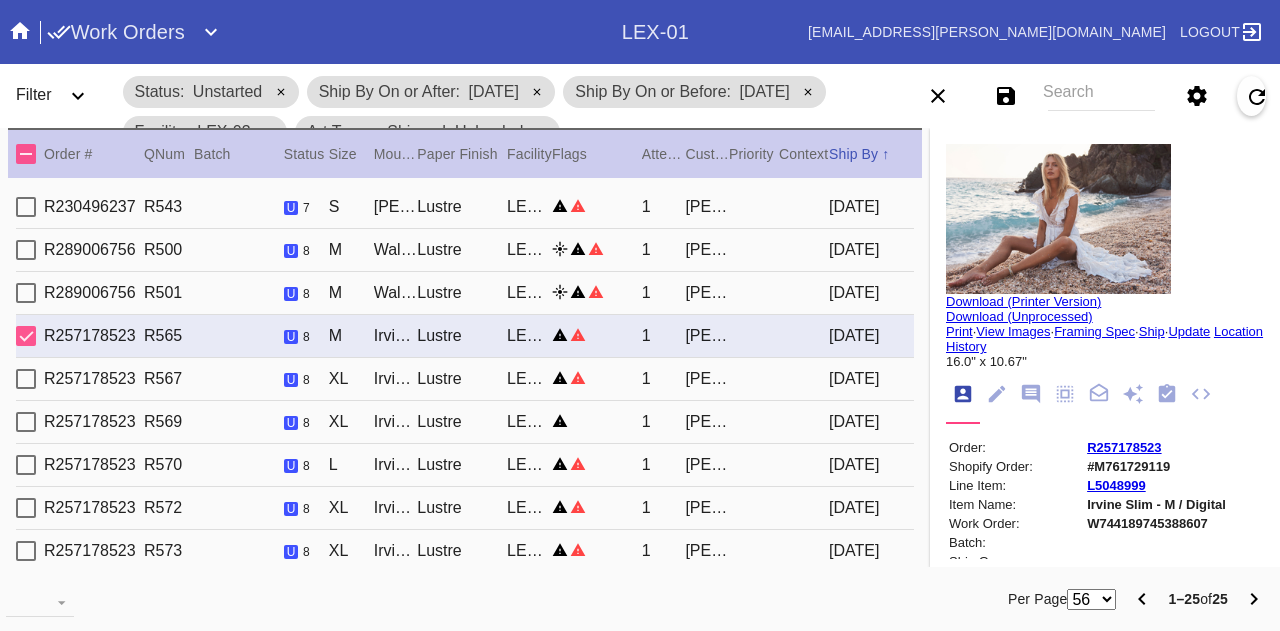 click on "Lustre" at bounding box center [462, 379] 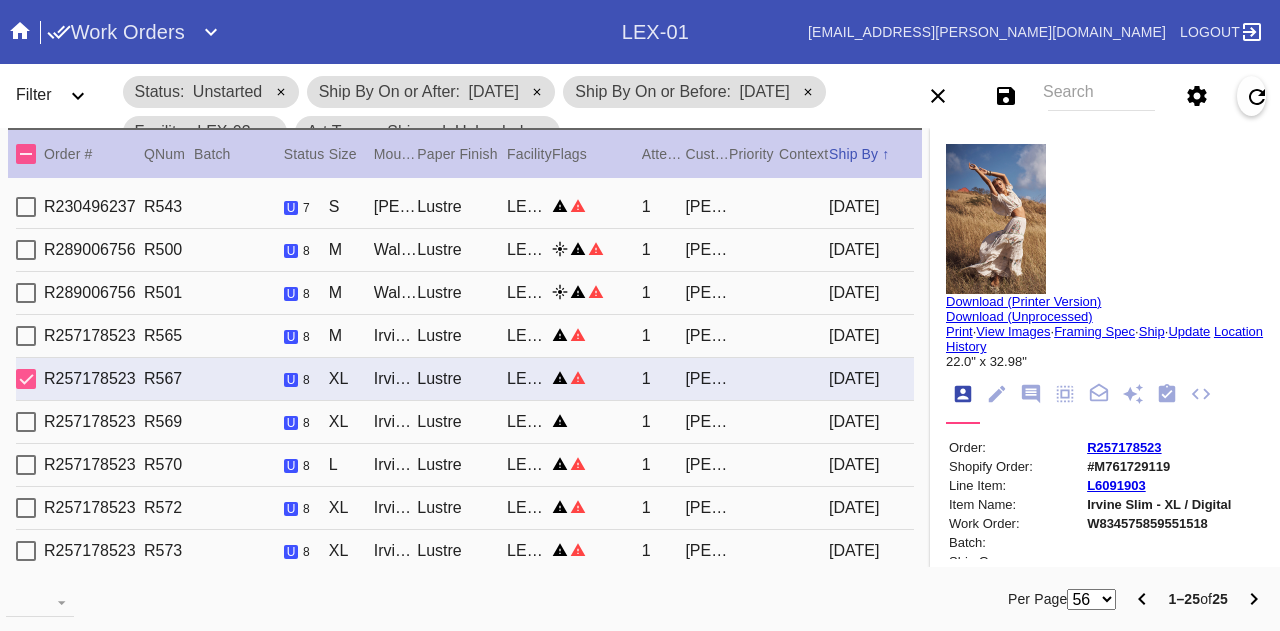 click on "Irvine Slim / Warm White - 8 Ply" at bounding box center (396, 422) 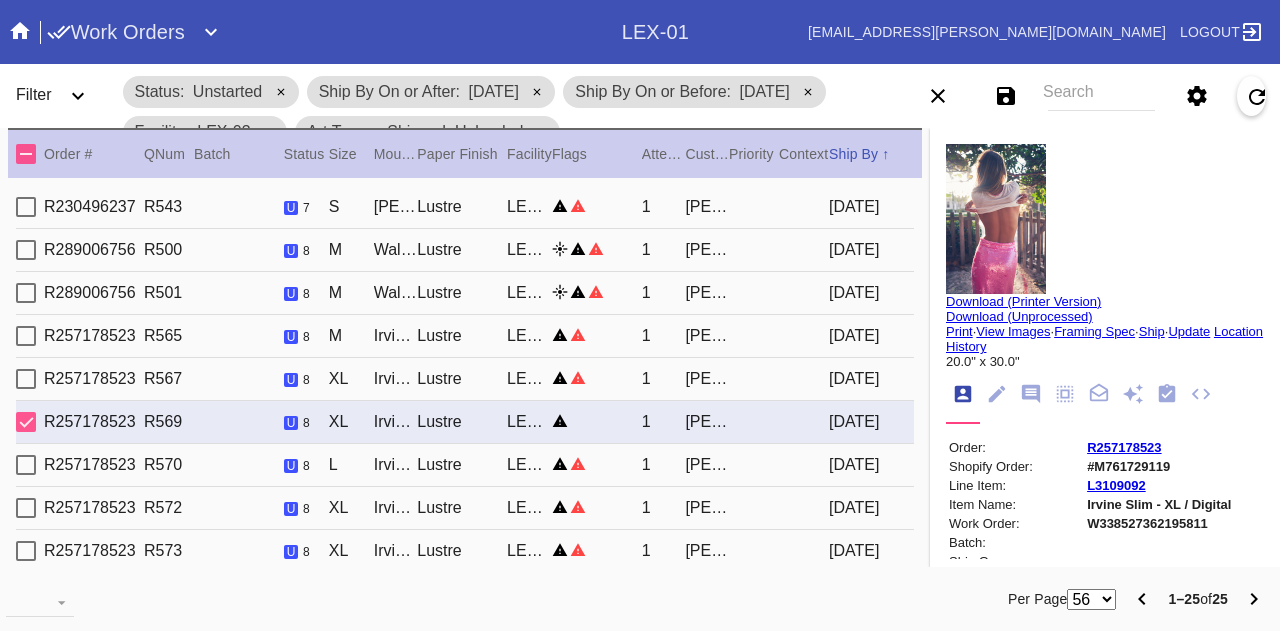 click on "Irvine Slim / Warm White - 8 Ply" at bounding box center [396, 465] 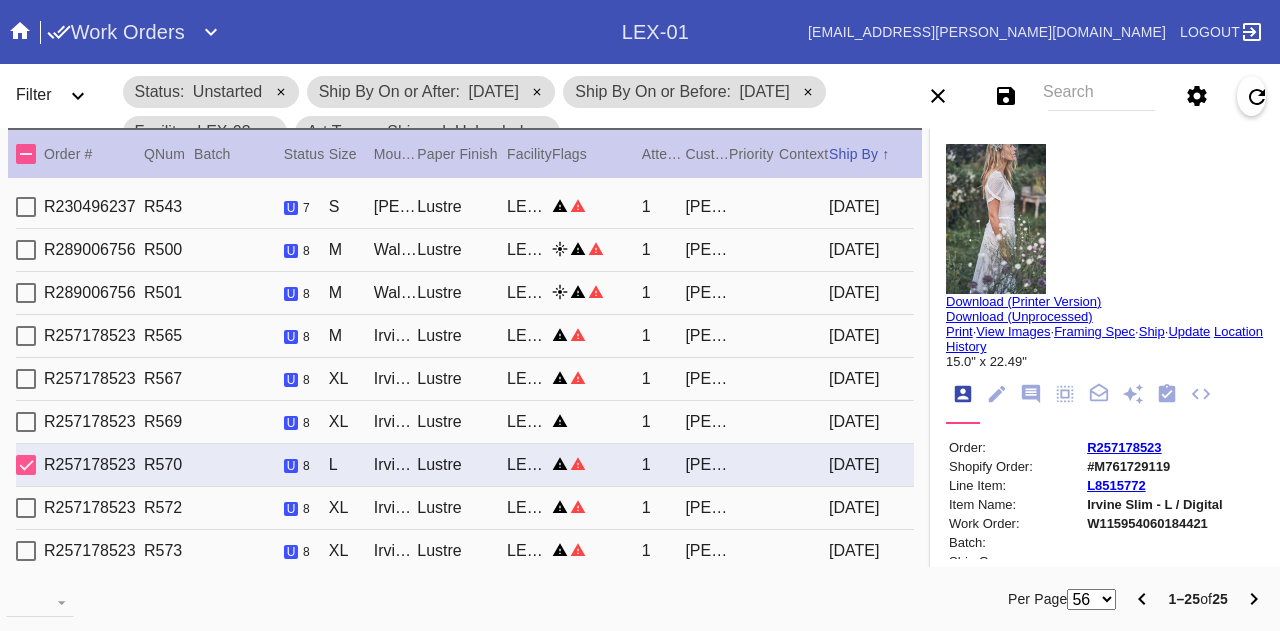 click on "R257178523 R572 u   8 XL Irvine Slim / Warm White - 8 Ply Lustre LEX-03 1 Justin Davis
2025-07-10" at bounding box center (465, 508) 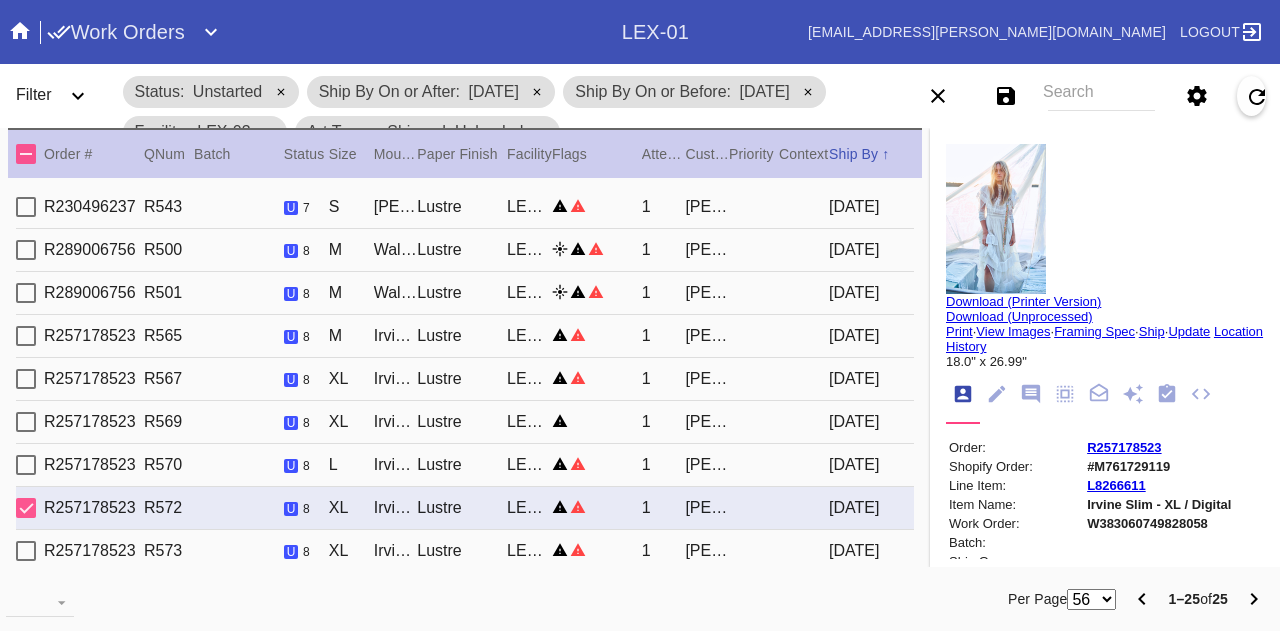 click on "R257178523 R573 u   8 XL Irvine Slim / Fabric White Oversized Lustre LEX-03 1 Justin Davis
2025-07-10" at bounding box center [465, 551] 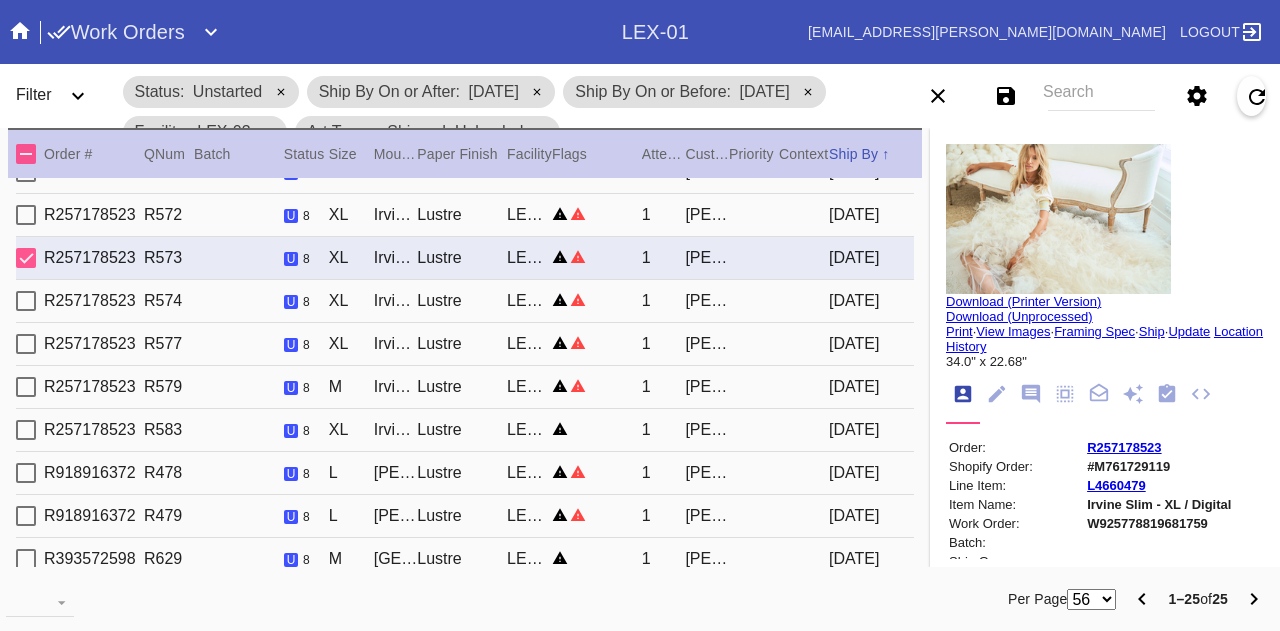 scroll, scrollTop: 300, scrollLeft: 0, axis: vertical 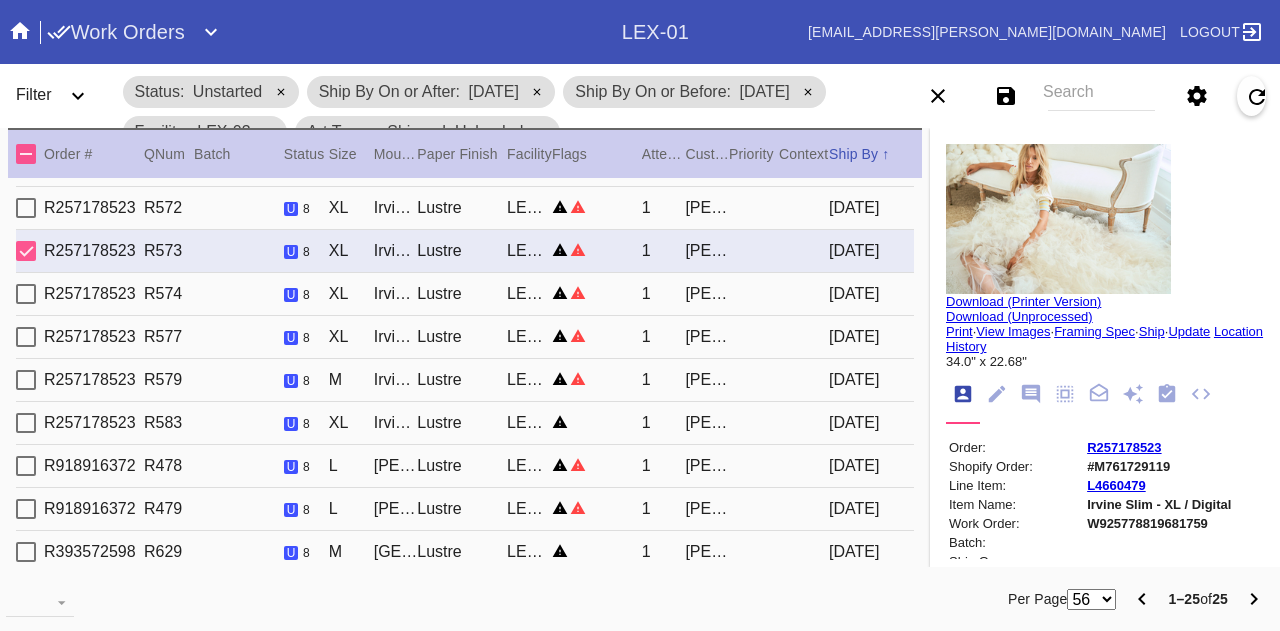 click on "Irvine Slim / Warm White - 8 Ply" at bounding box center (396, 380) 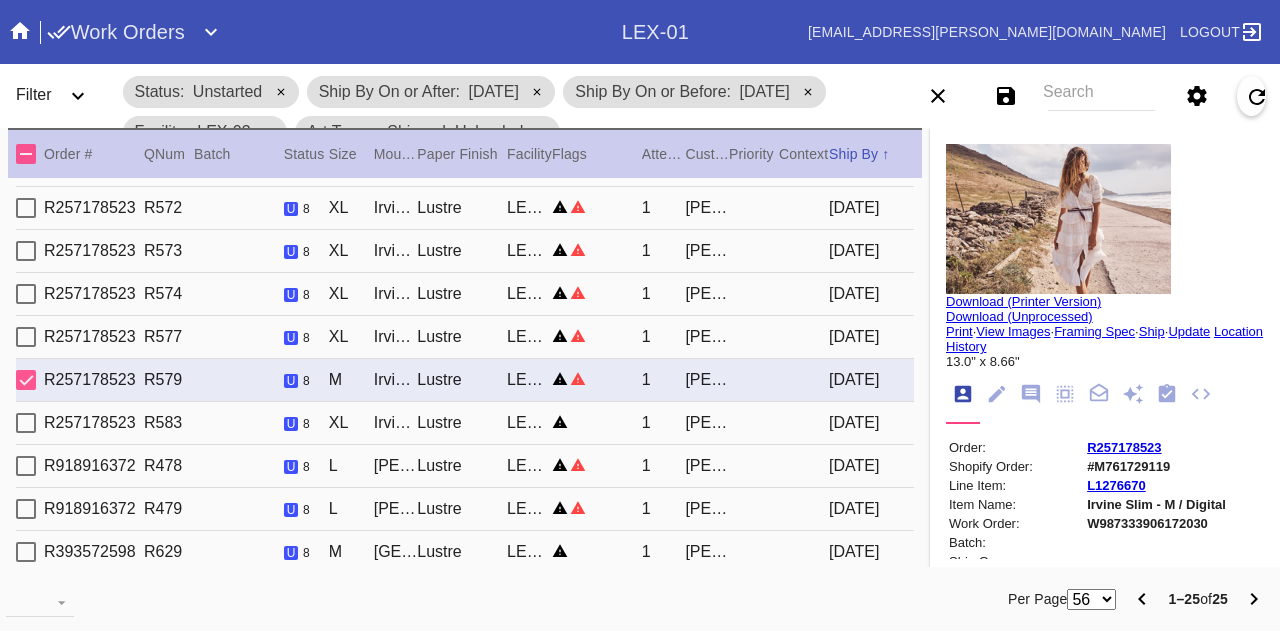 click on "XL" at bounding box center (351, 423) 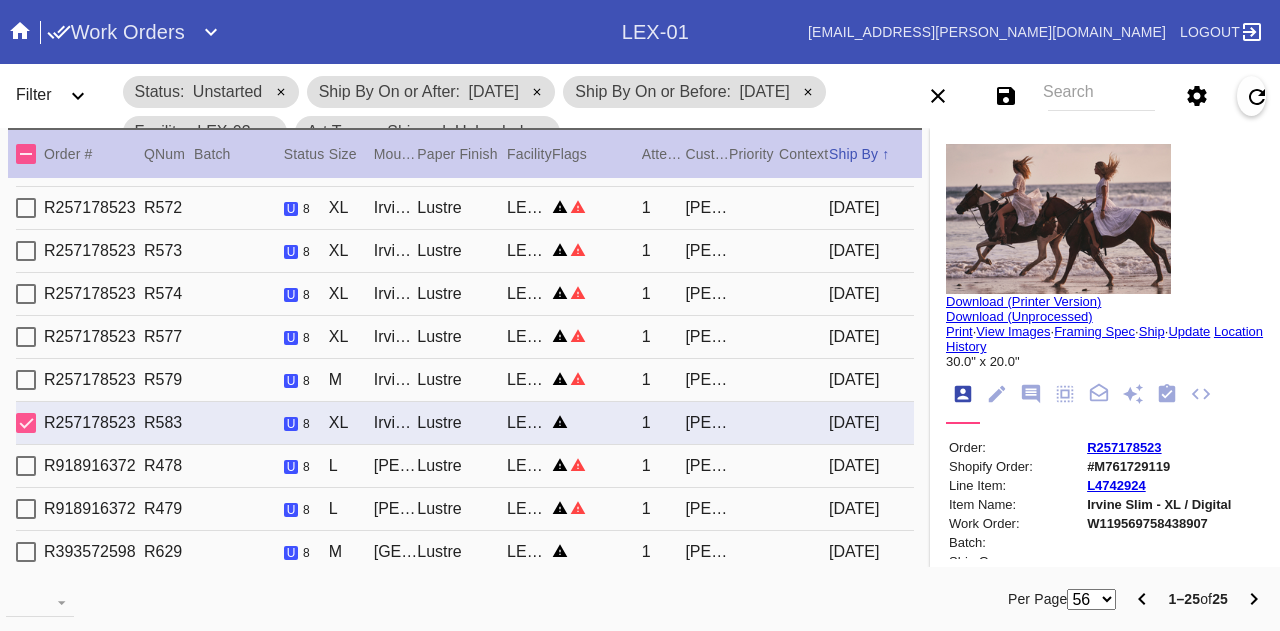 click on "L" at bounding box center (351, 466) 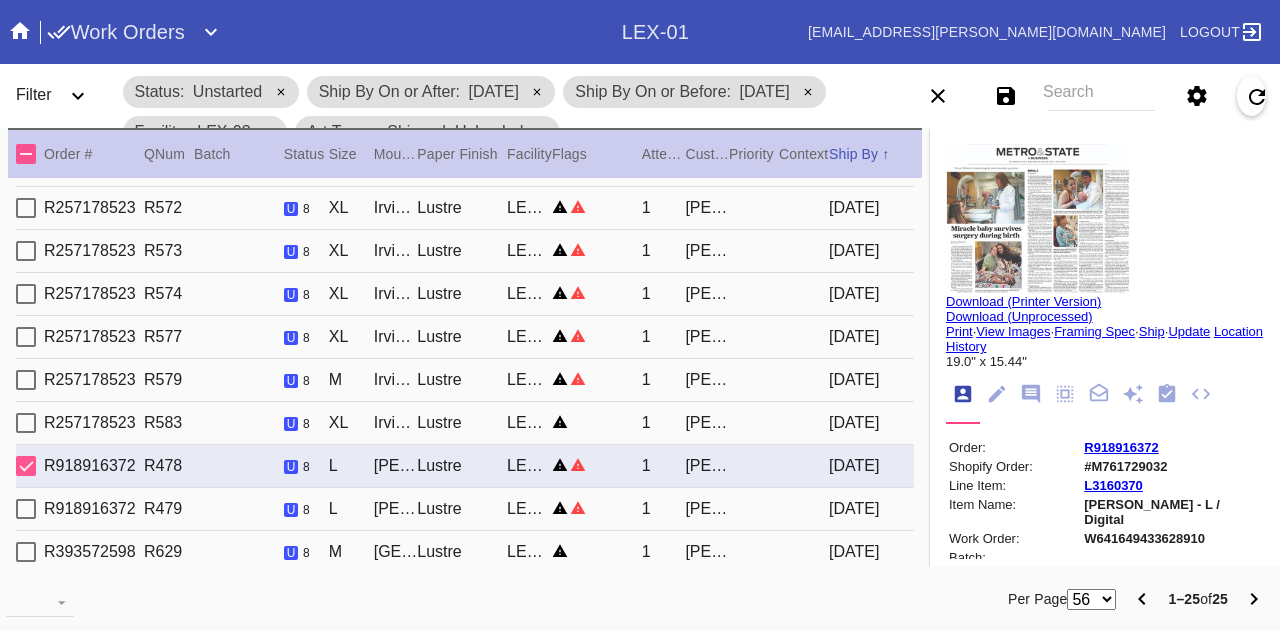 click on "L" at bounding box center [351, 509] 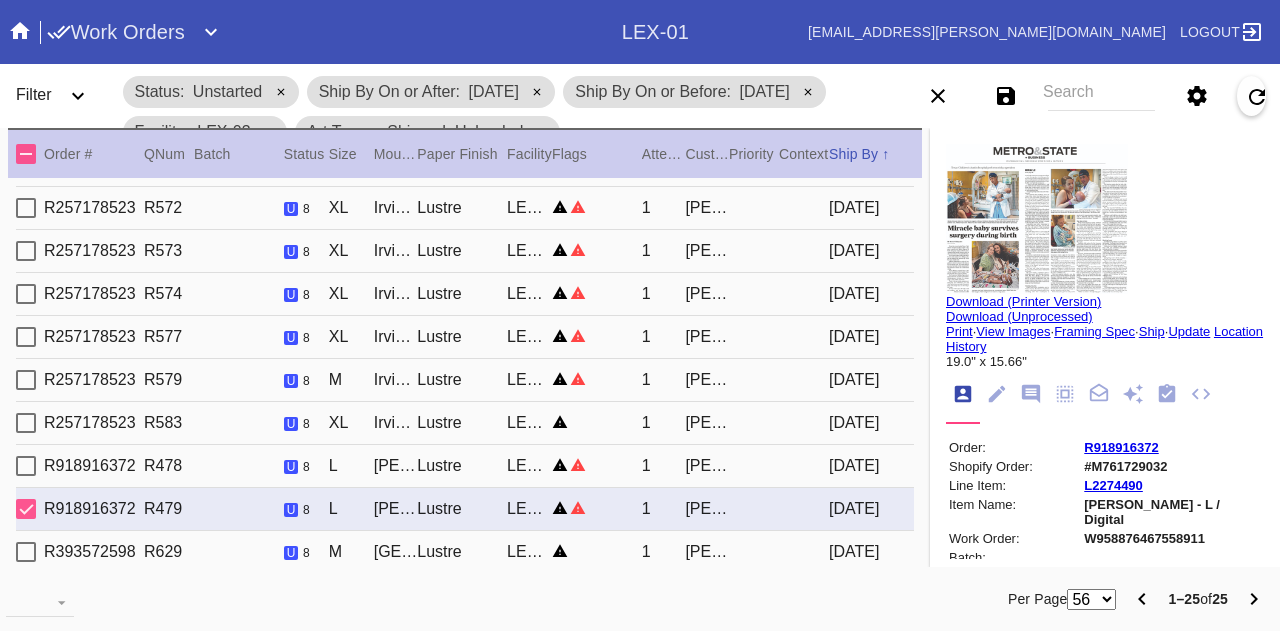 click on "L" at bounding box center [351, 466] 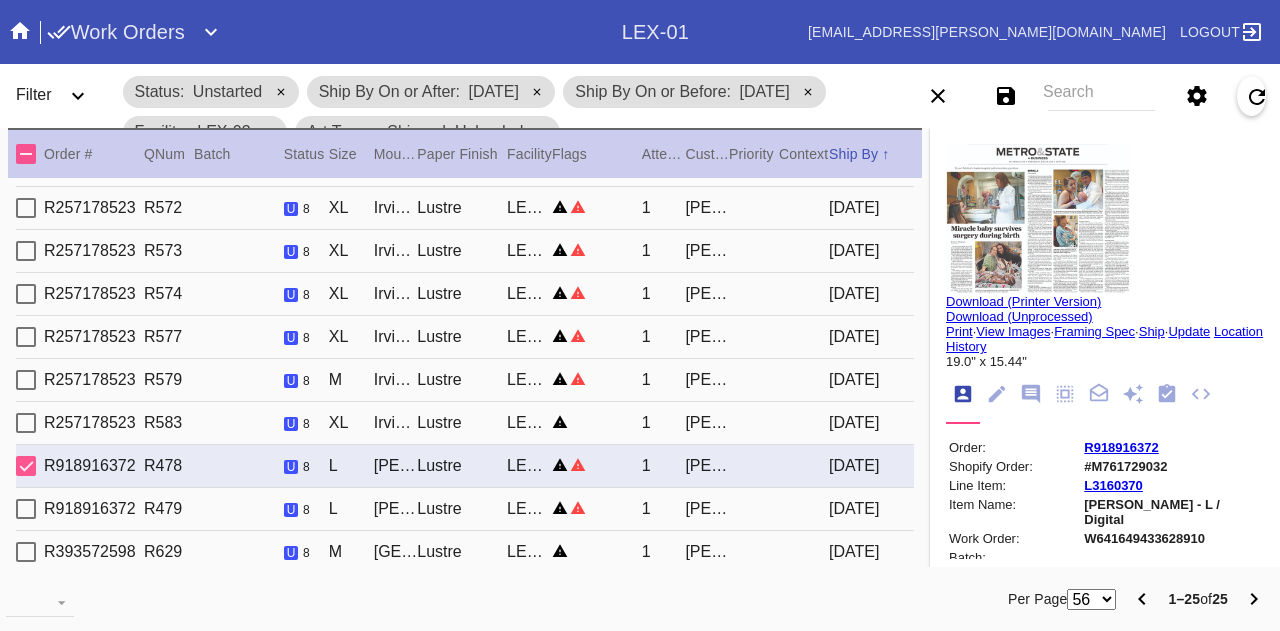 click on "L" at bounding box center (351, 509) 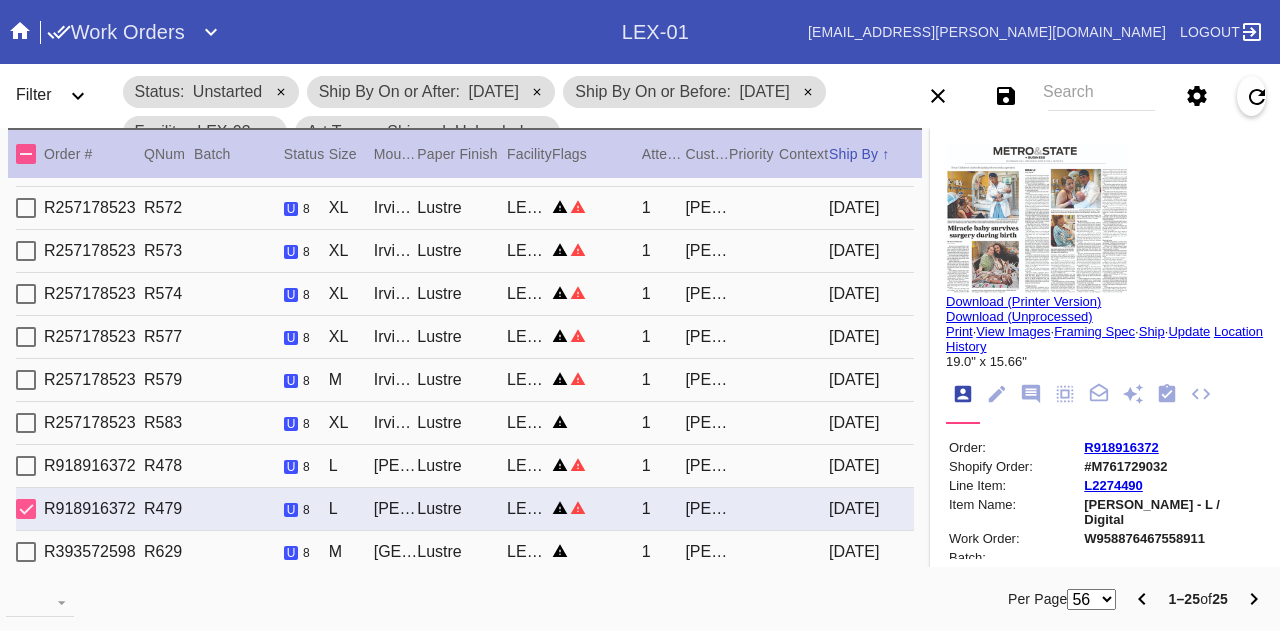 click on "L" at bounding box center (351, 466) 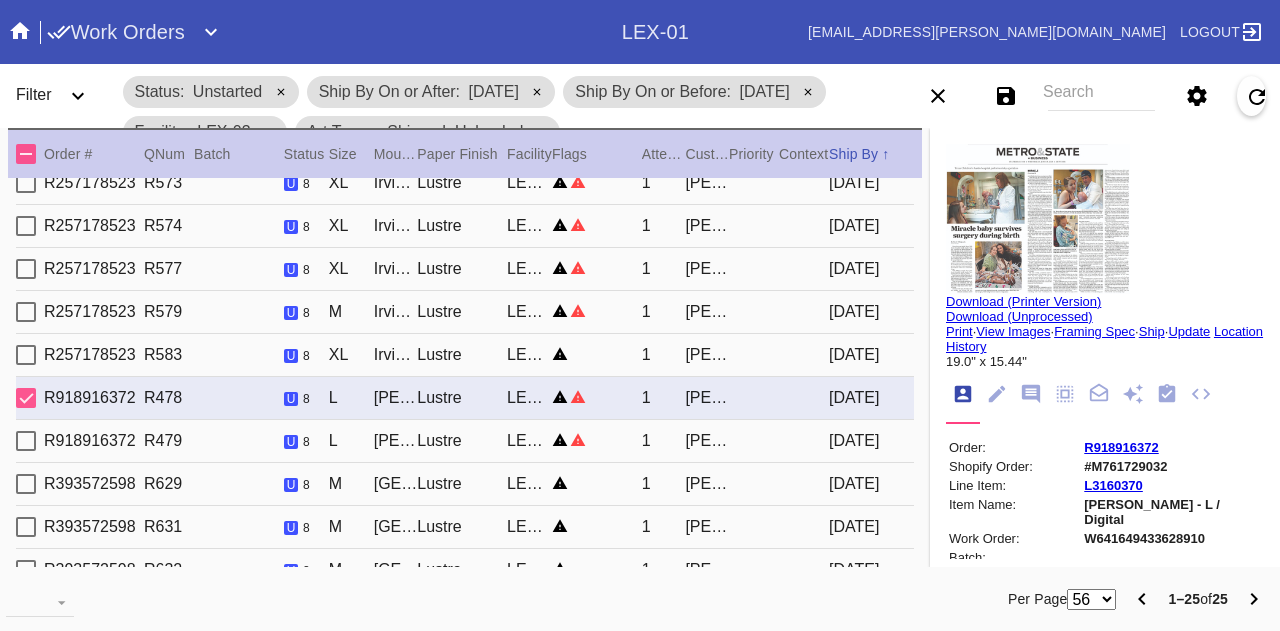 scroll, scrollTop: 400, scrollLeft: 0, axis: vertical 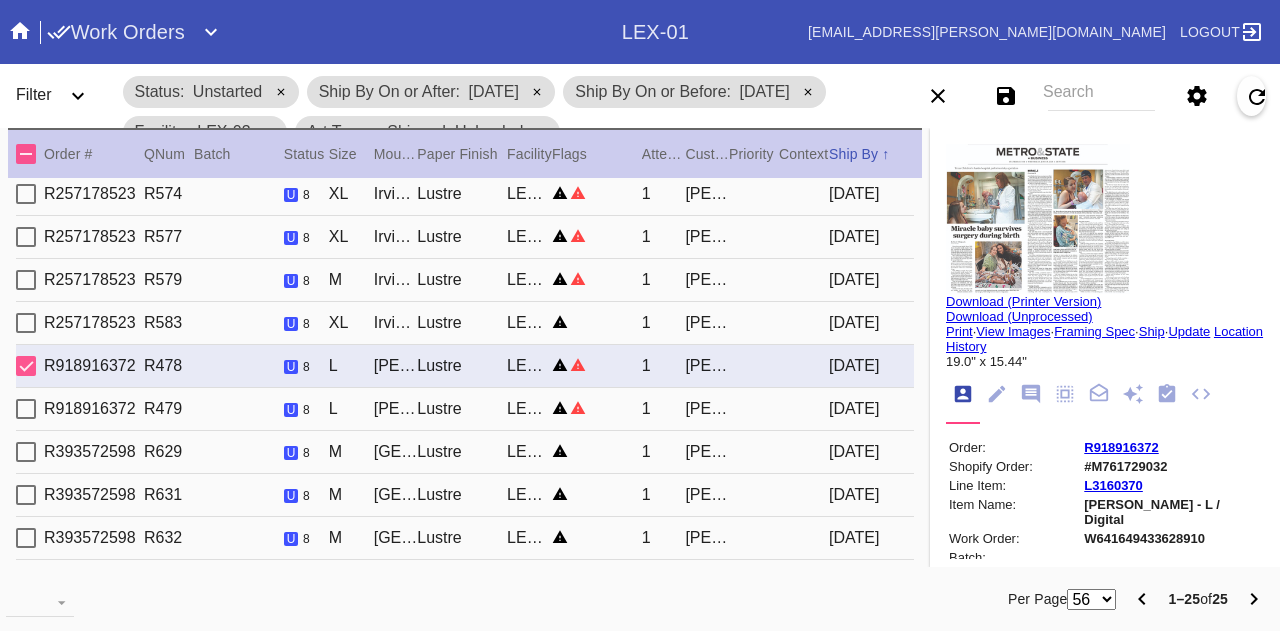 click on "M" at bounding box center (351, 452) 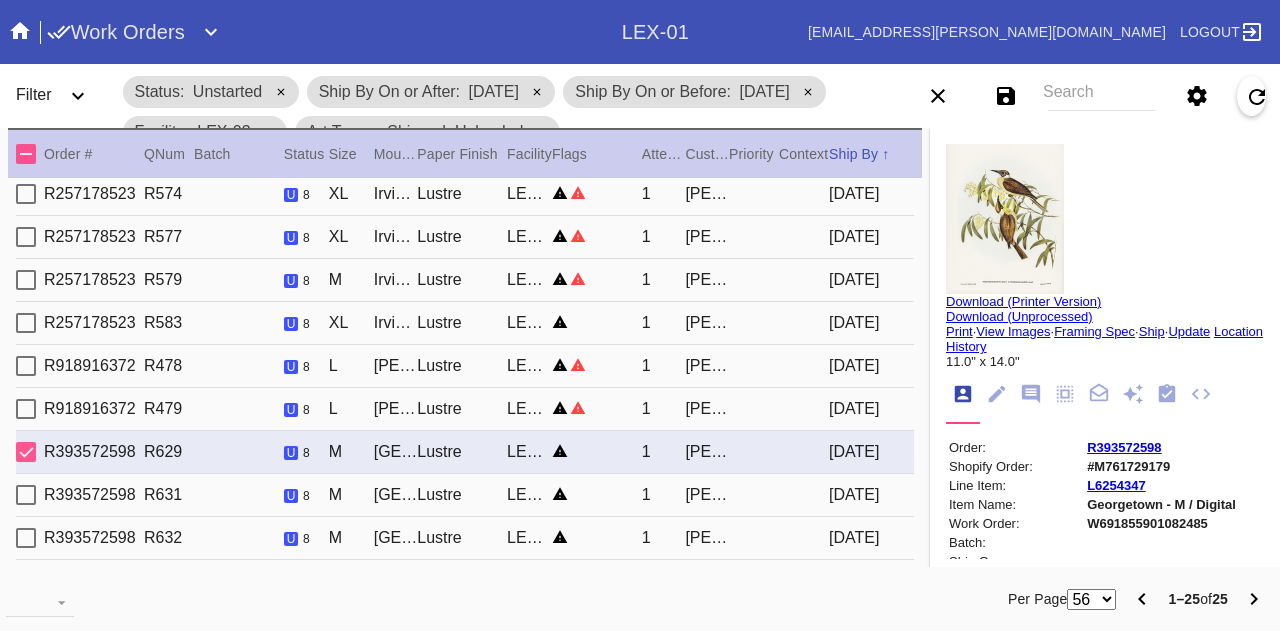 click on "M" at bounding box center [351, 495] 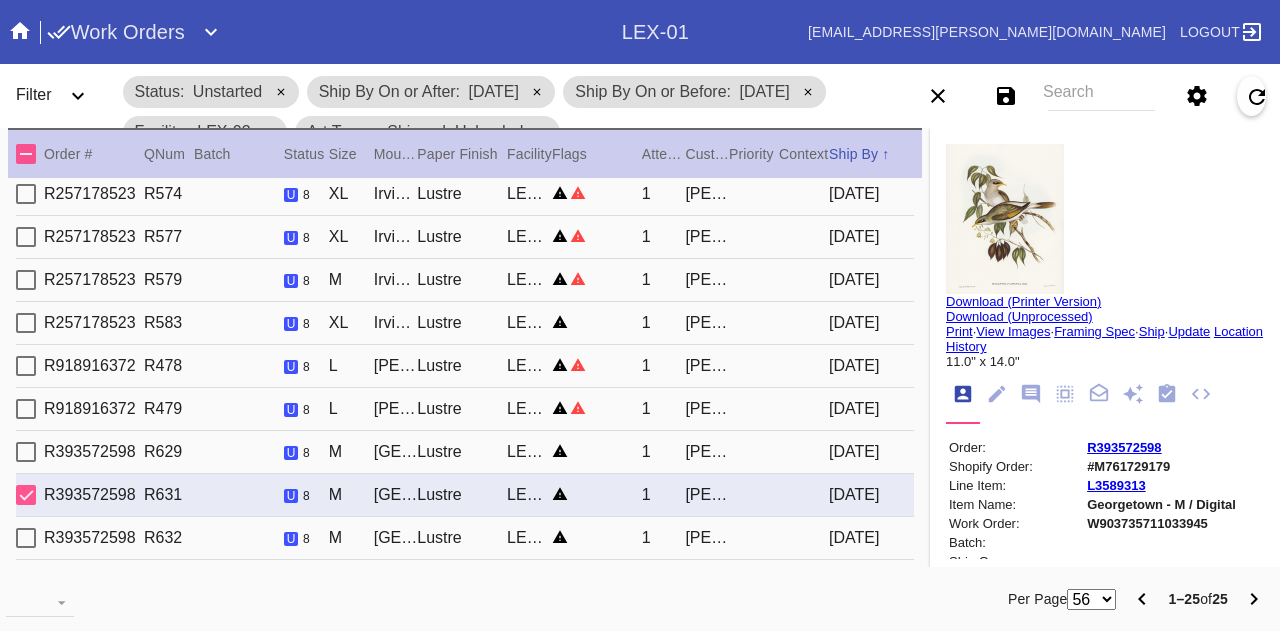 click on "M" at bounding box center [351, 538] 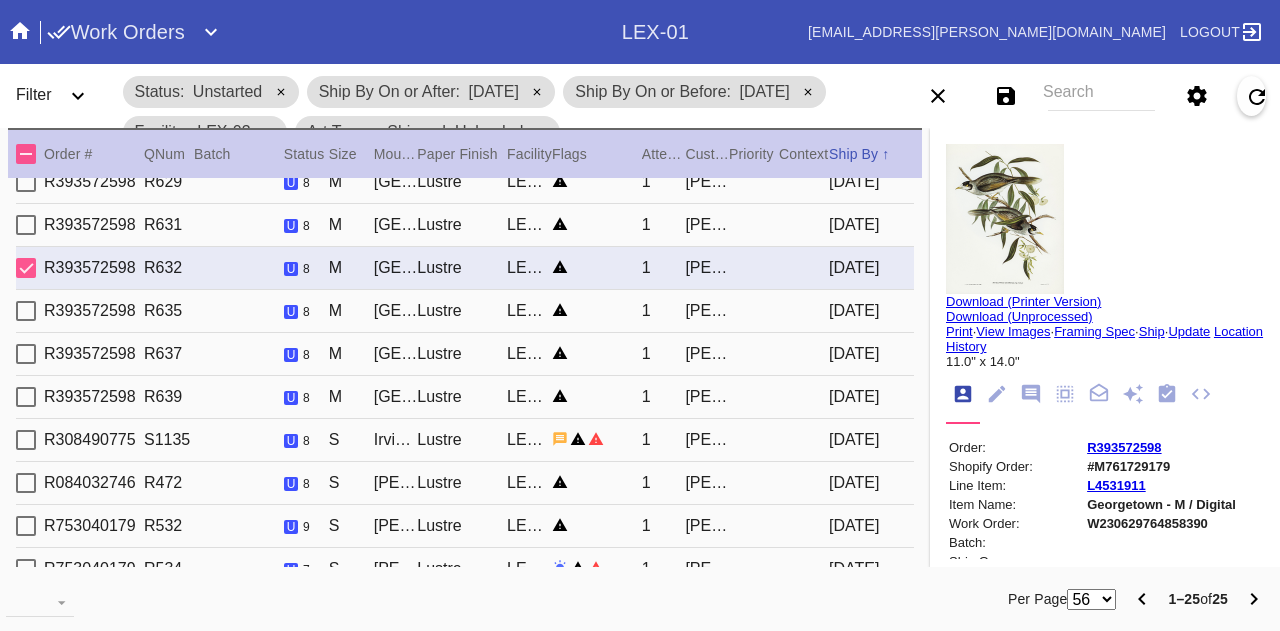 scroll, scrollTop: 688, scrollLeft: 0, axis: vertical 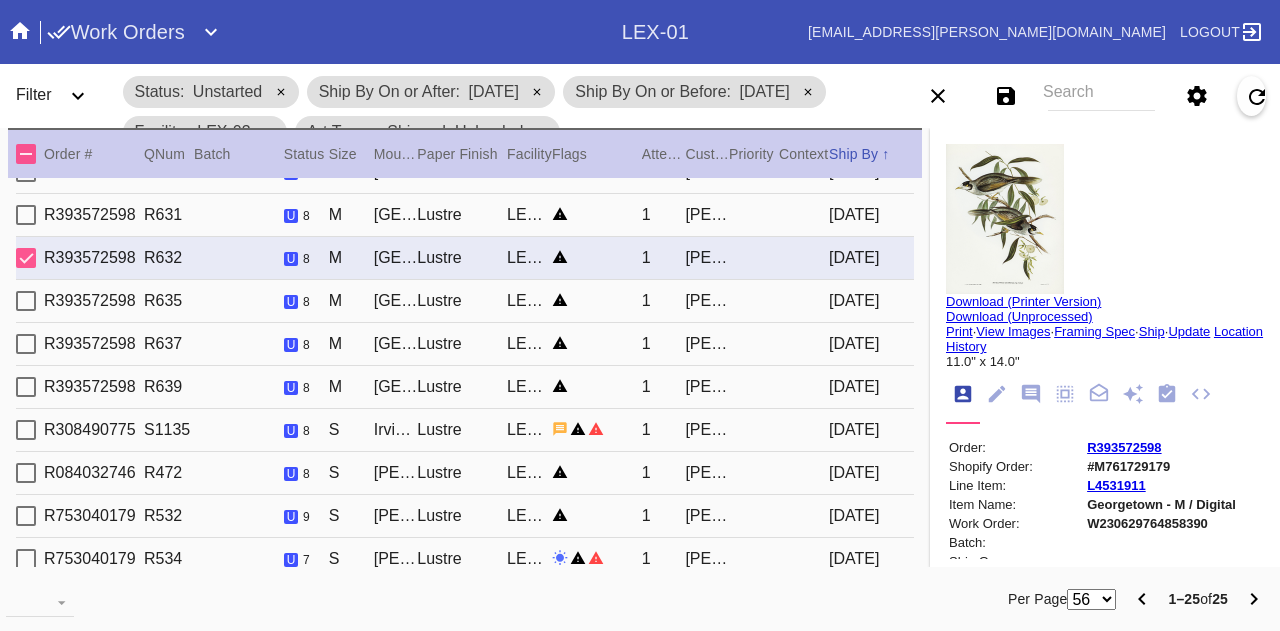 click on "u   8" at bounding box center (306, 301) 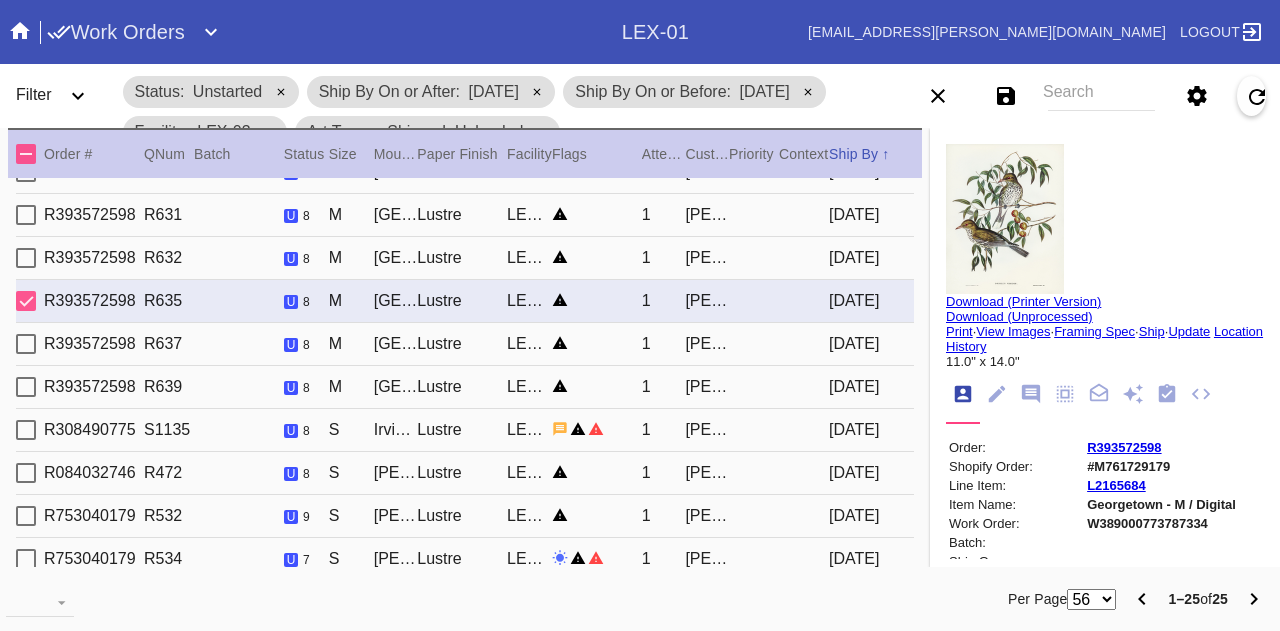 click on "M" at bounding box center [351, 344] 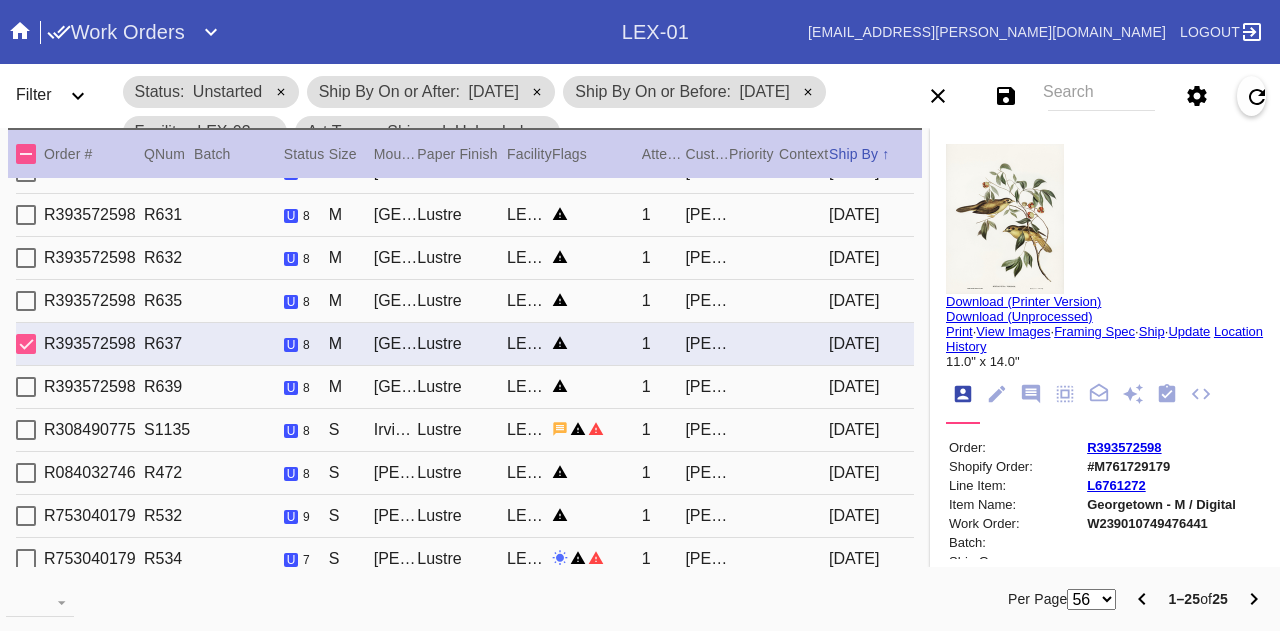 click on "R393572598 R639 u   8 M Georgetown / Sugar Lustre LEX-03 1 Jennifer Williams
2025-07-10" at bounding box center (465, 387) 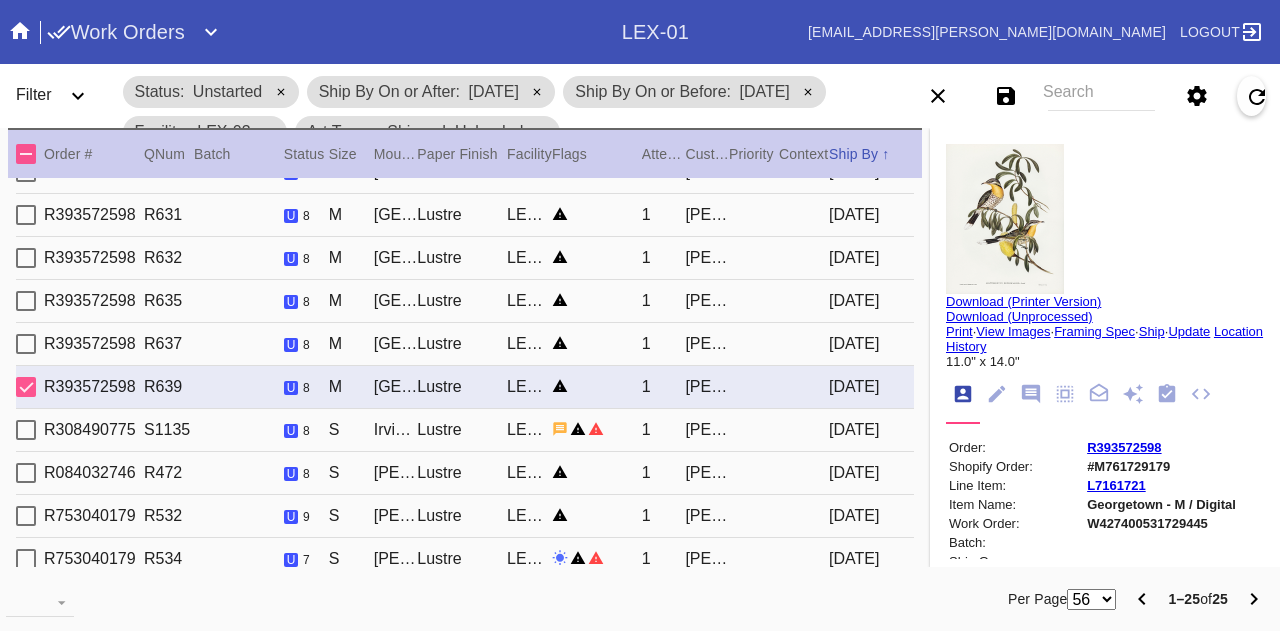 click on "S" at bounding box center (351, 430) 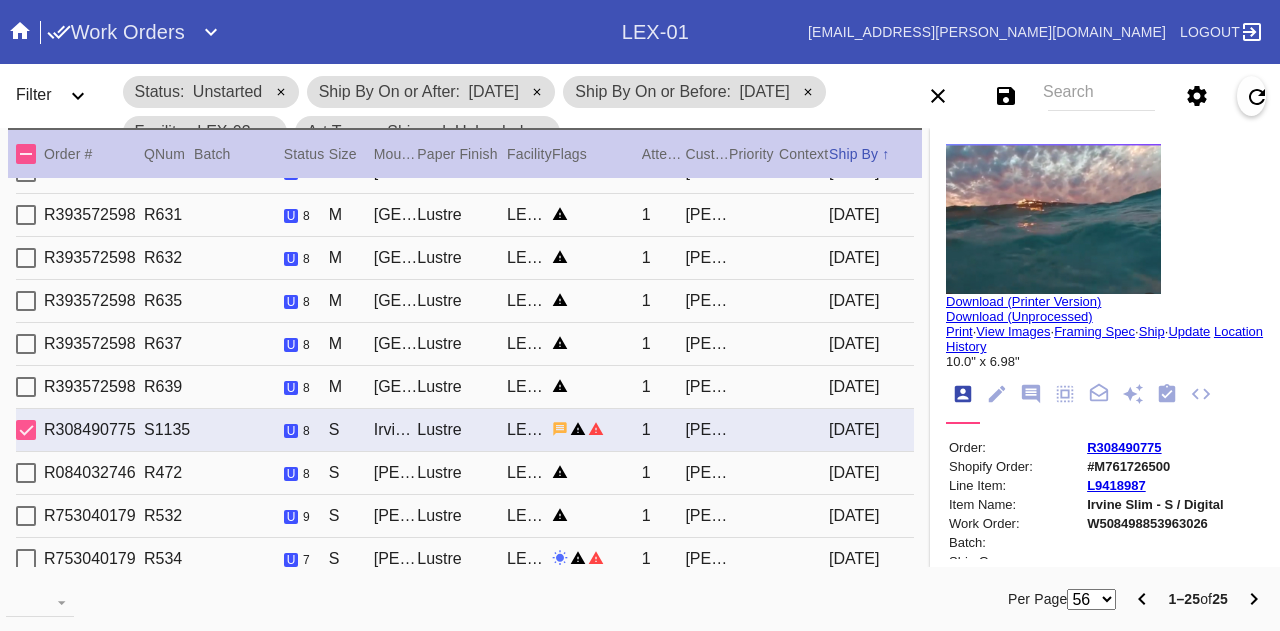 click on "u   8" at bounding box center [306, 473] 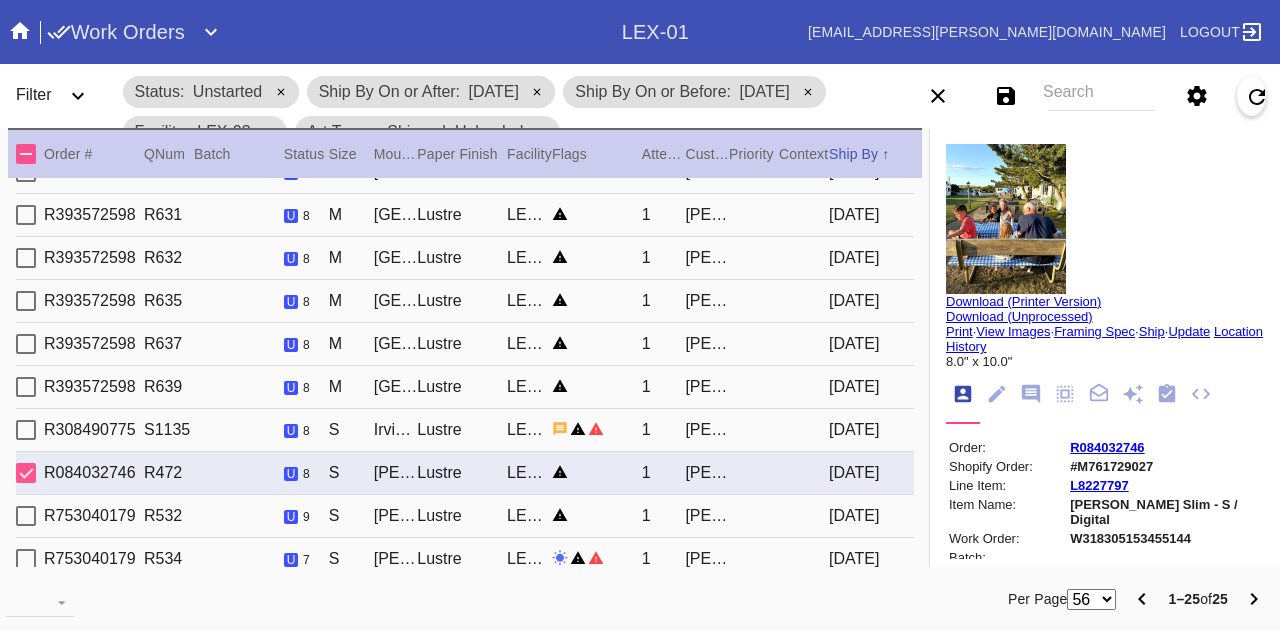 click on "R753040179 R532 u   9 S Wren / White Art with Black Core Lustre LEX-03 1 John-Paul Edgette
2025-07-10" at bounding box center [465, 516] 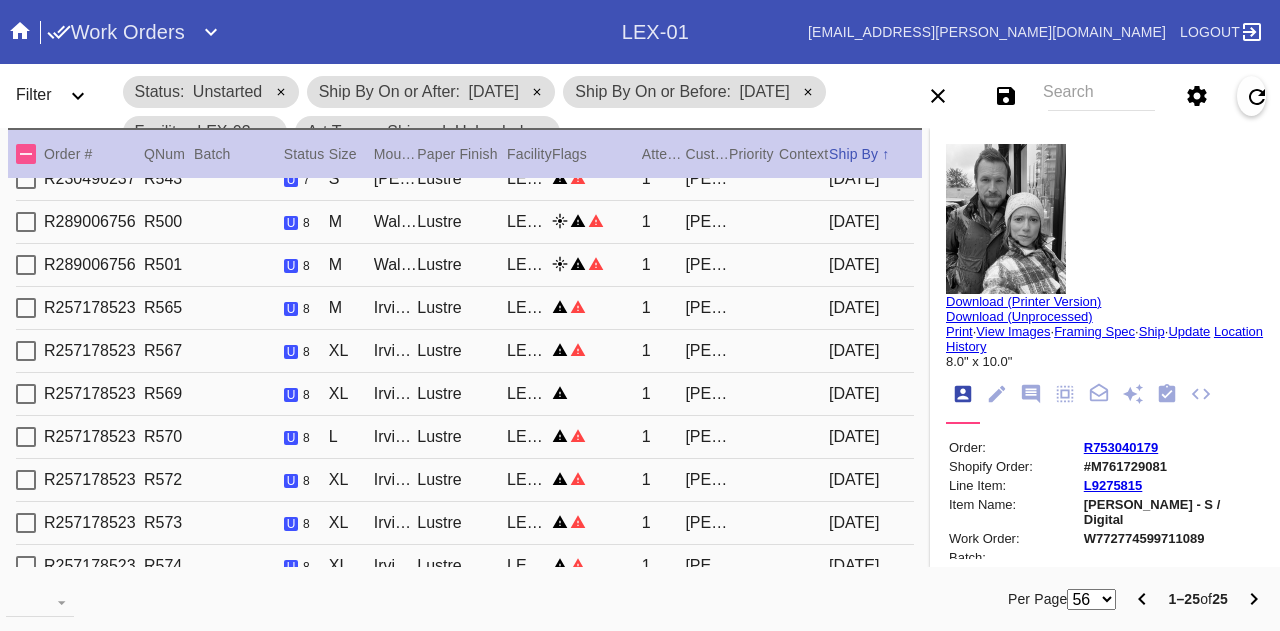 scroll, scrollTop: 0, scrollLeft: 0, axis: both 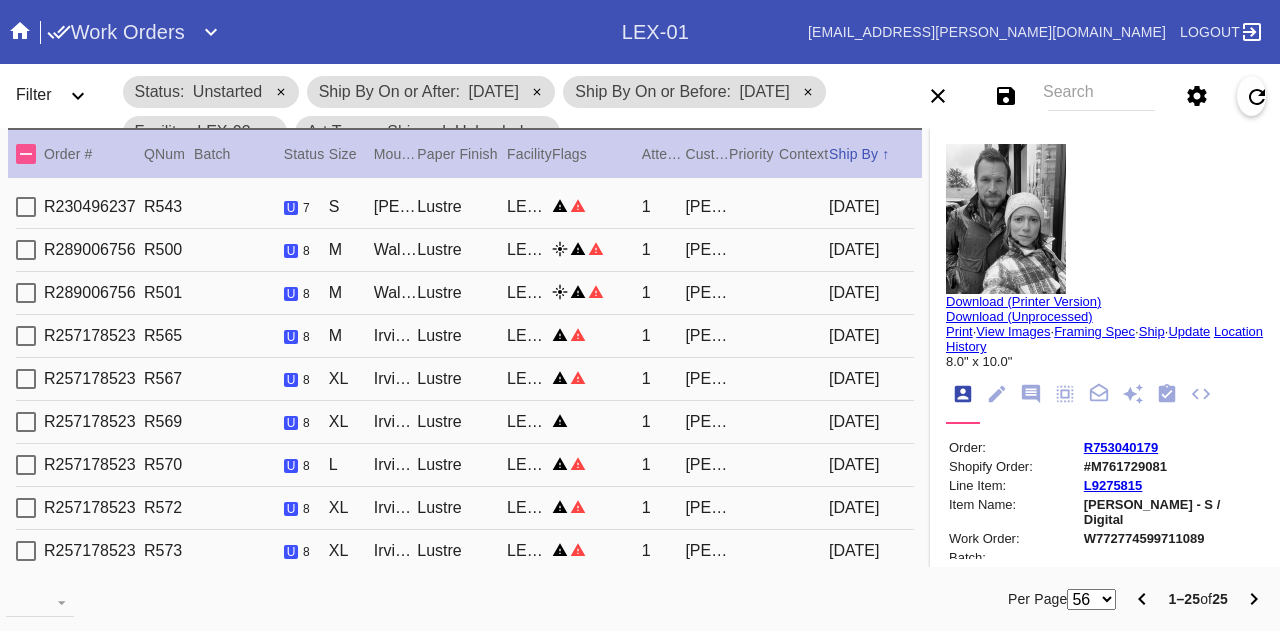 click at bounding box center (26, 154) 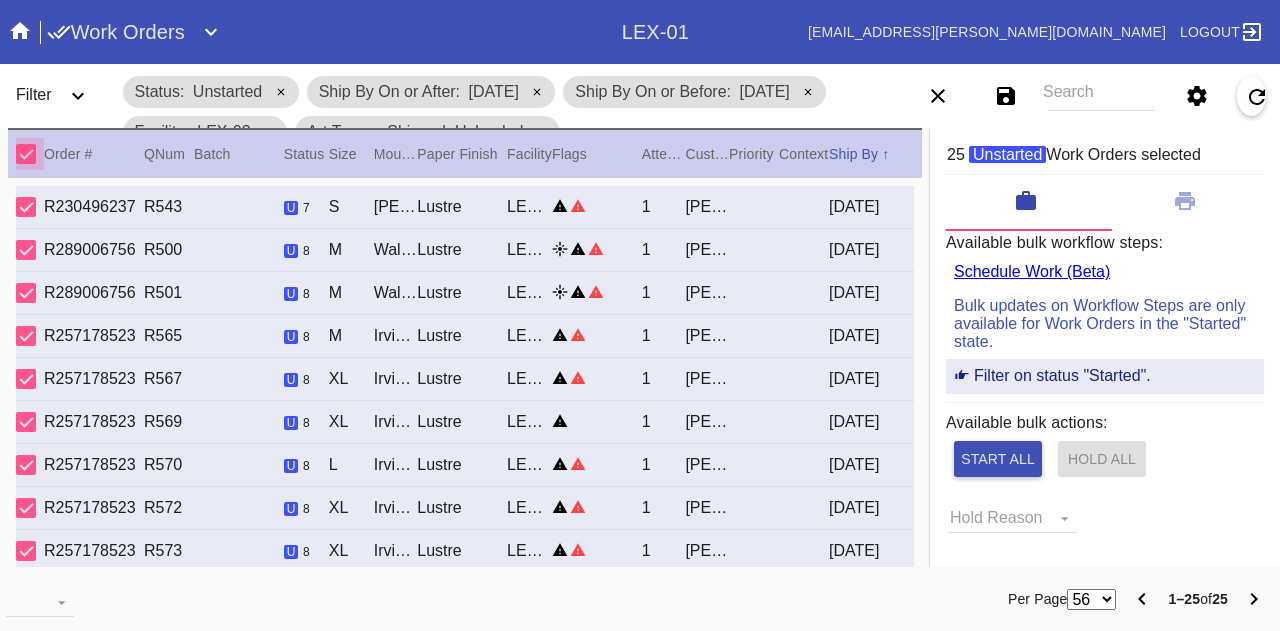 click at bounding box center [26, 154] 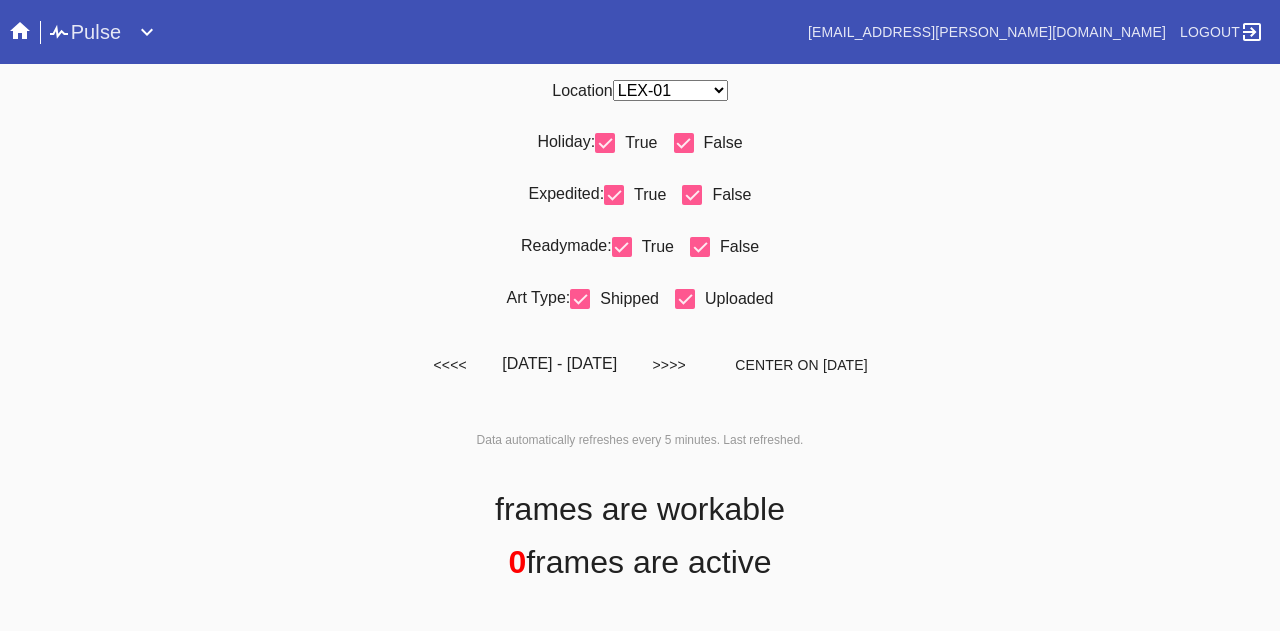 scroll, scrollTop: 0, scrollLeft: 0, axis: both 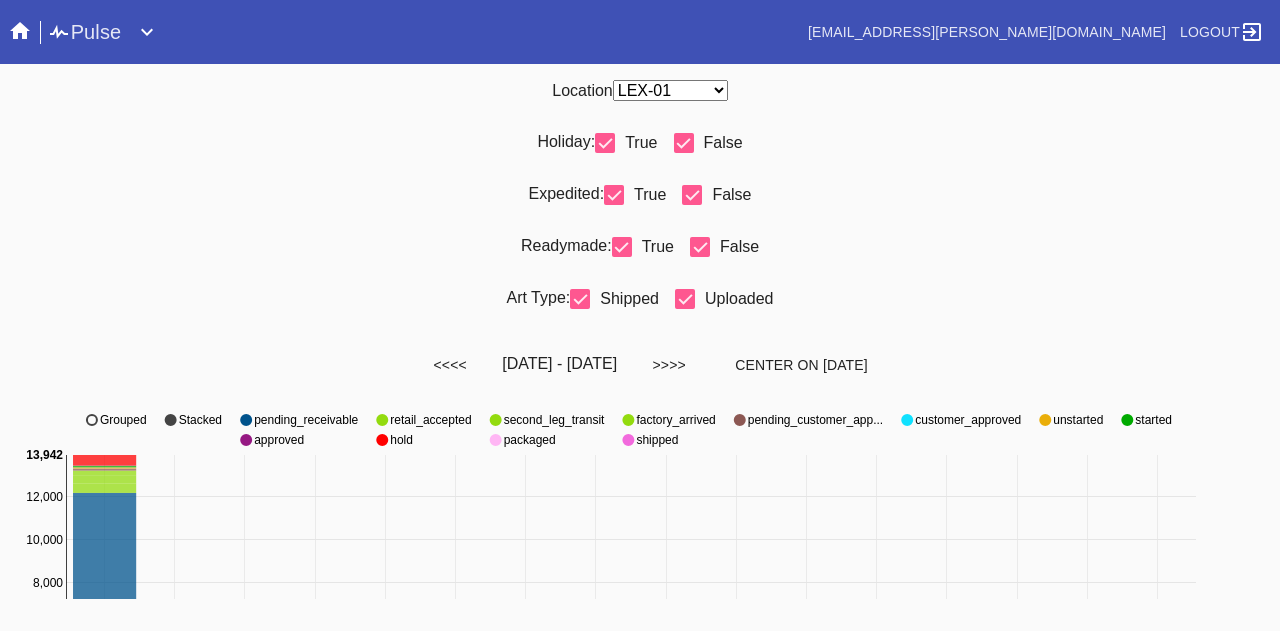 select on "number:31" 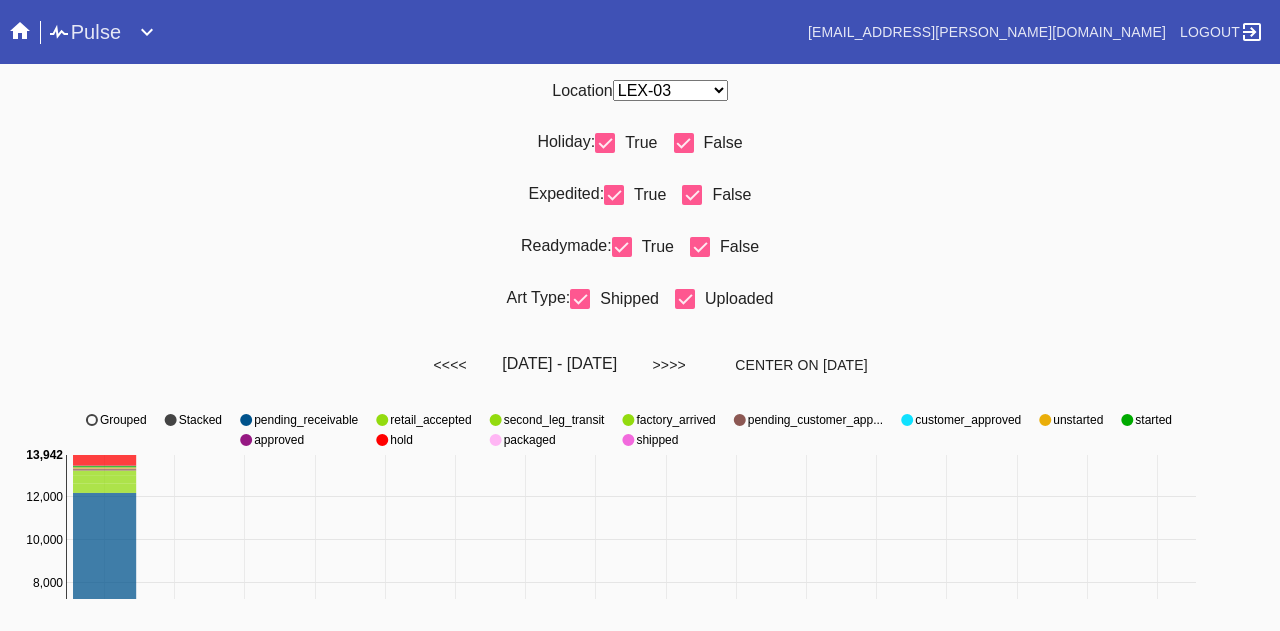 click on "Any Location DCA-05 ELP-01 LAS-01 LEX-01 LEX-03" at bounding box center (670, 90) 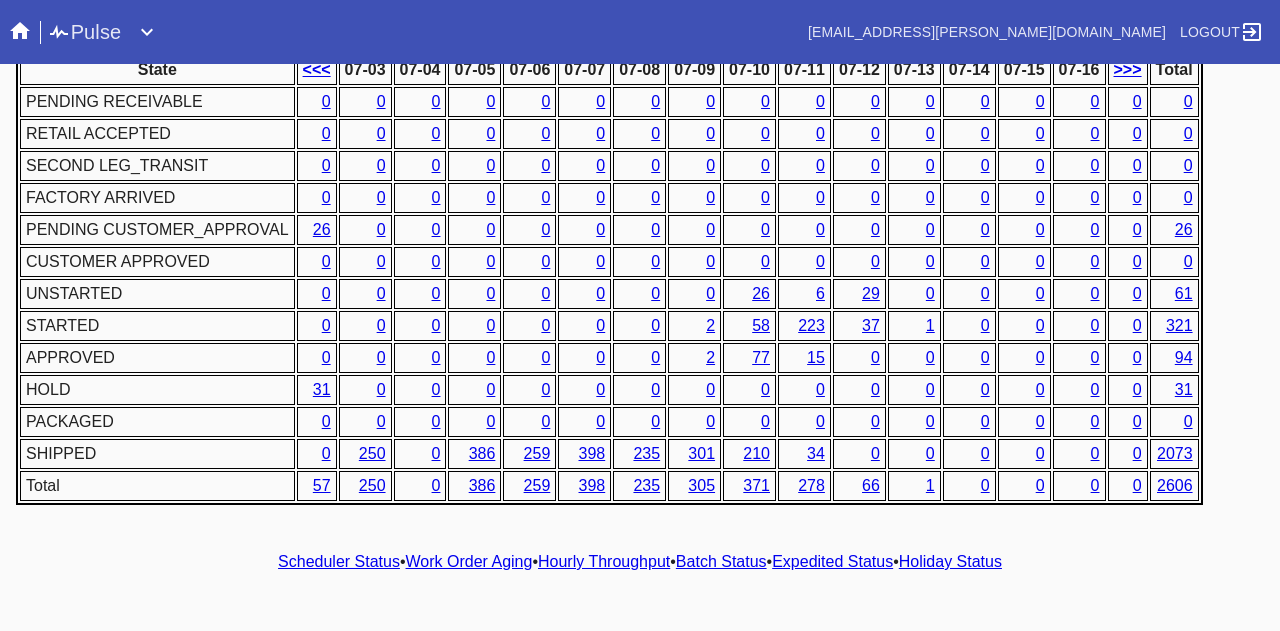 scroll, scrollTop: 1018, scrollLeft: 0, axis: vertical 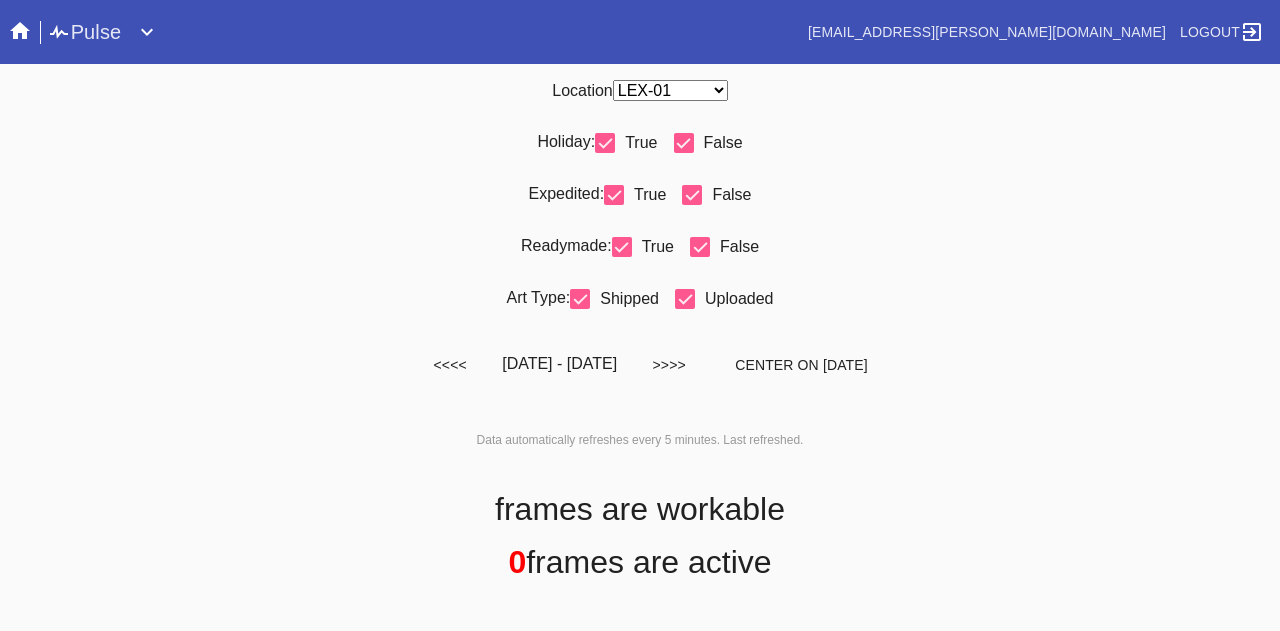 click on "Any Location DCA-05 ELP-01 LAS-01 LEX-01 LEX-03" at bounding box center [670, 90] 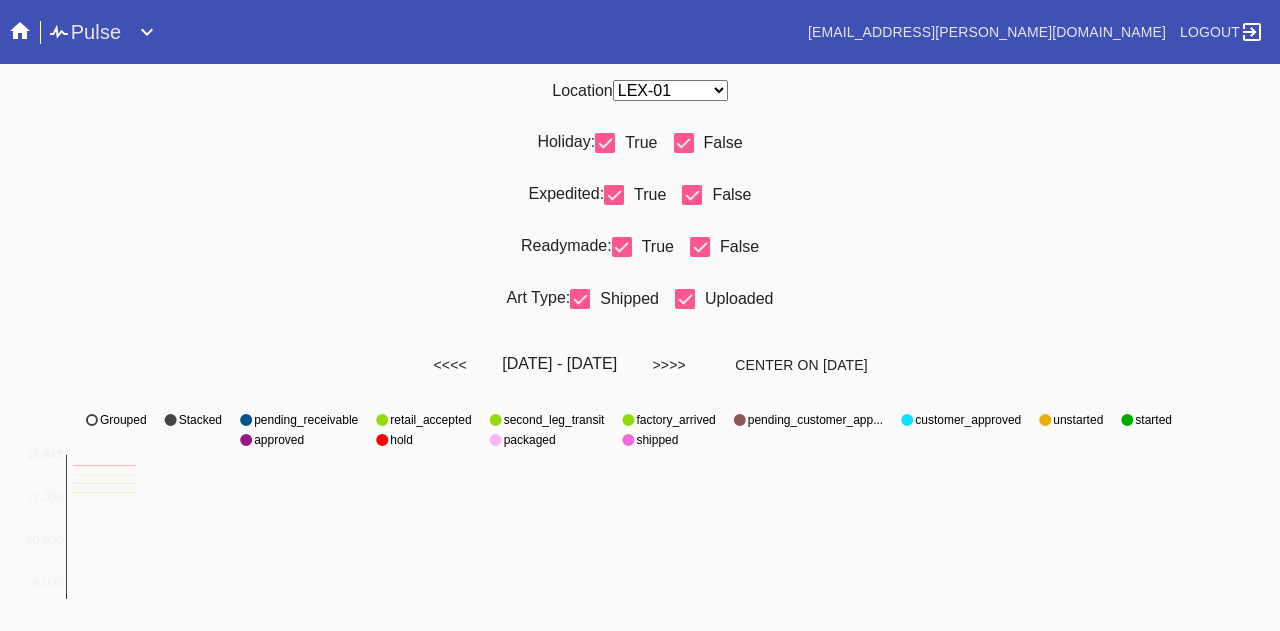 select on "number:31" 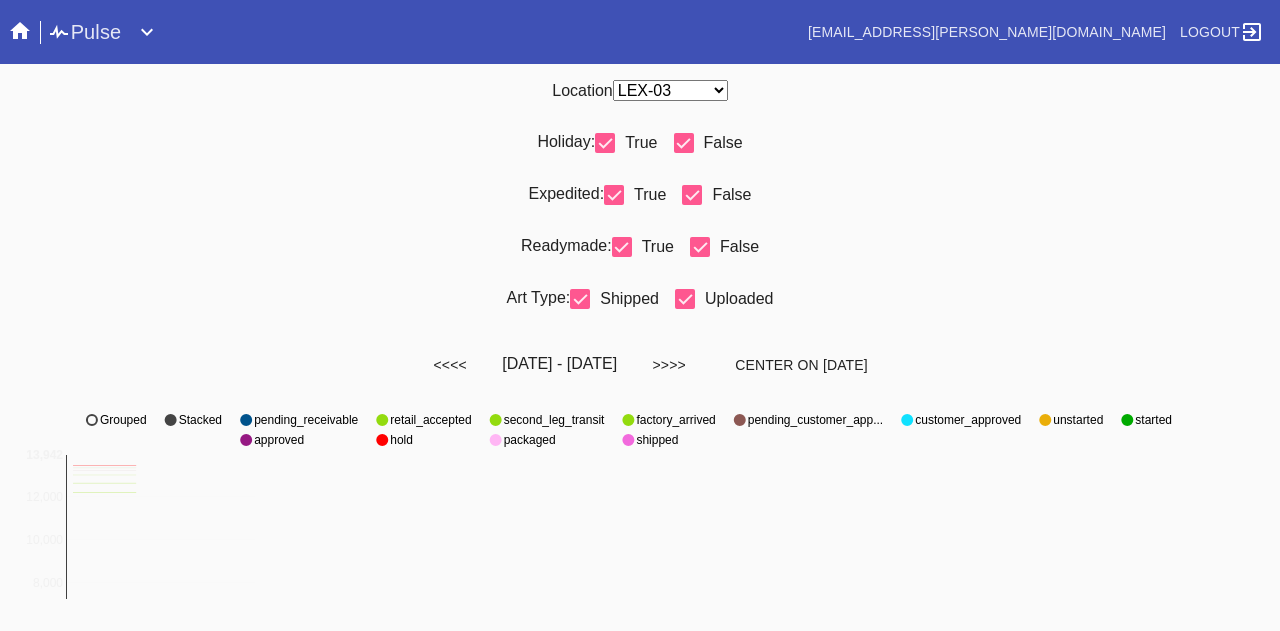 click on "Any Location DCA-05 ELP-01 LAS-01 LEX-01 LEX-03" at bounding box center (670, 90) 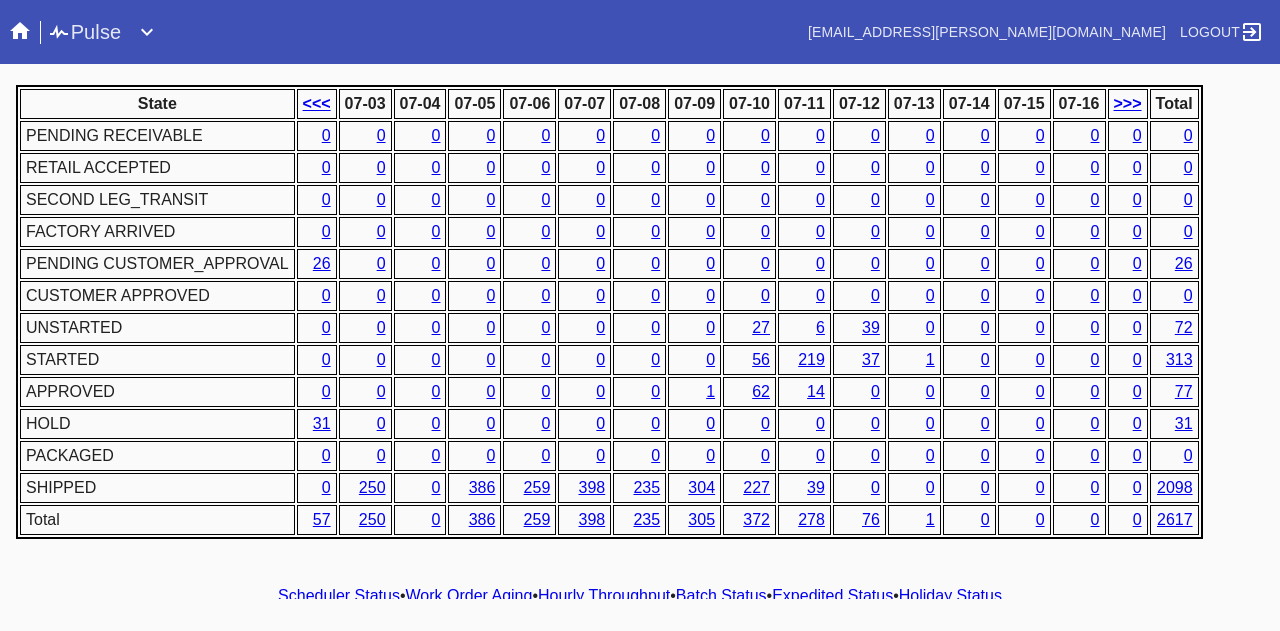 scroll, scrollTop: 1018, scrollLeft: 0, axis: vertical 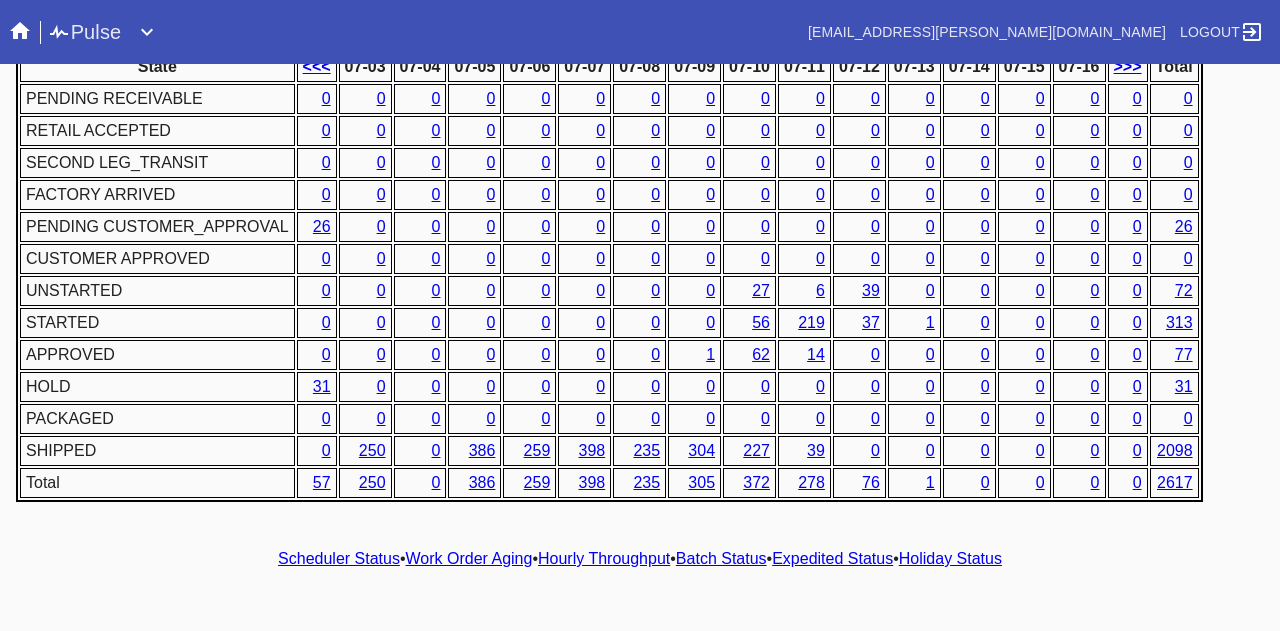 click on "1" at bounding box center [710, 354] 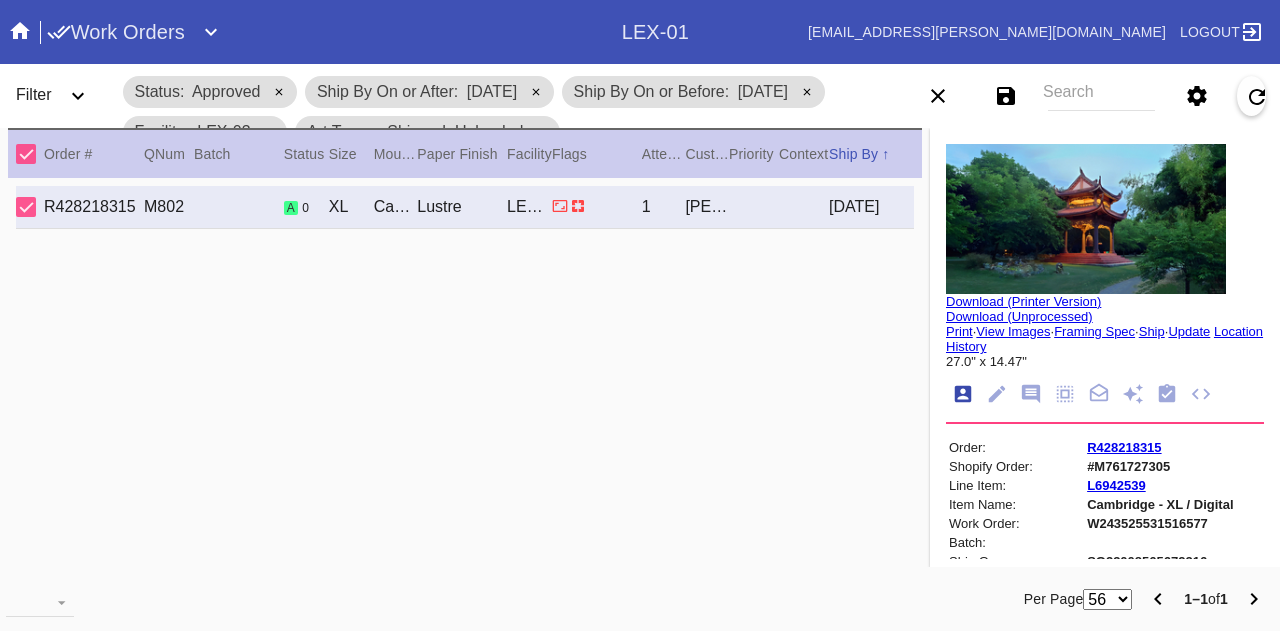 scroll, scrollTop: 0, scrollLeft: 0, axis: both 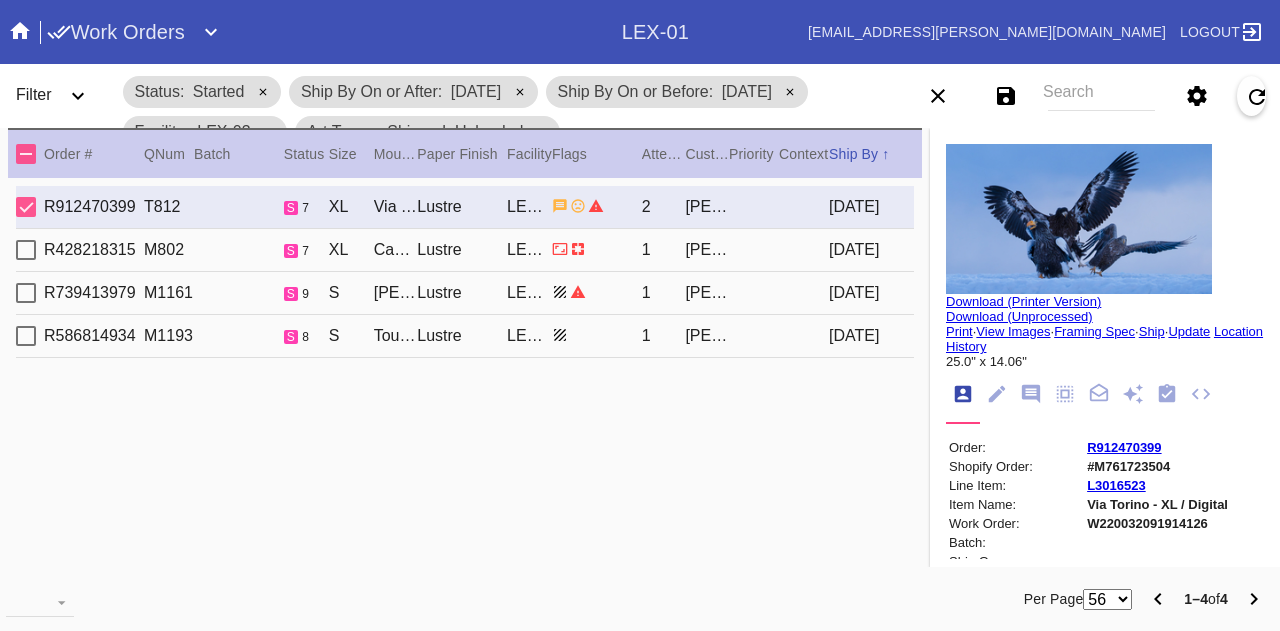 click on "Search" at bounding box center (1101, 96) 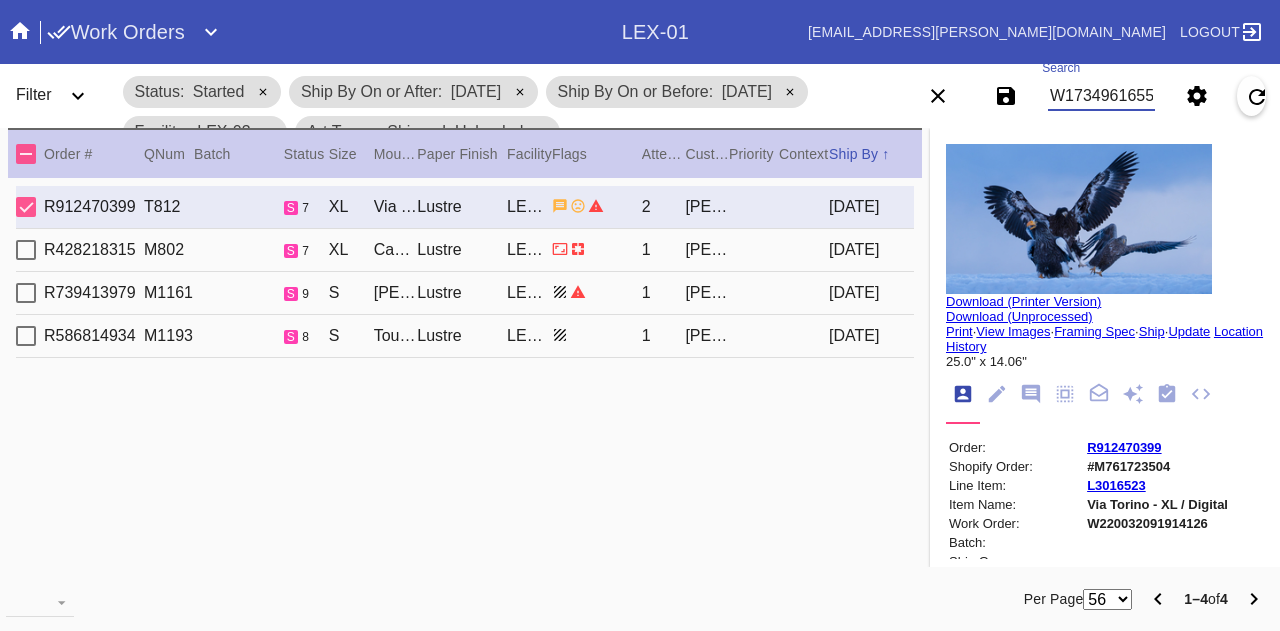 type on "W173496165582821" 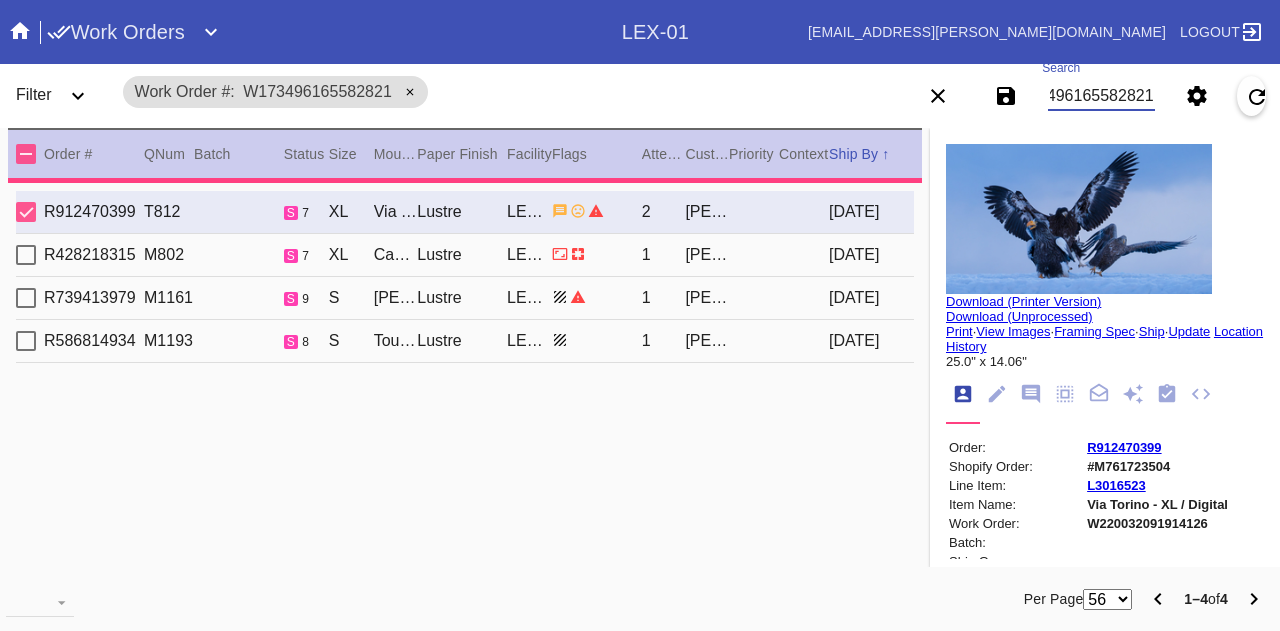 type 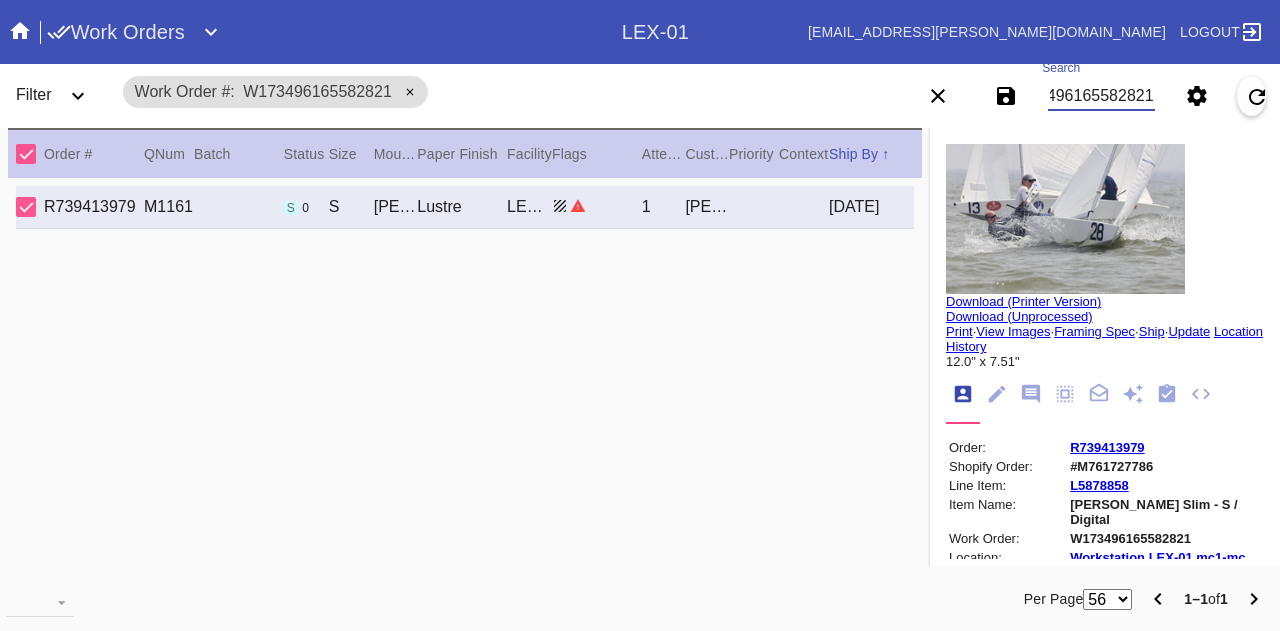 type on "Star Western Hemisphere Championship" 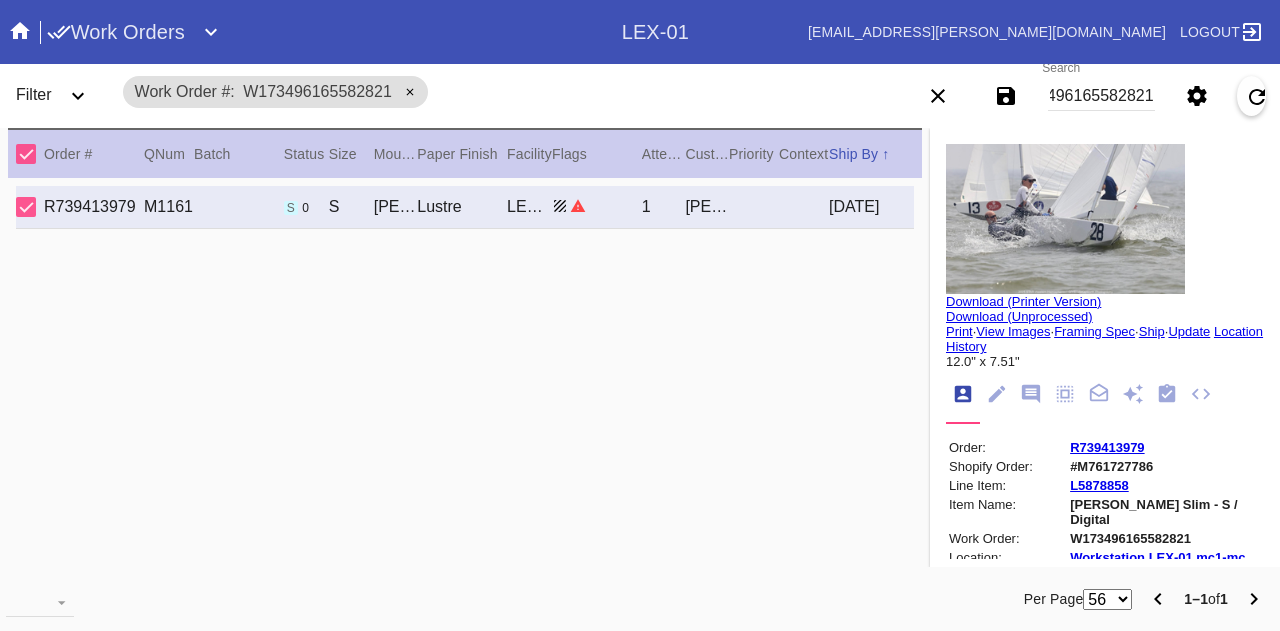 scroll, scrollTop: 0, scrollLeft: 0, axis: both 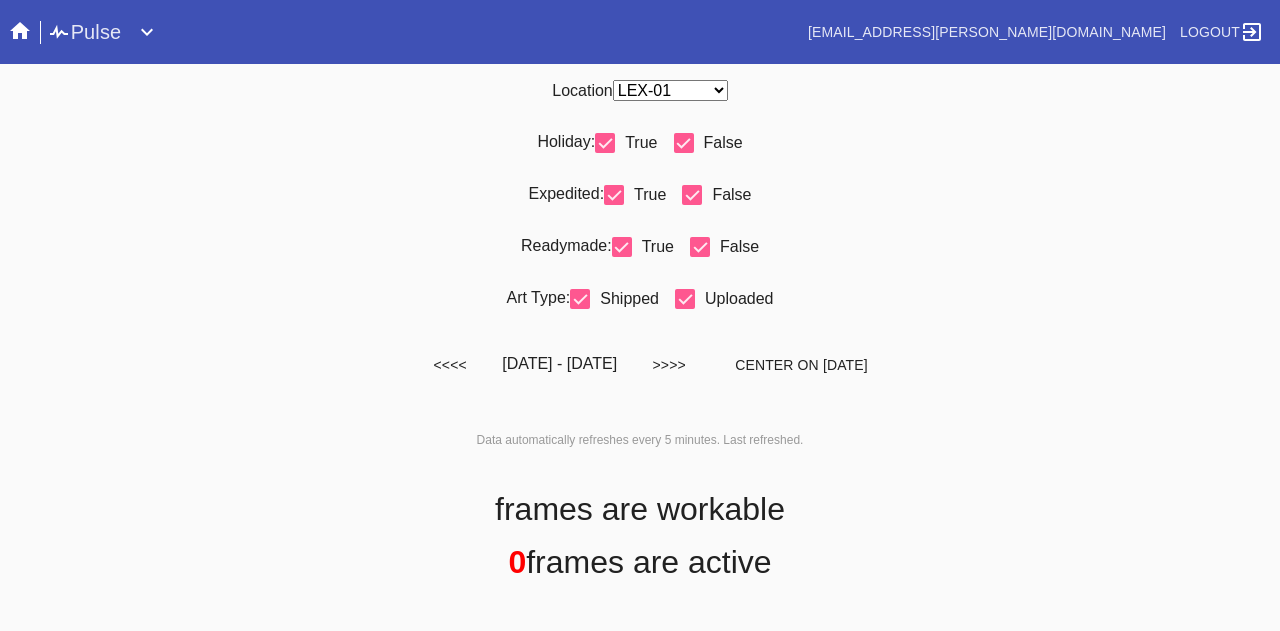 click on "Any Location DCA-05 ELP-01 LAS-01 LEX-01 LEX-03" at bounding box center (670, 90) 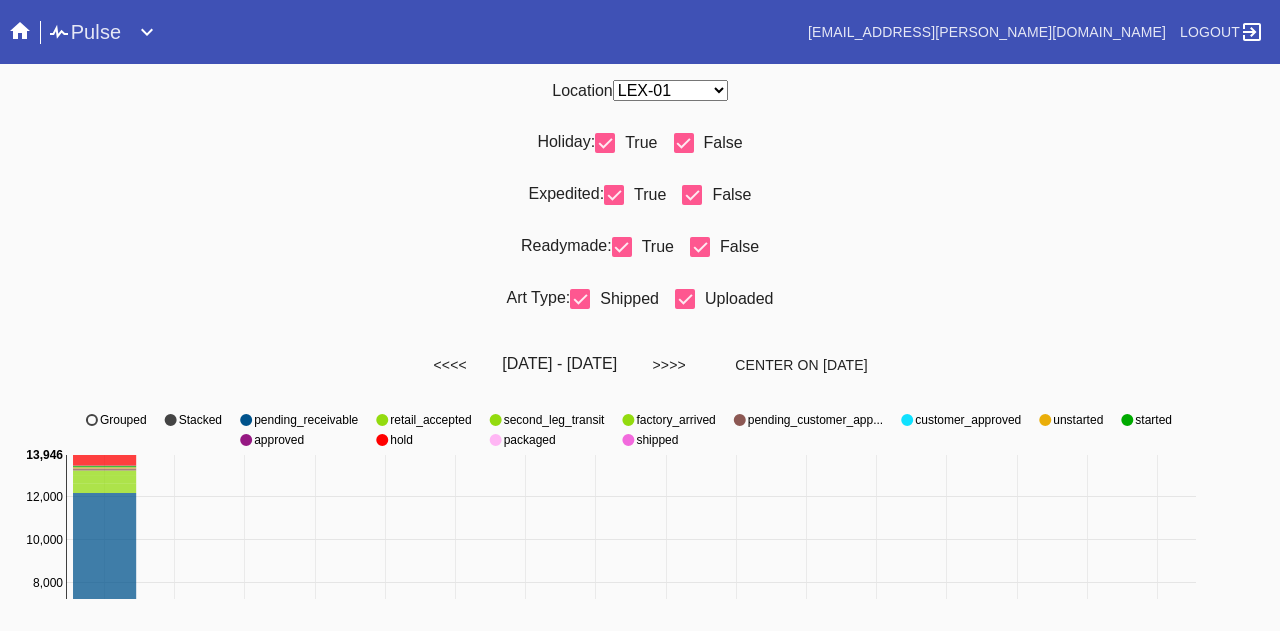 select on "number:31" 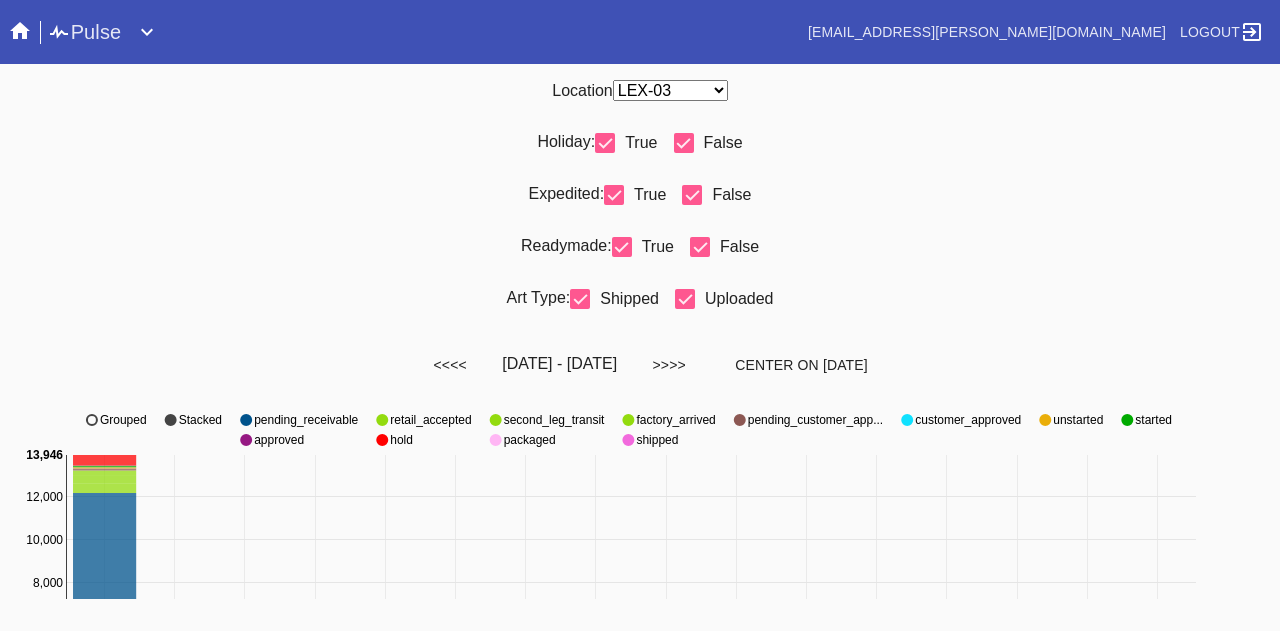 click on "Any Location DCA-05 ELP-01 LAS-01 LEX-01 LEX-03" at bounding box center [670, 90] 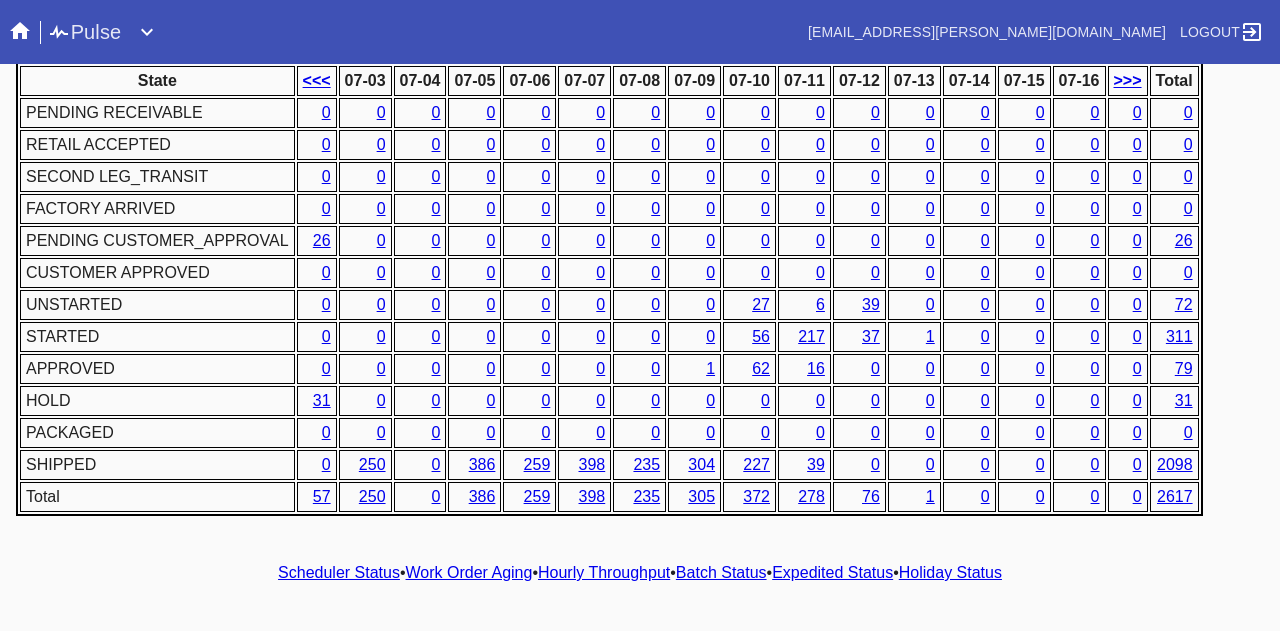 scroll, scrollTop: 1018, scrollLeft: 0, axis: vertical 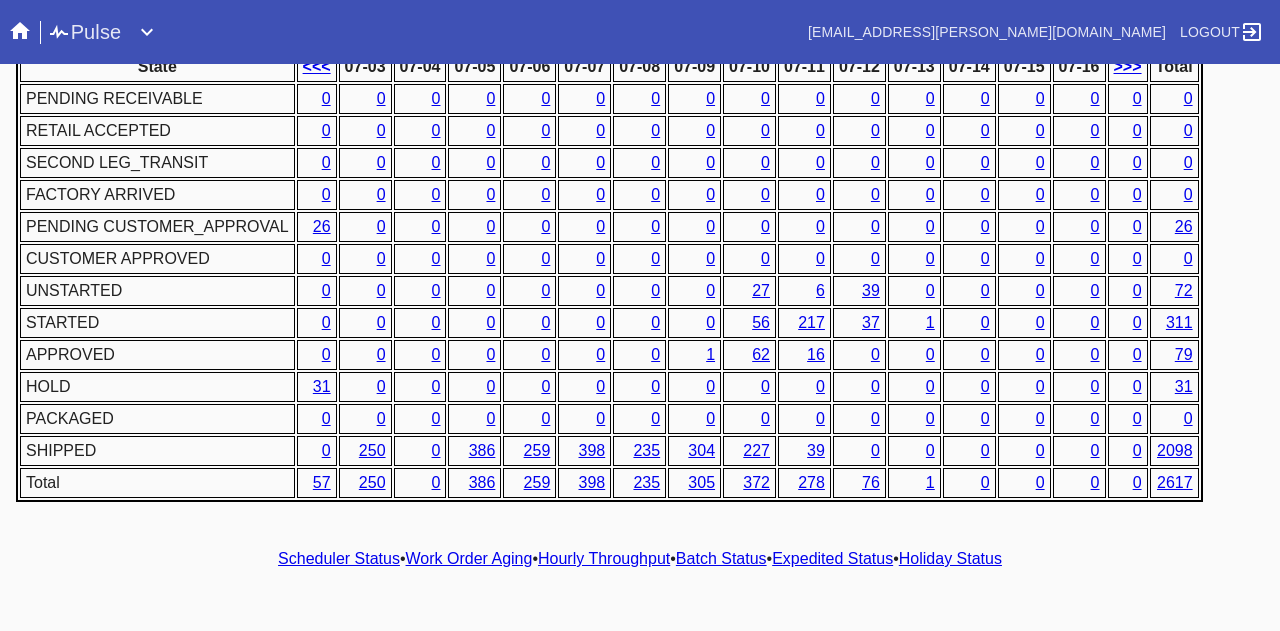 click on "Hourly Throughput" at bounding box center [604, 558] 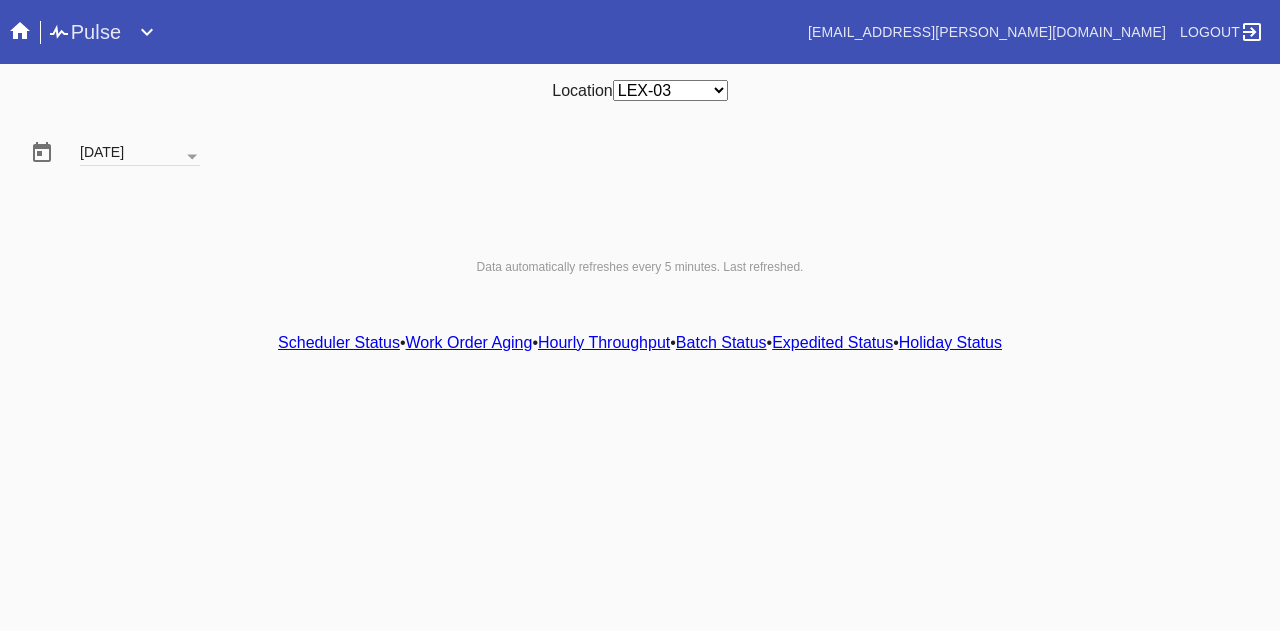 scroll, scrollTop: 0, scrollLeft: 0, axis: both 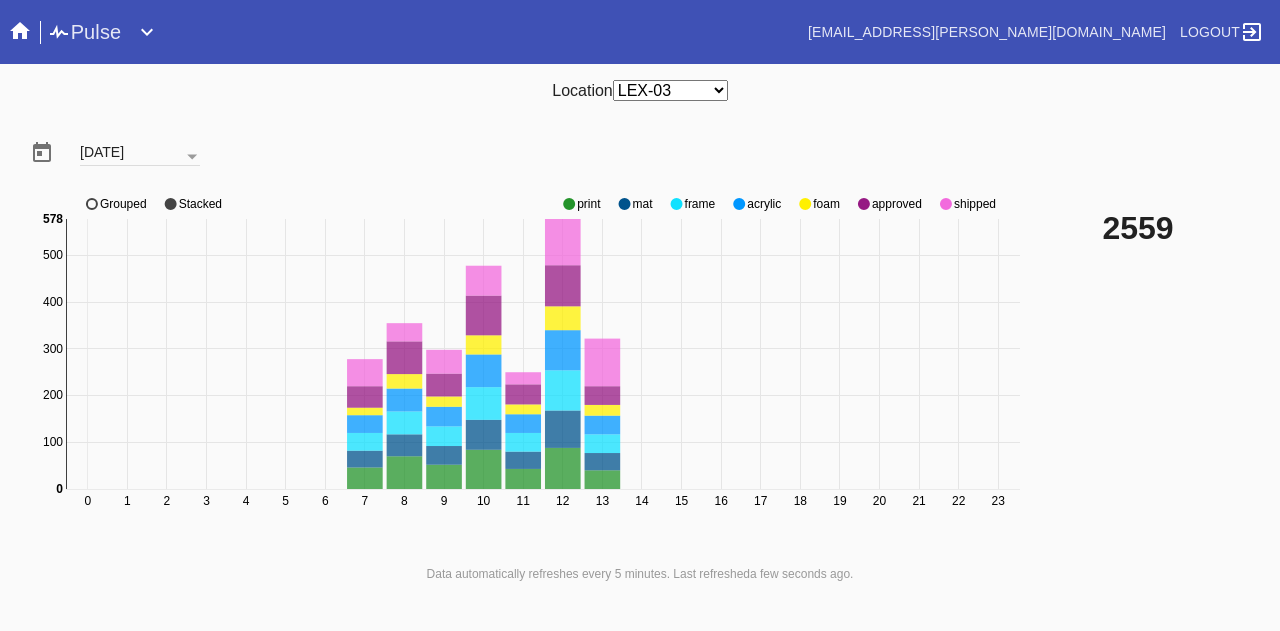 click on "shipped" 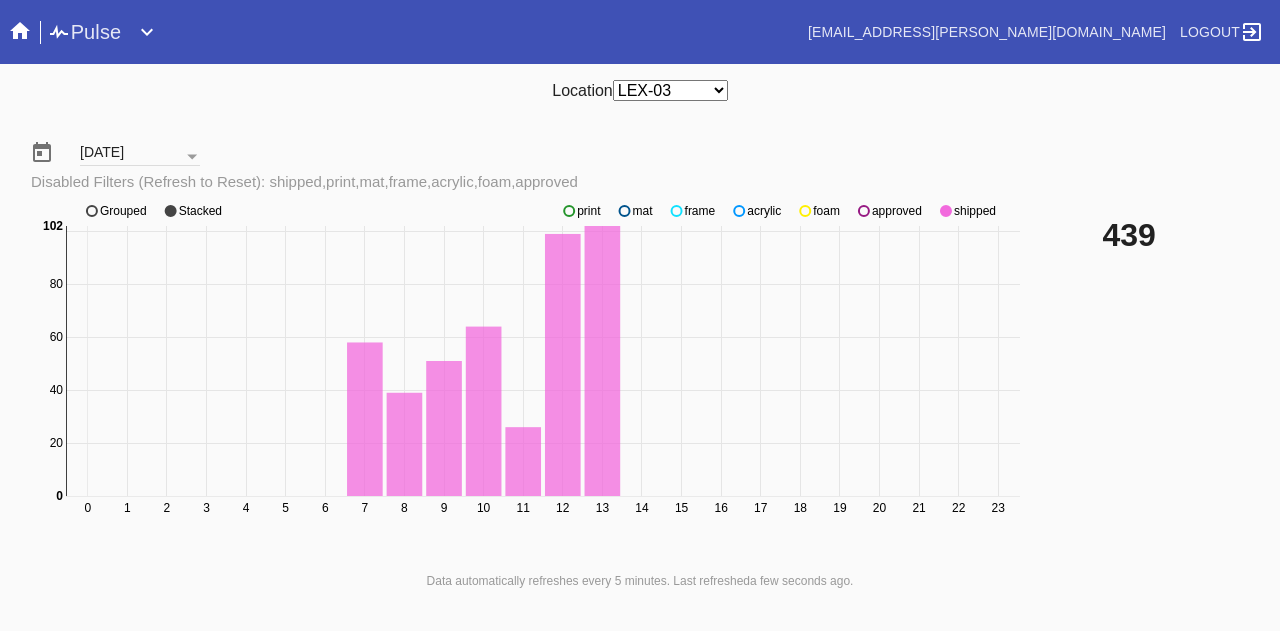 scroll, scrollTop: 99, scrollLeft: 0, axis: vertical 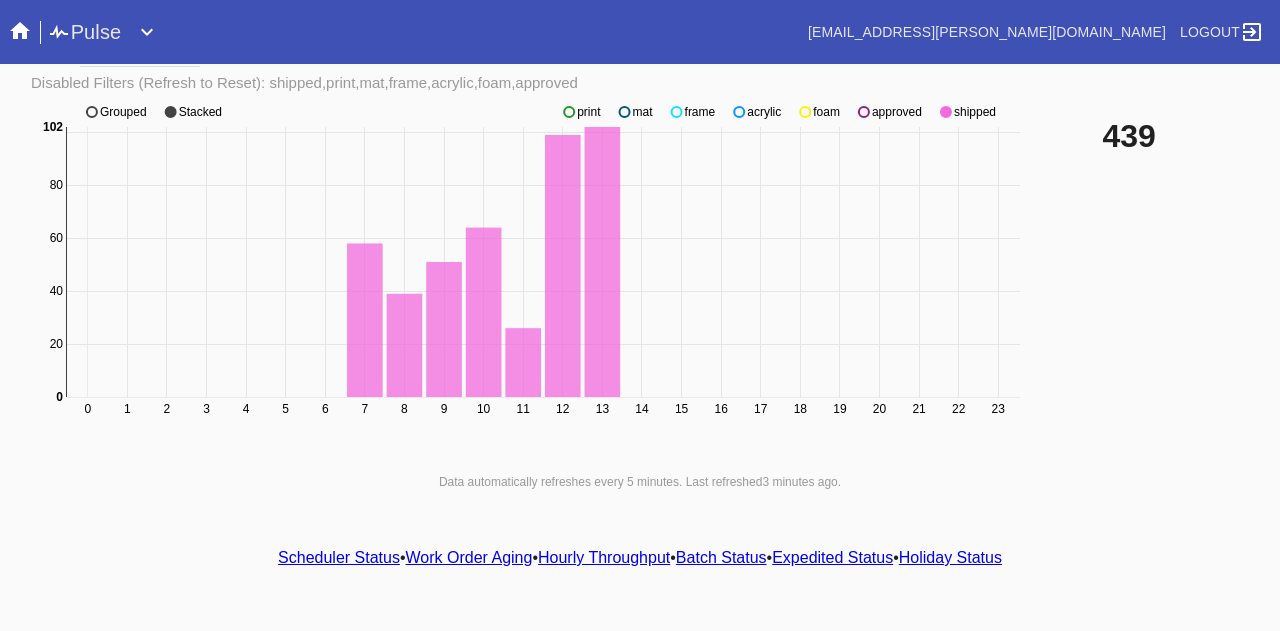 click on "approved" 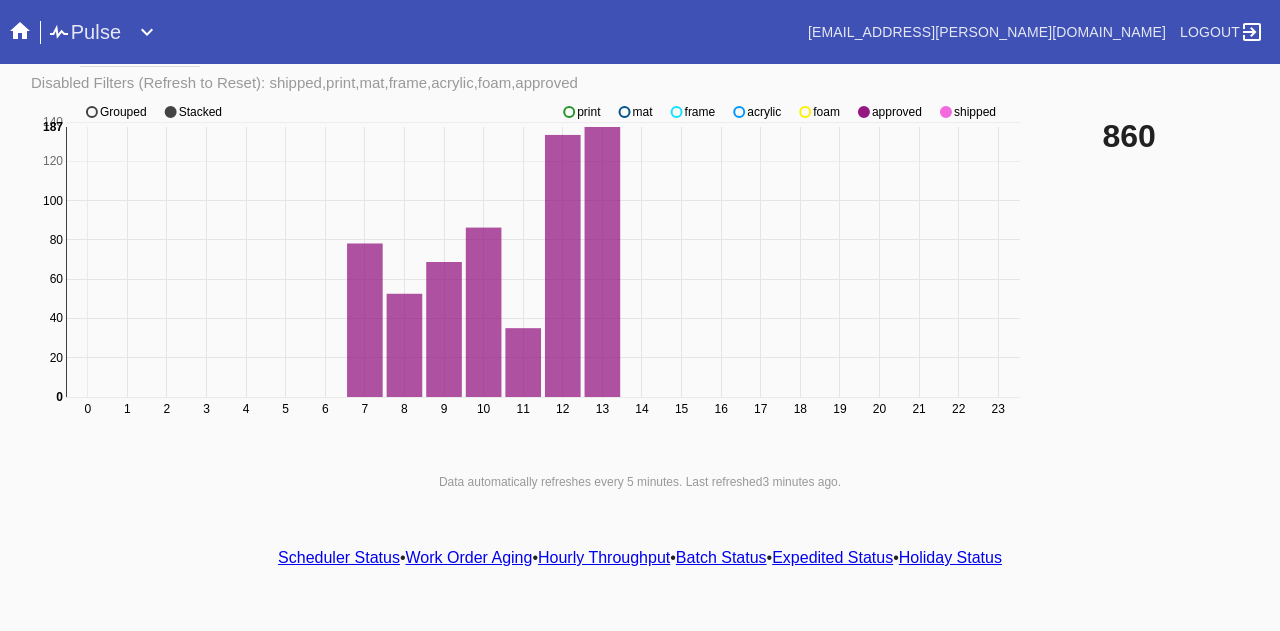 click on "approved" 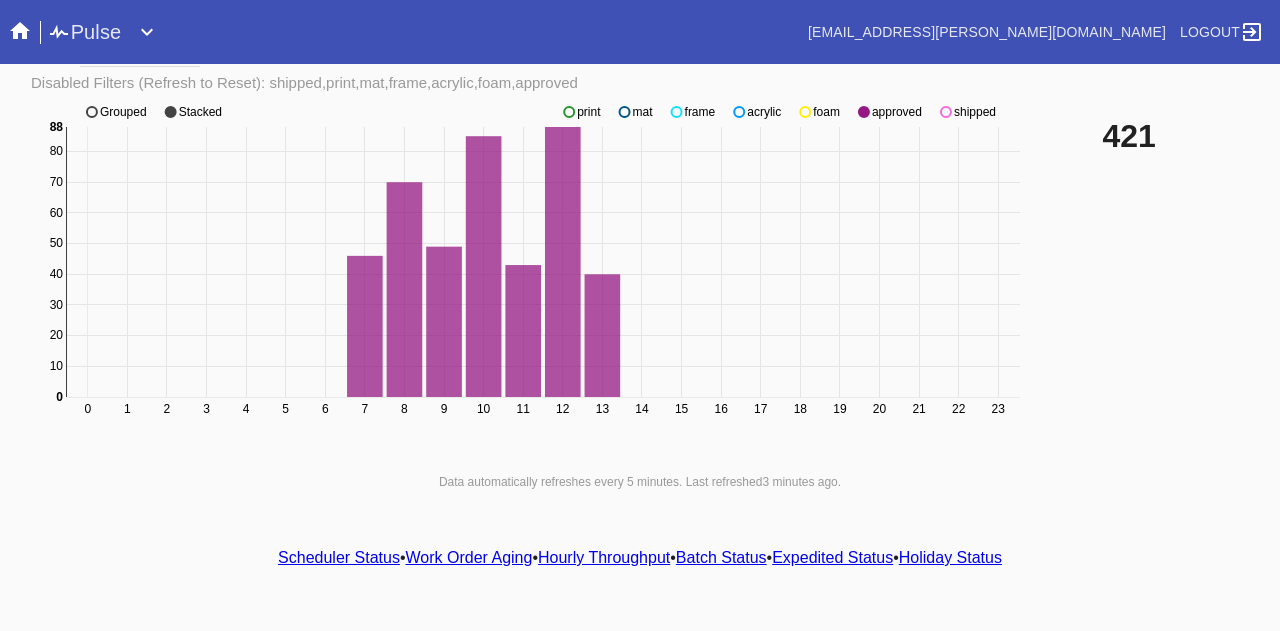 scroll, scrollTop: 0, scrollLeft: 0, axis: both 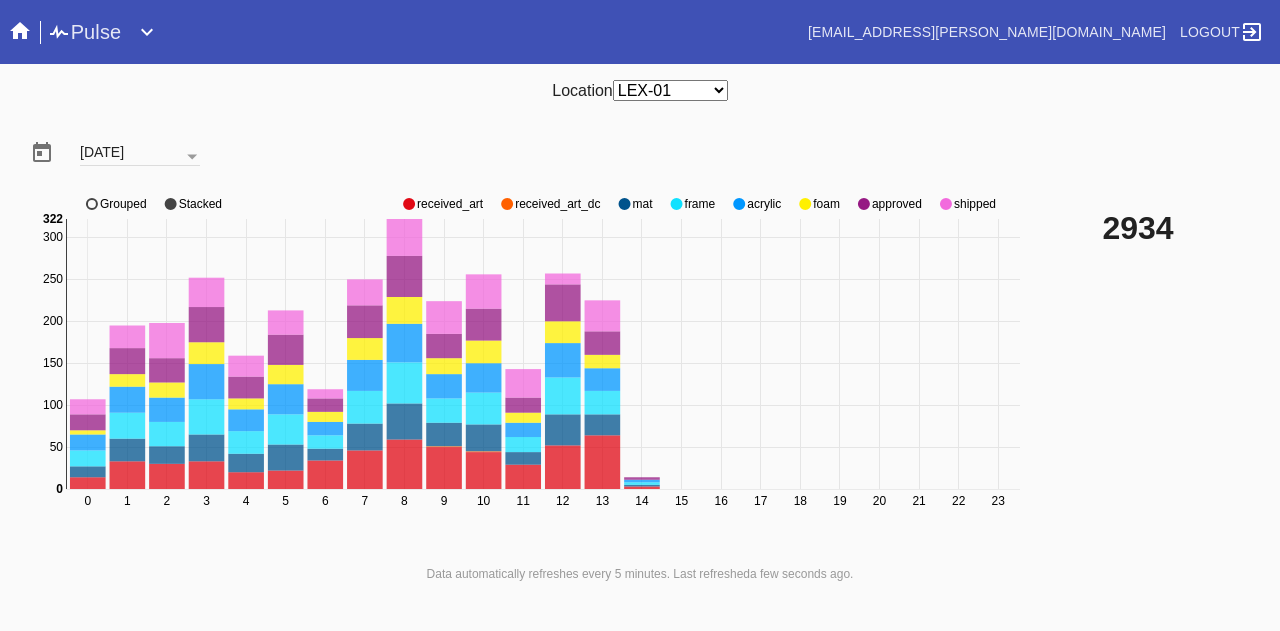 click 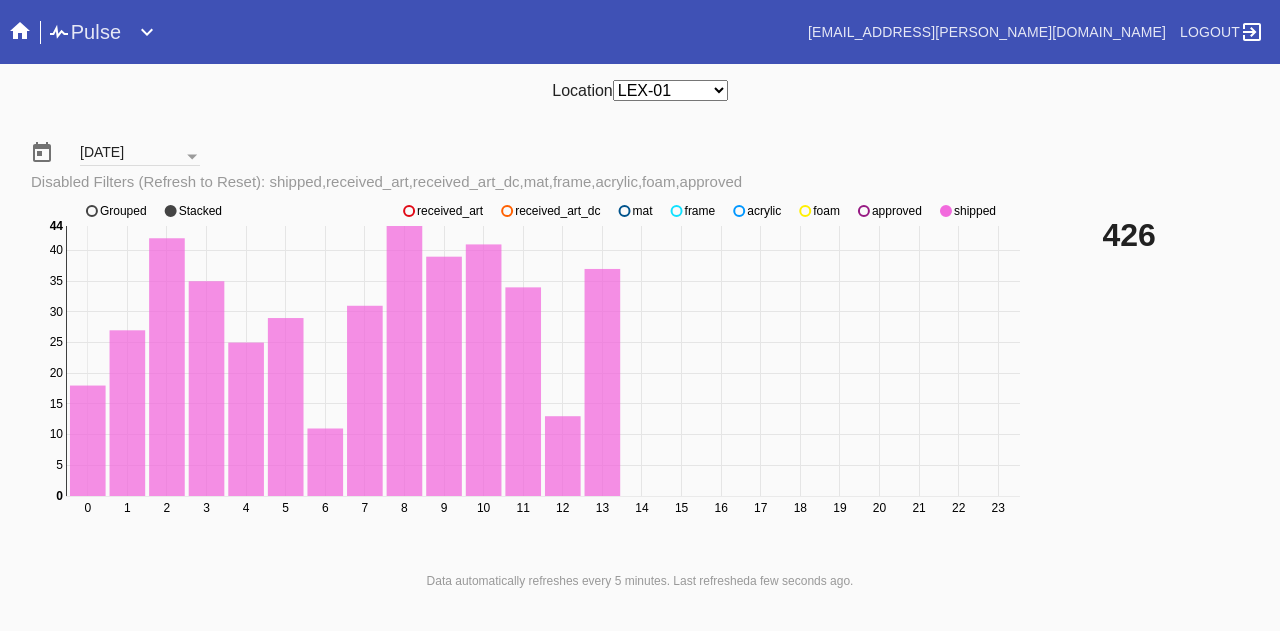 click on "Any Location DCA-05 ELP-01 LAS-01 LEX-01 LEX-03" at bounding box center (670, 90) 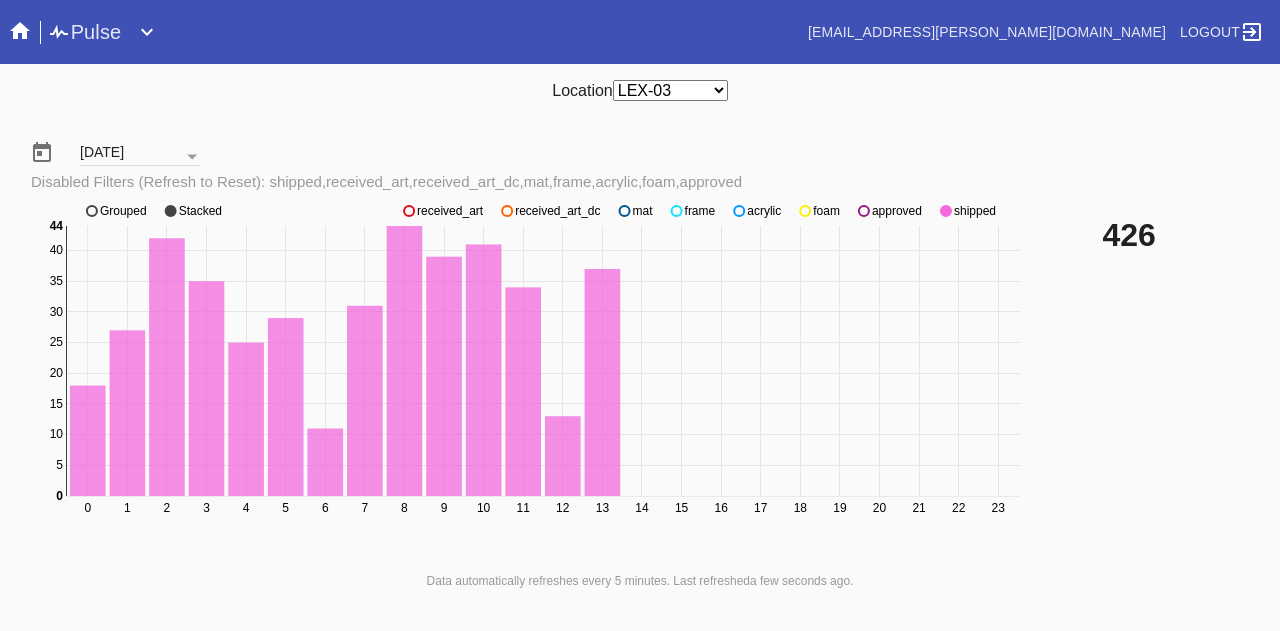 click on "Any Location DCA-05 ELP-01 LAS-01 LEX-01 LEX-03" at bounding box center (670, 90) 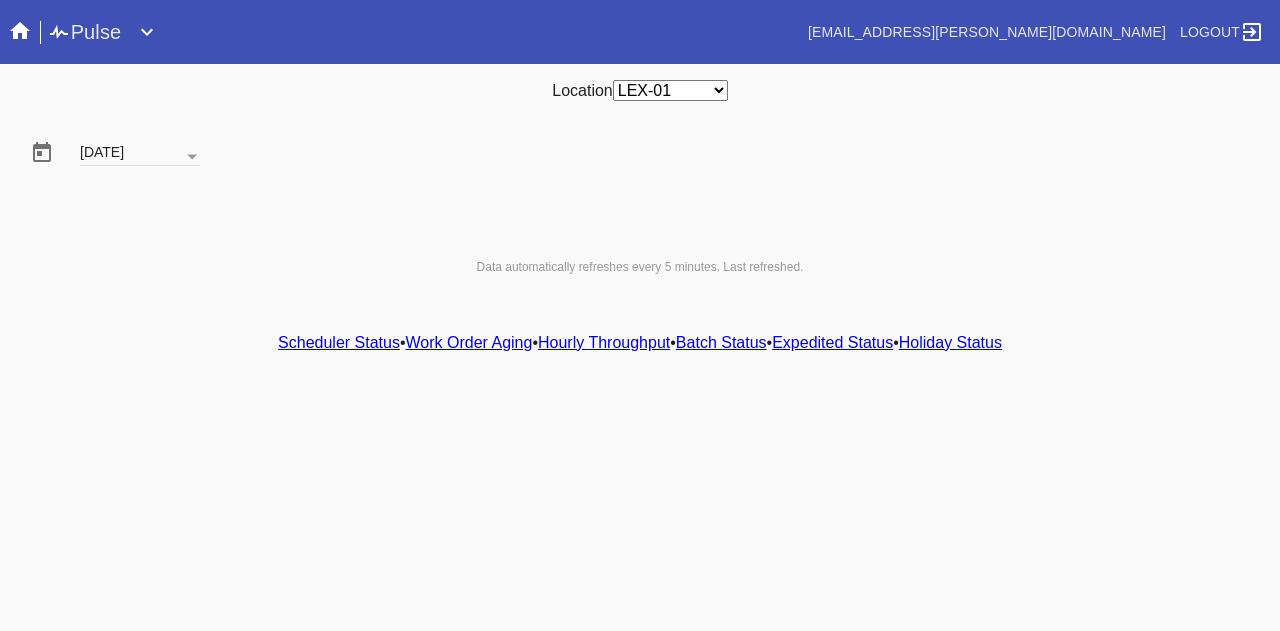 scroll, scrollTop: 0, scrollLeft: 0, axis: both 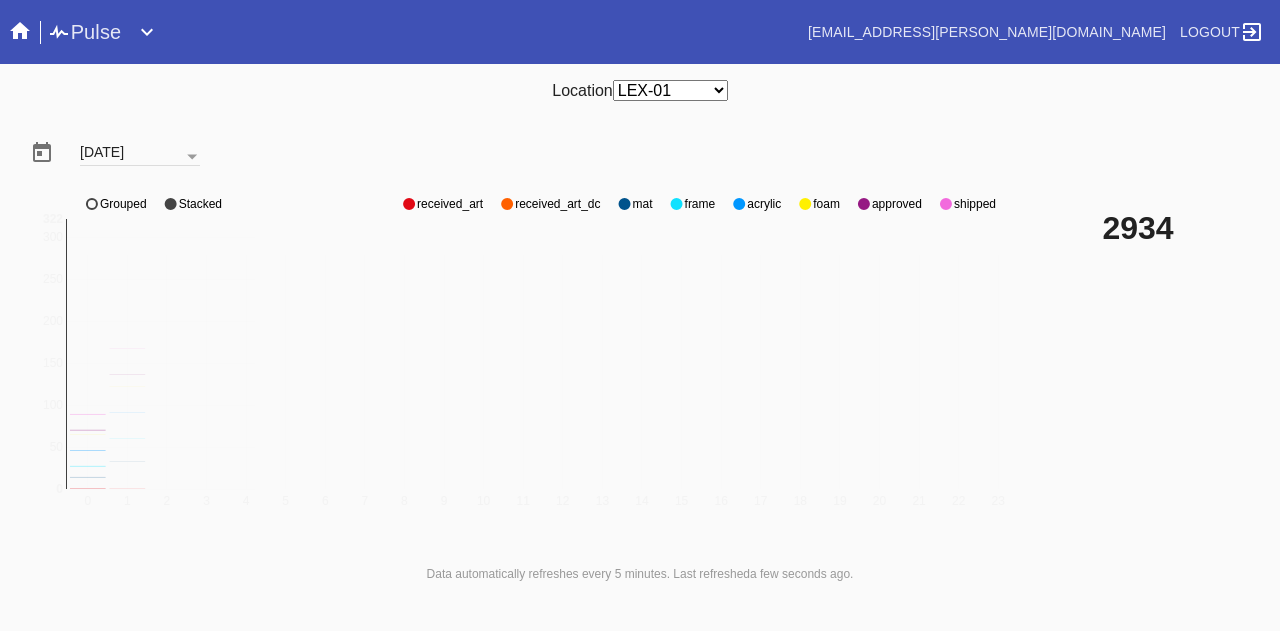 select on "number:31" 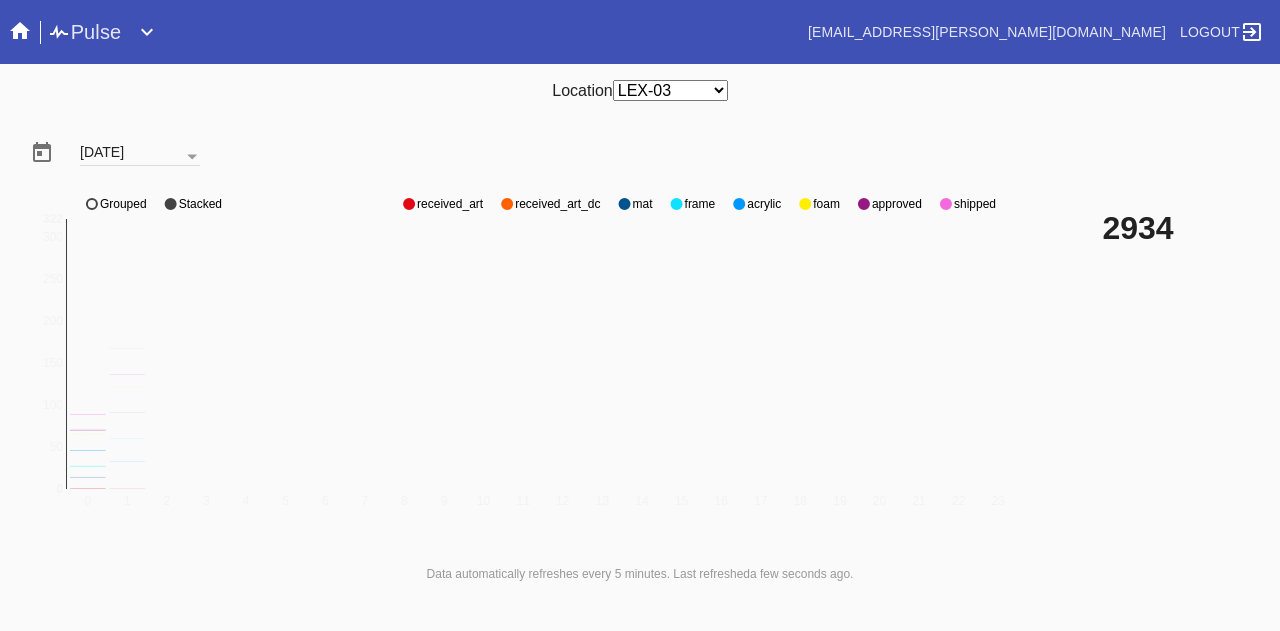 click on "Any Location DCA-05 ELP-01 LAS-01 LEX-01 LEX-03" at bounding box center (670, 90) 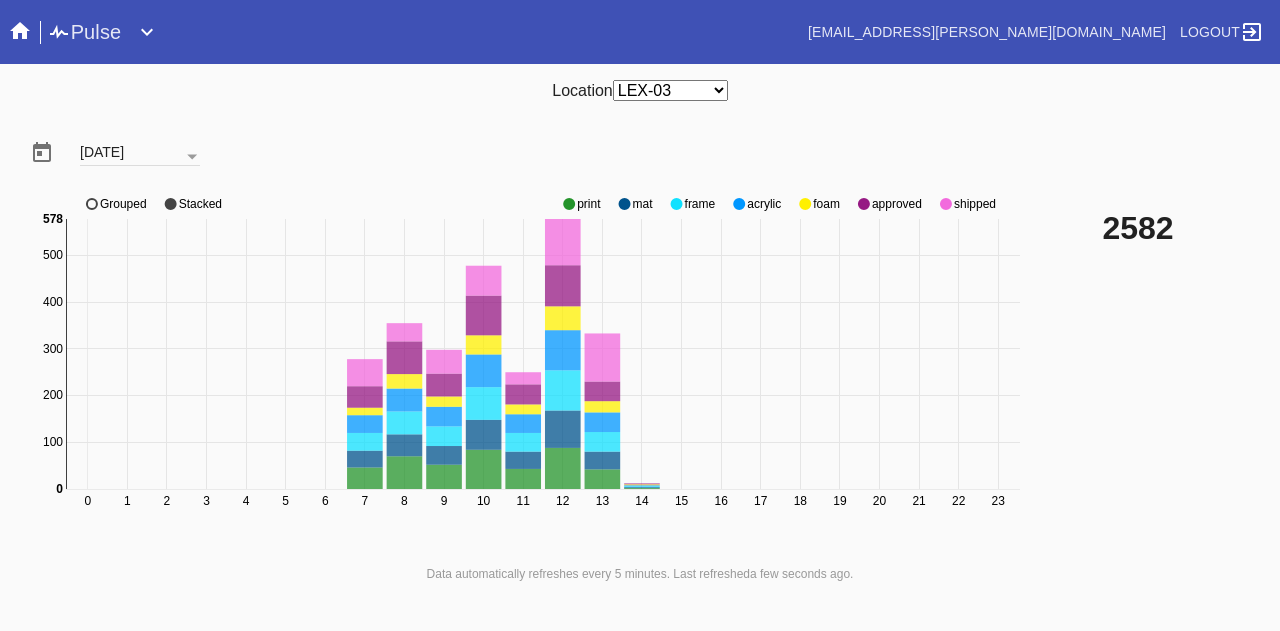 click on "shipped" 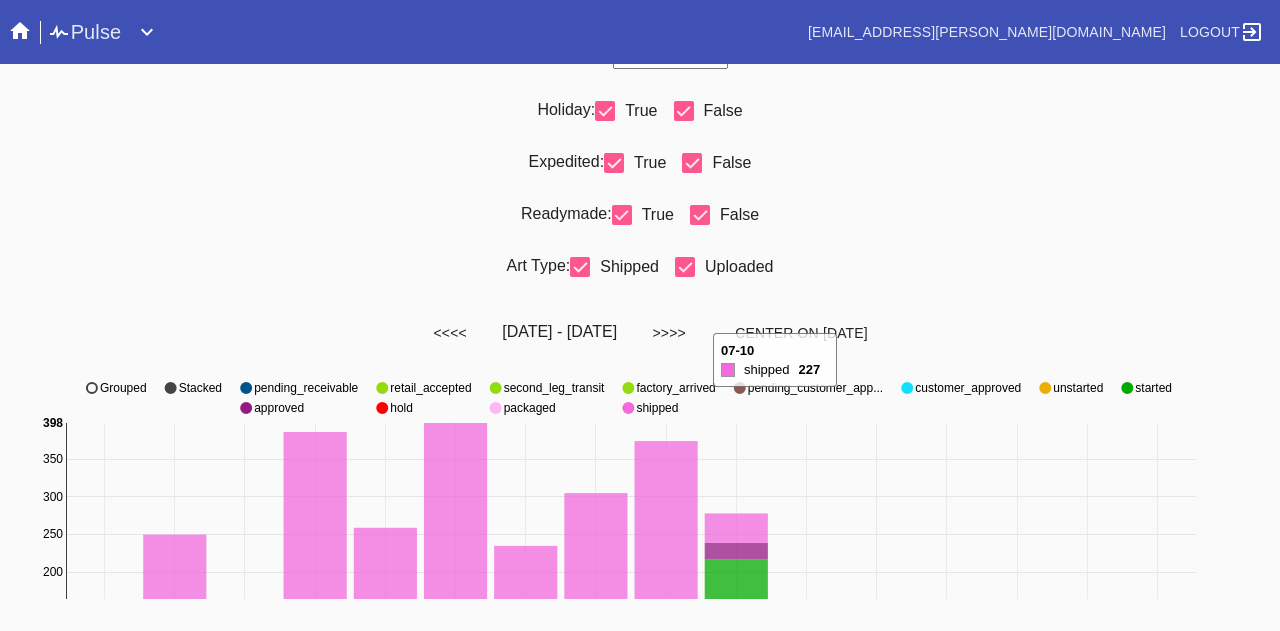 scroll, scrollTop: 0, scrollLeft: 0, axis: both 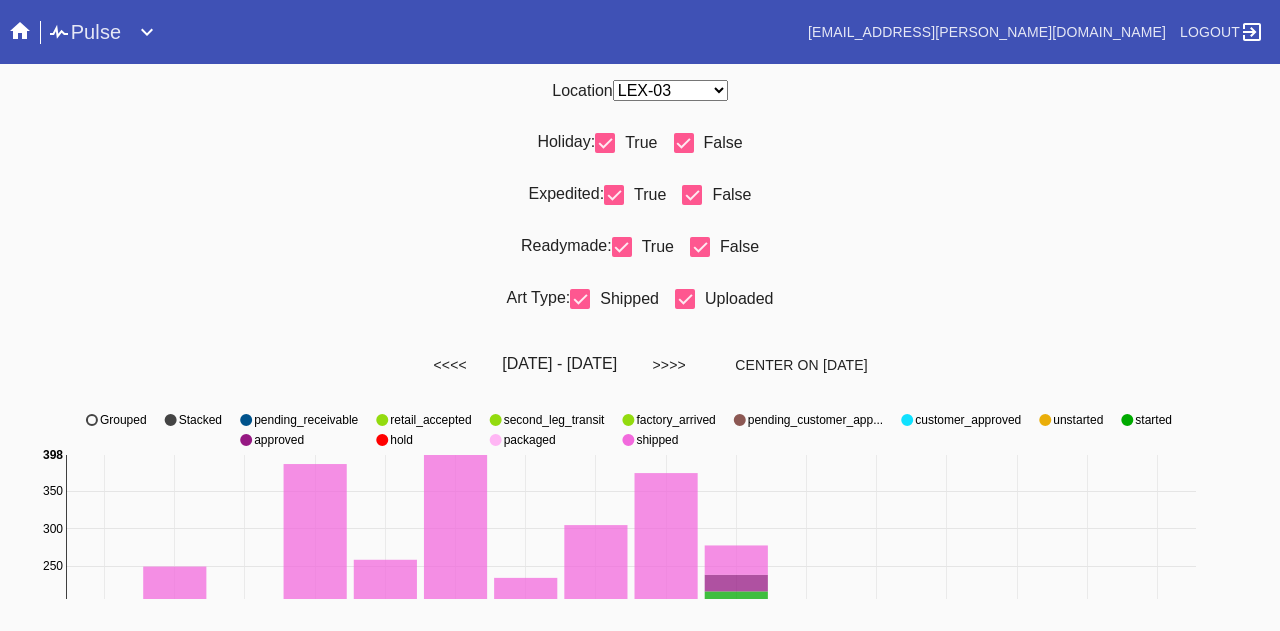 click at bounding box center [605, 143] 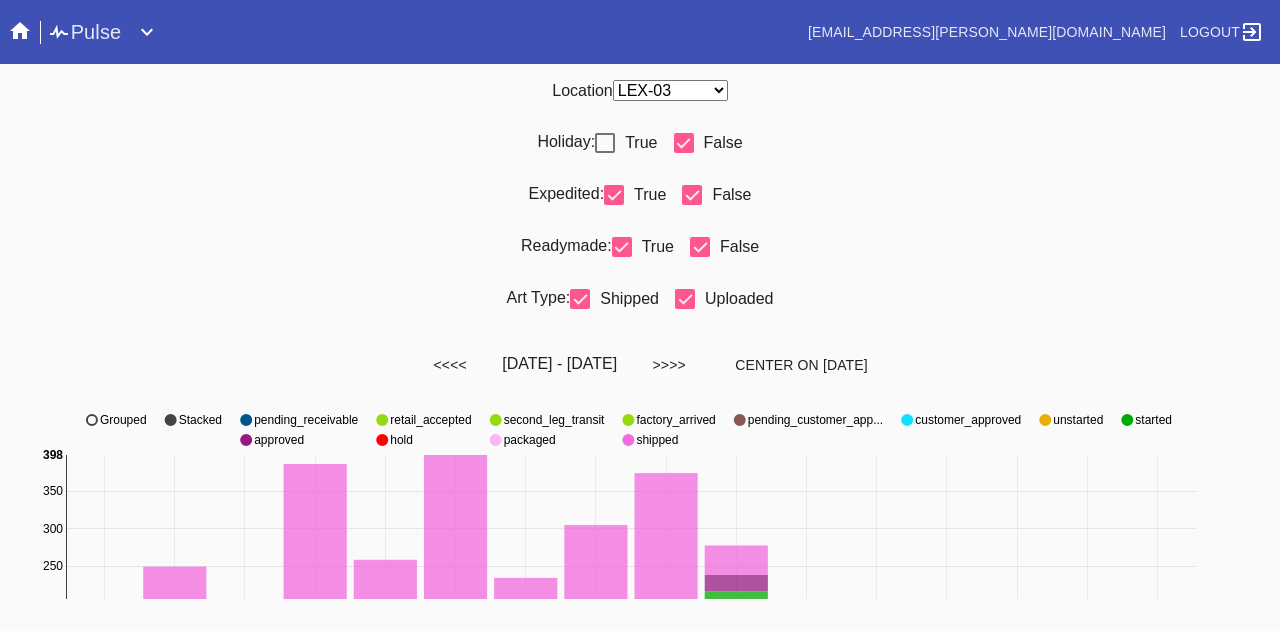 click at bounding box center [614, 195] 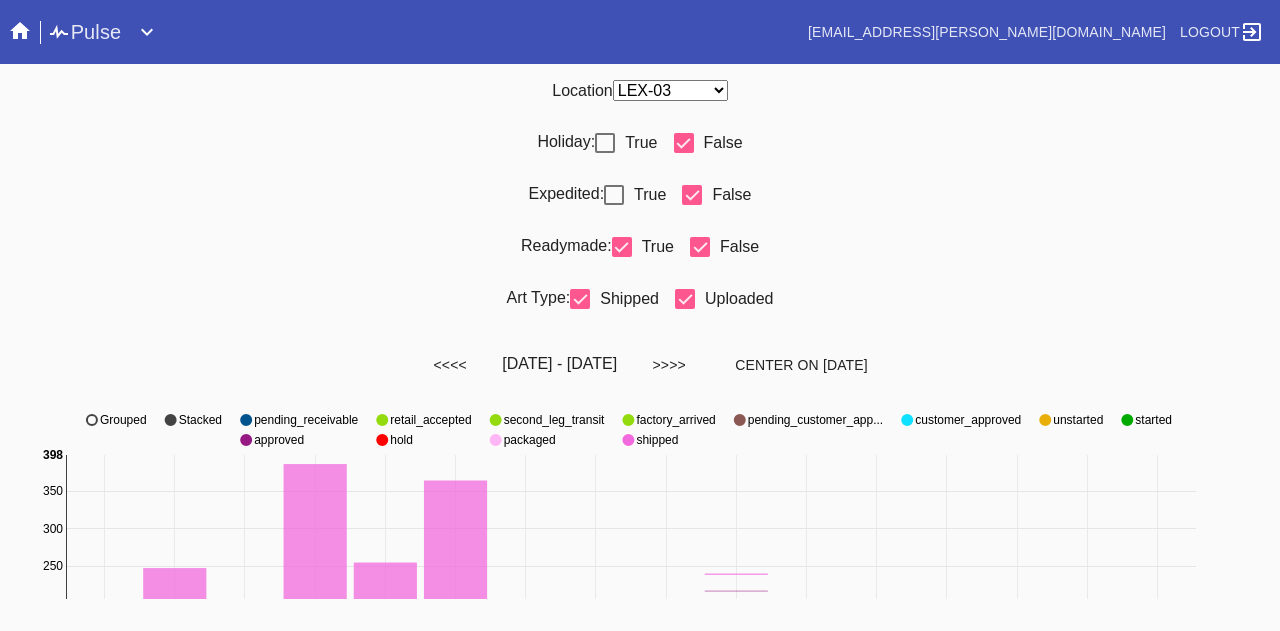 click at bounding box center (700, 247) 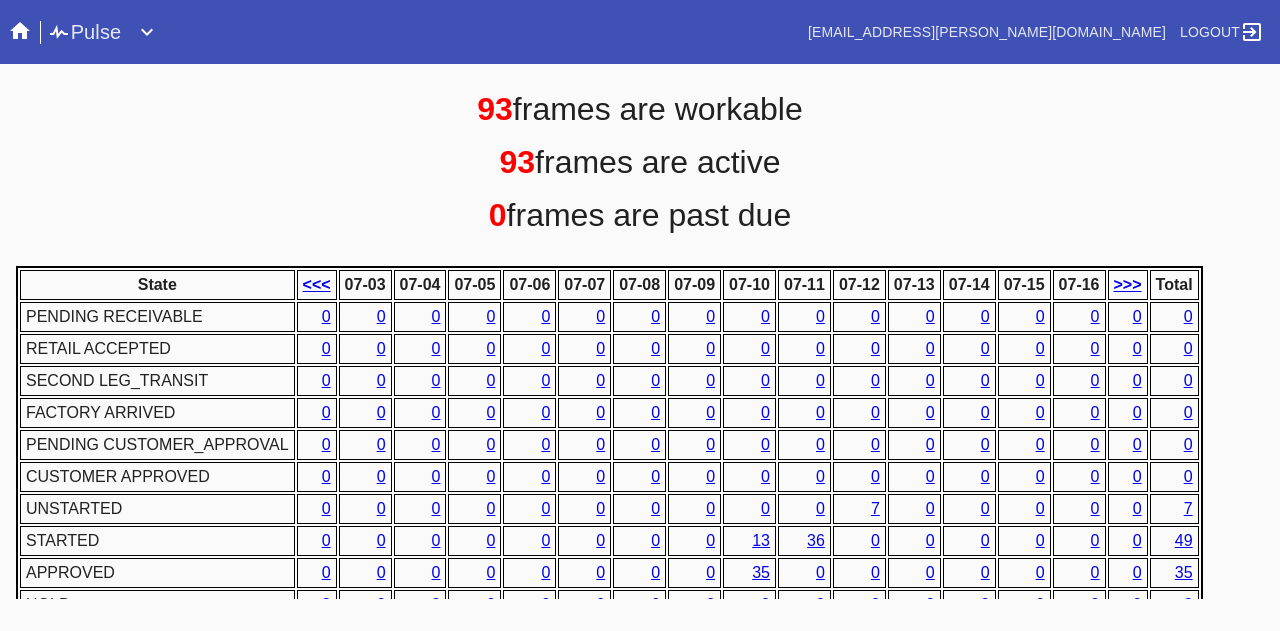 scroll, scrollTop: 1018, scrollLeft: 0, axis: vertical 